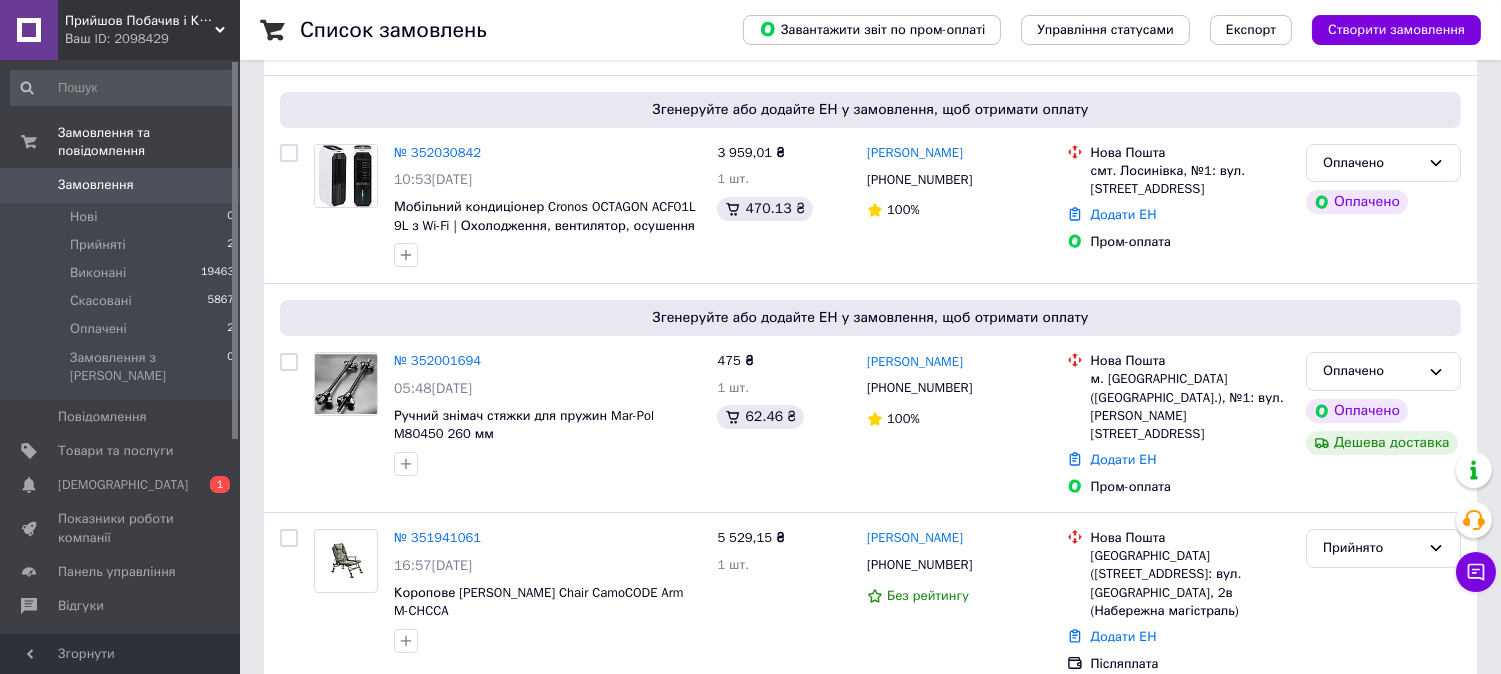 scroll, scrollTop: 0, scrollLeft: 0, axis: both 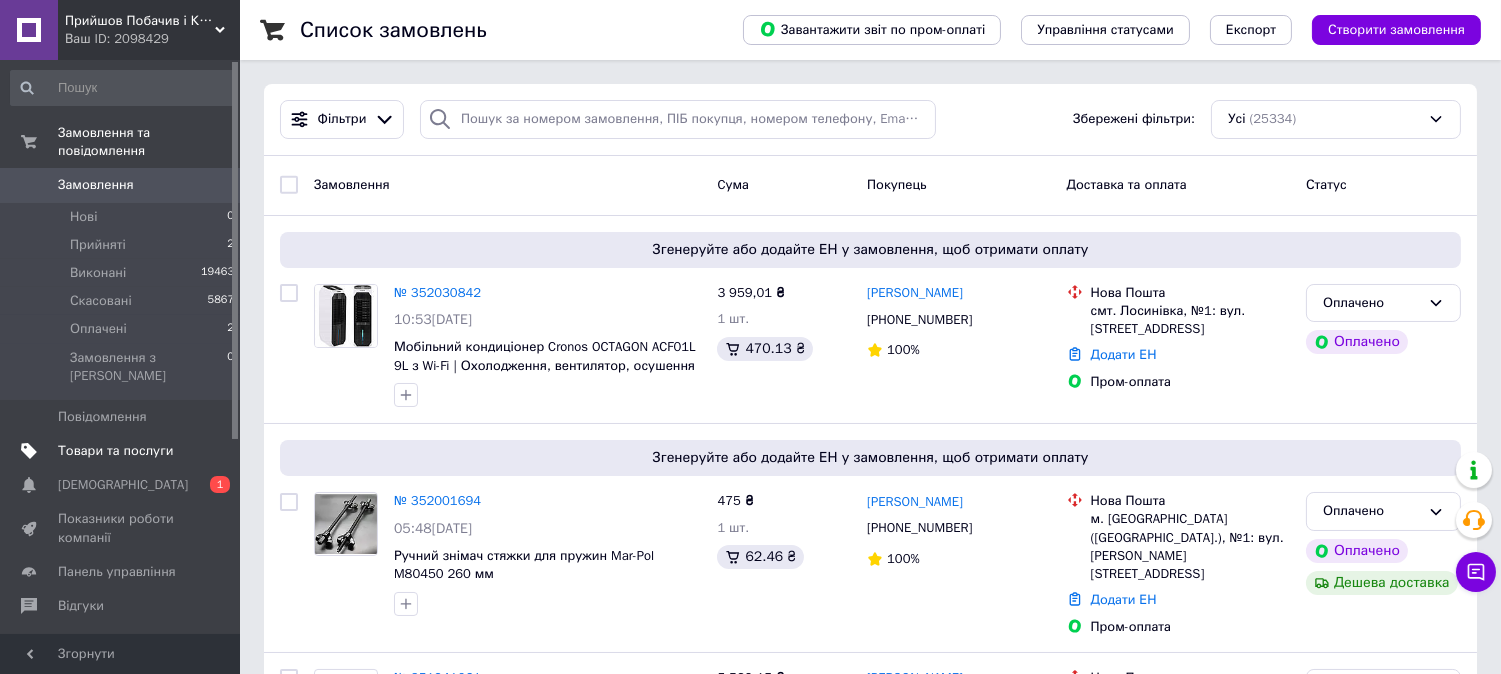 click on "Товари та послуги" at bounding box center (115, 451) 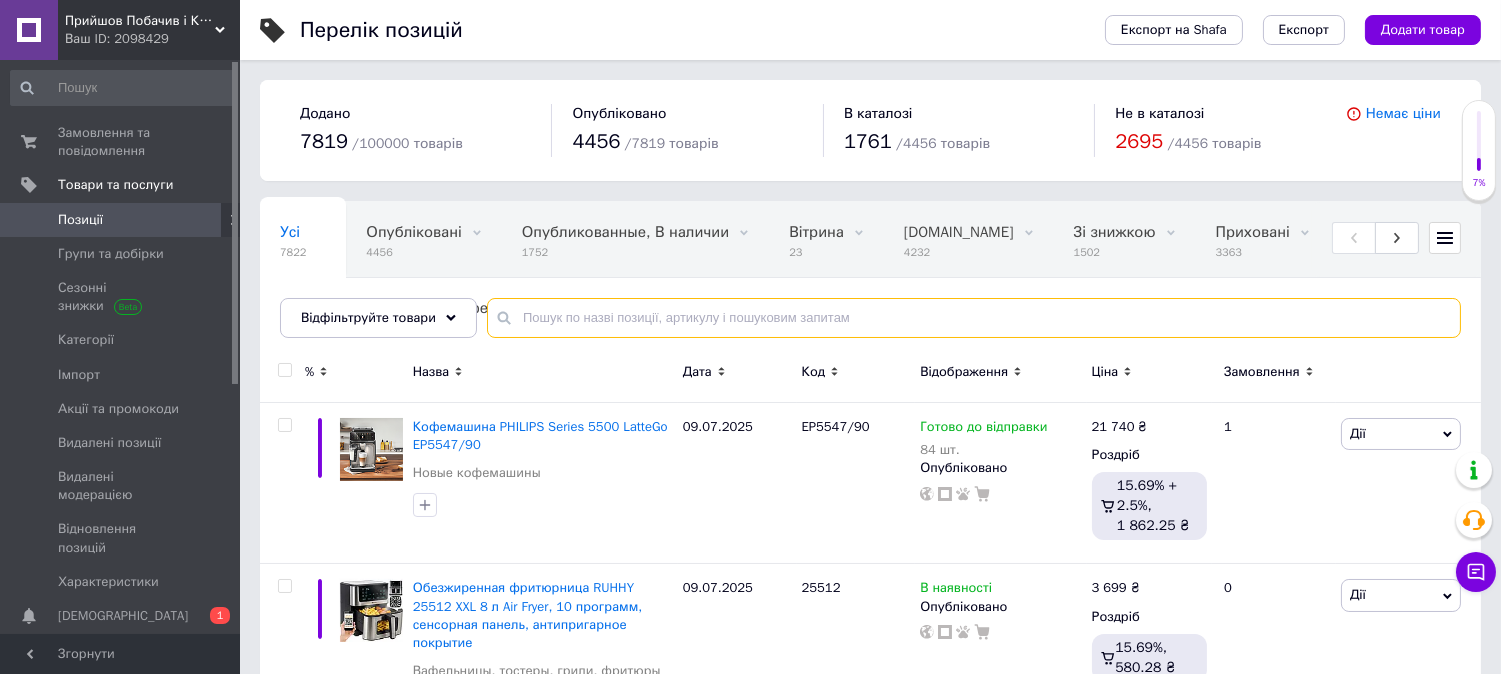 click at bounding box center (974, 318) 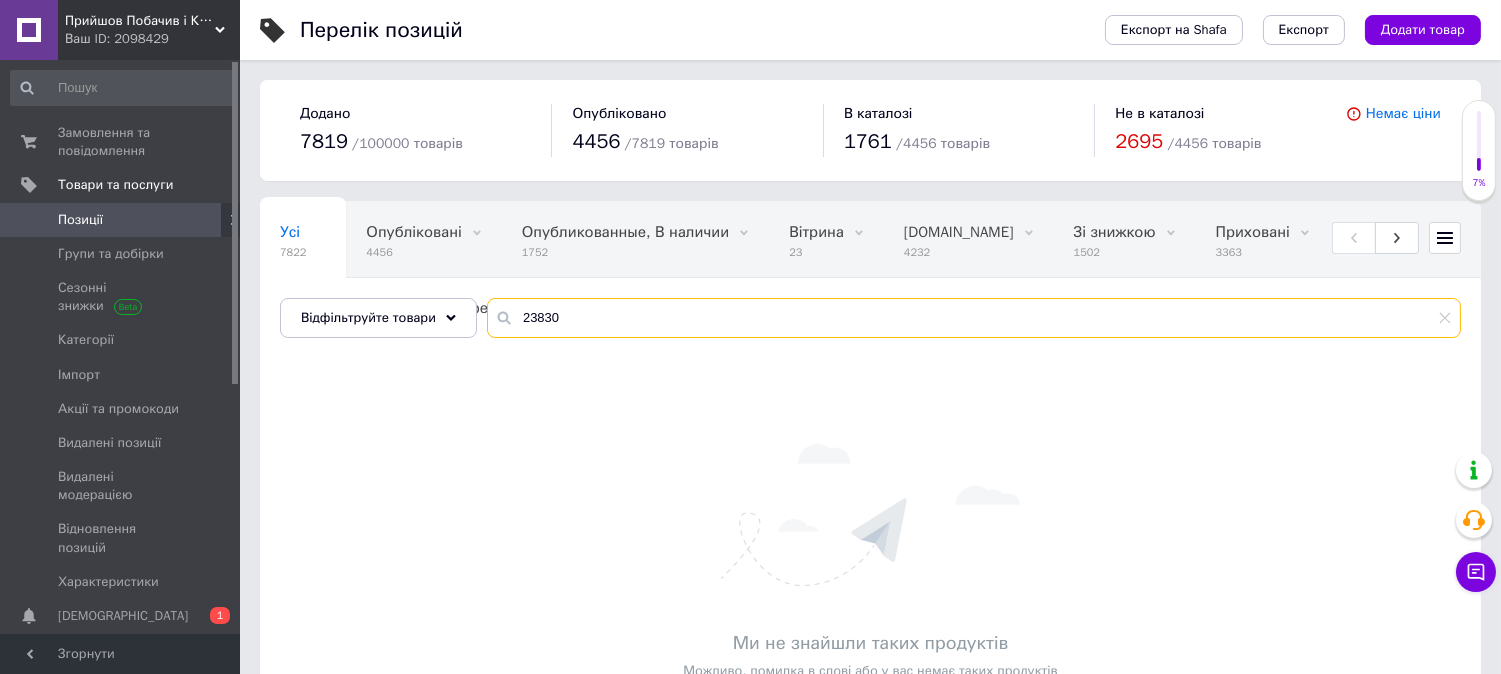 click on "23830" at bounding box center (974, 318) 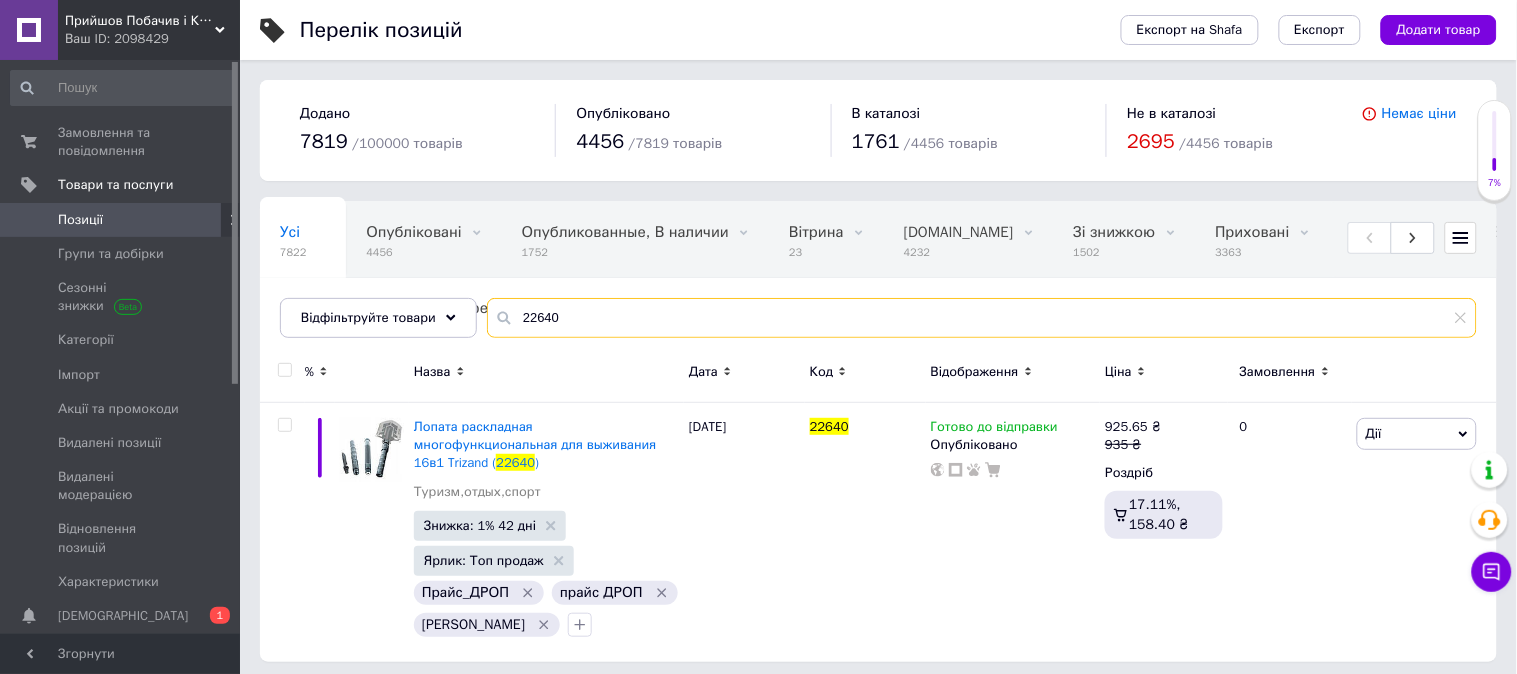 click on "22640" at bounding box center (982, 318) 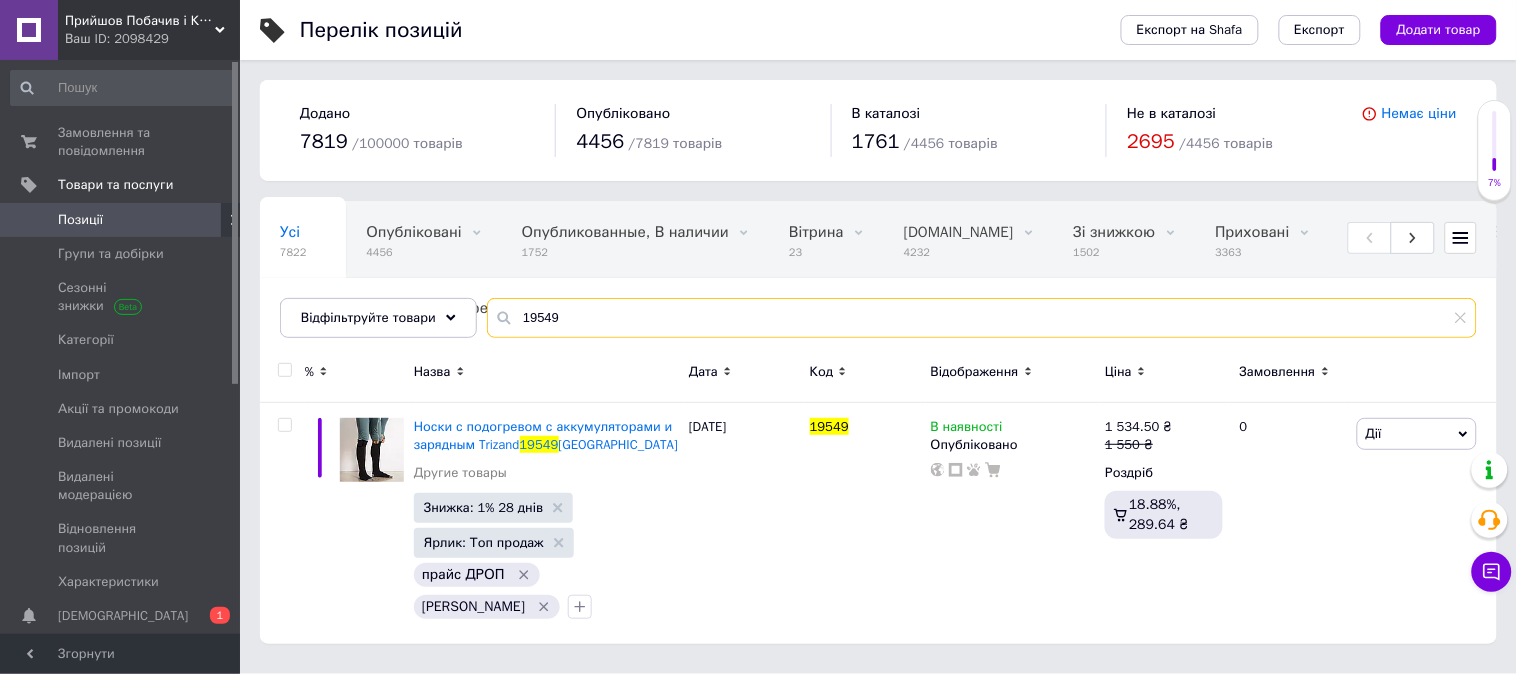 click on "19549" at bounding box center [982, 318] 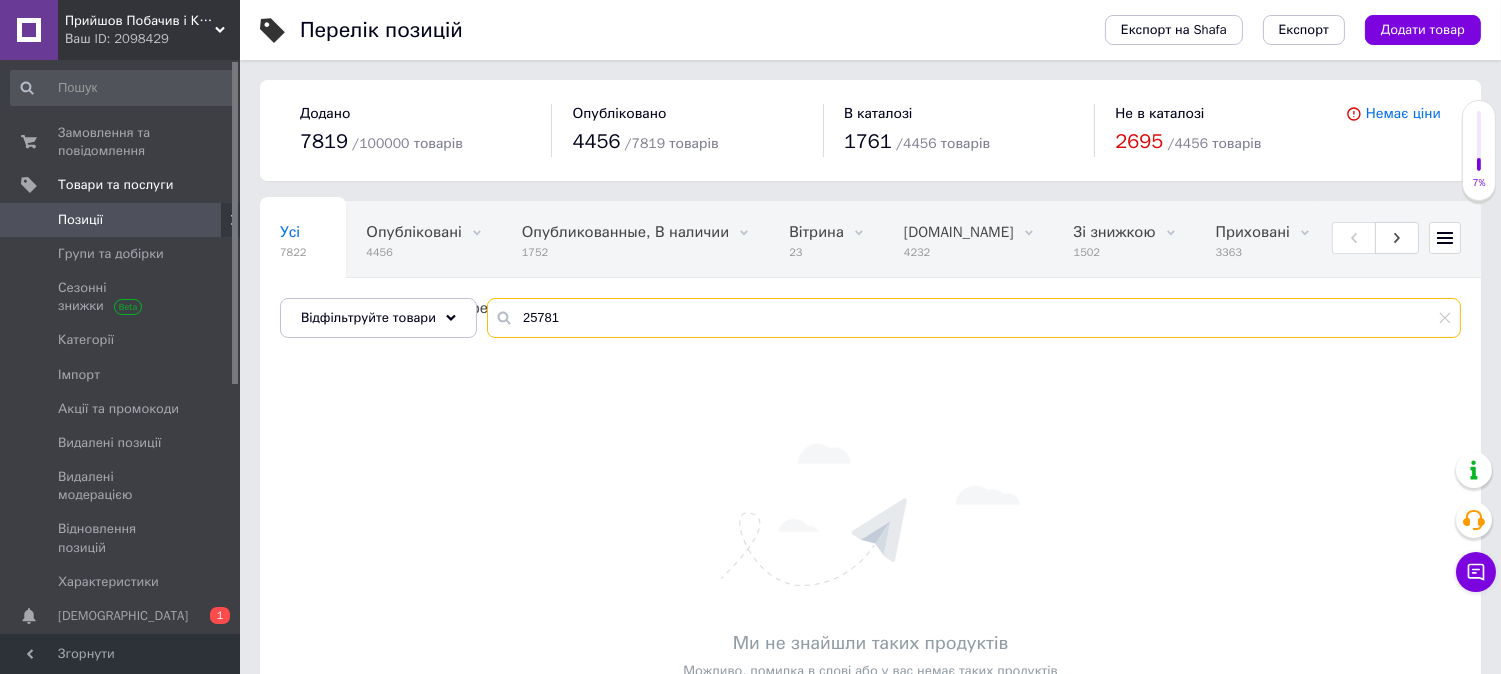 click on "25781" at bounding box center (974, 318) 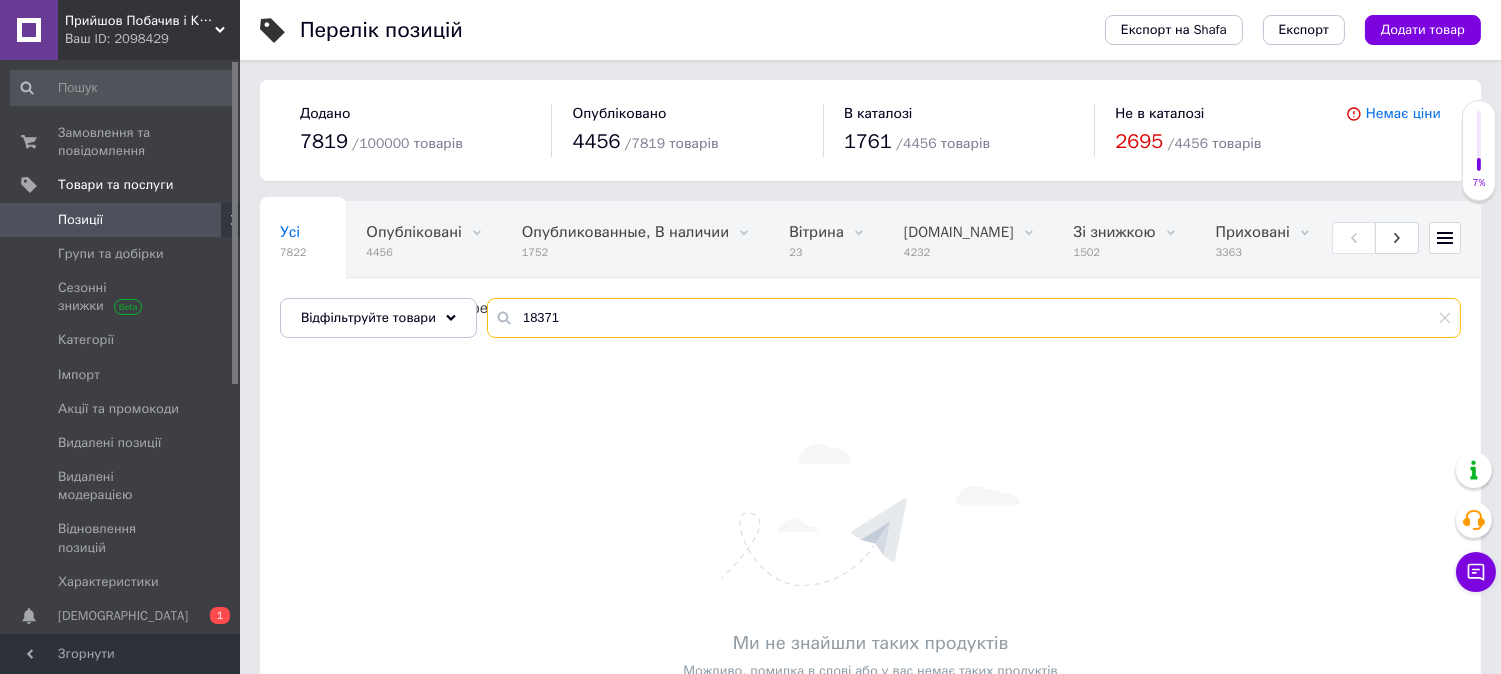 type on "18371" 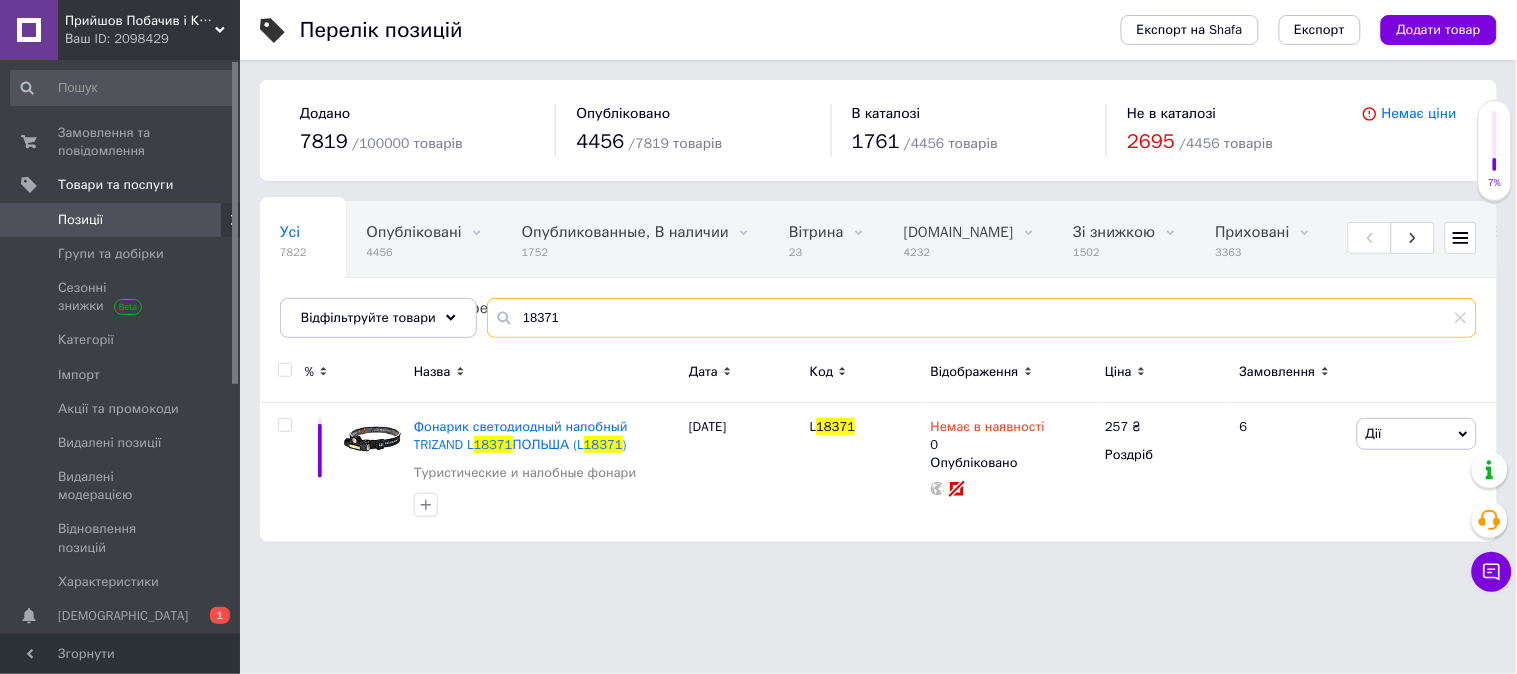 click on "18371" at bounding box center (982, 318) 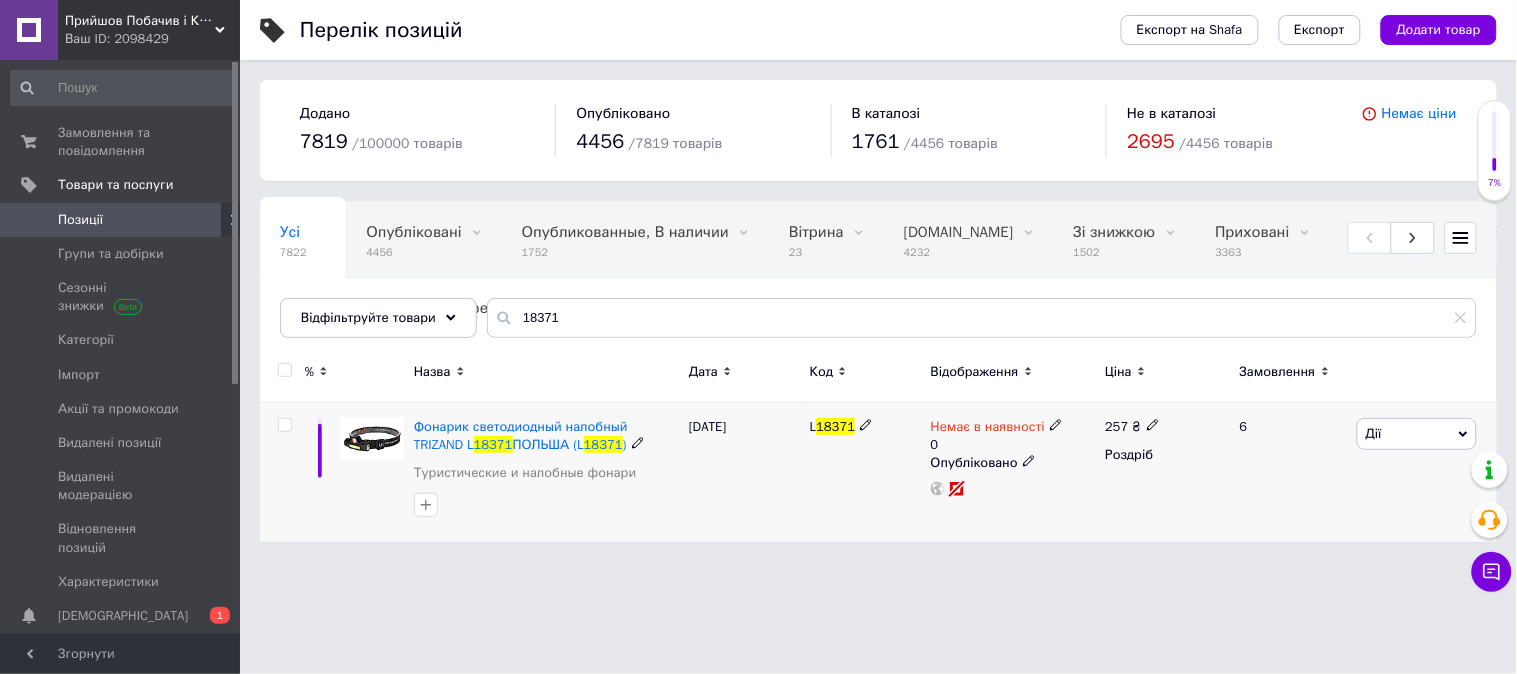 click on "Немає в наявності" at bounding box center (988, 429) 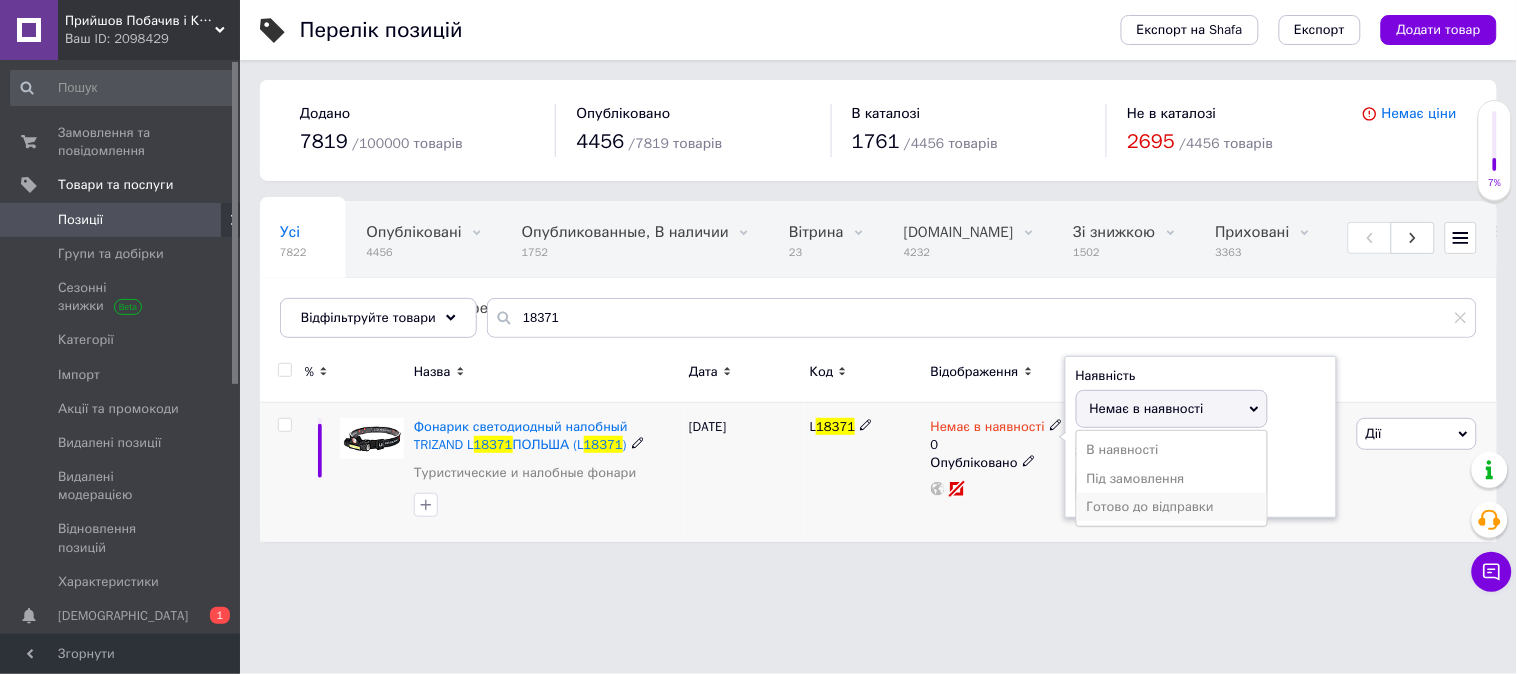 click on "Готово до відправки" at bounding box center [1172, 507] 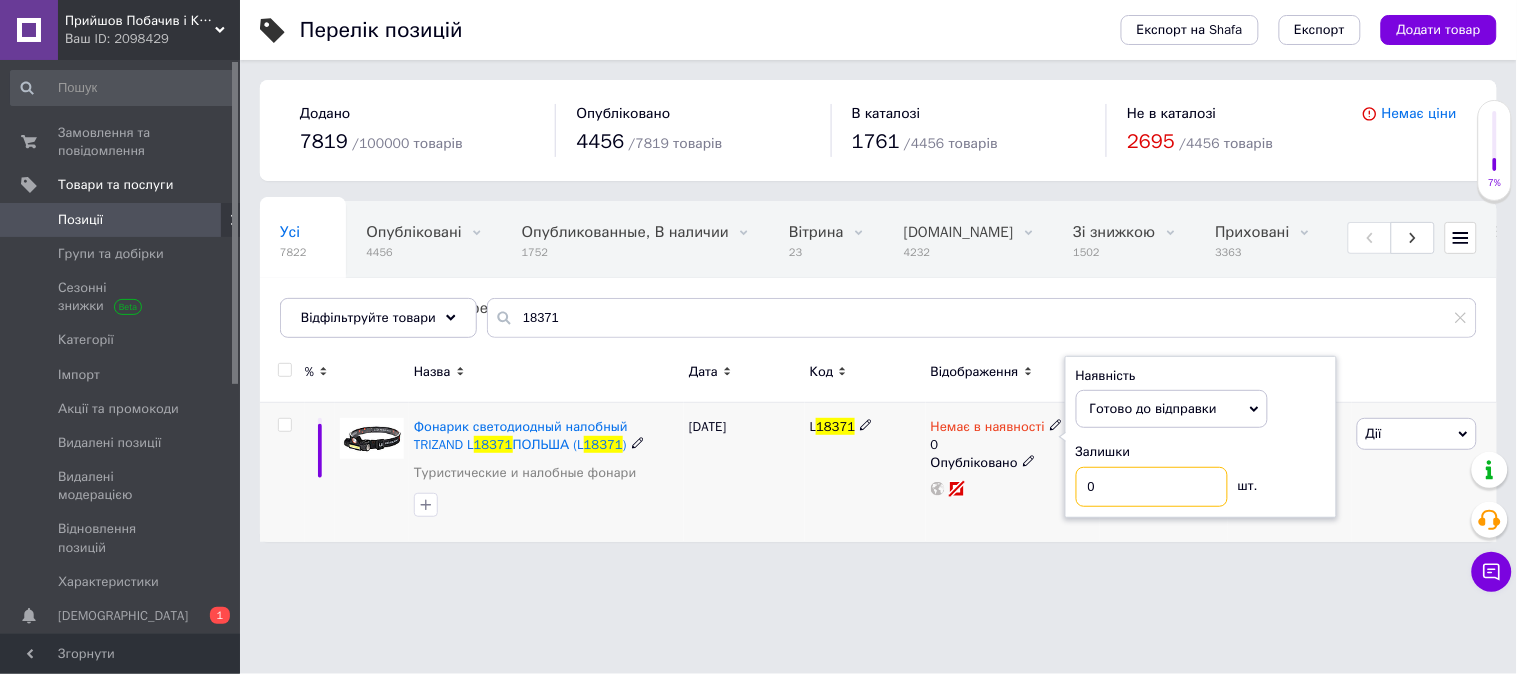 click on "0" at bounding box center [1152, 487] 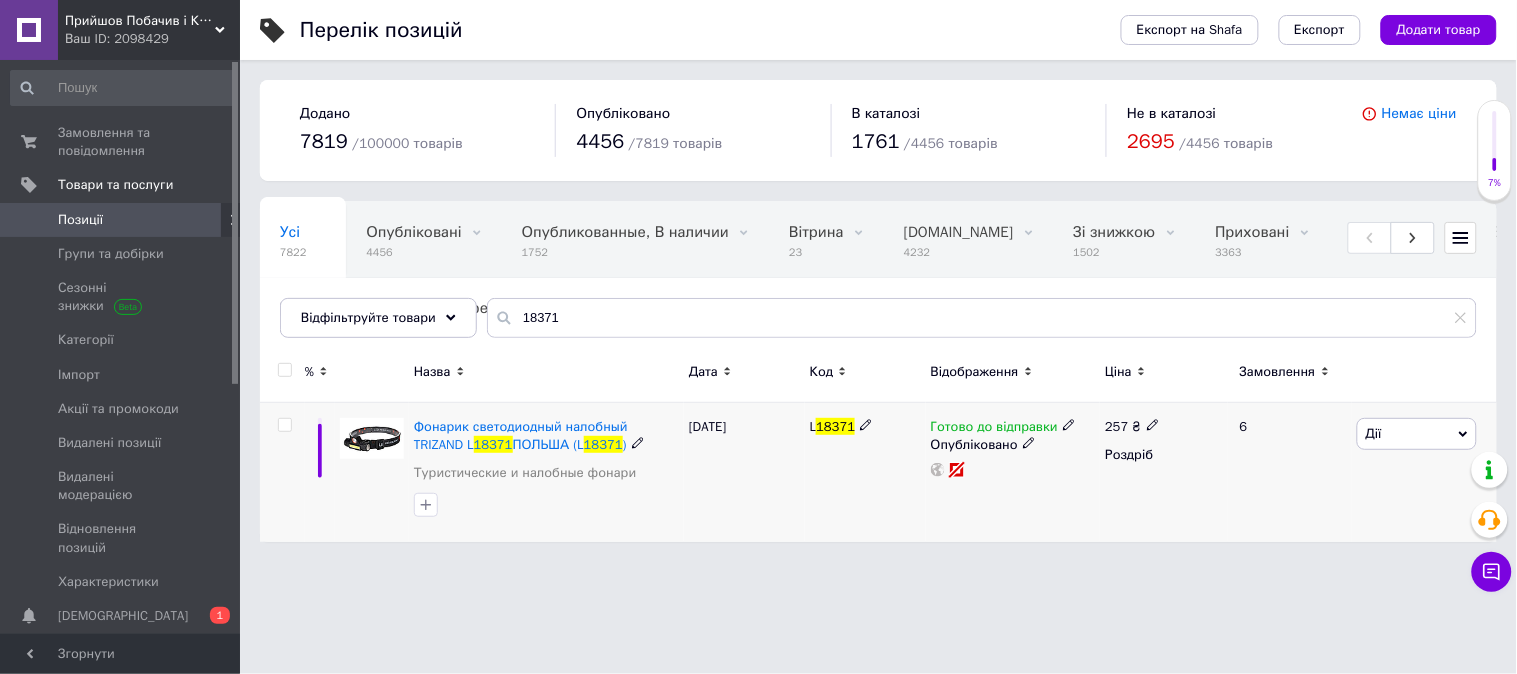 click on "257   ₴" at bounding box center [1132, 427] 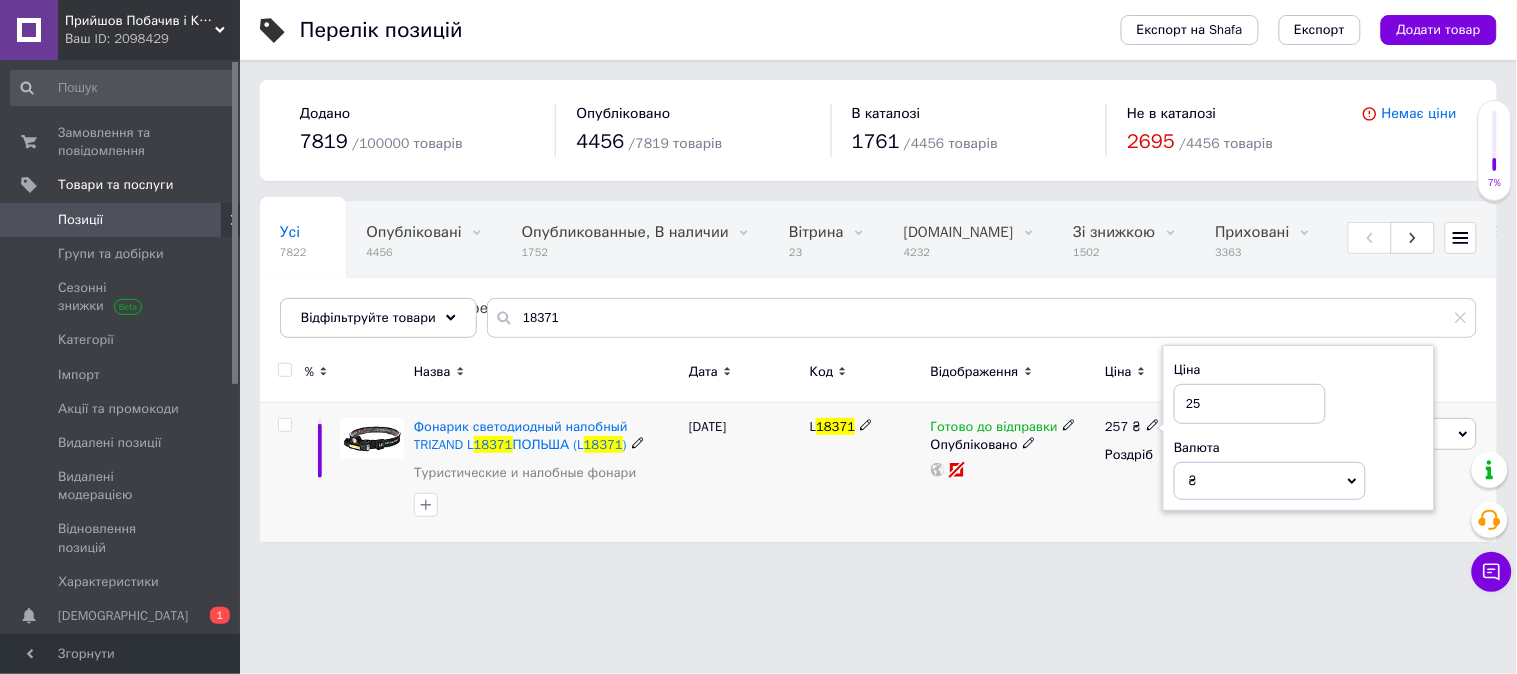 type on "2" 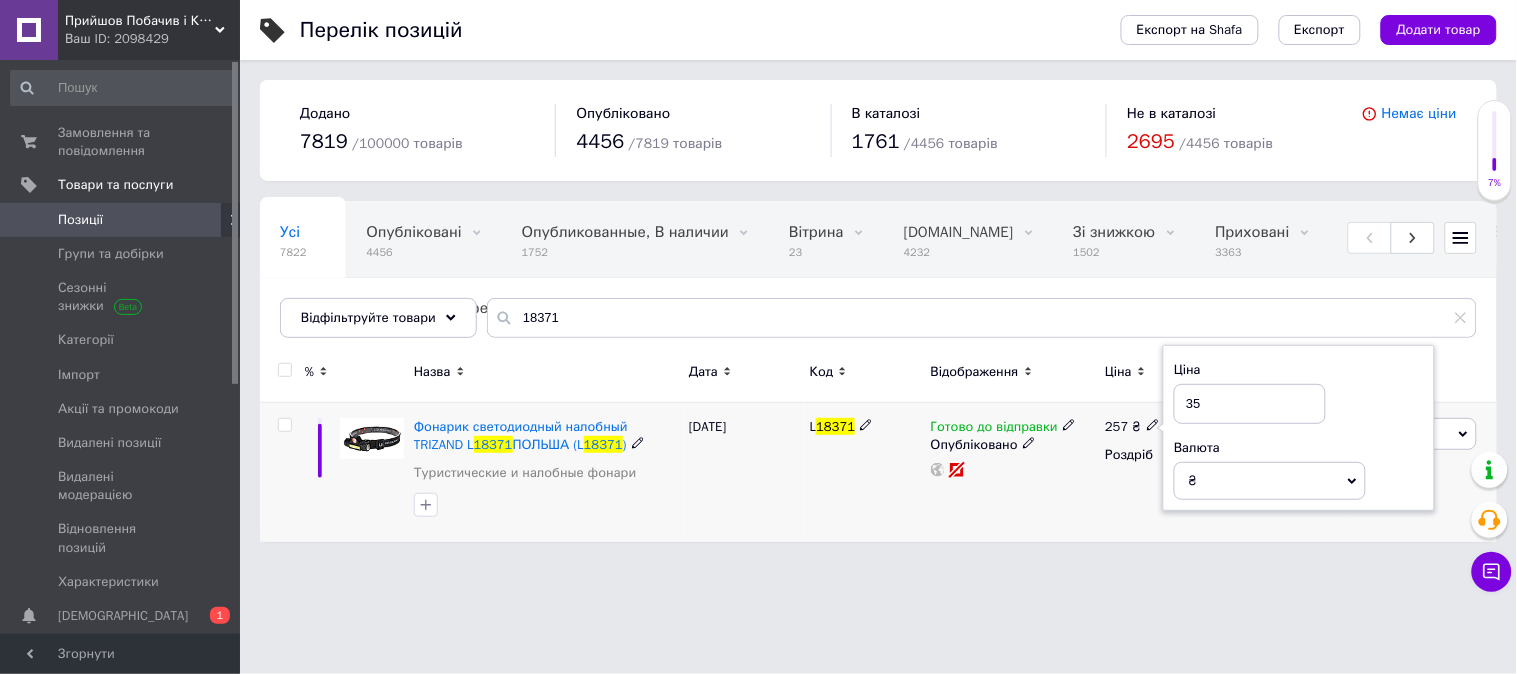 type on "350" 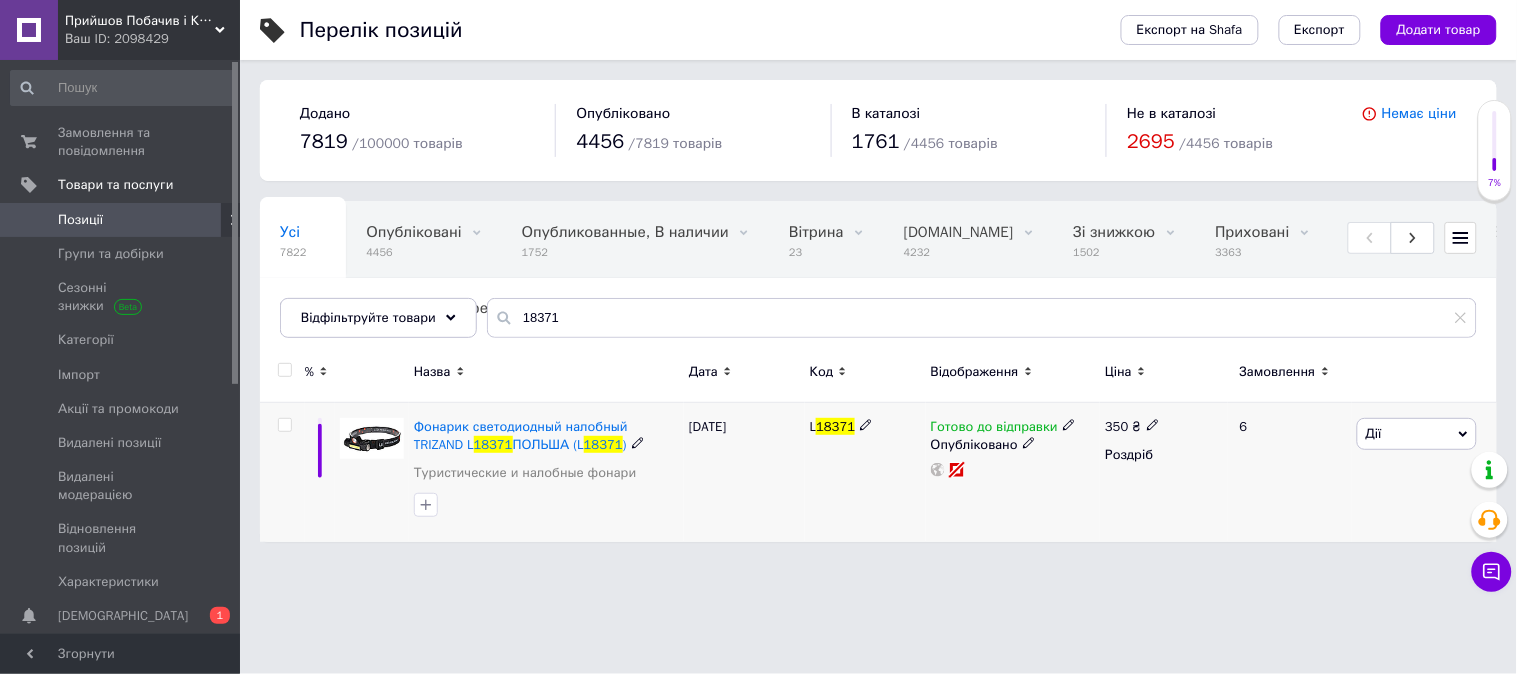 click on "Дії" at bounding box center [1417, 434] 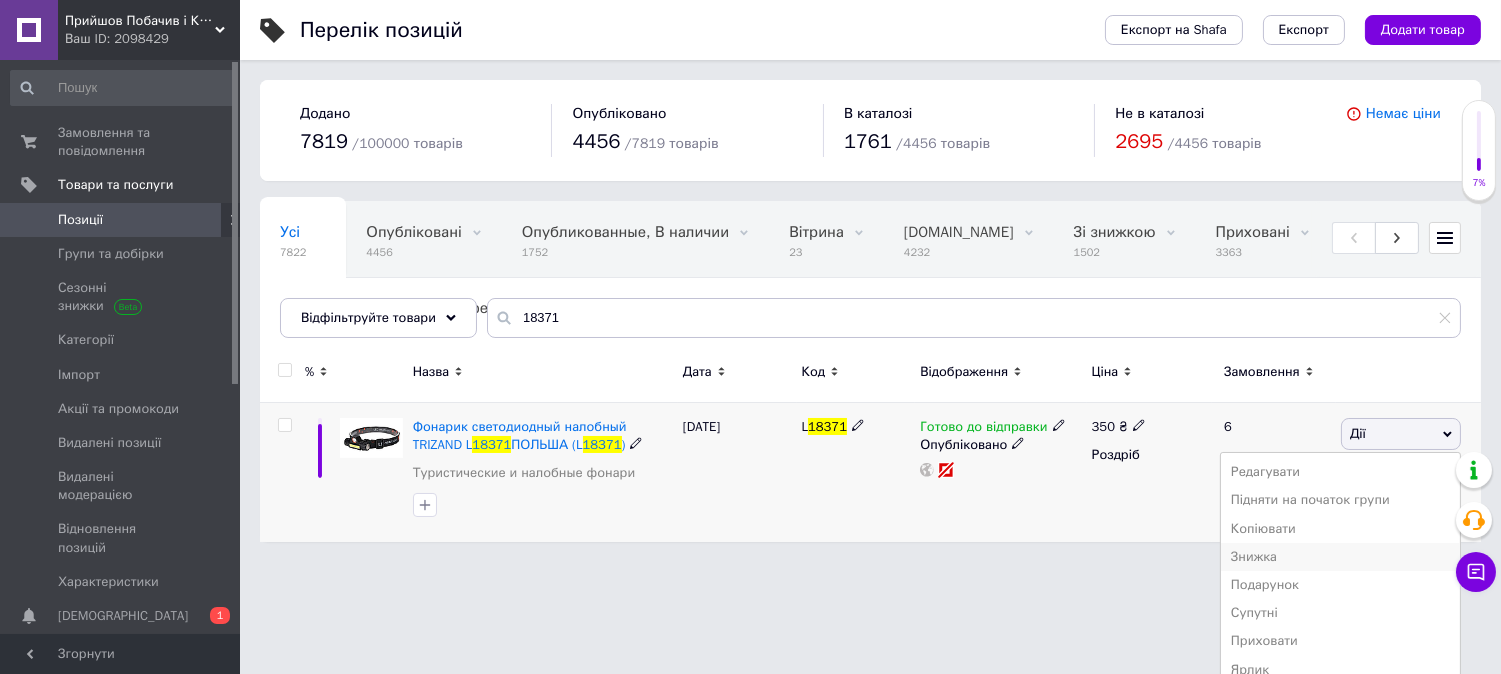 click on "Знижка" at bounding box center (1340, 557) 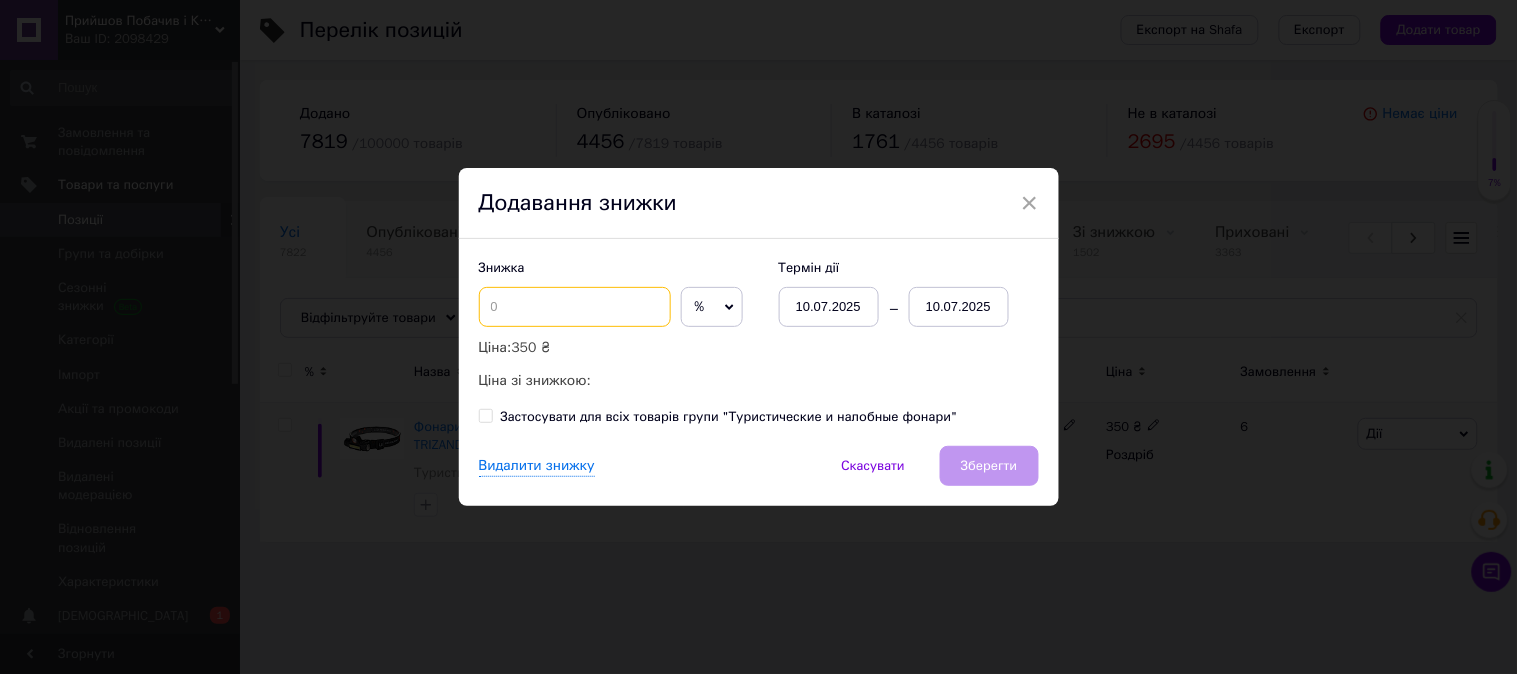 click at bounding box center (575, 307) 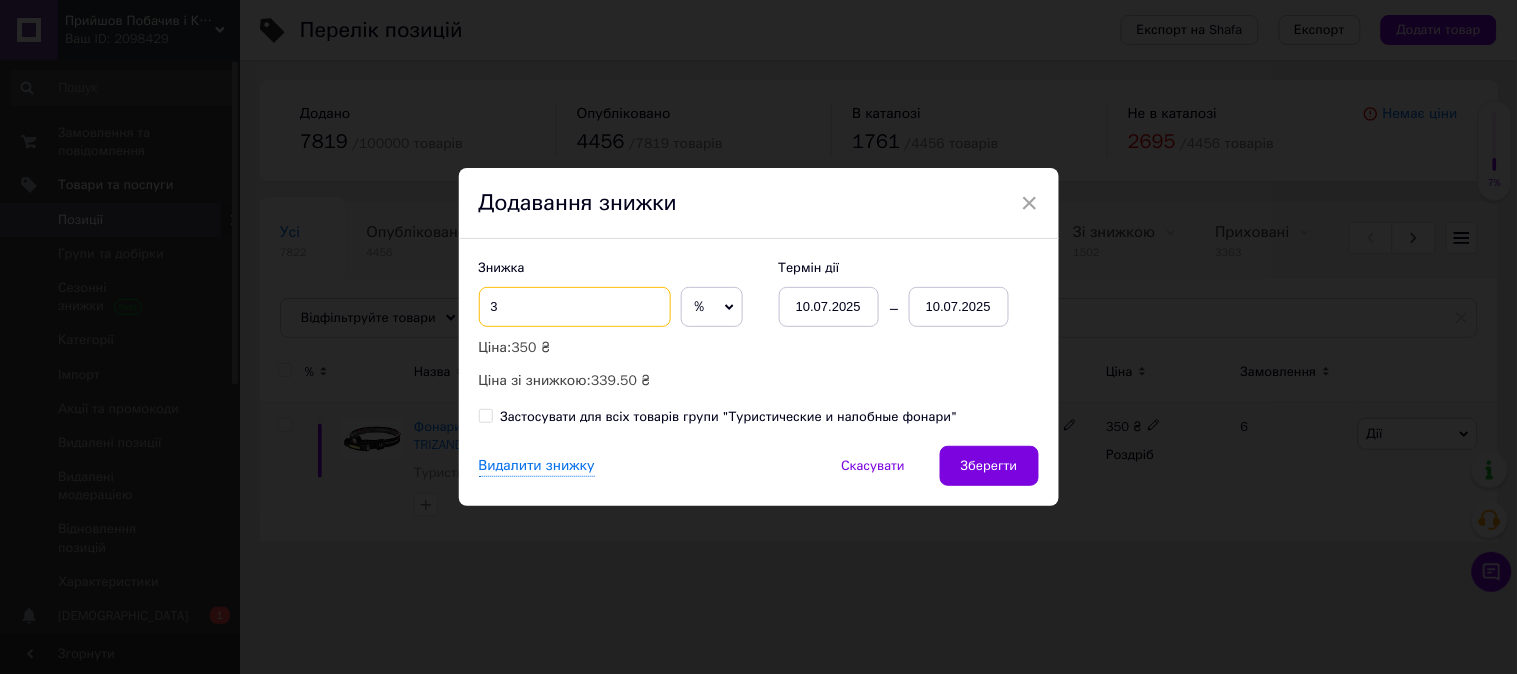 type on "3" 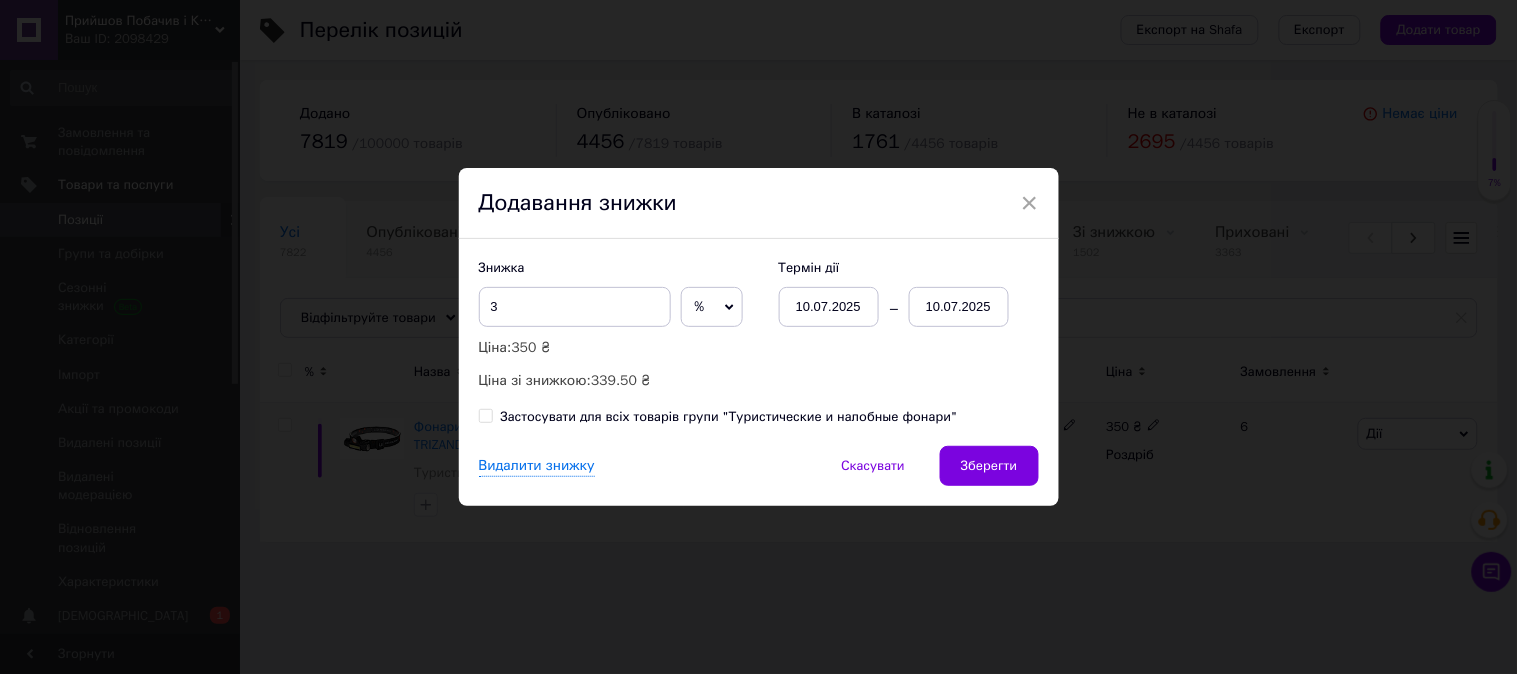 click on "10.07.2025" at bounding box center [959, 307] 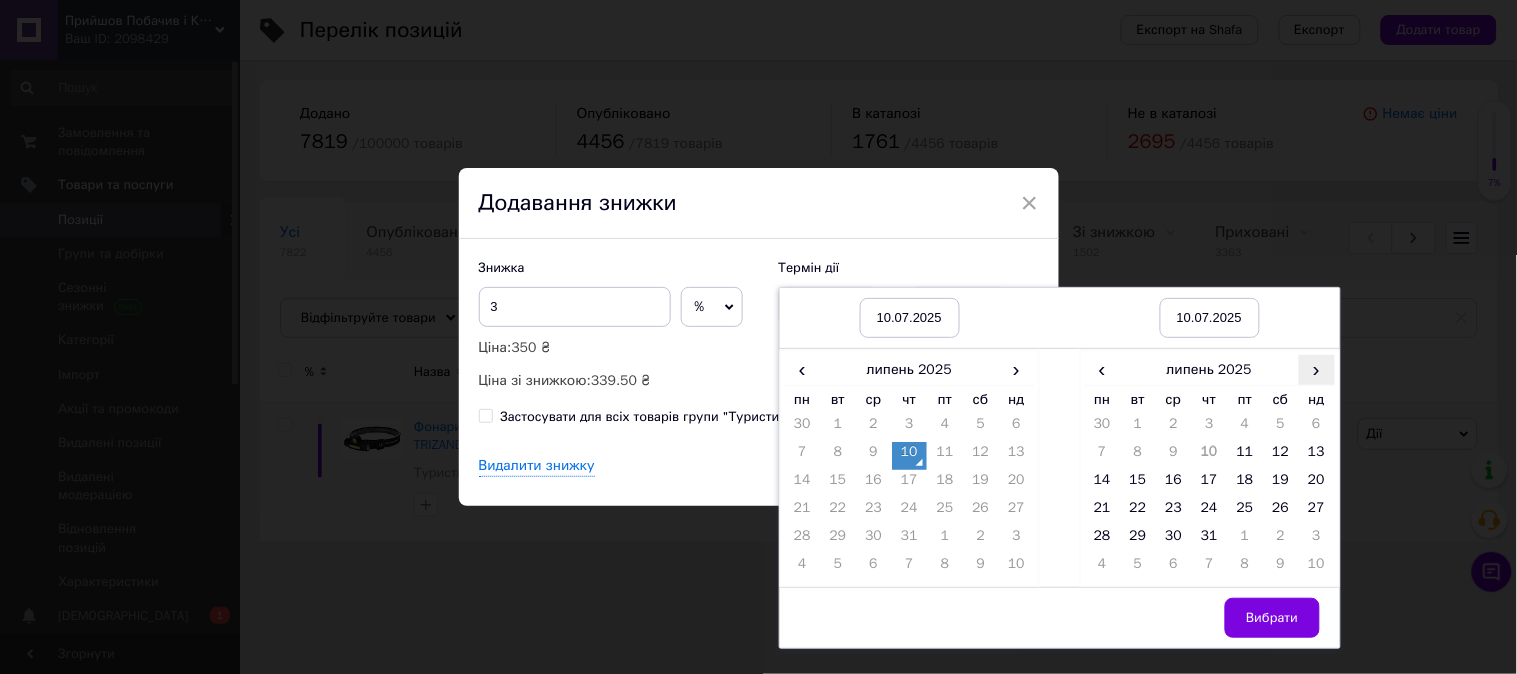 click on "›" at bounding box center [1317, 369] 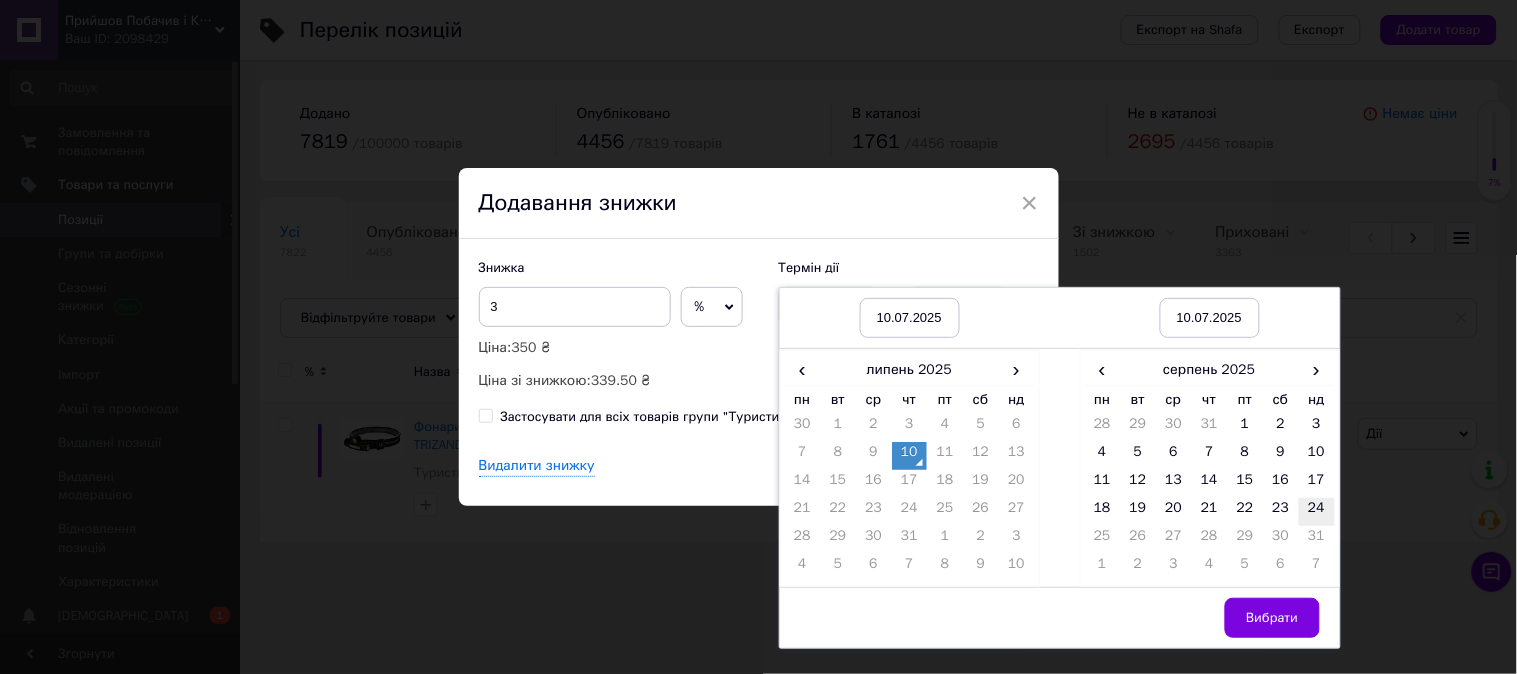 click on "24" at bounding box center (1317, 512) 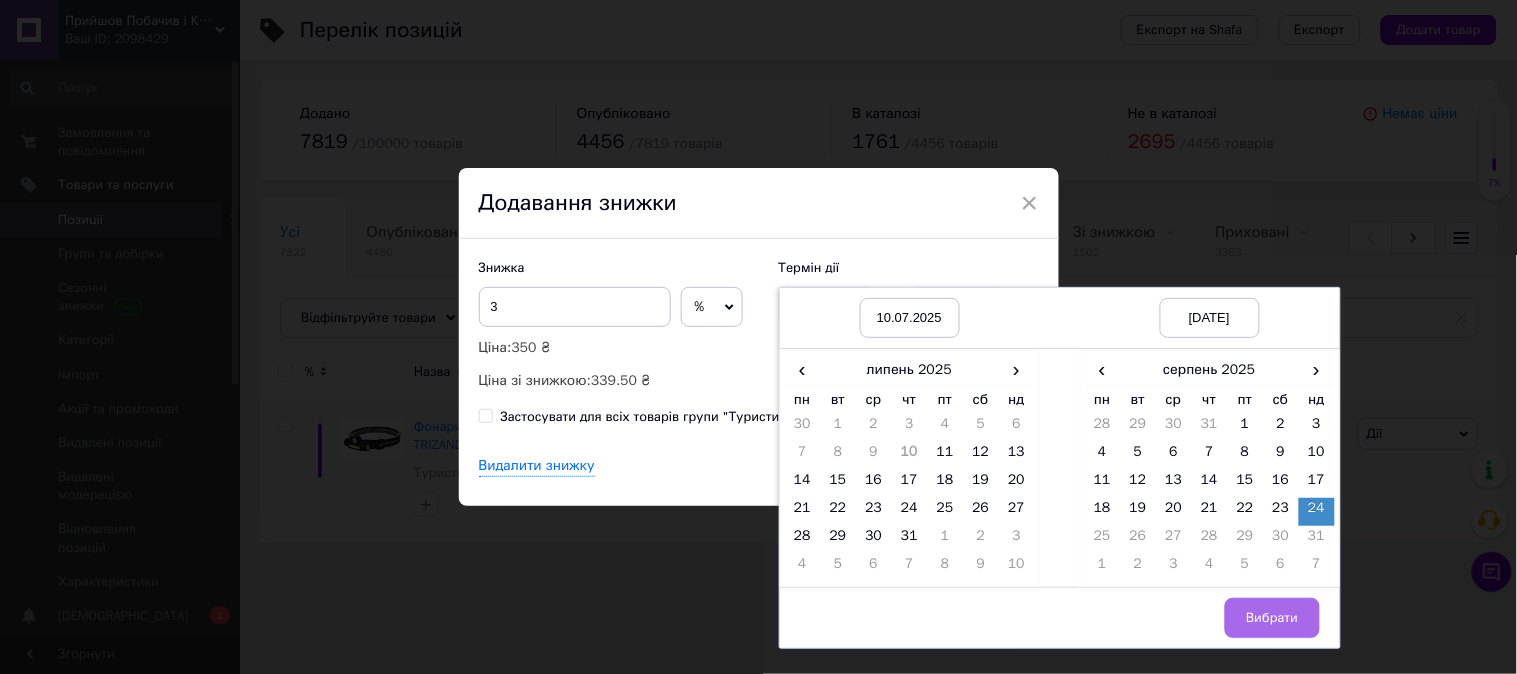 click on "Вибрати" at bounding box center [1272, 618] 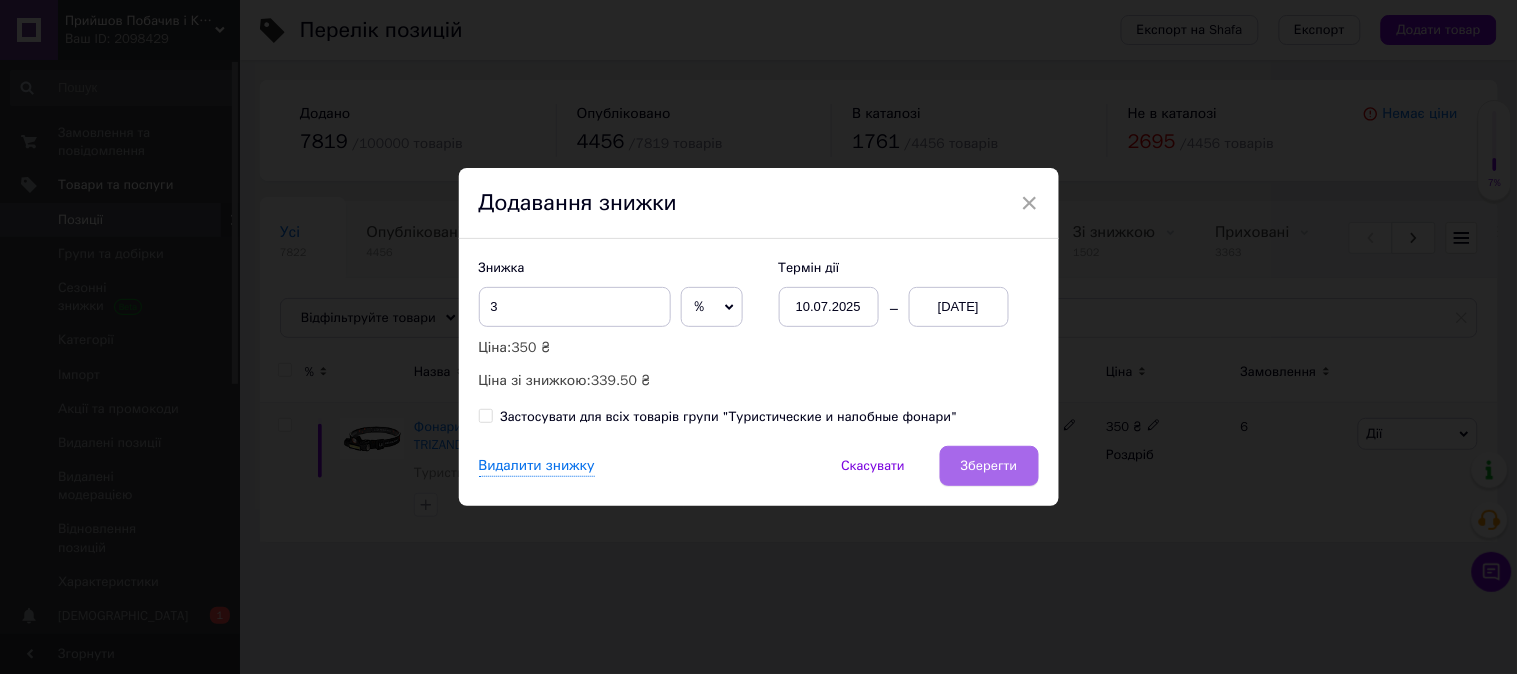 click on "Зберегти" at bounding box center (989, 466) 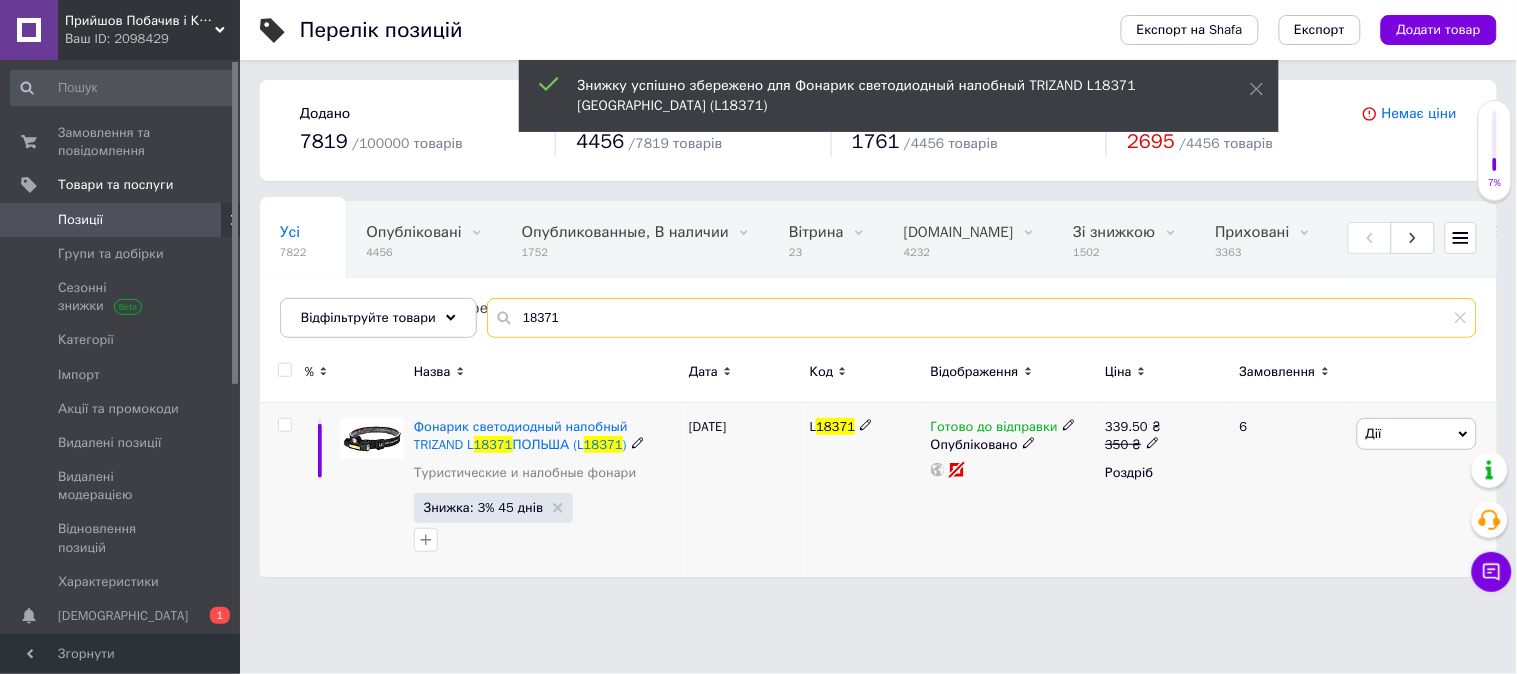 click on "18371" at bounding box center (982, 318) 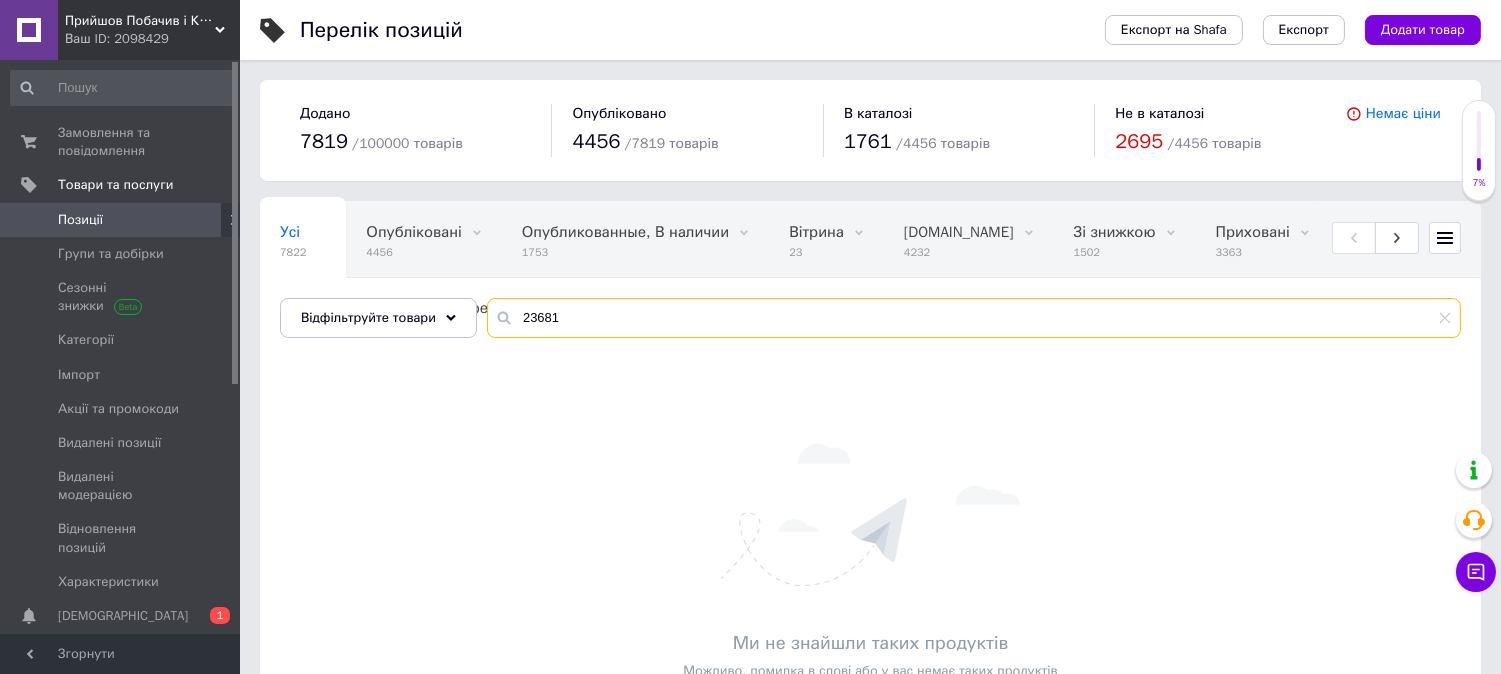 click on "23681" at bounding box center (974, 318) 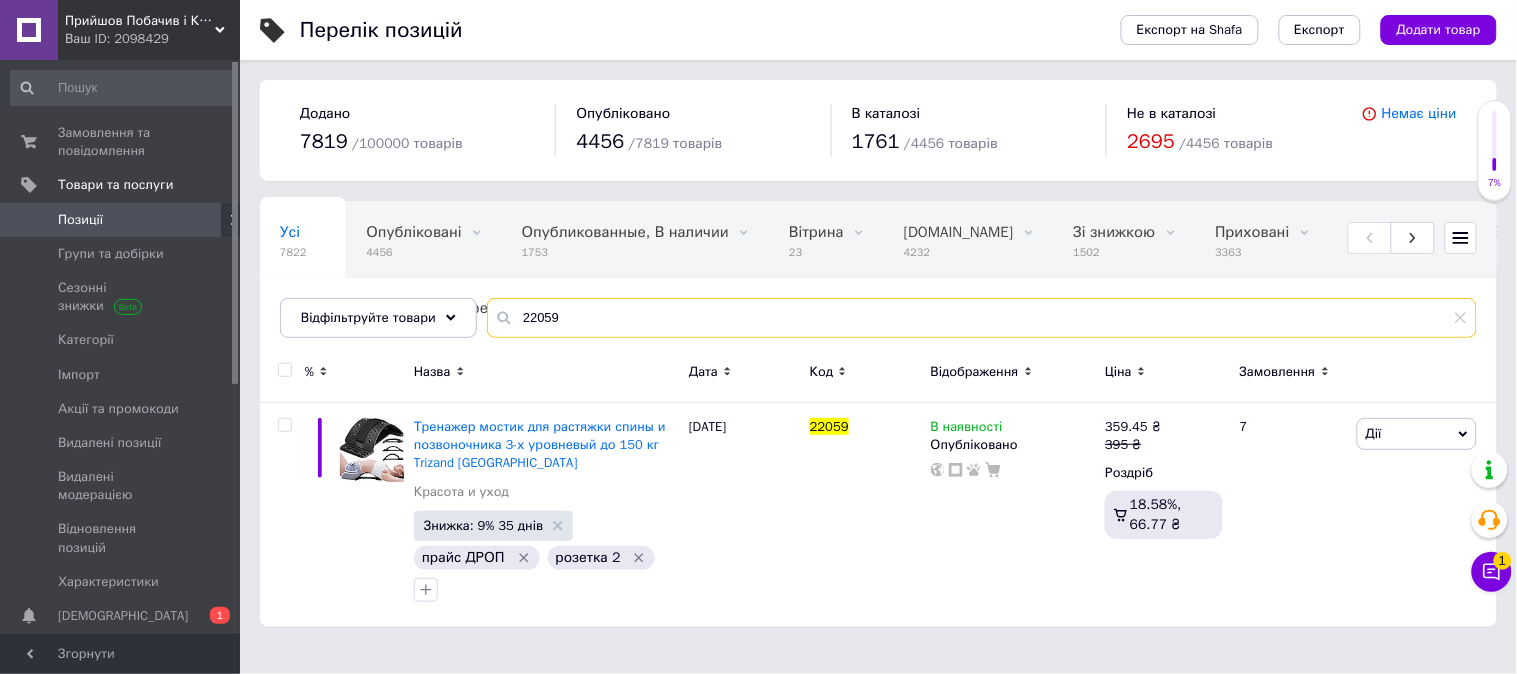 click on "22059" at bounding box center (982, 318) 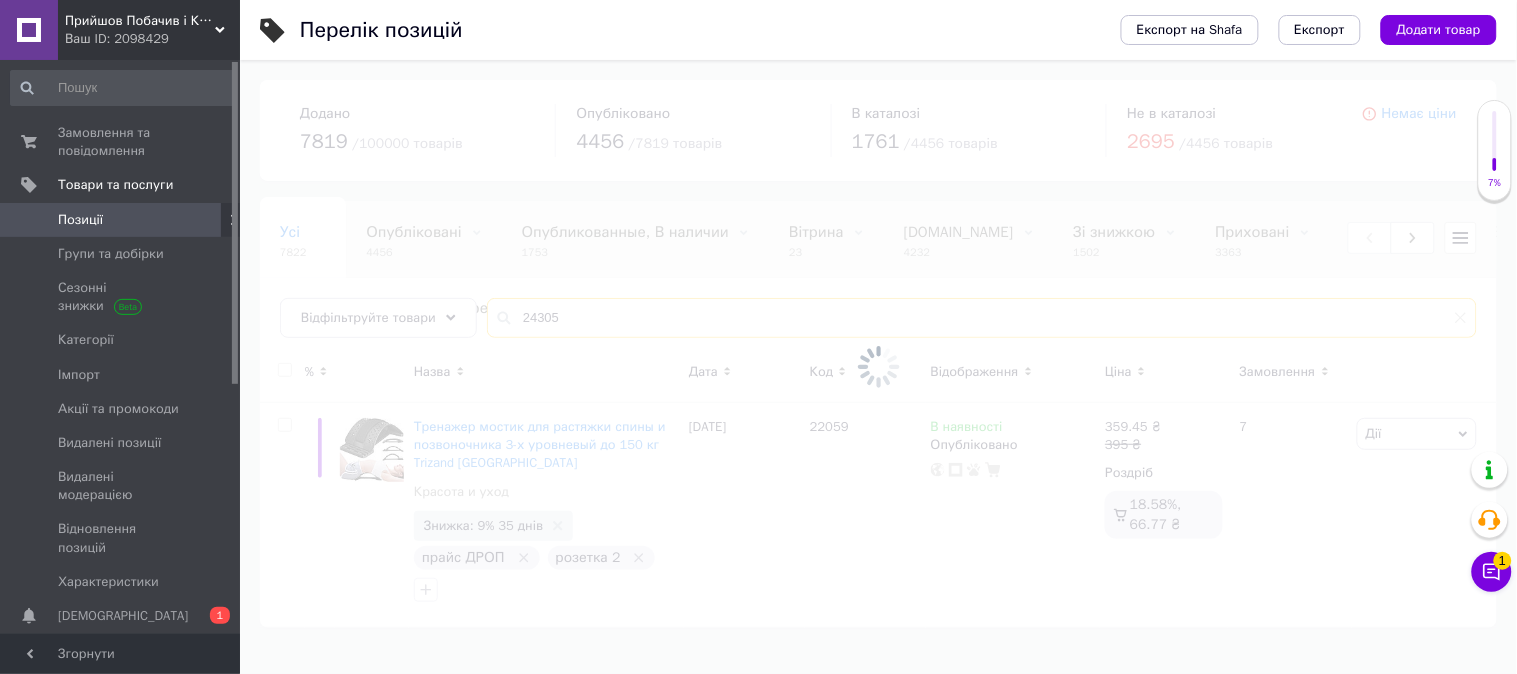 type on "24305" 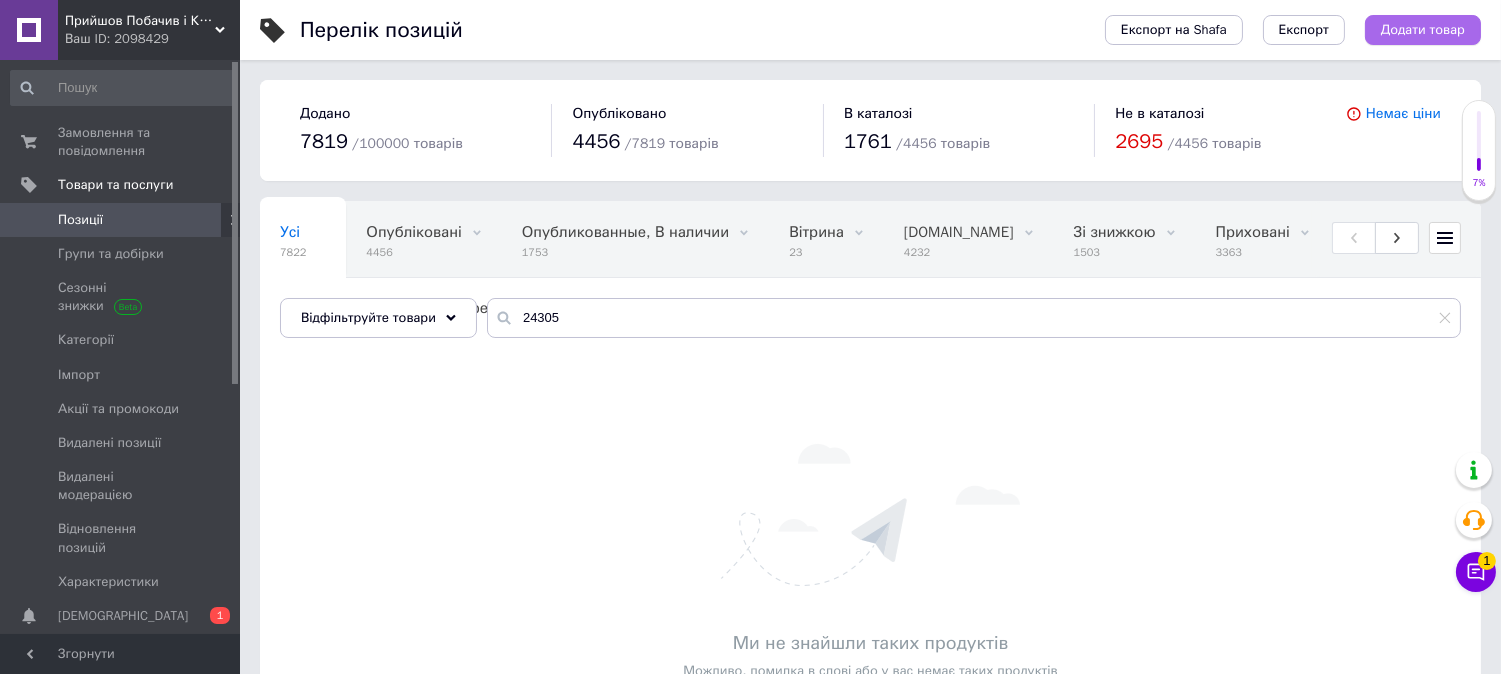 click on "Додати товар" at bounding box center [1423, 30] 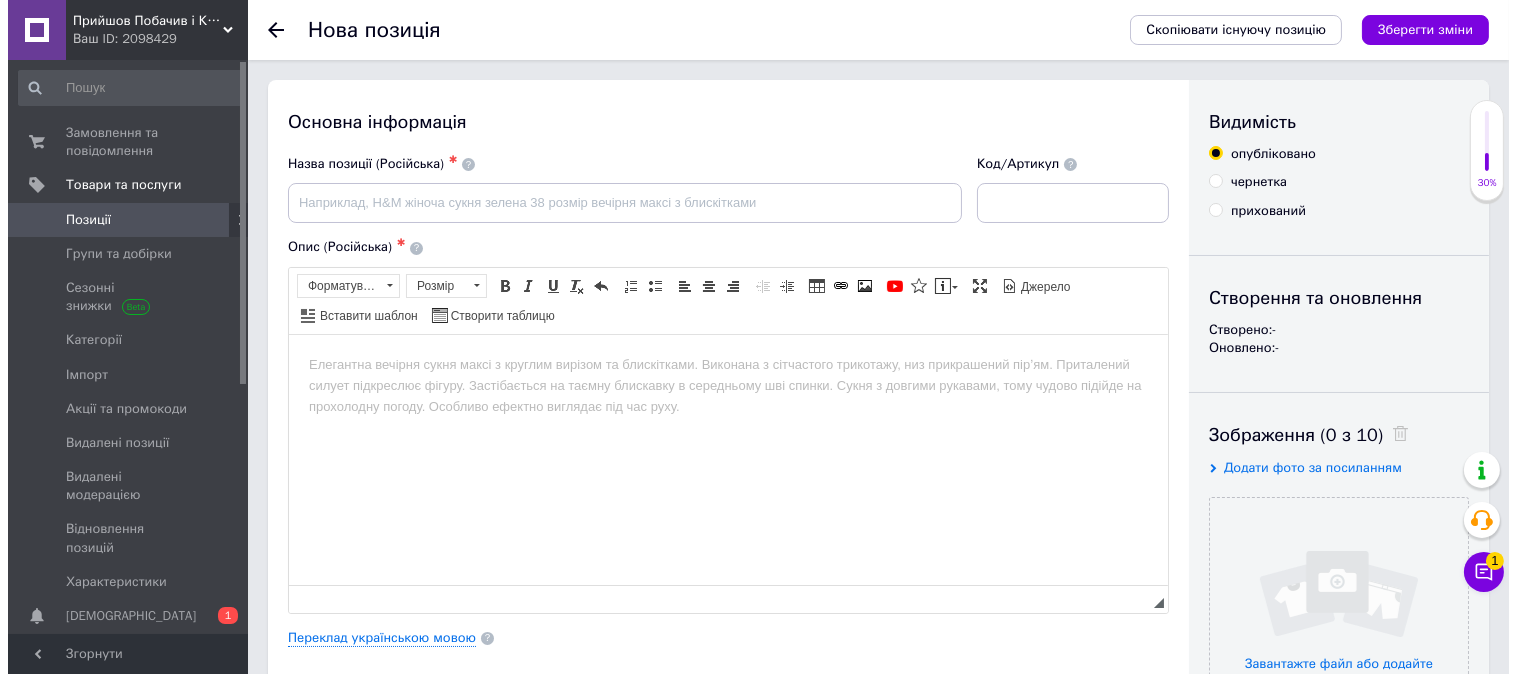 scroll, scrollTop: 0, scrollLeft: 0, axis: both 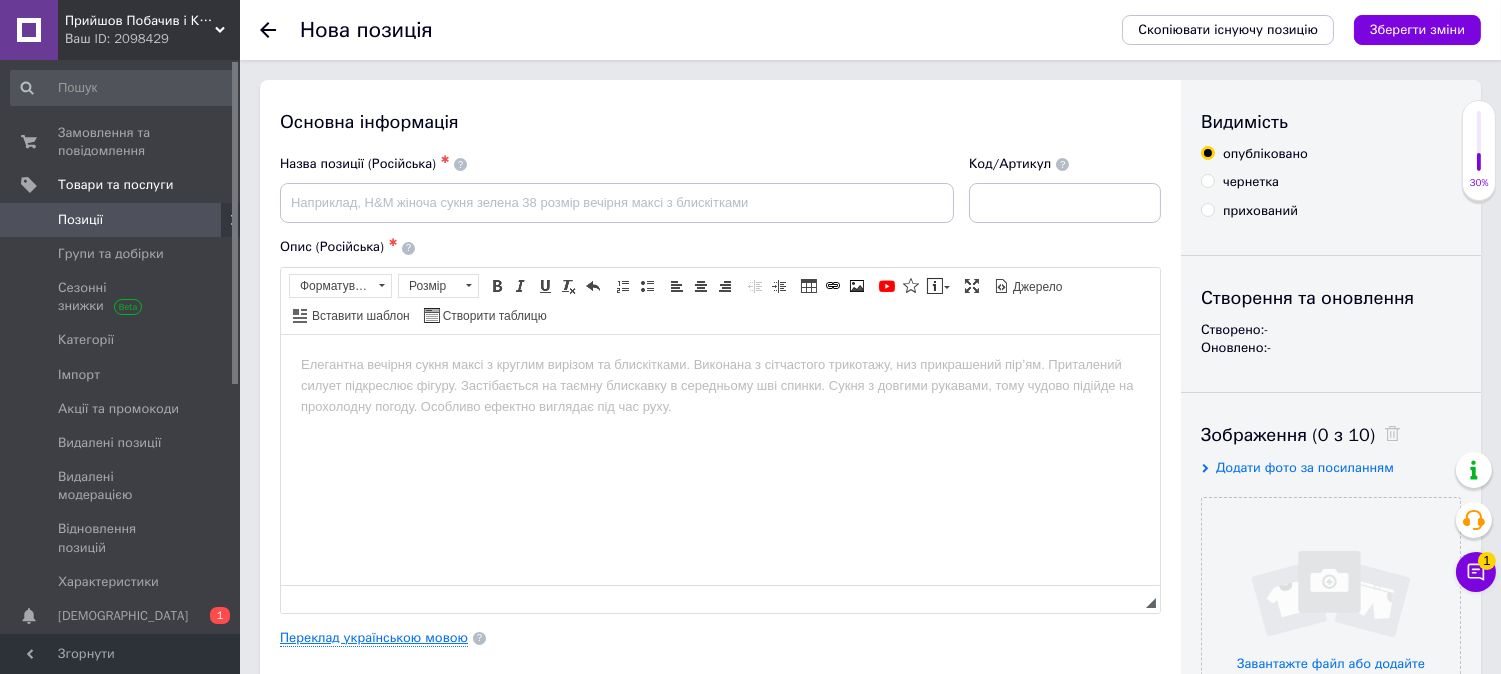 click on "Переклад українською мовою" at bounding box center (374, 638) 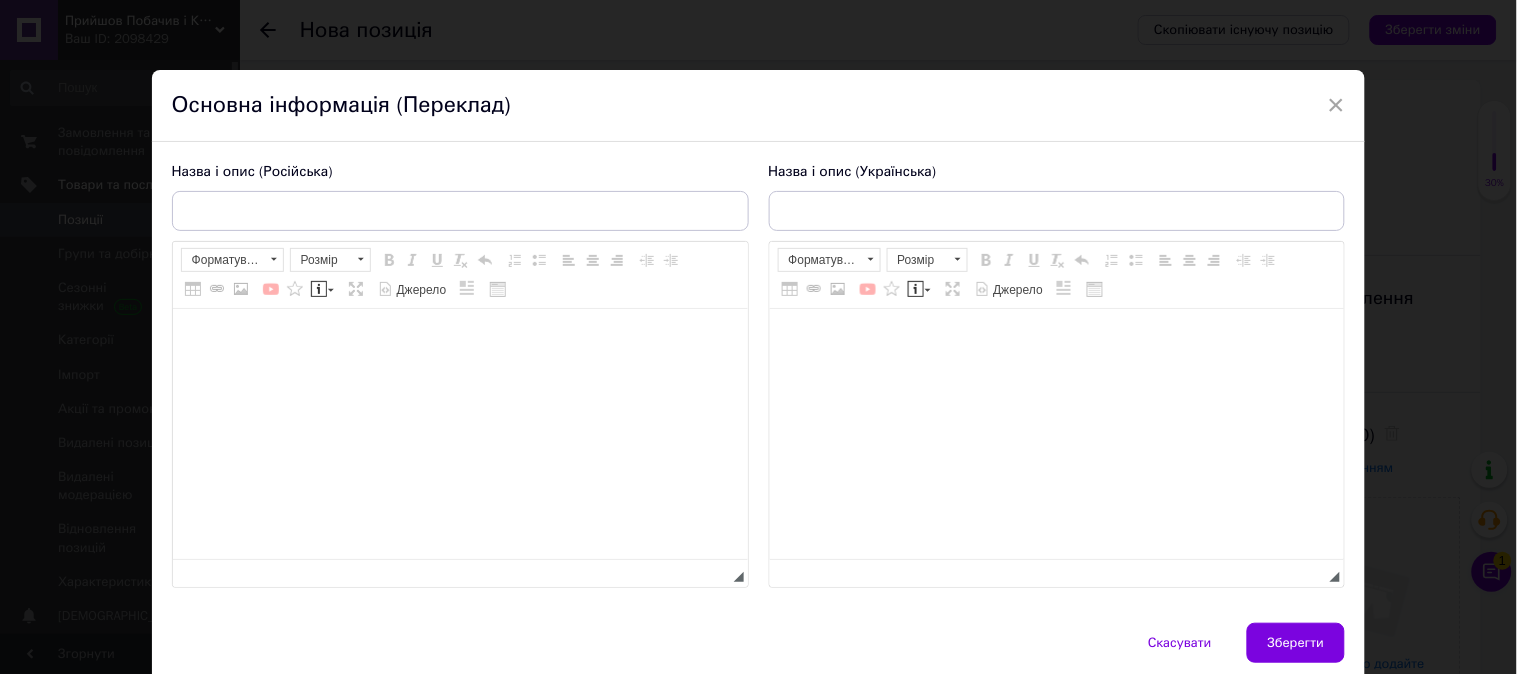 scroll, scrollTop: 0, scrollLeft: 0, axis: both 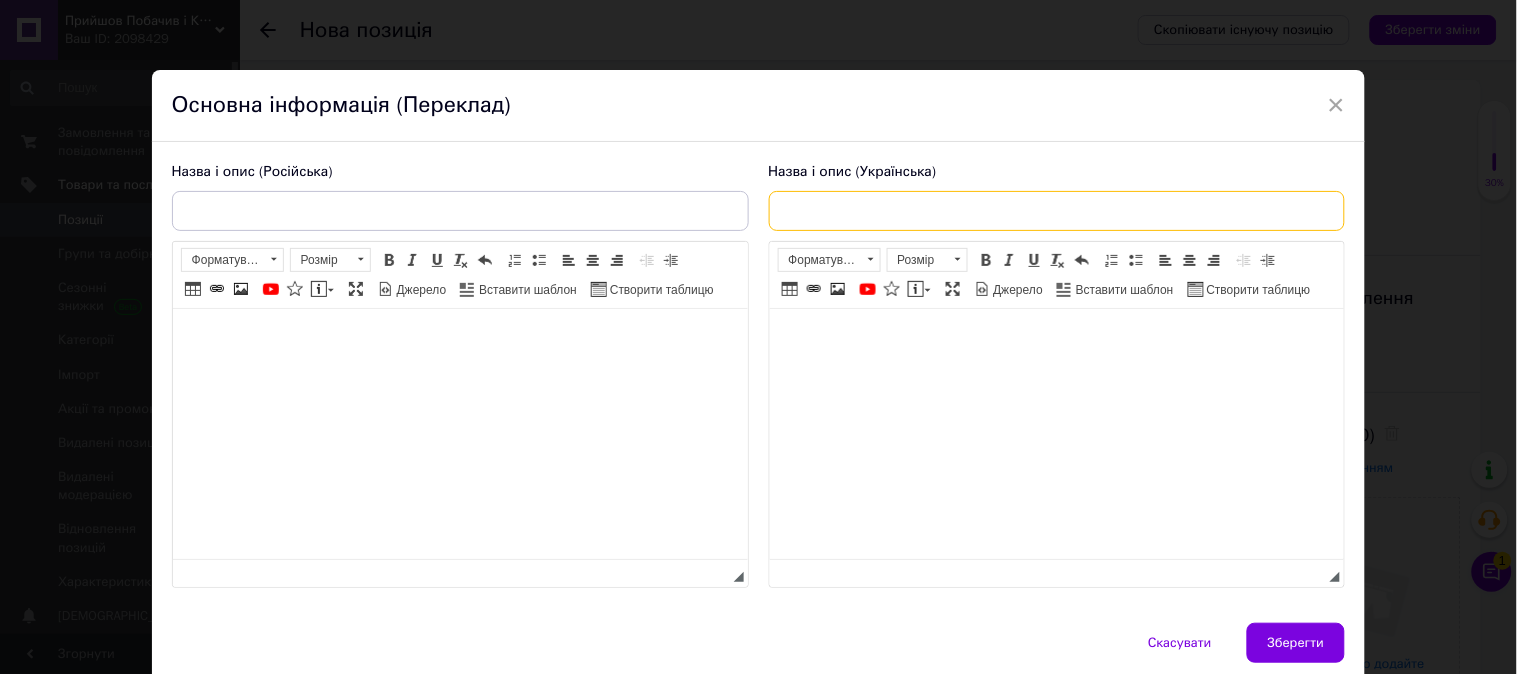 click at bounding box center (1057, 211) 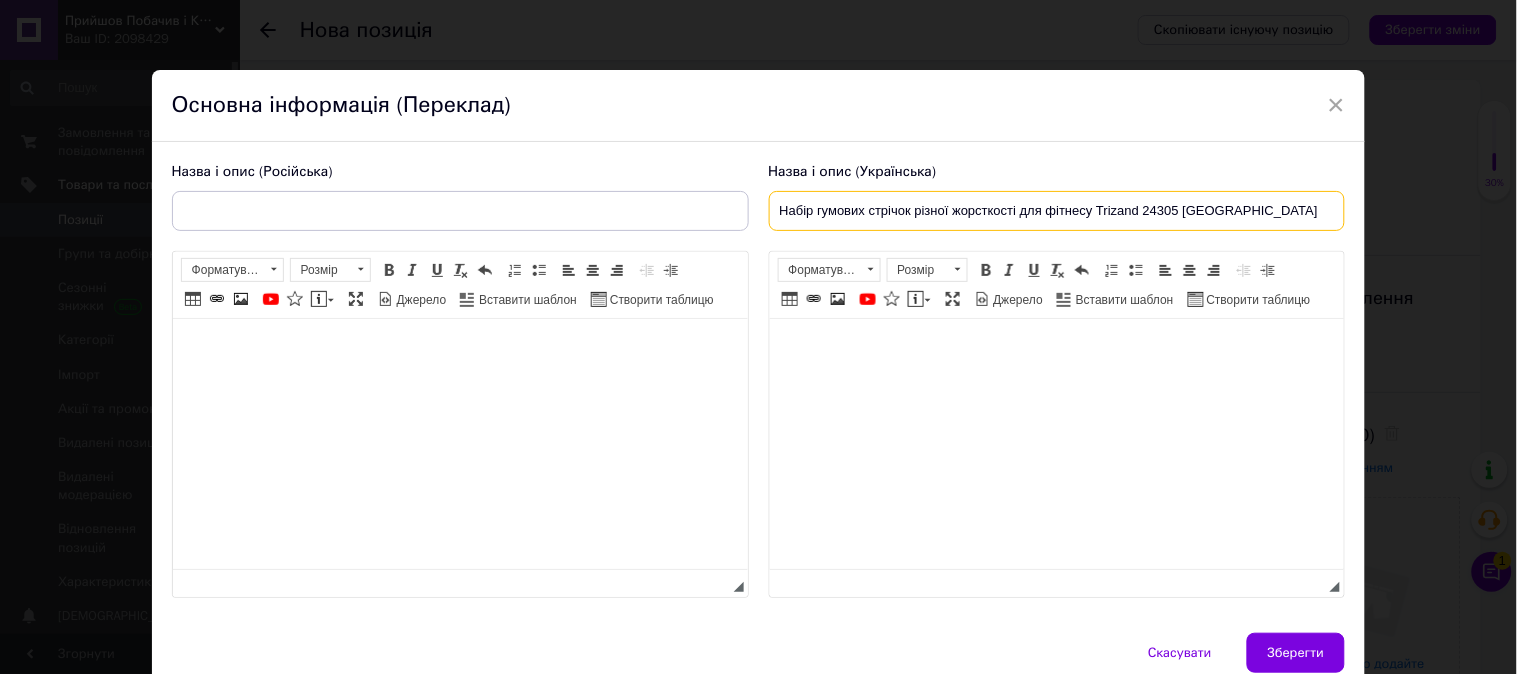 type on "Набір гумових стрічок різної жорсткості для фітнесу Trizand 24305 [GEOGRAPHIC_DATA]" 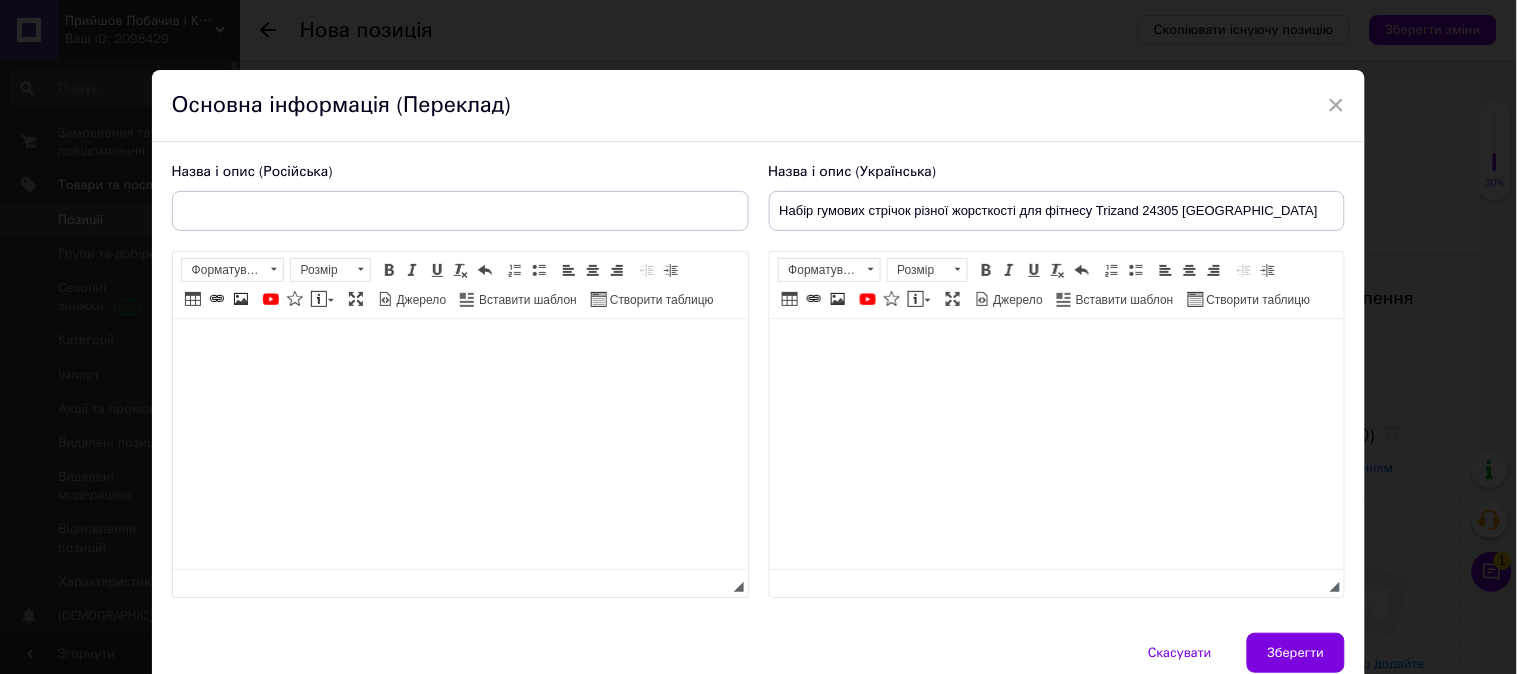 click at bounding box center [1056, 349] 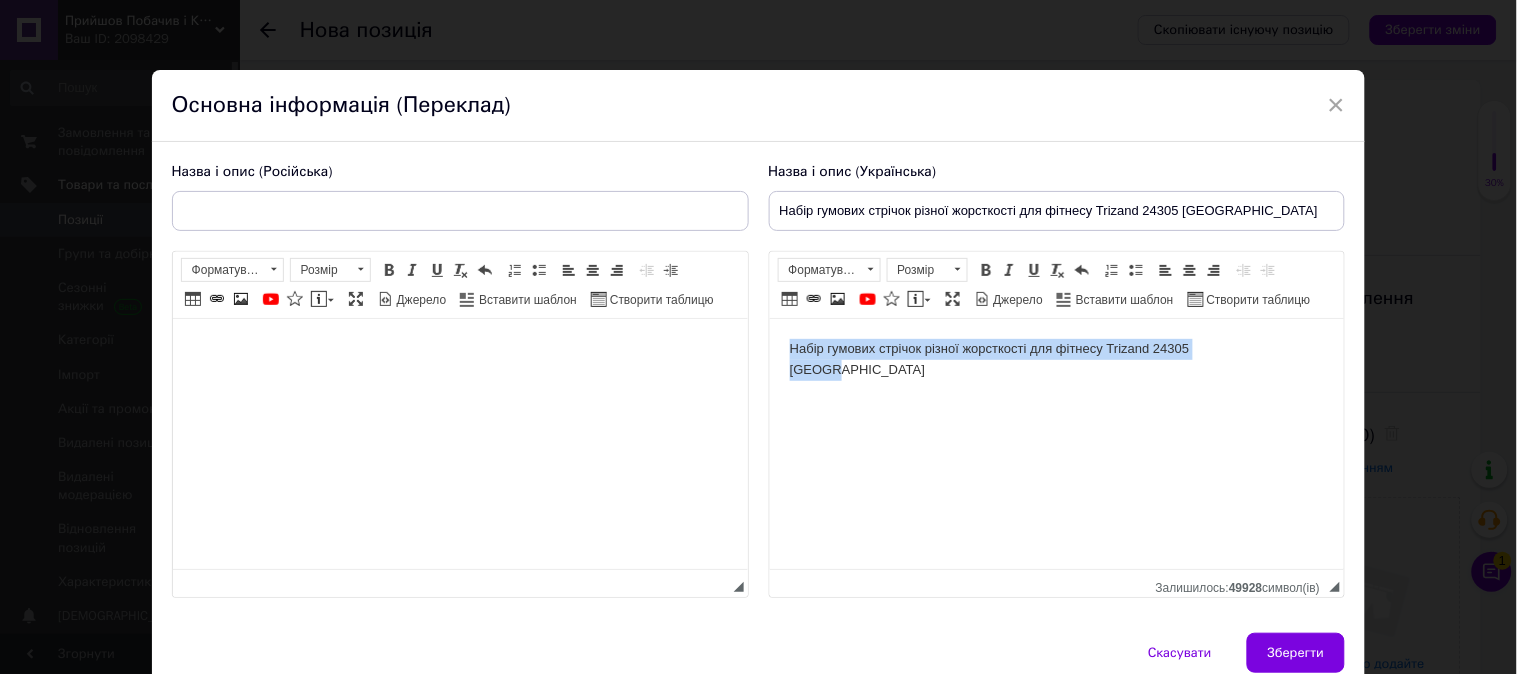 drag, startPoint x: 1262, startPoint y: 346, endPoint x: 532, endPoint y: 352, distance: 730.02466 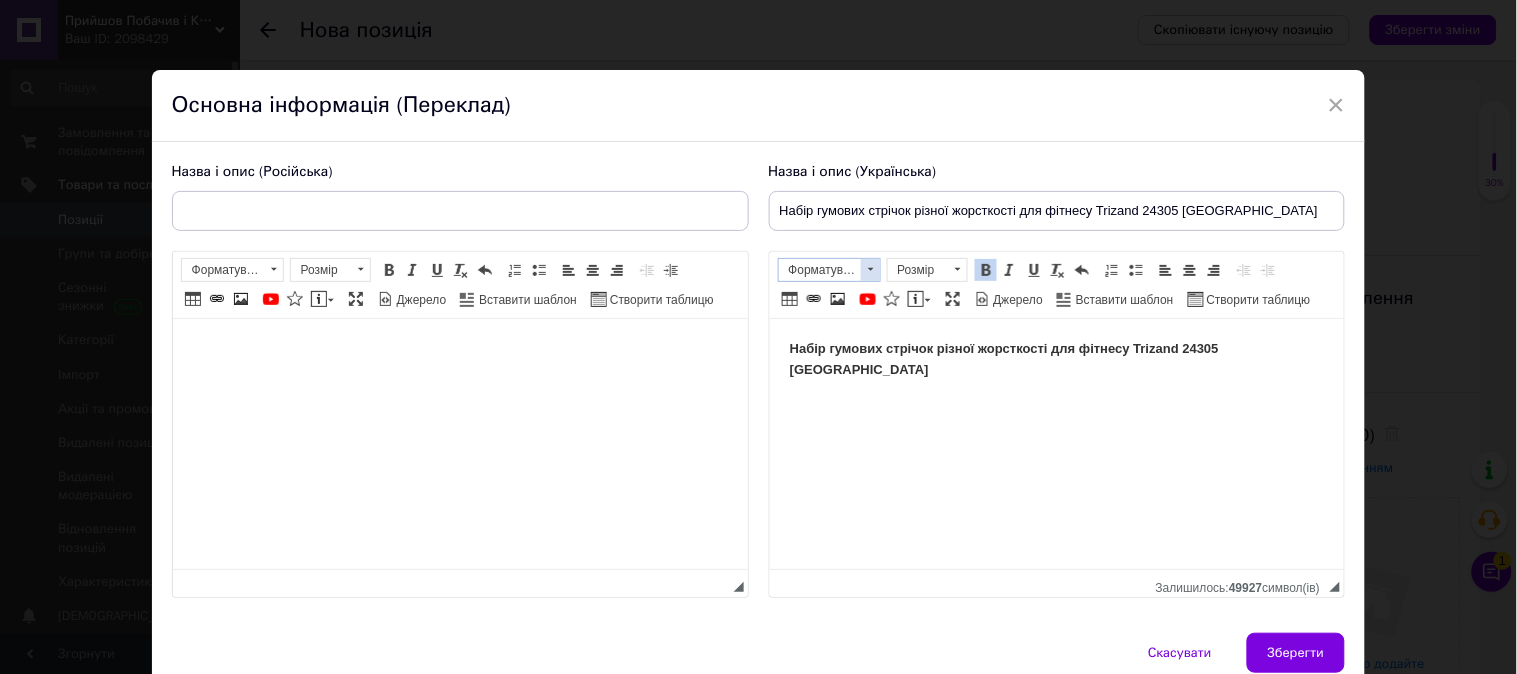click on "Форматування" at bounding box center (820, 270) 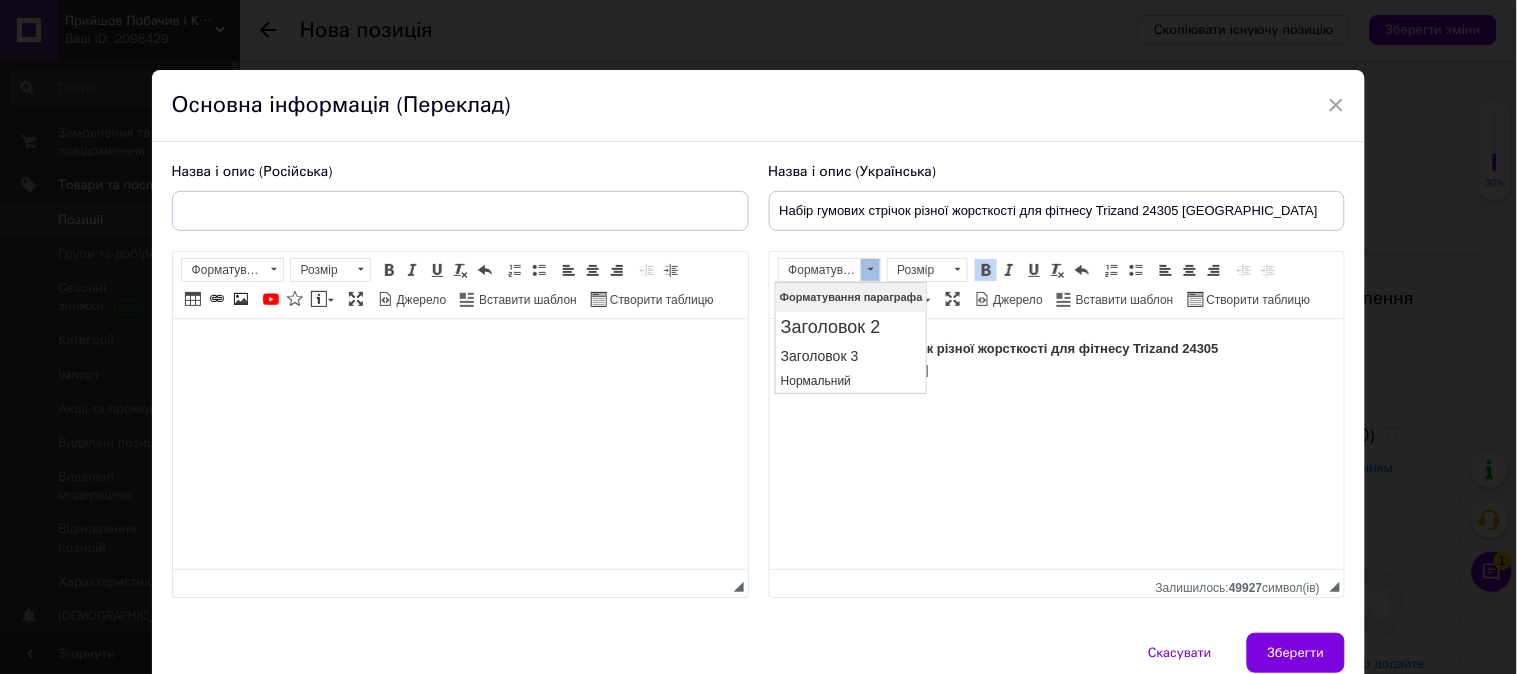 scroll, scrollTop: 0, scrollLeft: 0, axis: both 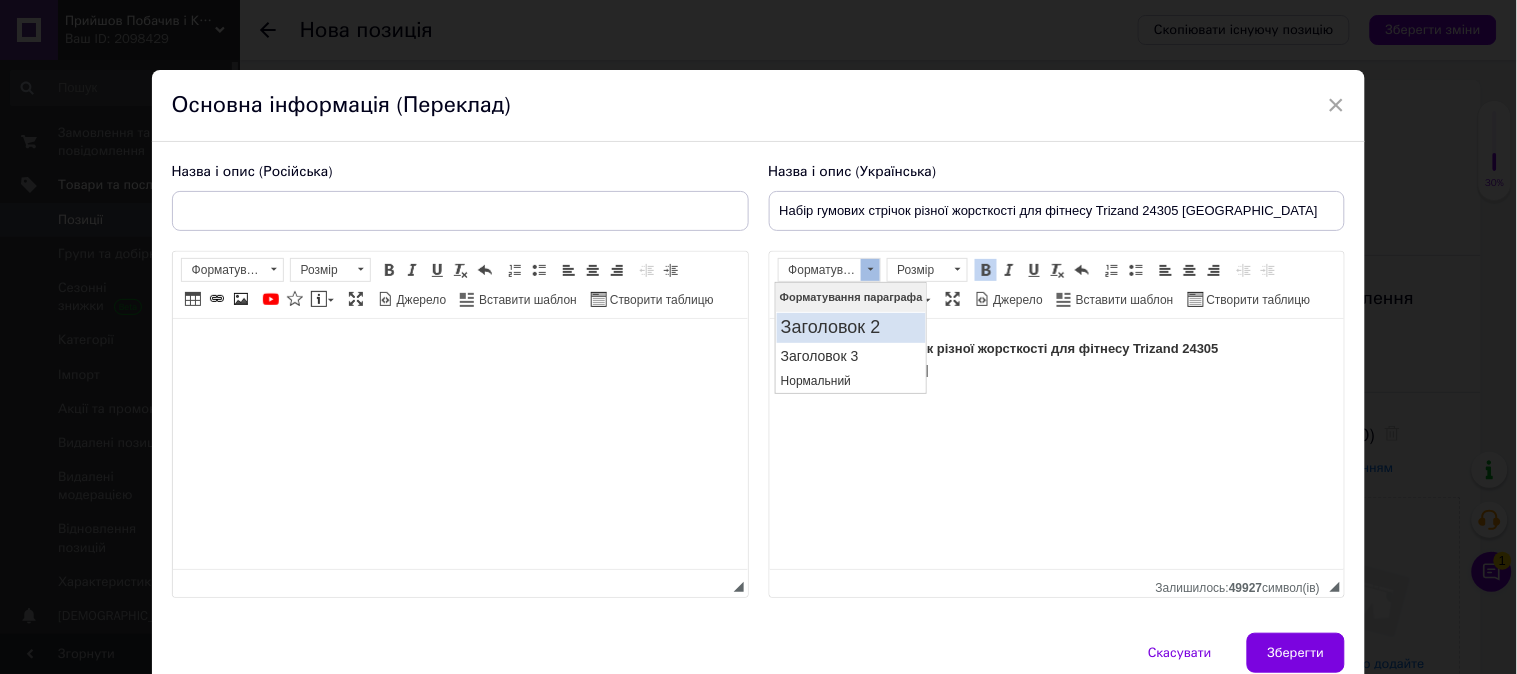 click on "Заголовок 2" at bounding box center [850, 327] 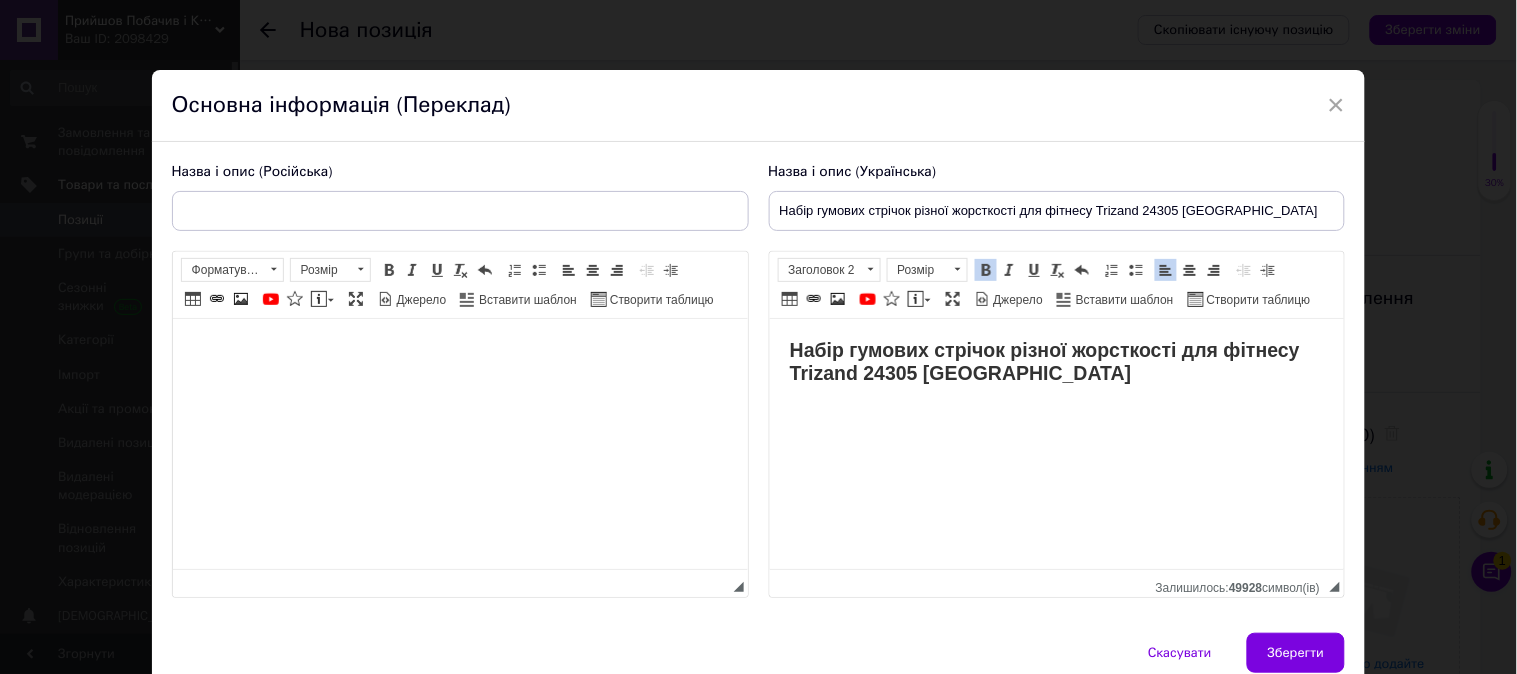 type 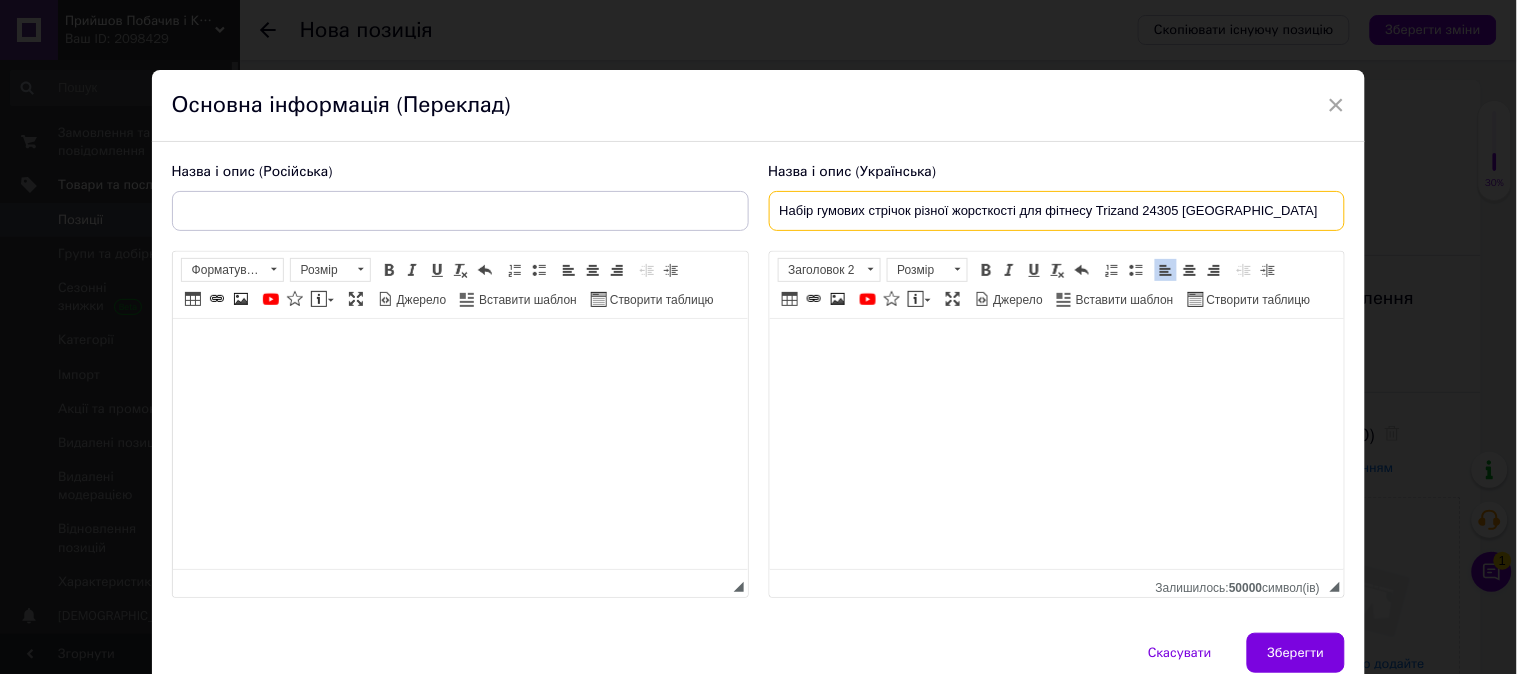 click on "Набір гумових стрічок різної жорсткості для фітнесу Trizand 24305 [GEOGRAPHIC_DATA]" at bounding box center (1057, 211) 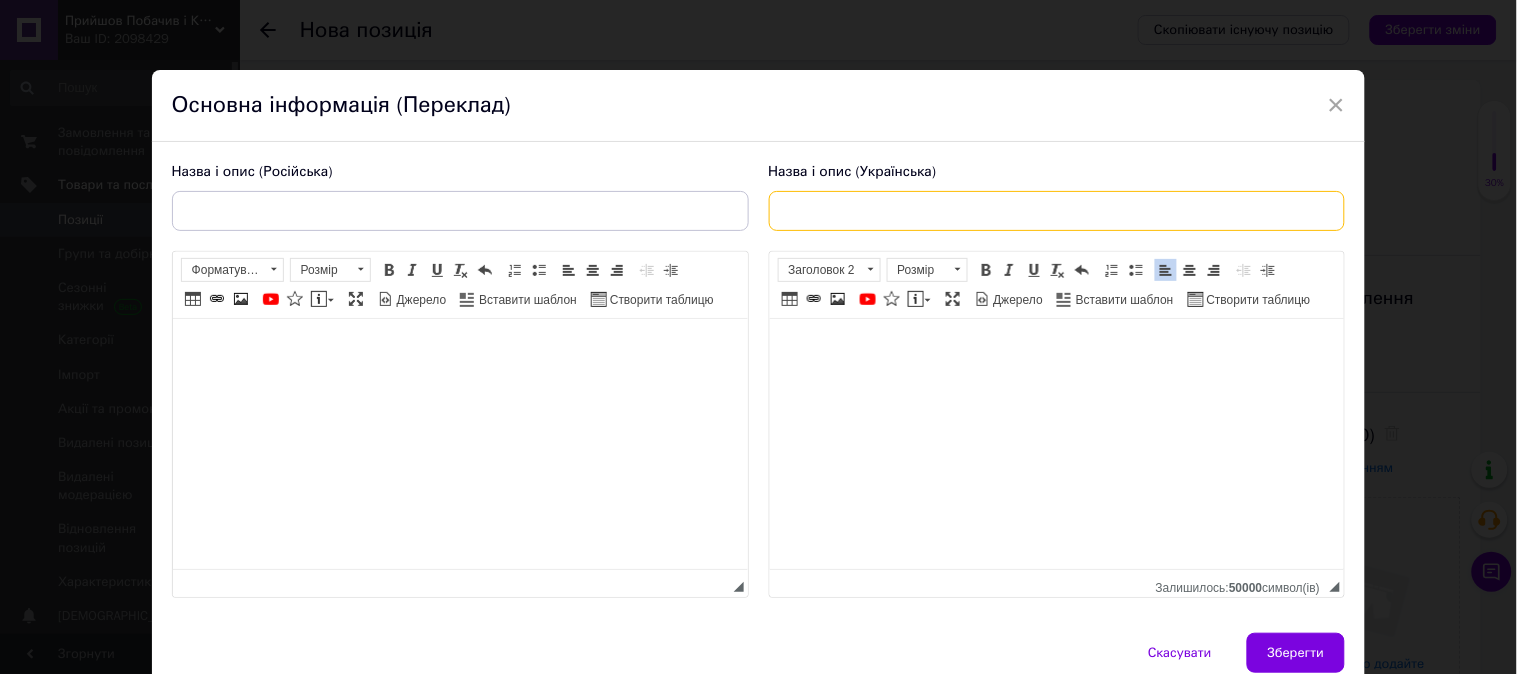 click at bounding box center [1057, 211] 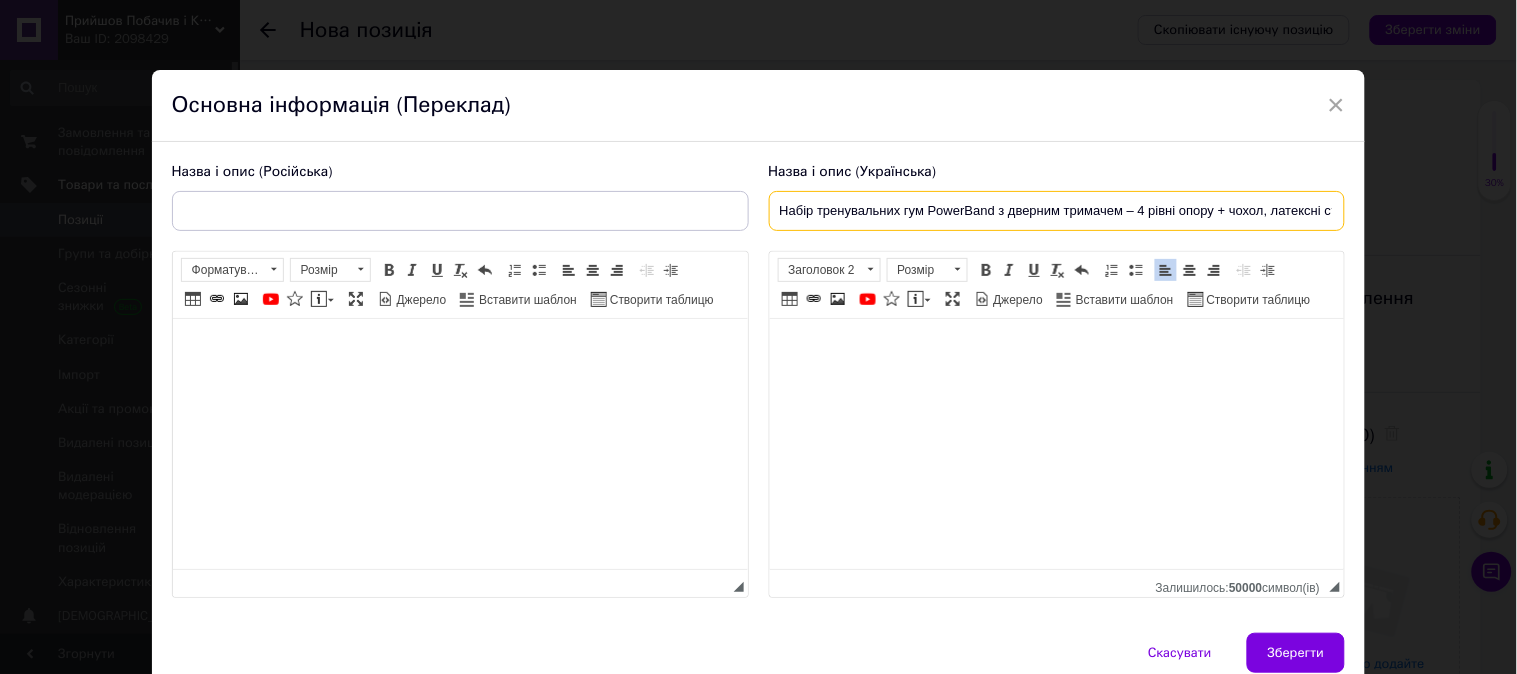 scroll, scrollTop: 0, scrollLeft: 0, axis: both 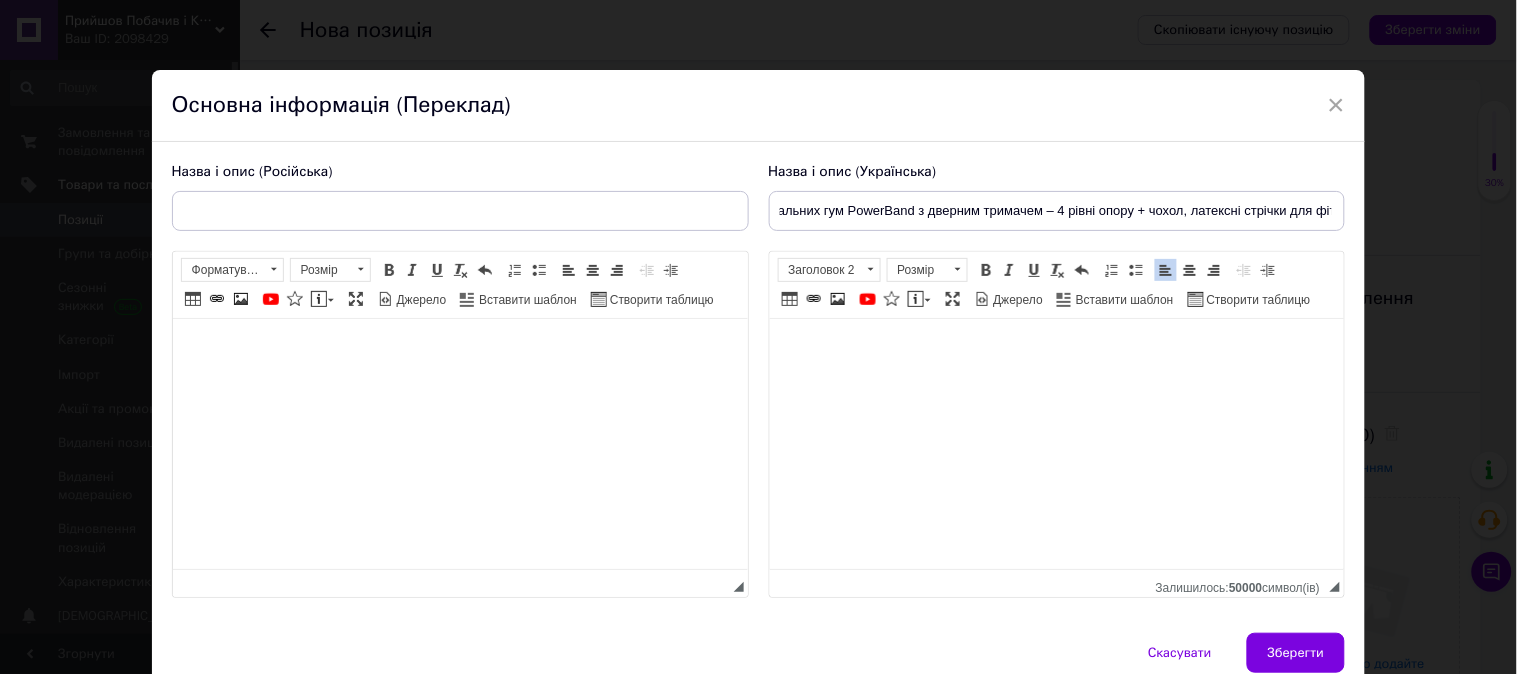 click at bounding box center [1056, 350] 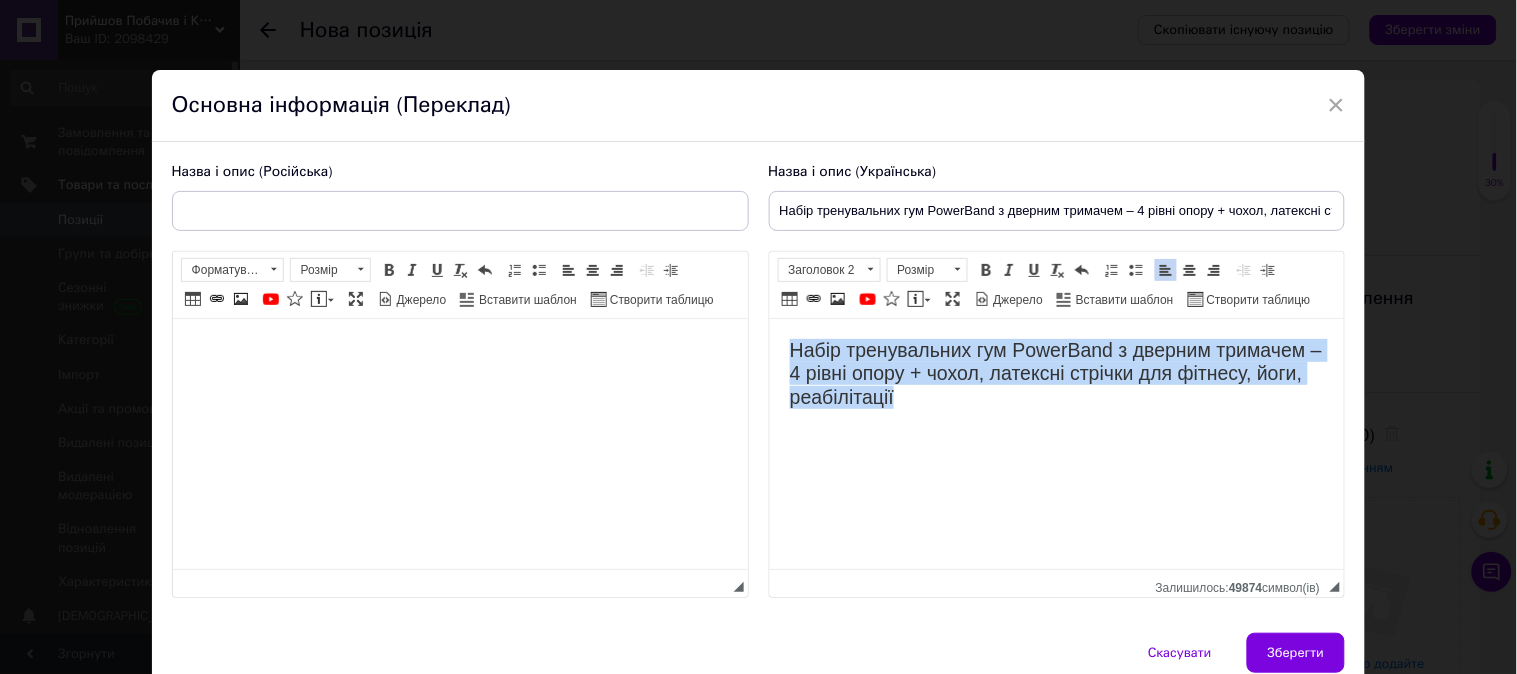 drag, startPoint x: 949, startPoint y: 405, endPoint x: 756, endPoint y: 310, distance: 215.11392 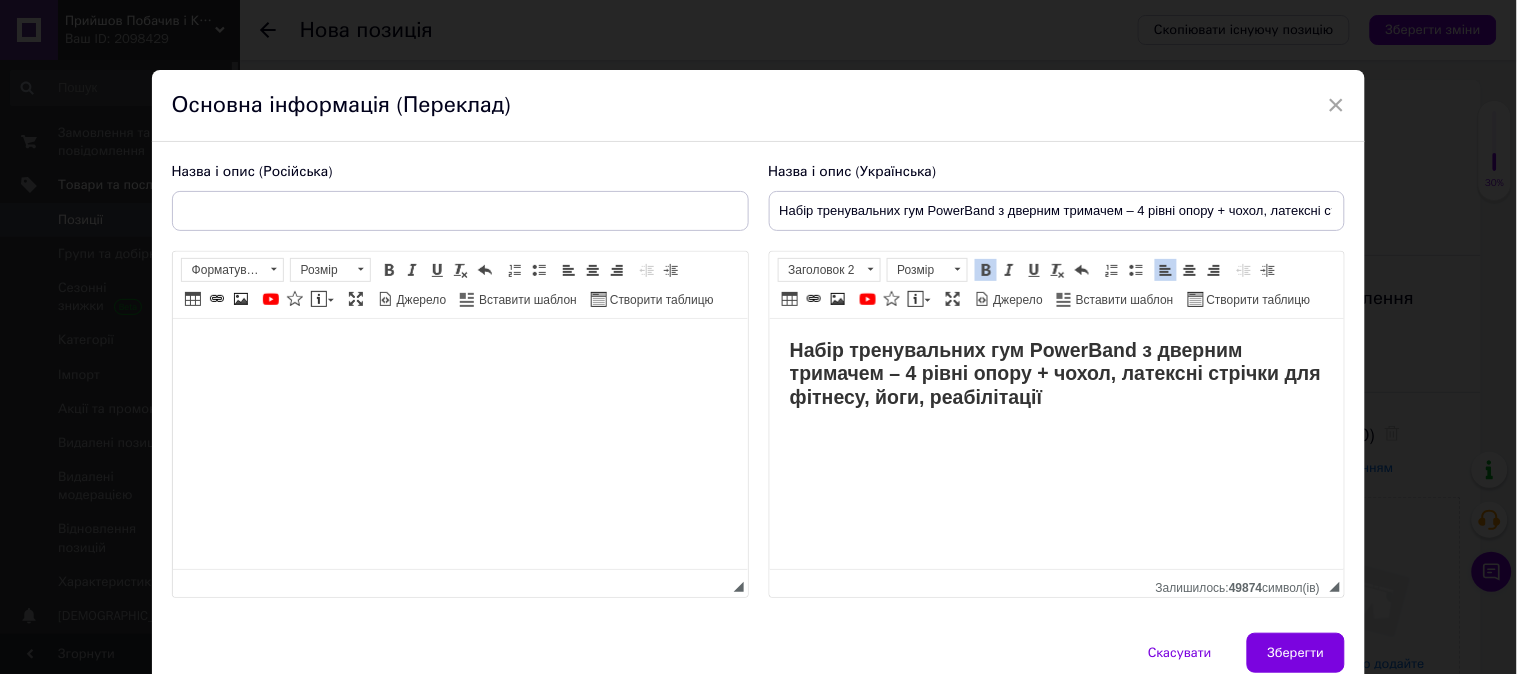 click on "Набір тренувальних гум PowerBand з дверним тримачем – 4 рівні опору + чохол, латексні стрічки для фітнесу, йоги, реабілітації" at bounding box center [1056, 374] 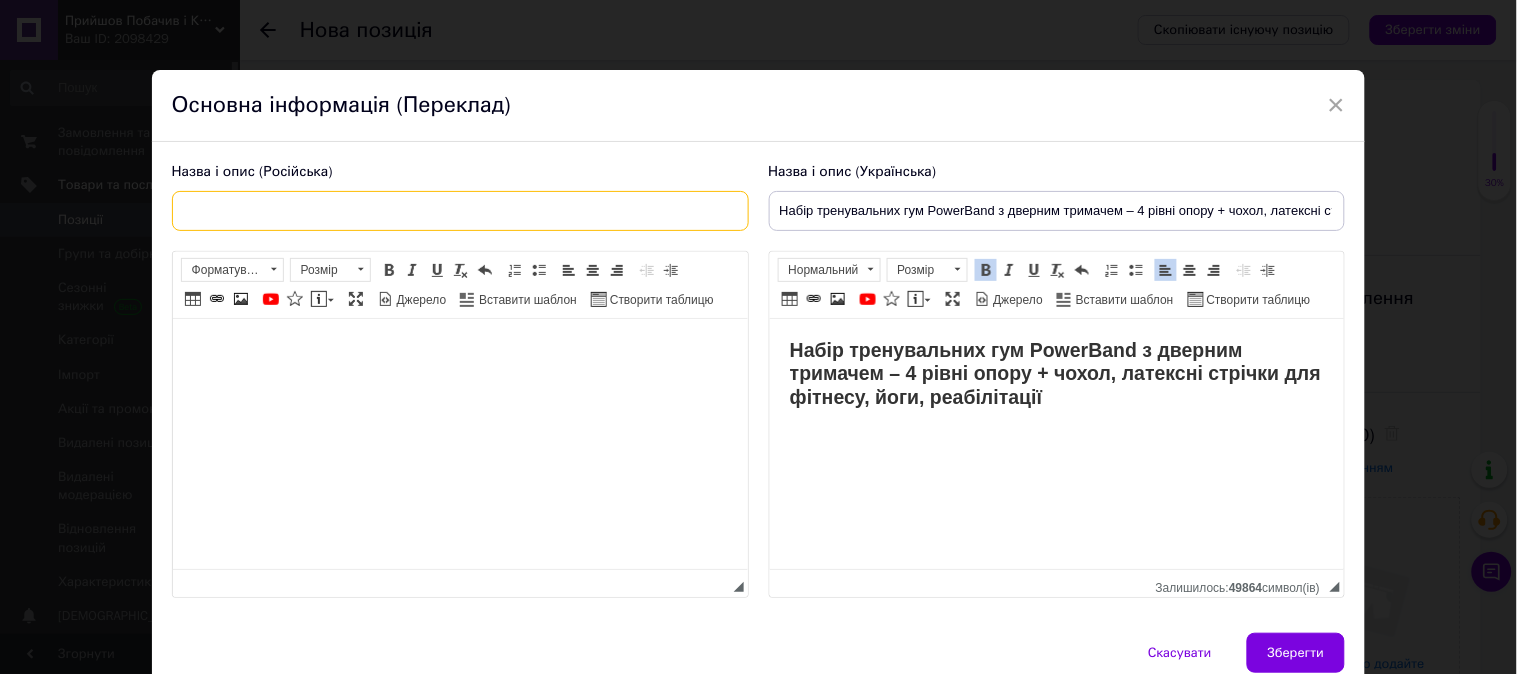 click at bounding box center (460, 211) 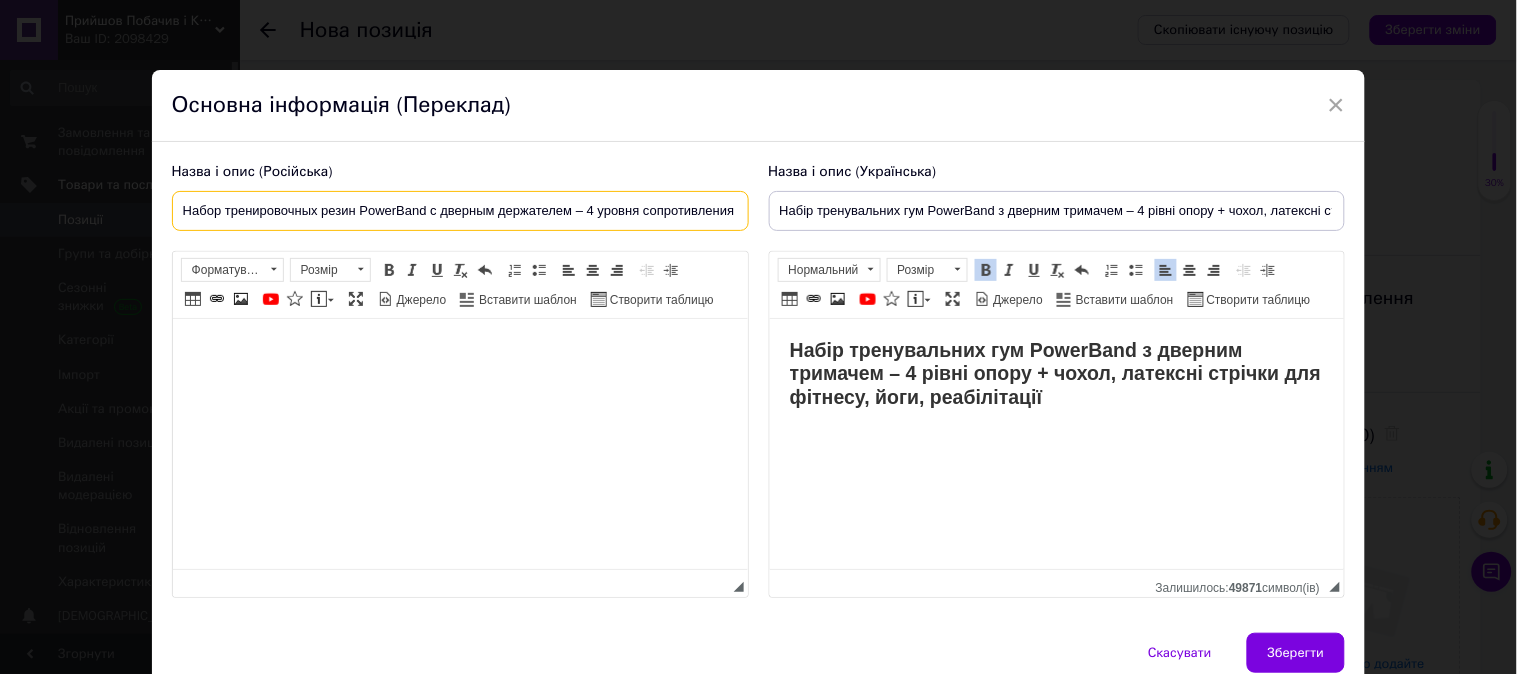 scroll, scrollTop: 0, scrollLeft: 187, axis: horizontal 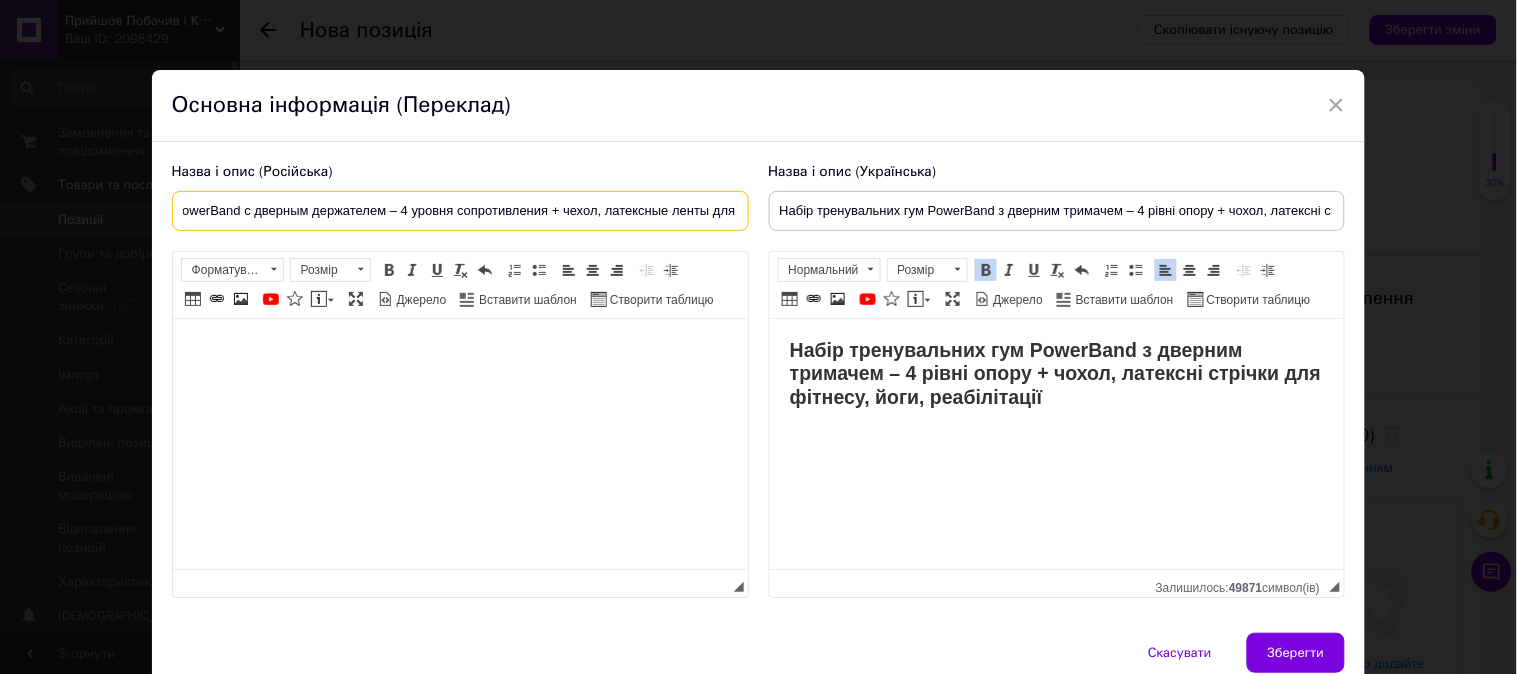 type on "Набор тренировочных резин PowerBand с дверным держателем – 4 уровня сопротивления + чехол, латексные ленты для" 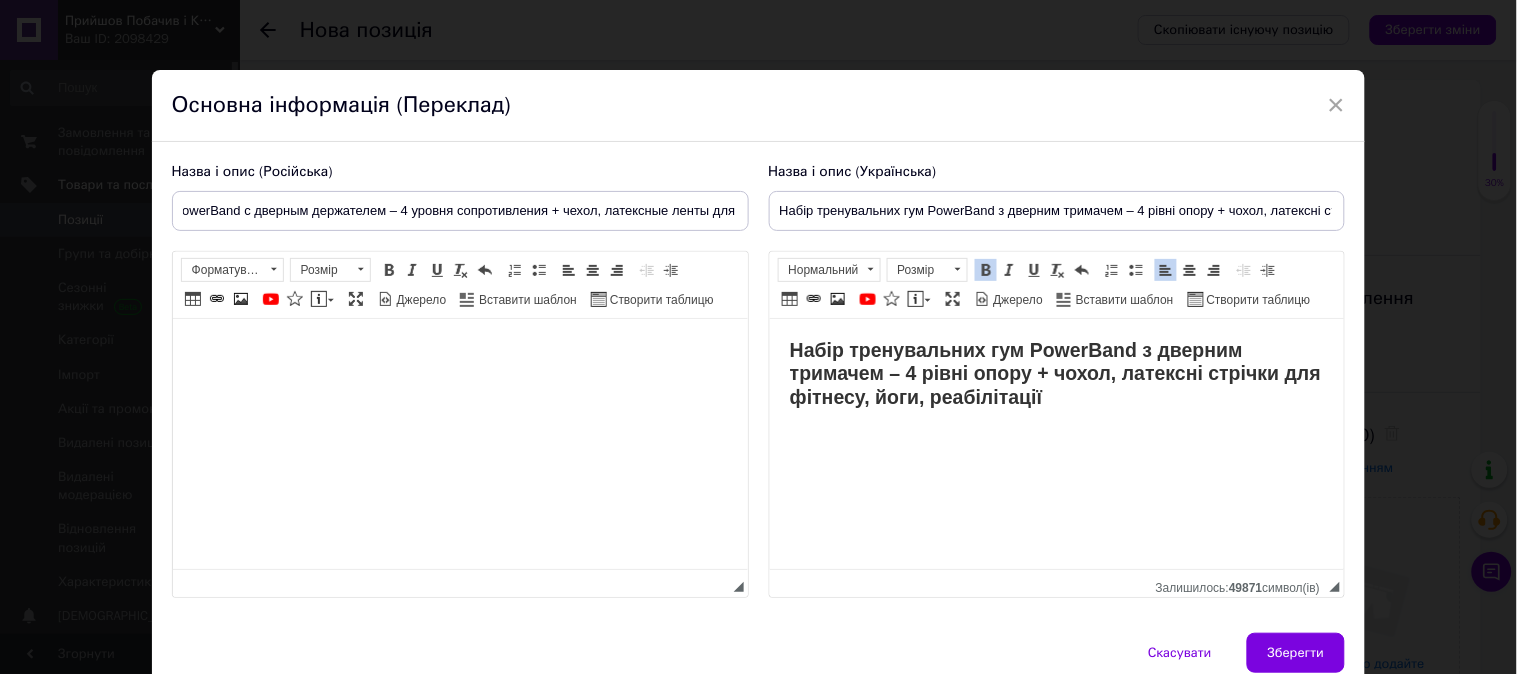 click at bounding box center [459, 349] 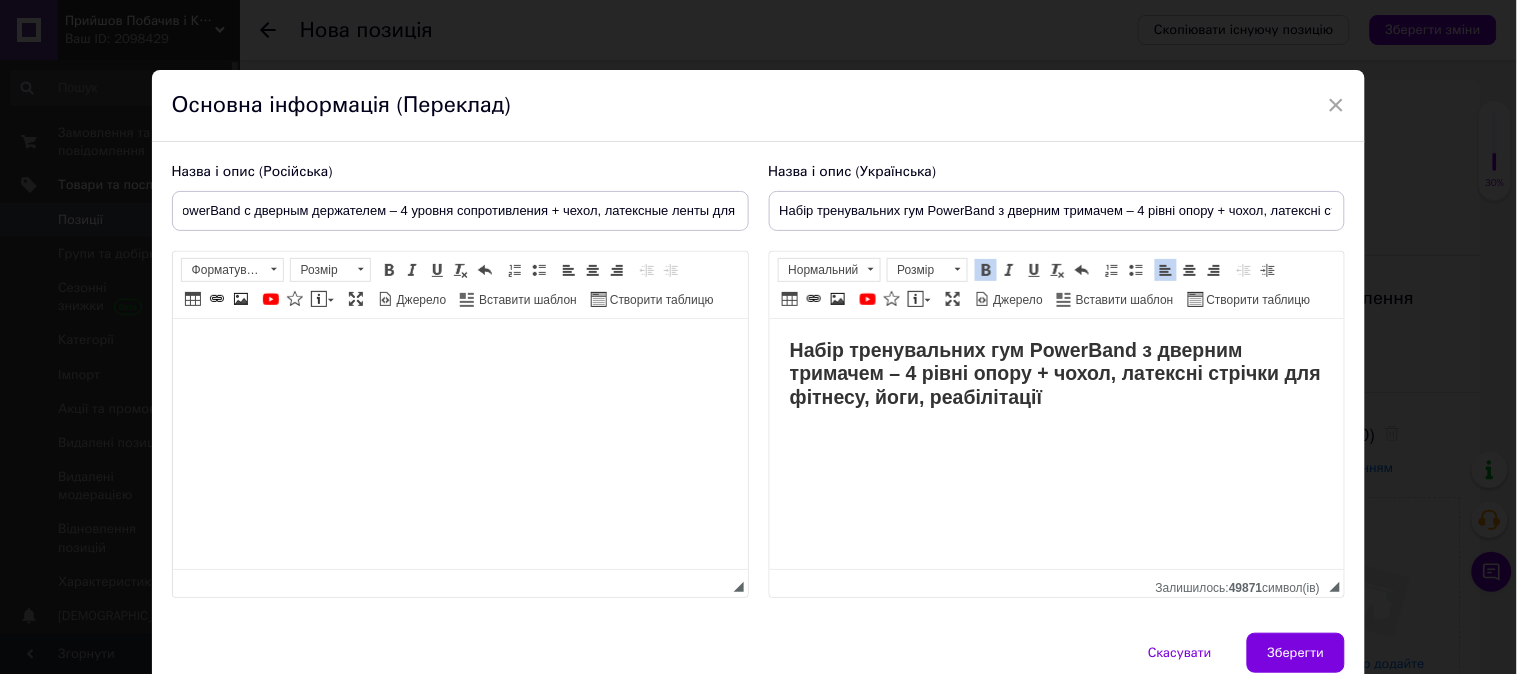 scroll, scrollTop: 0, scrollLeft: 0, axis: both 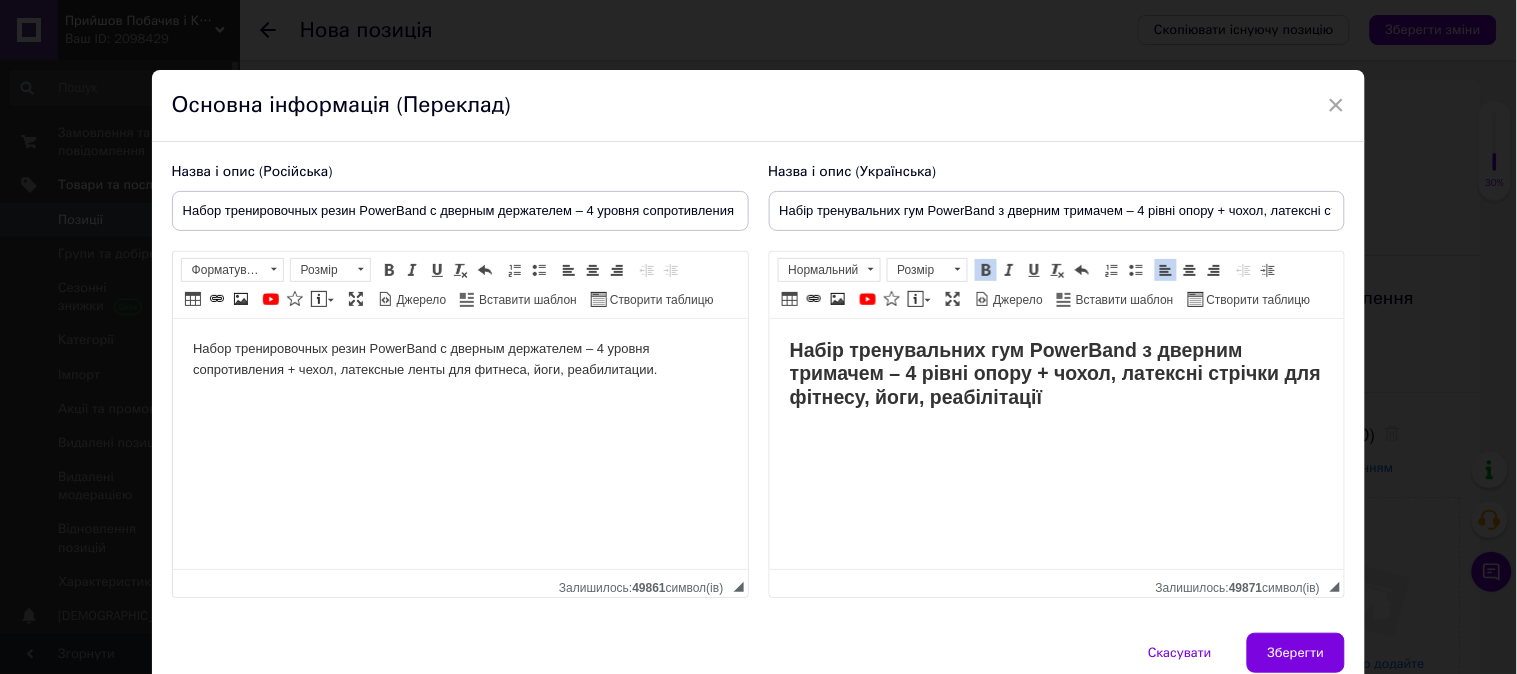 type 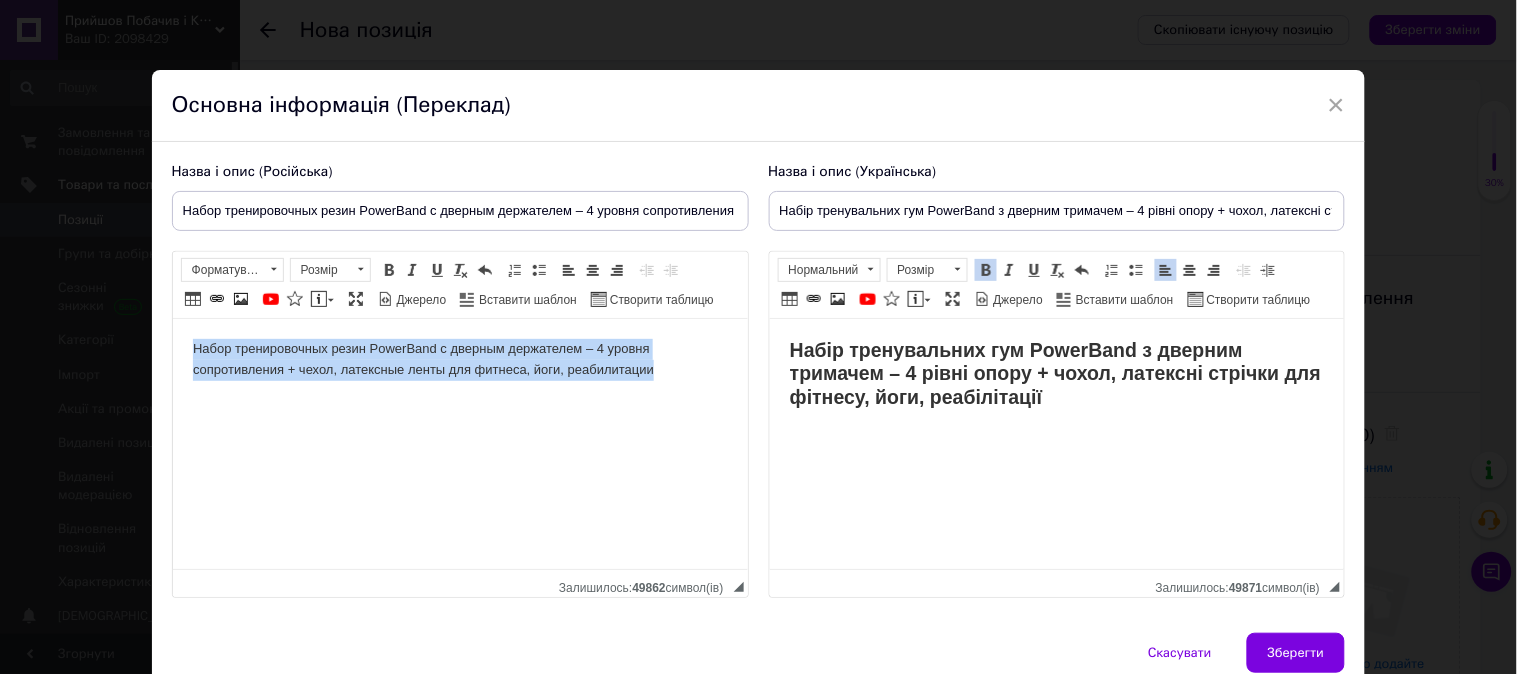 drag, startPoint x: 676, startPoint y: 375, endPoint x: 486, endPoint y: 627, distance: 315.601 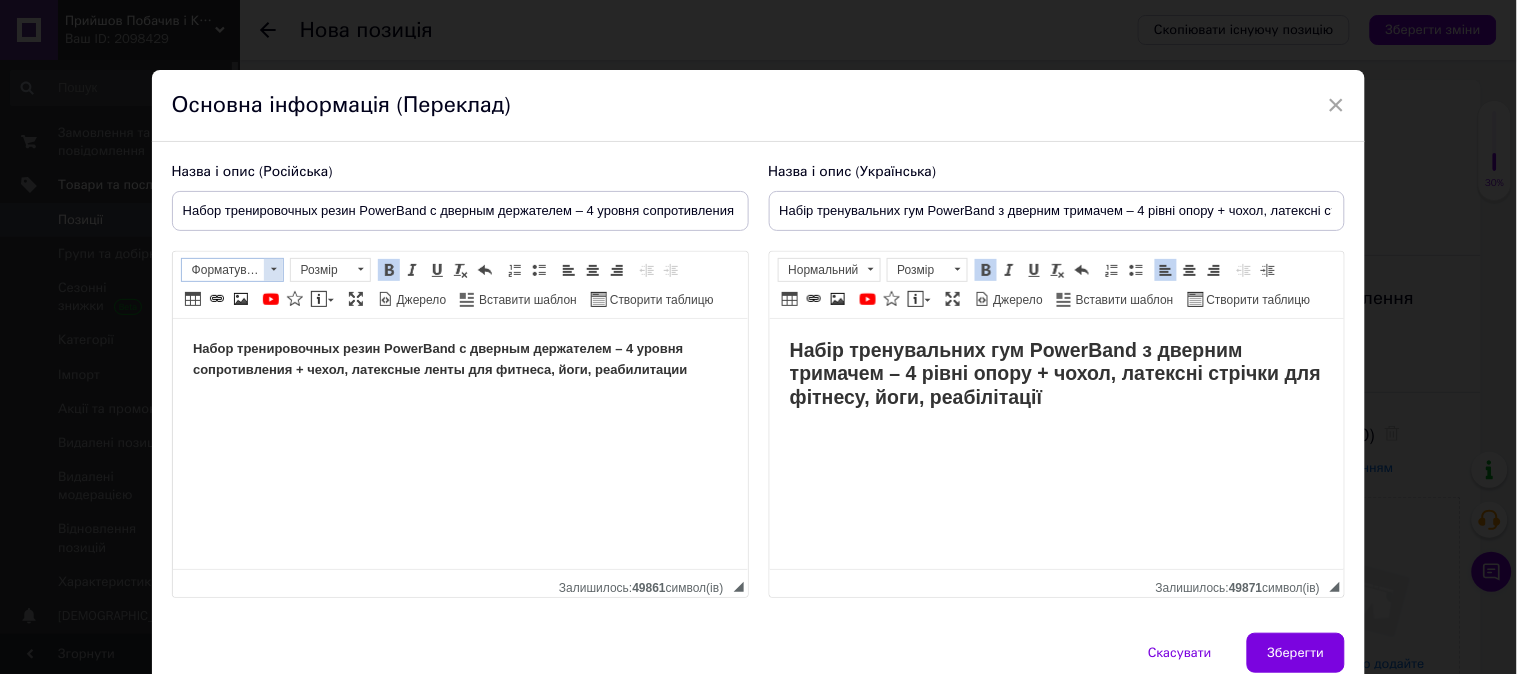 click at bounding box center (273, 270) 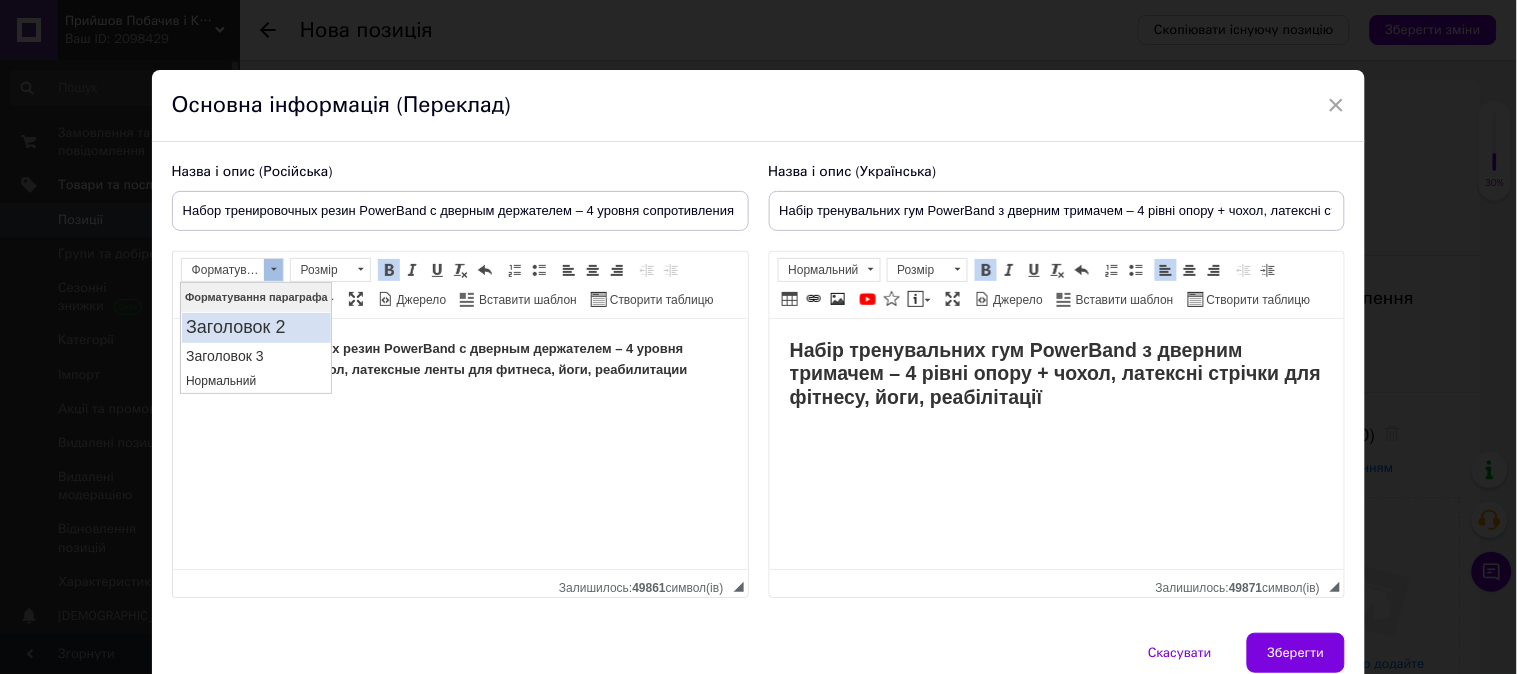 click on "Заголовок 2" at bounding box center (256, 327) 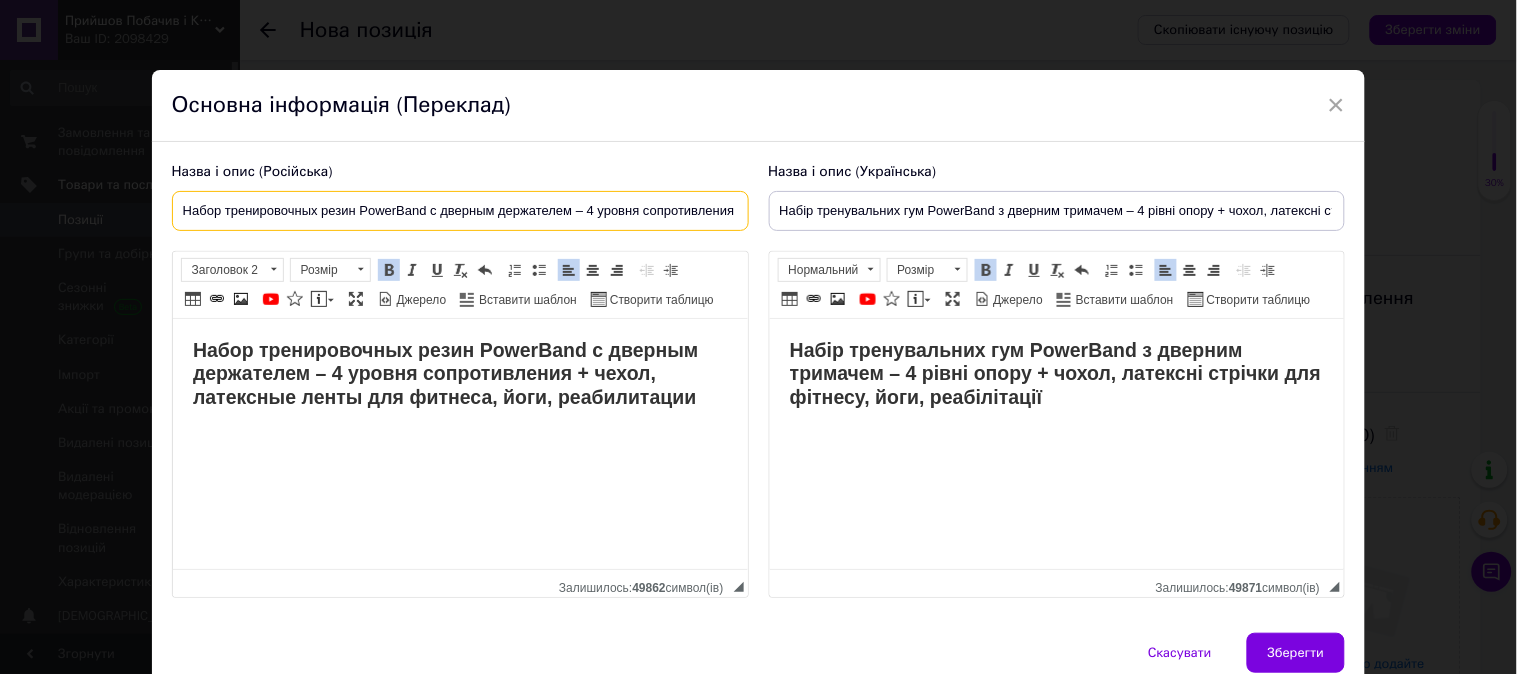 click on "Набор тренировочных резин PowerBand с дверным держателем – 4 уровня сопротивления + чехол, латексные ленты для" at bounding box center [460, 211] 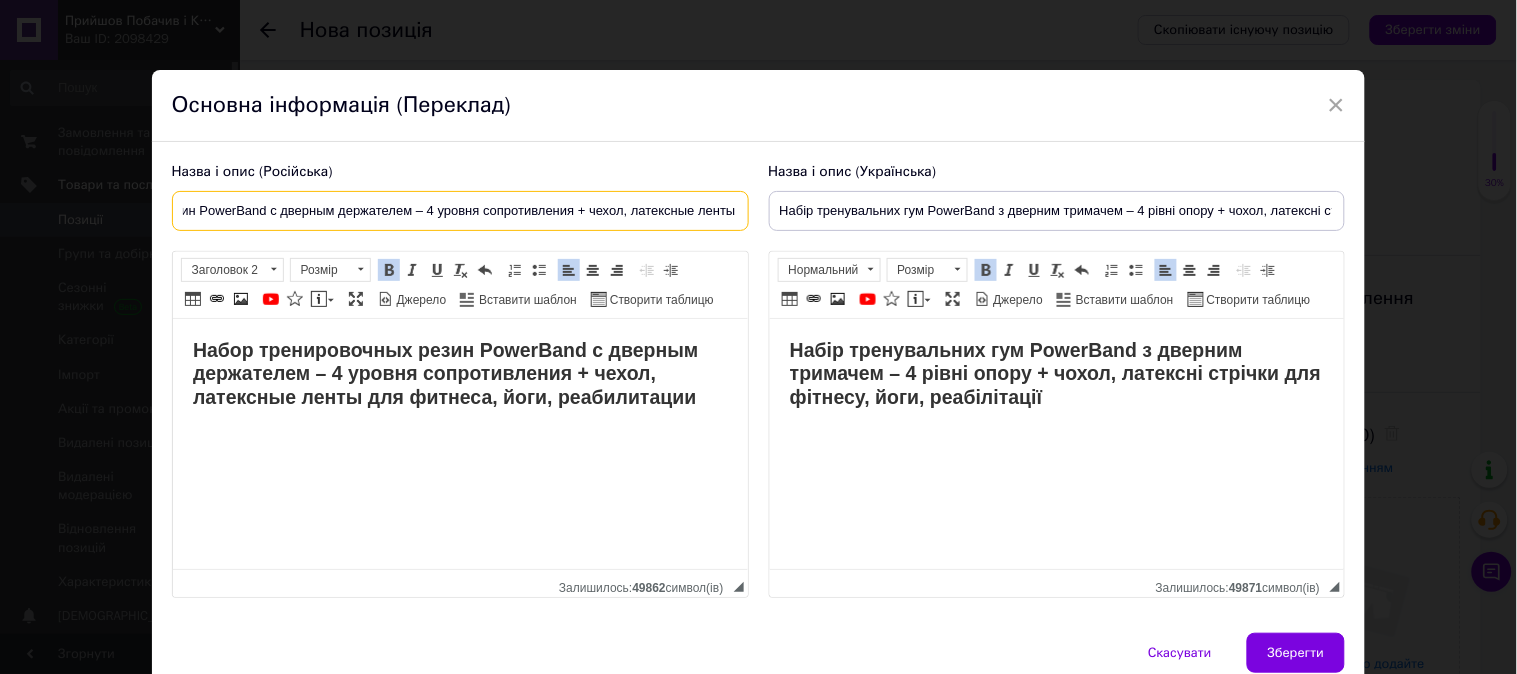 scroll, scrollTop: 0, scrollLeft: 165, axis: horizontal 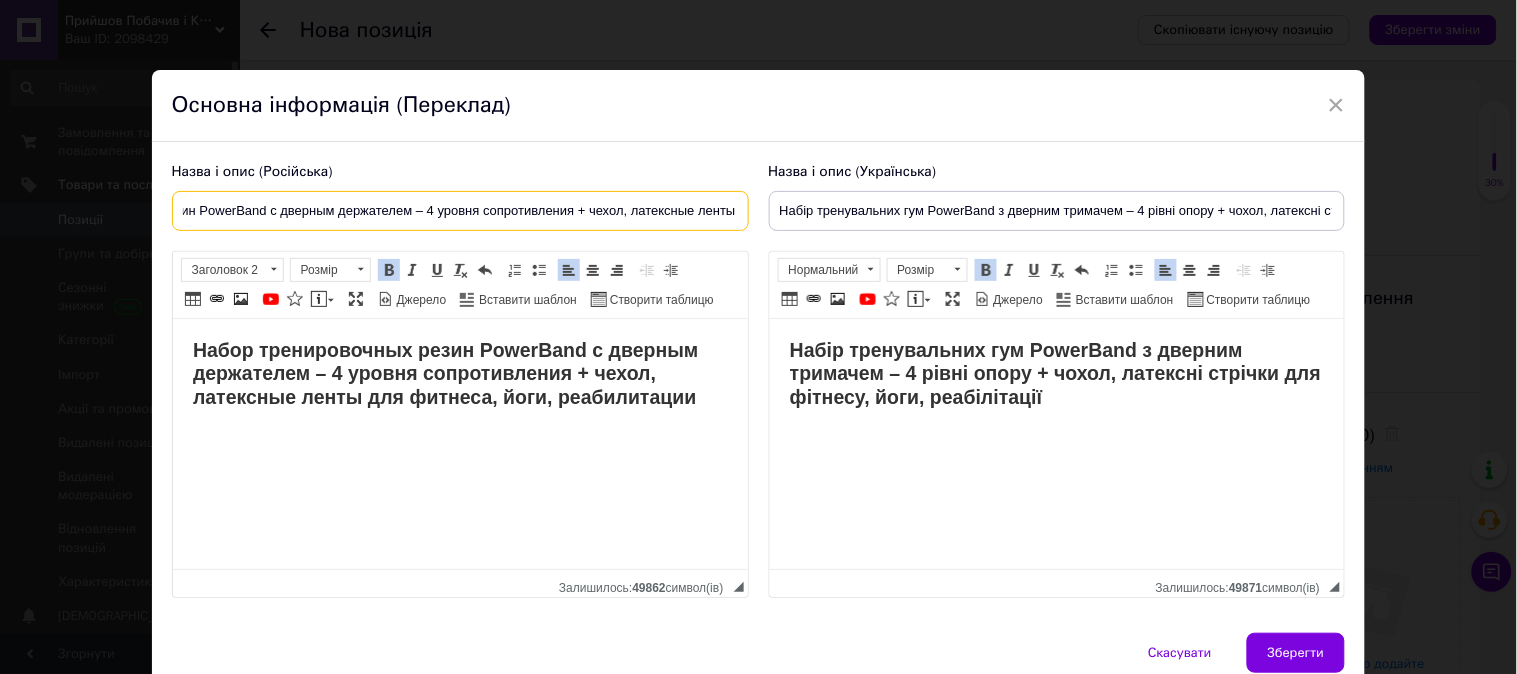 type on "Набор тренировочных резин PowerBand с дверным держателем – 4 уровня сопротивления + чехол, латексные ленты" 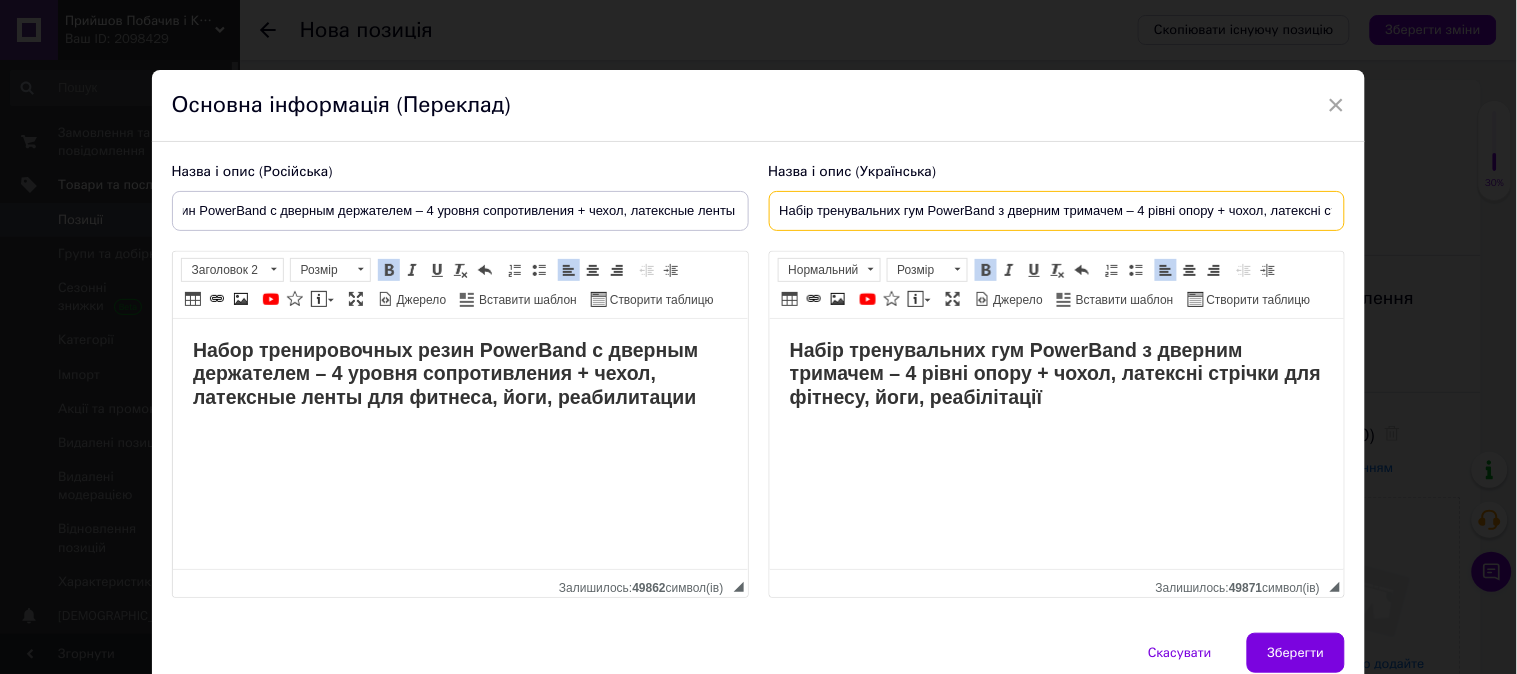 click on "Набір тренувальних гум PowerBand з дверним тримачем – 4 рівні опору + чохол, латексні стрічки для фітнесу, йоги, реабілітації" at bounding box center (1057, 211) 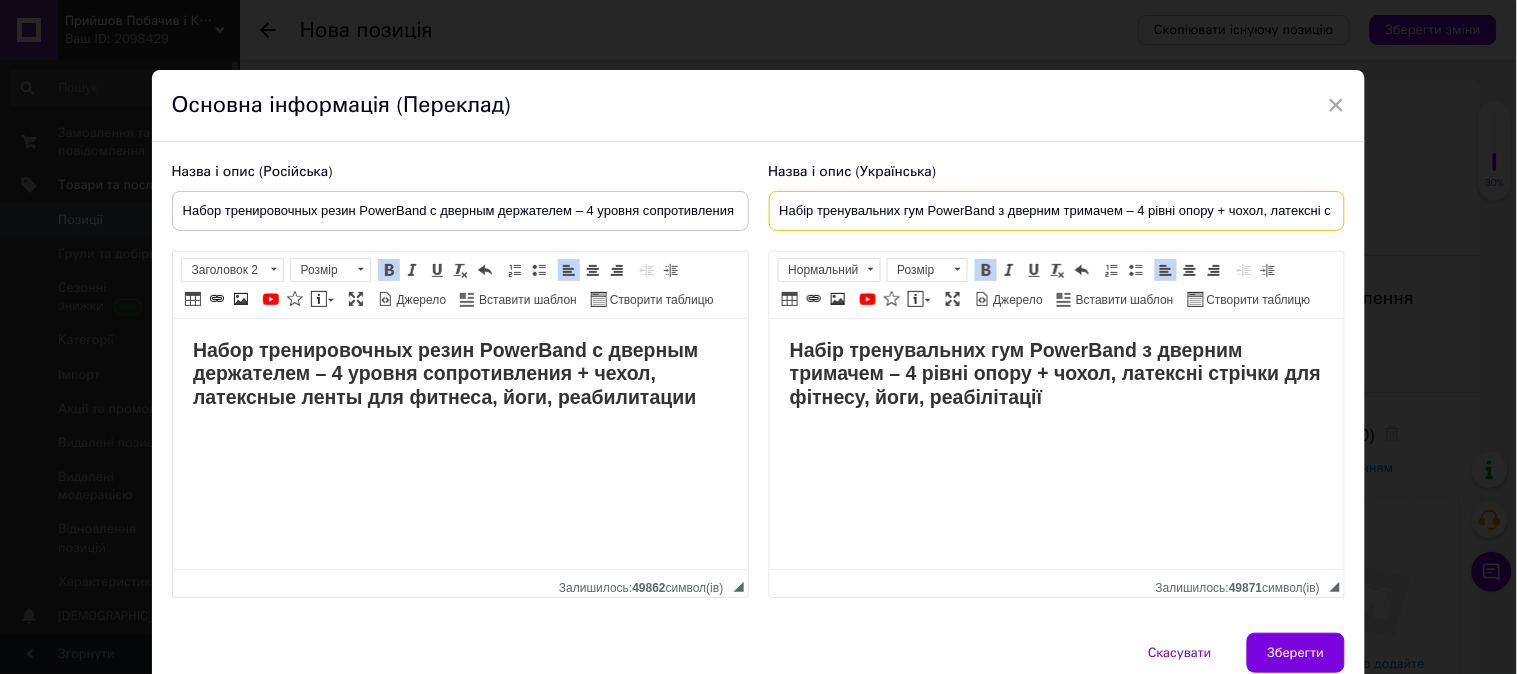 scroll, scrollTop: 0, scrollLeft: 222, axis: horizontal 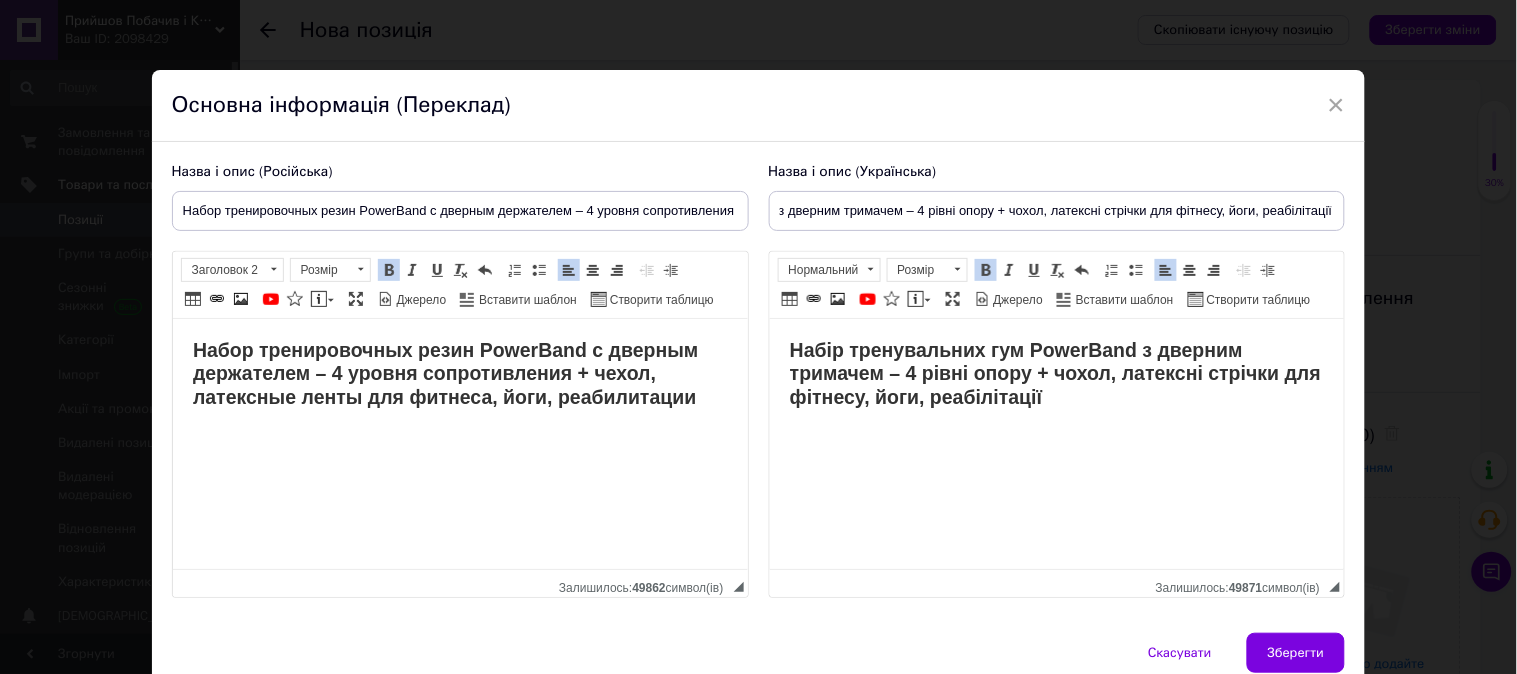 click on "Набір тренувальних гум PowerBand з дверним тримачем – 4 рівні опору + чохол, латексні стрічки для фітнесу, йоги, реабілітації" at bounding box center [1056, 392] 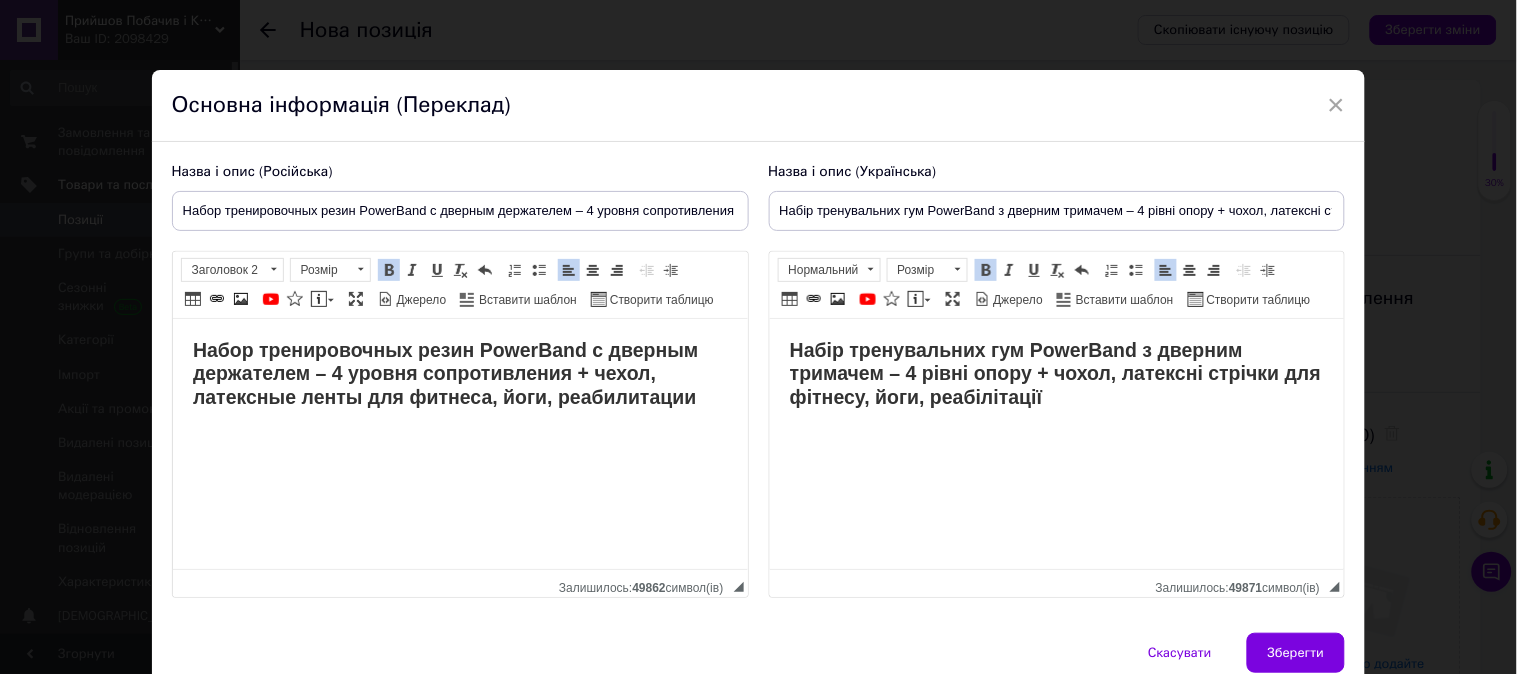click on "Набір тренувальних гум PowerBand з дверним тримачем – 4 рівні опору + чохол, латексні стрічки для фітнесу, йоги, реабілітації" at bounding box center (1056, 392) 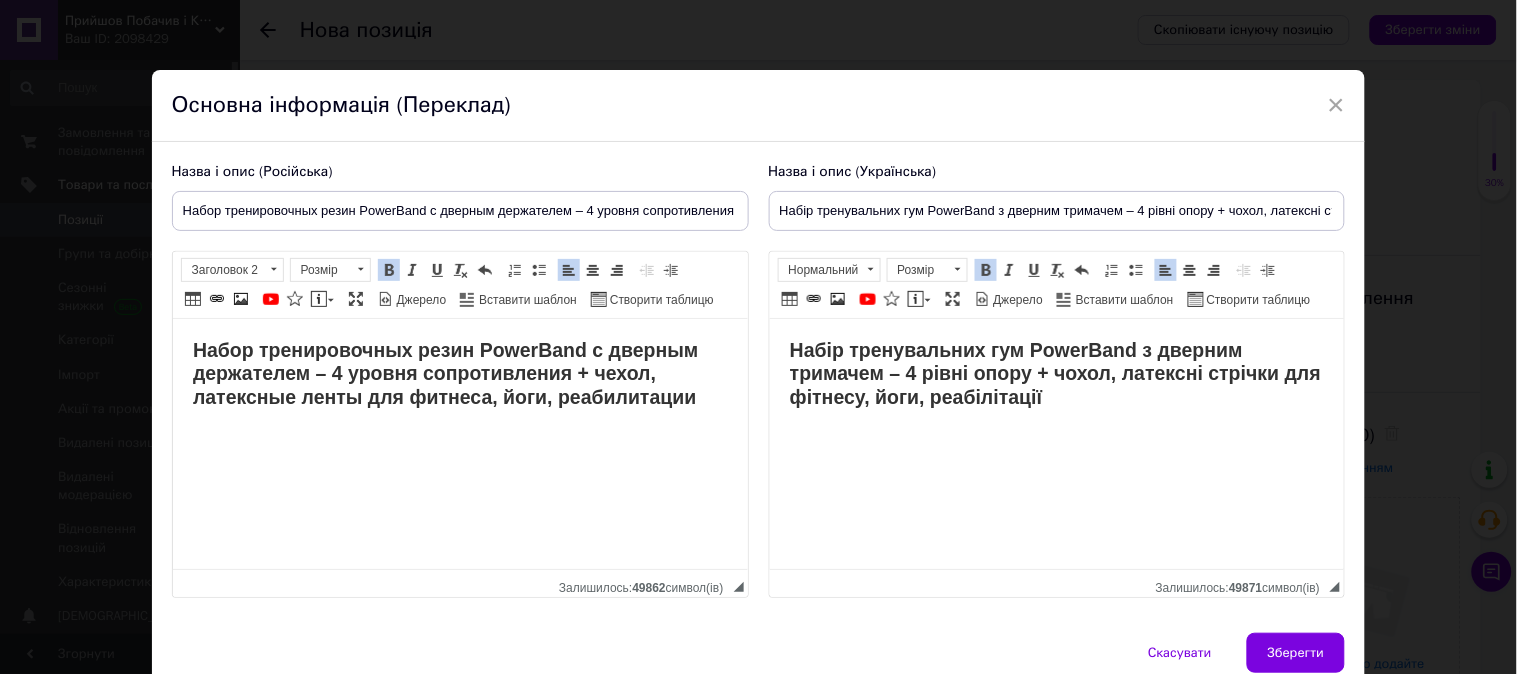 click on "Набор тренировочных резин PowerBand с дверным держателем – 4 уровня сопротивления + чехол, латексные ленты для фитнеса, йоги, реабилитации" at bounding box center (459, 374) 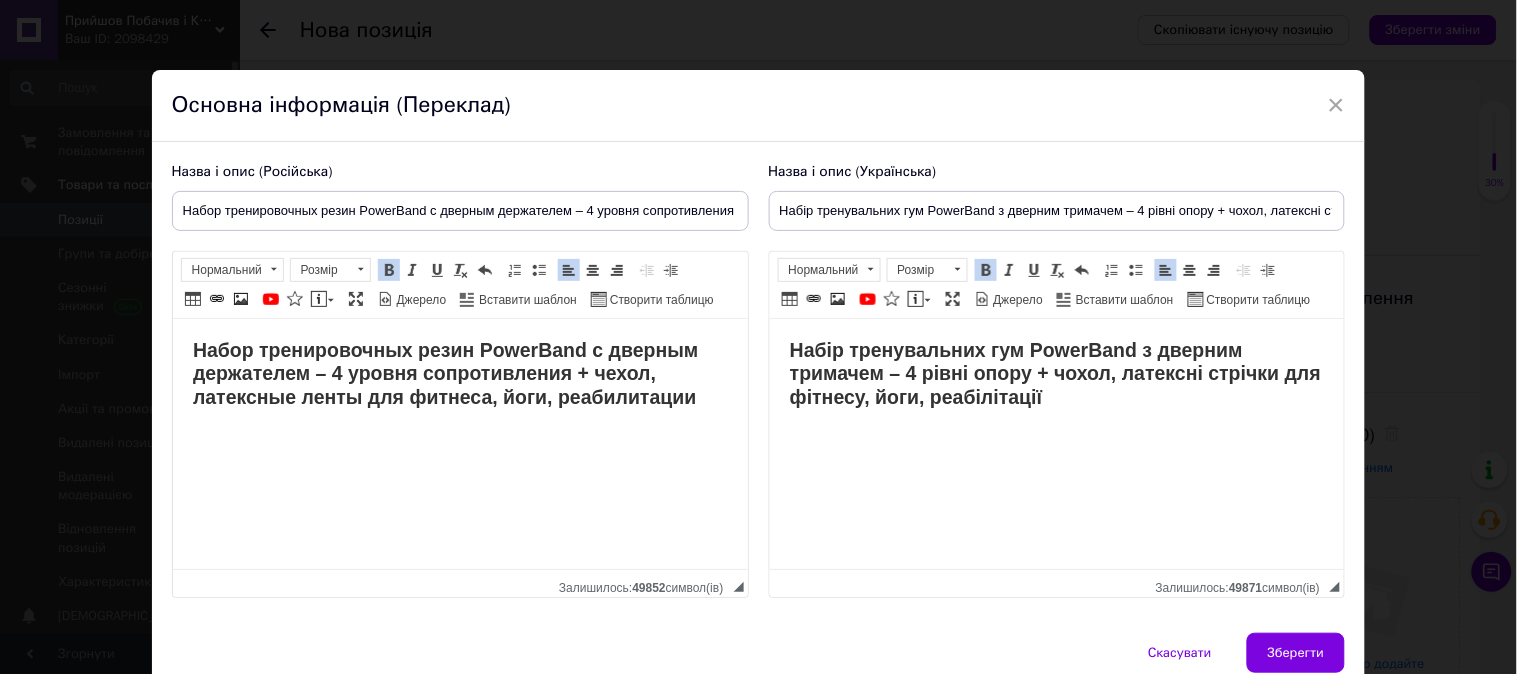 click on "Набір тренувальних гум PowerBand з дверним тримачем – 4 рівні опору + чохол, латексні стрічки для фітнесу, йоги, реабілітації" at bounding box center (1054, 373) 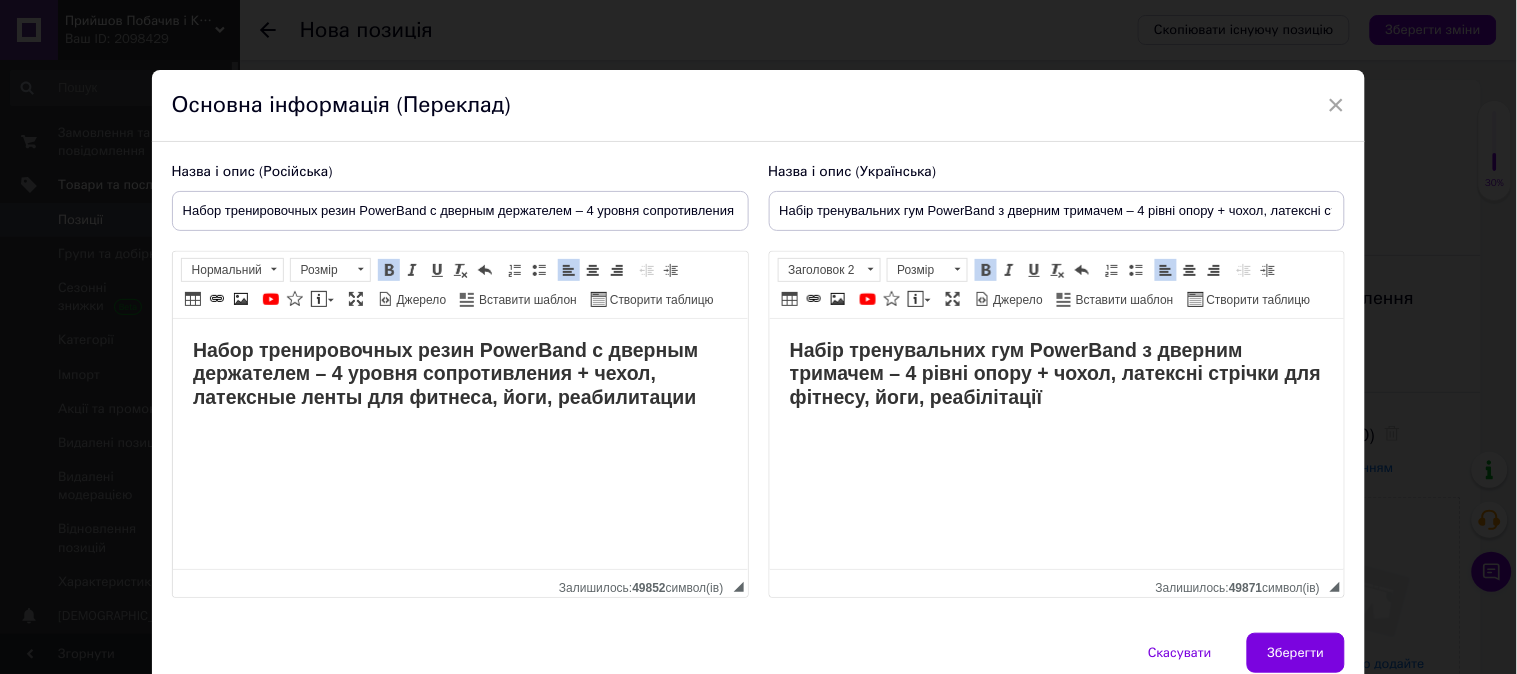 click at bounding box center [1056, 435] 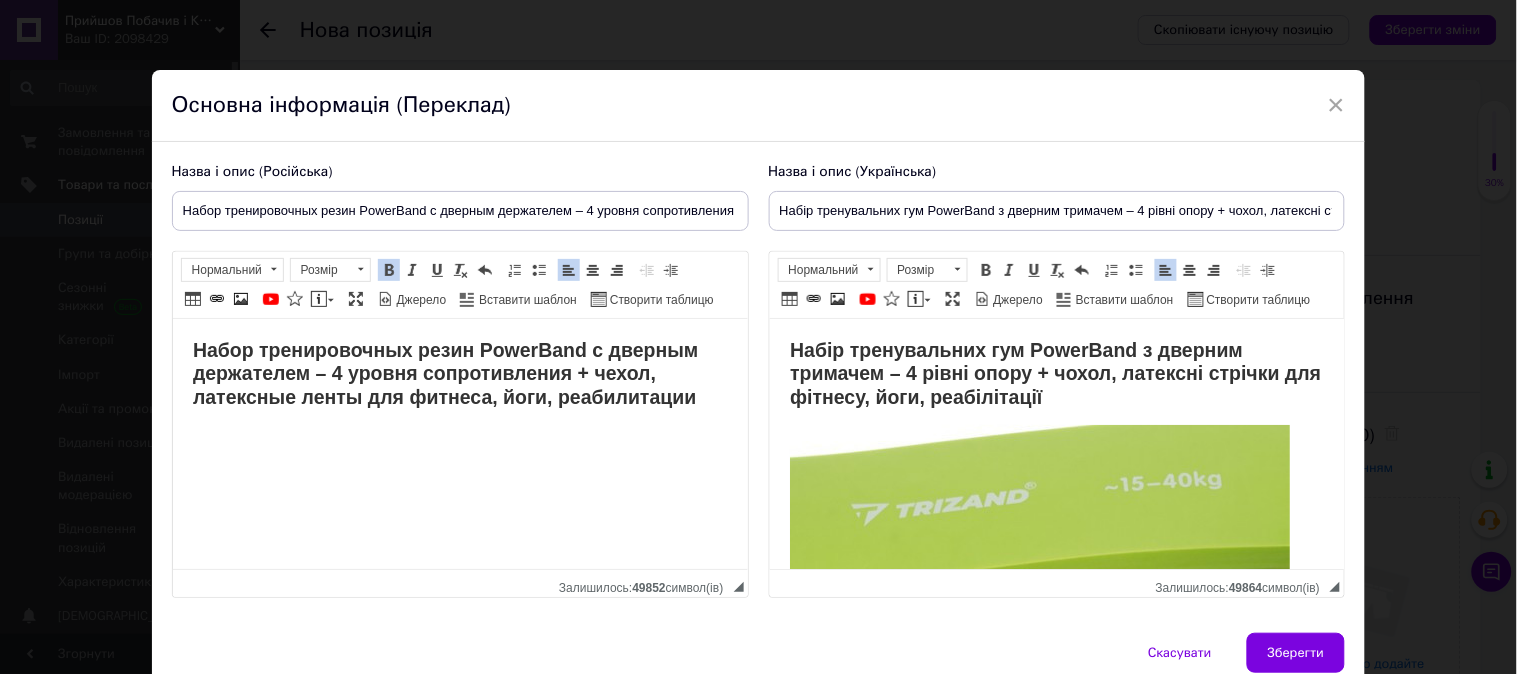 click on "Набор тренировочных резин PowerBand с дверным держателем – 4 уровня сопротивления + чехол, латексные ленты для фитнеса, йоги, реабилитации" at bounding box center (459, 392) 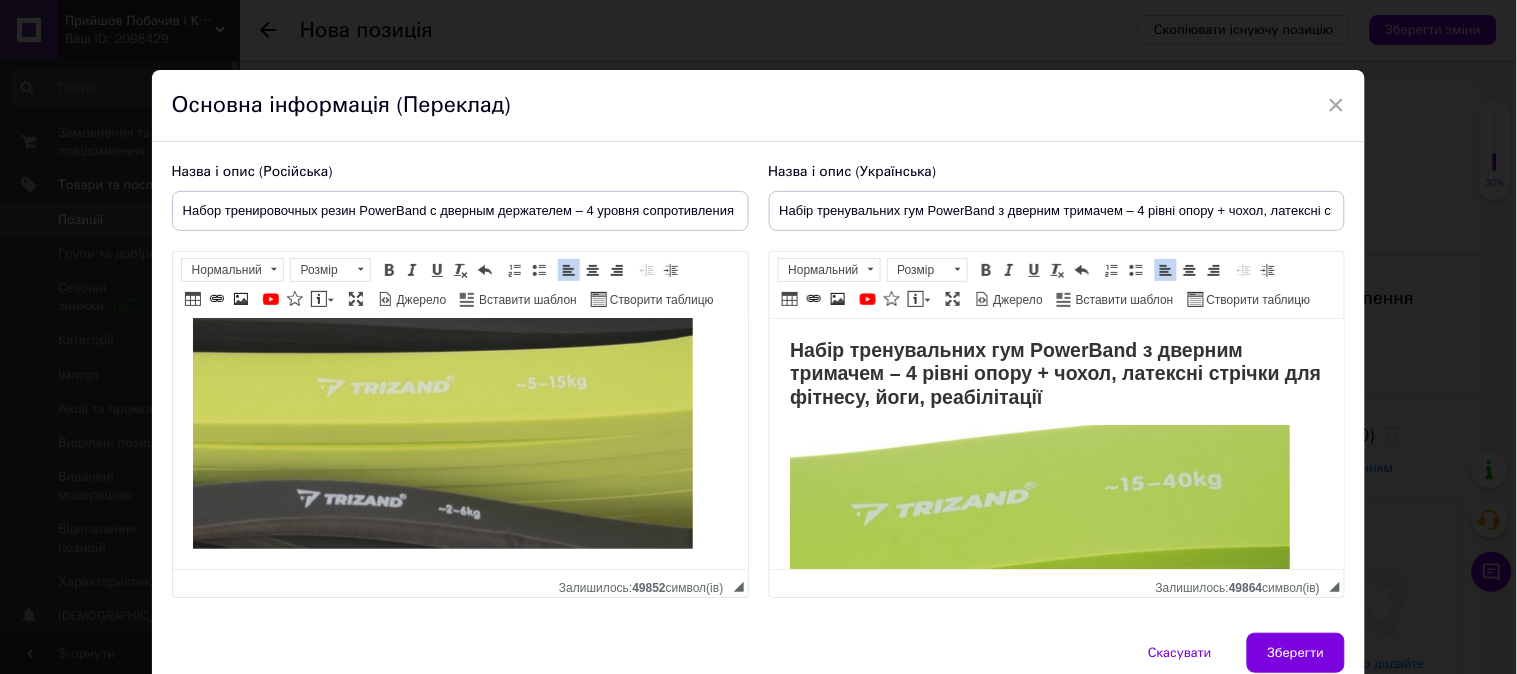 scroll, scrollTop: 382, scrollLeft: 0, axis: vertical 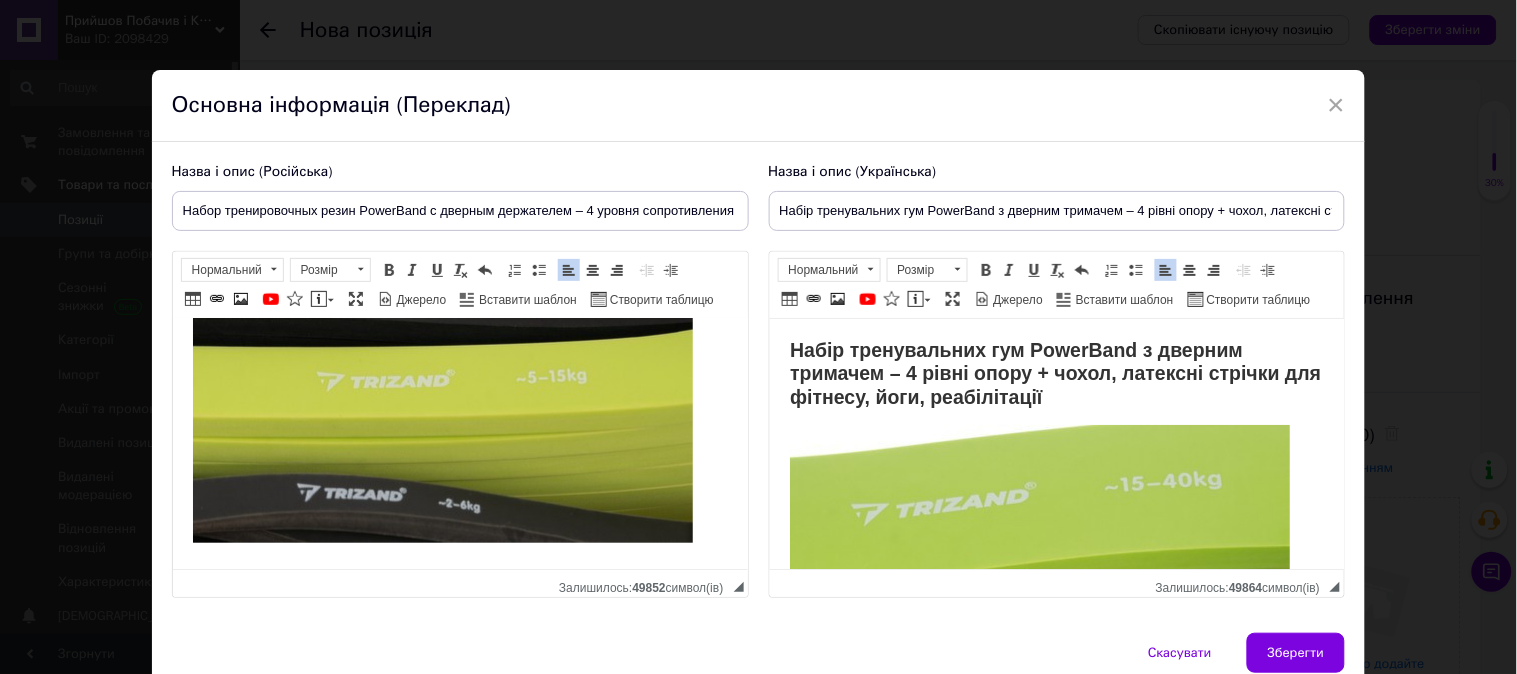click on "Набор тренировочных резин PowerBand с дверным держателем – 4 уровня сопротивления + чехол, латексные ленты для фитнеса, йоги, реабилитации ​​​​​​​" at bounding box center (459, 253) 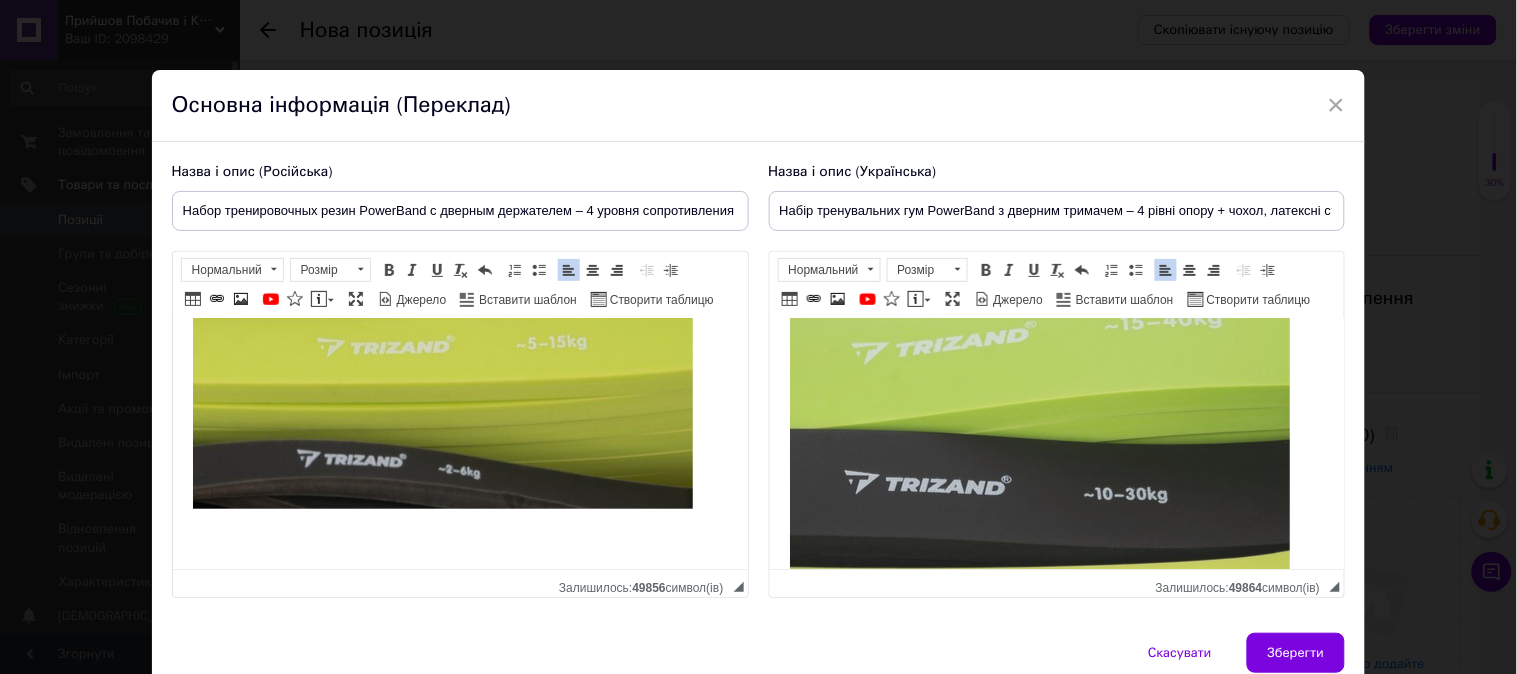 scroll, scrollTop: 382, scrollLeft: 0, axis: vertical 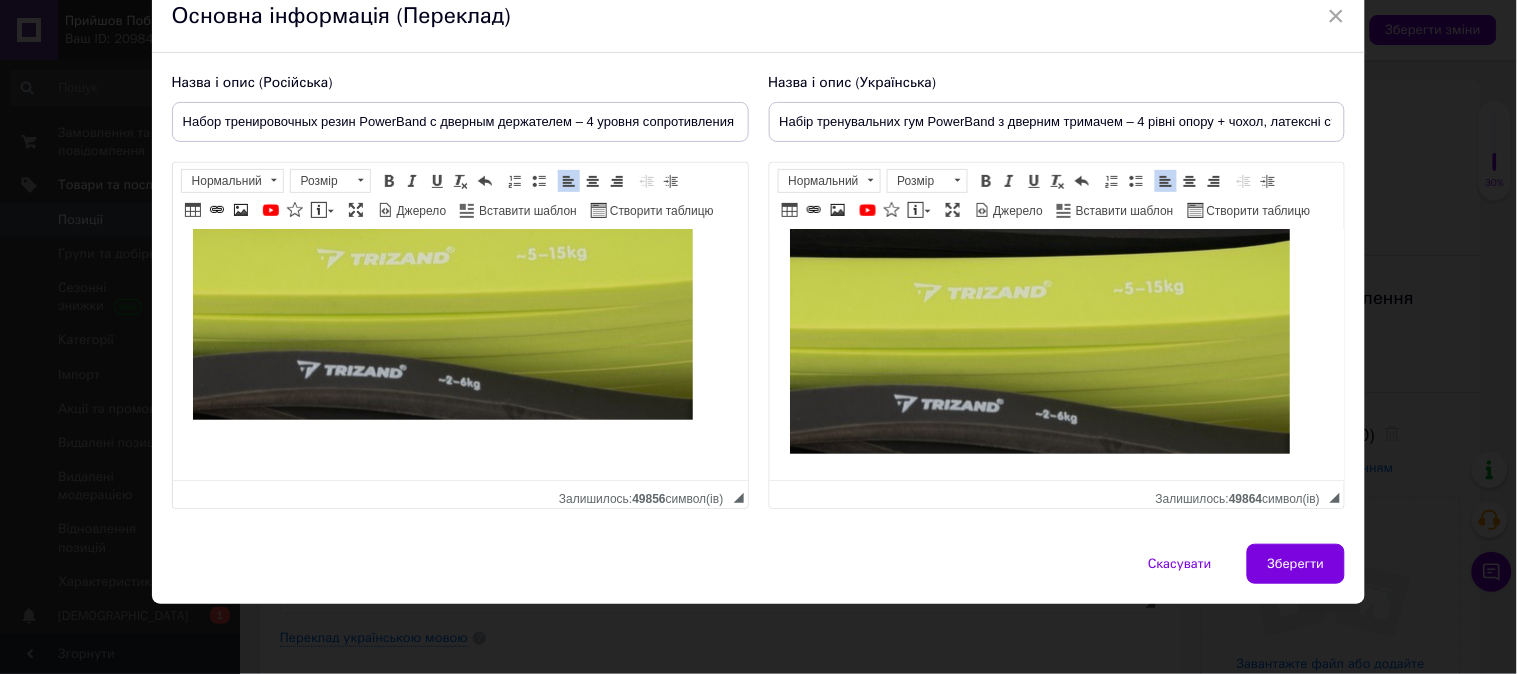 click on "Набір тренувальних гум PowerBand з дверним тримачем – 4 рівні опору + чохол, латексні стрічки для фітнесу, йоги, реабілітації ​​​​​​​" at bounding box center (1056, 164) 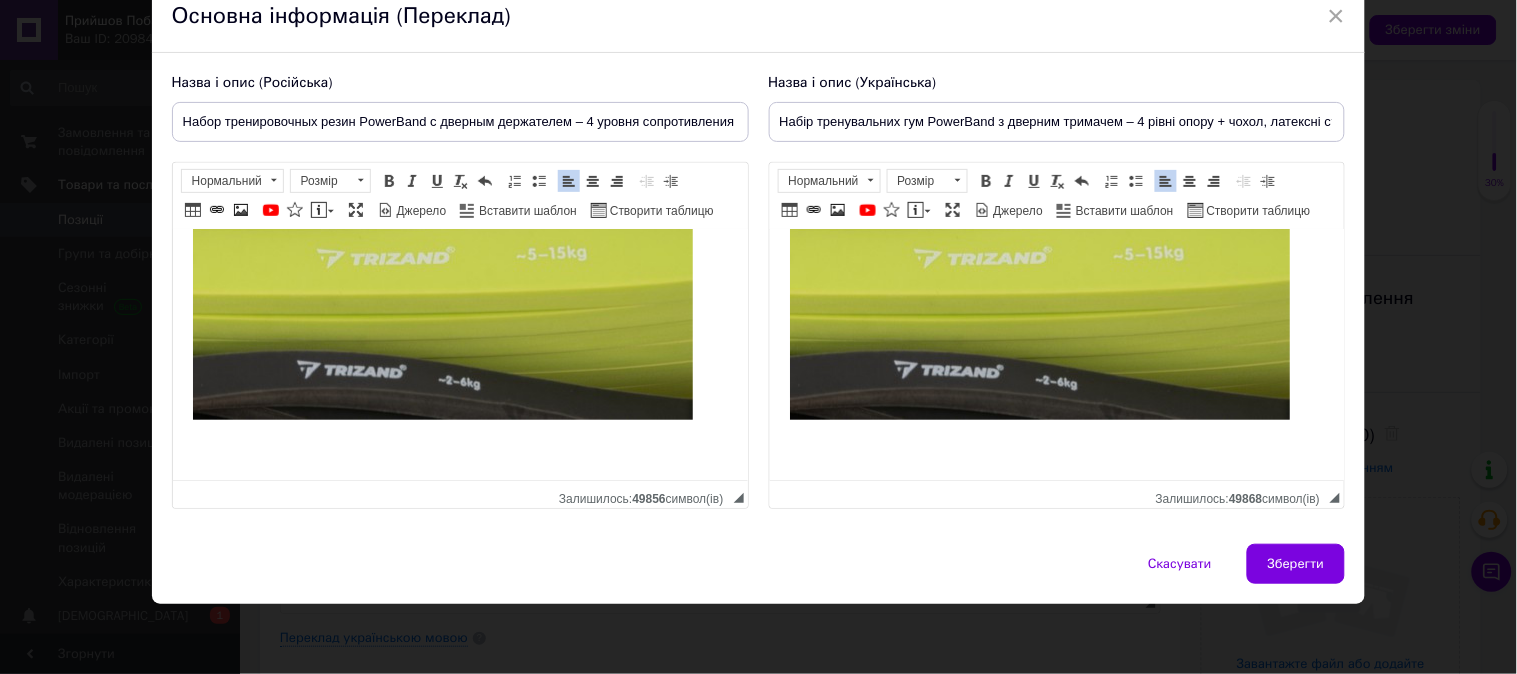 click at bounding box center [1056, 450] 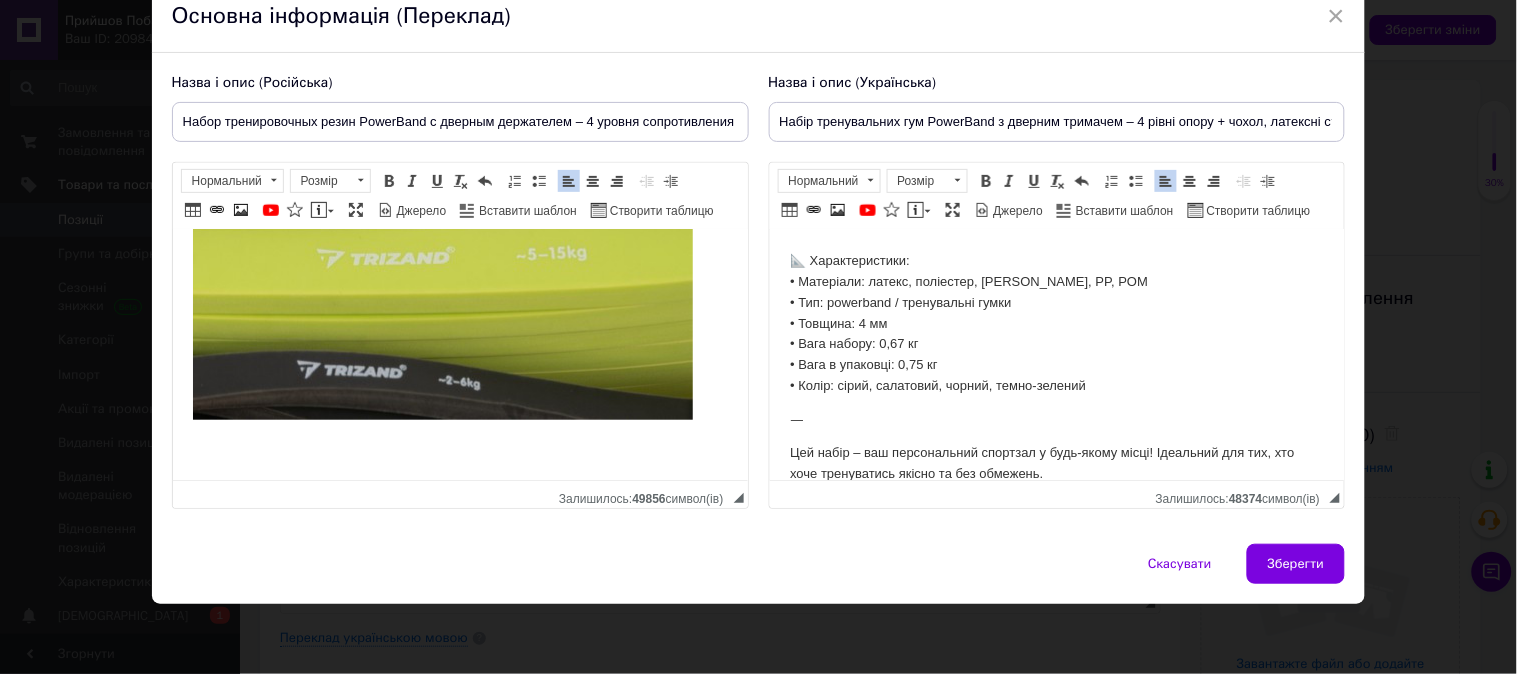 scroll, scrollTop: 1262, scrollLeft: 0, axis: vertical 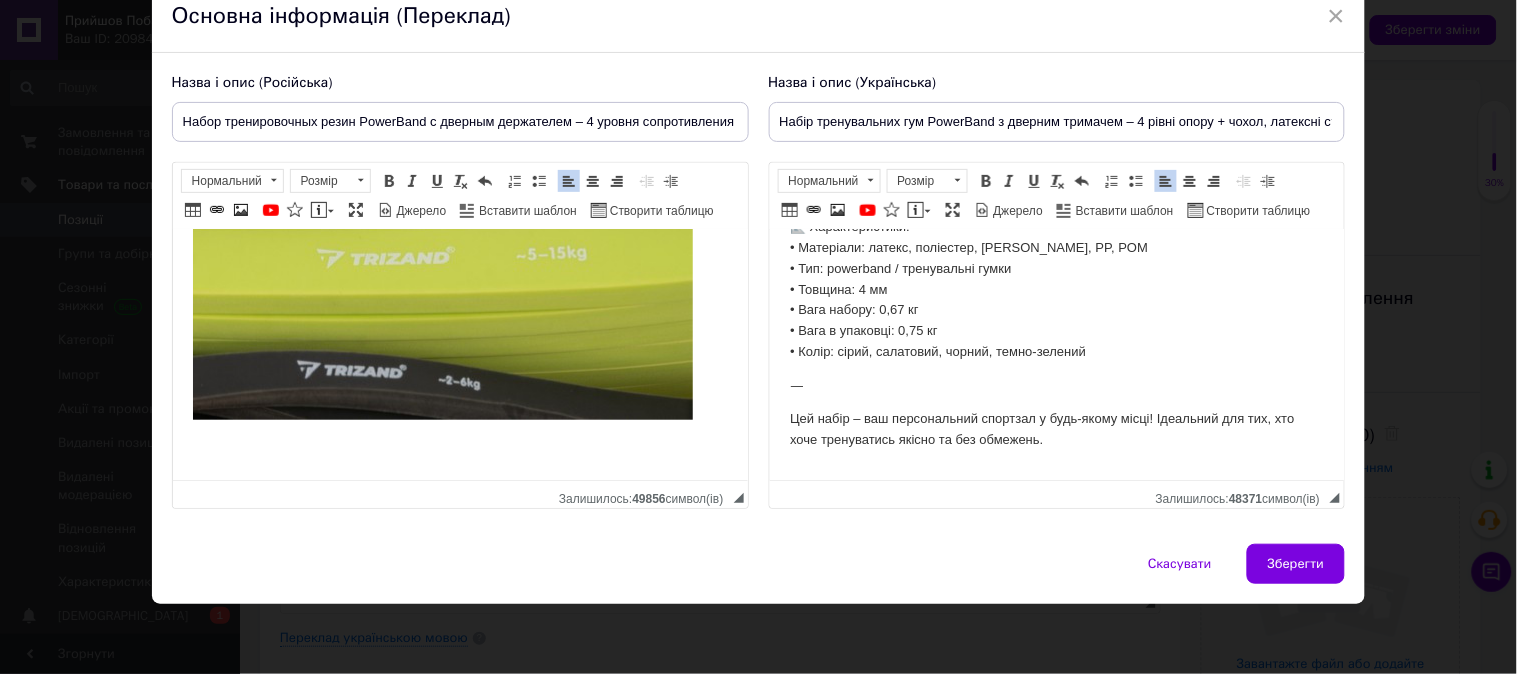 click at bounding box center (459, 450) 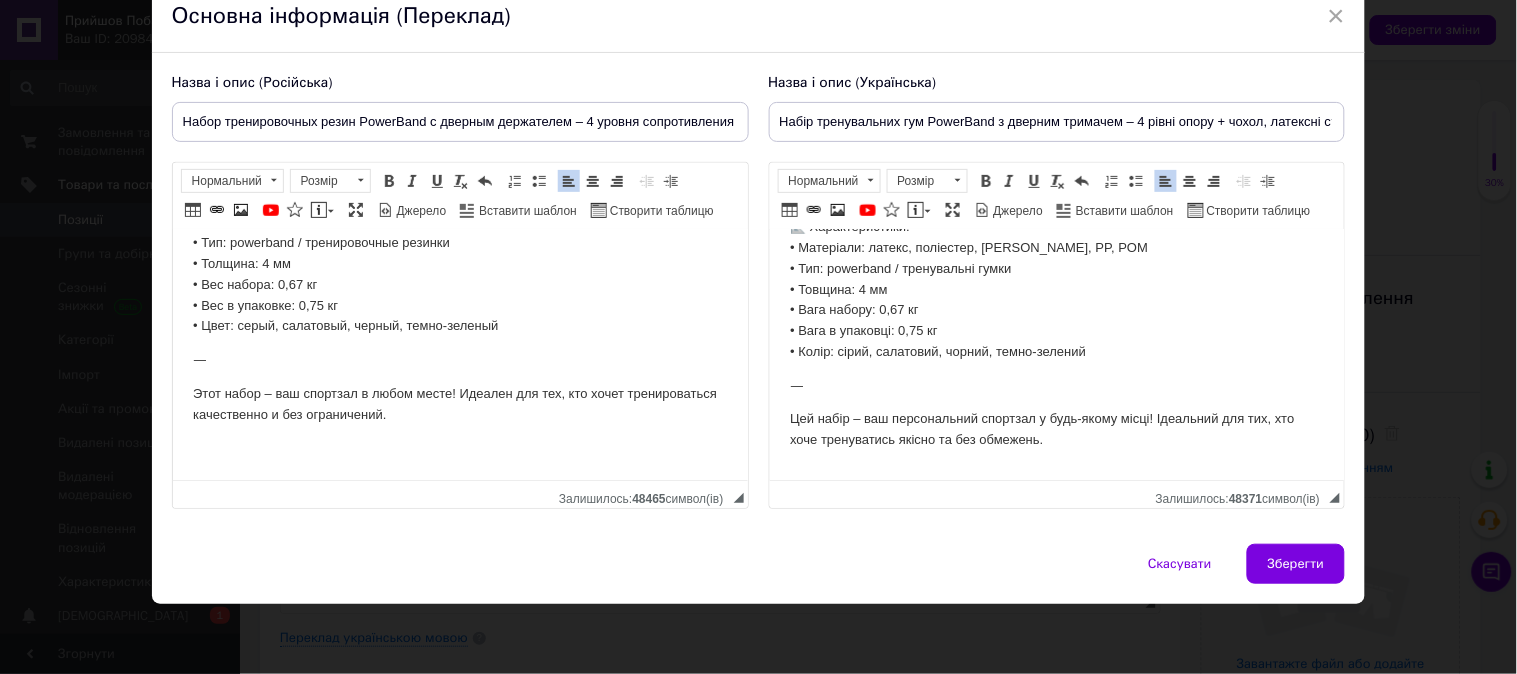 scroll, scrollTop: 1266, scrollLeft: 0, axis: vertical 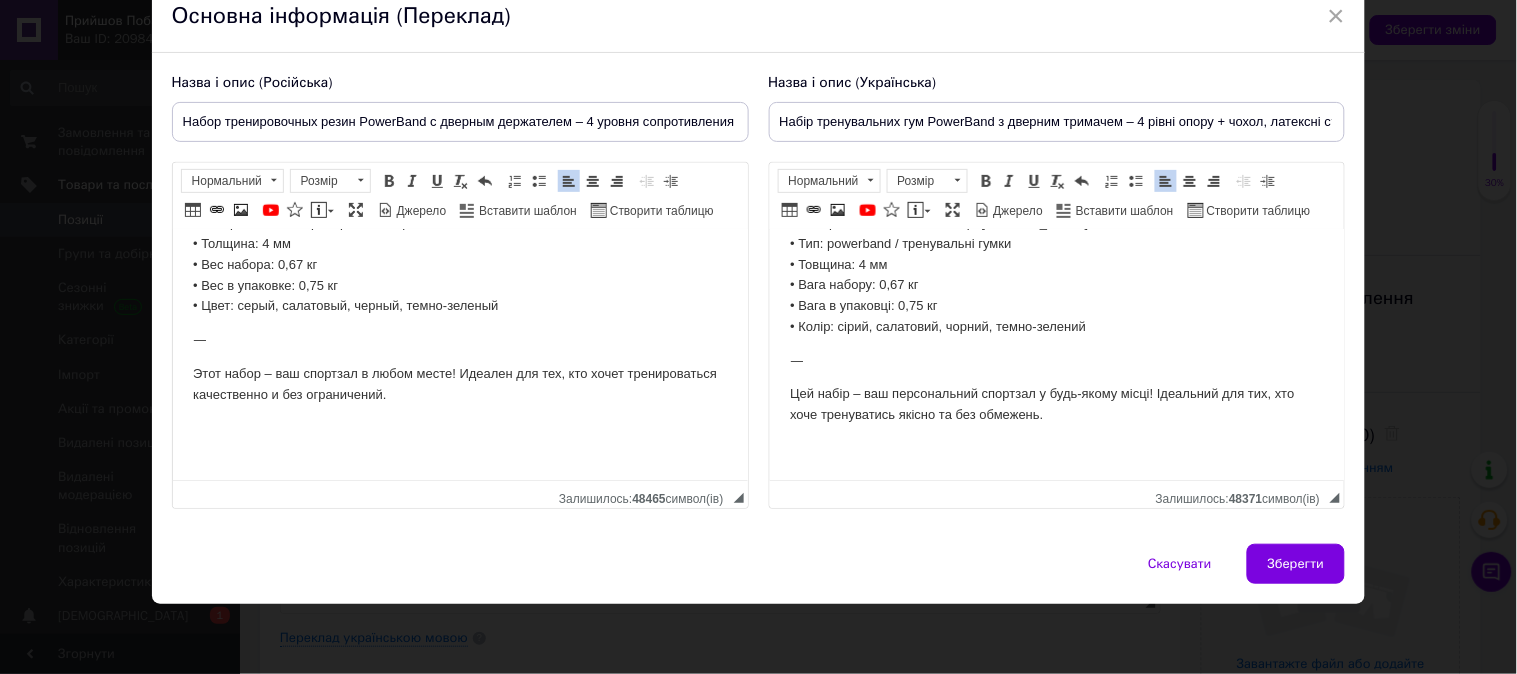 click at bounding box center [1056, 450] 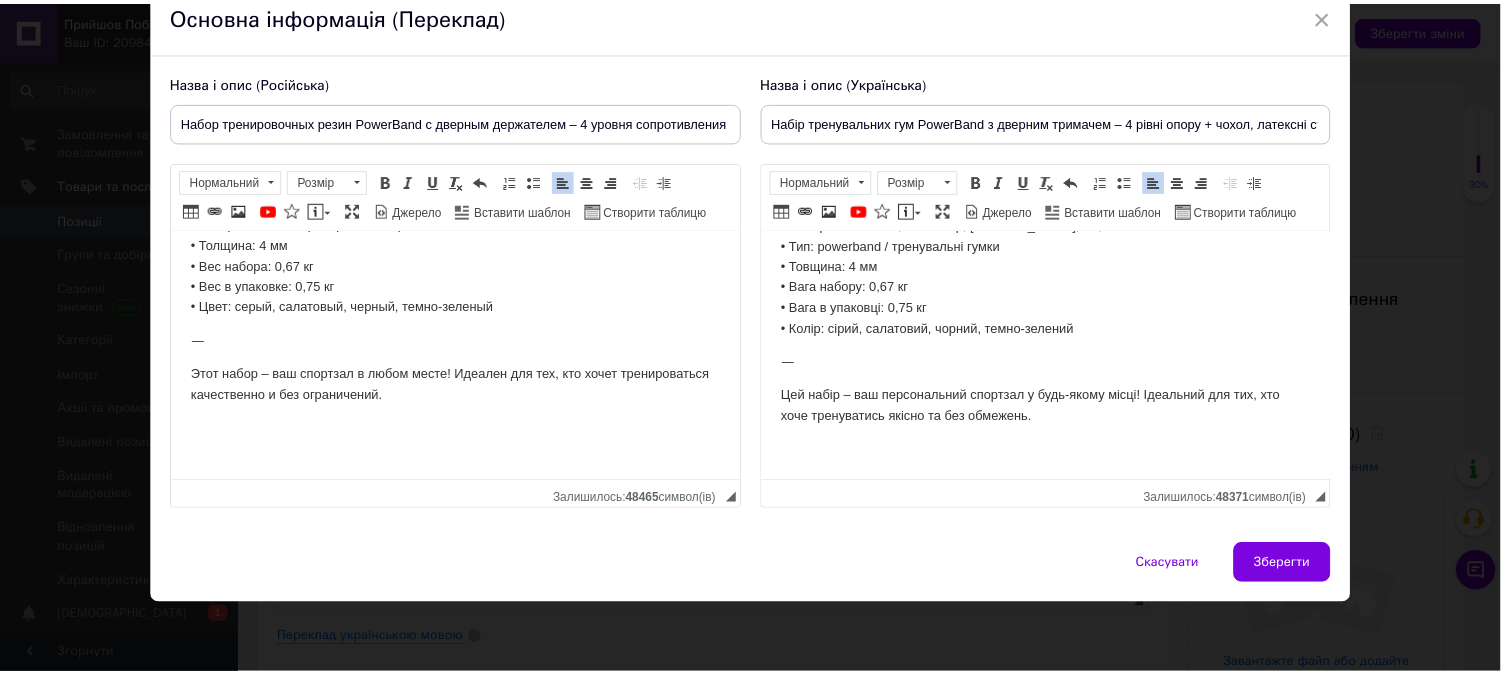 scroll, scrollTop: 1747, scrollLeft: 0, axis: vertical 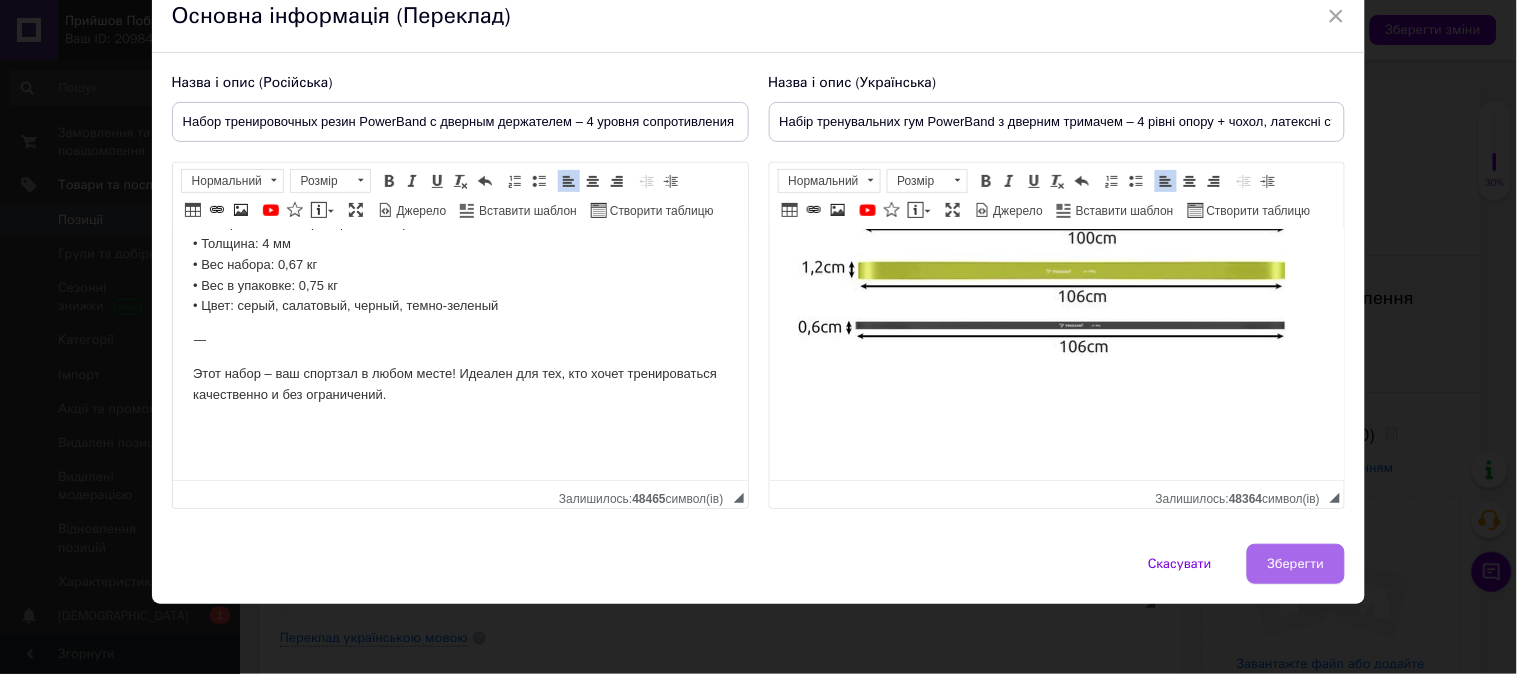 click on "Зберегти" at bounding box center (1296, 564) 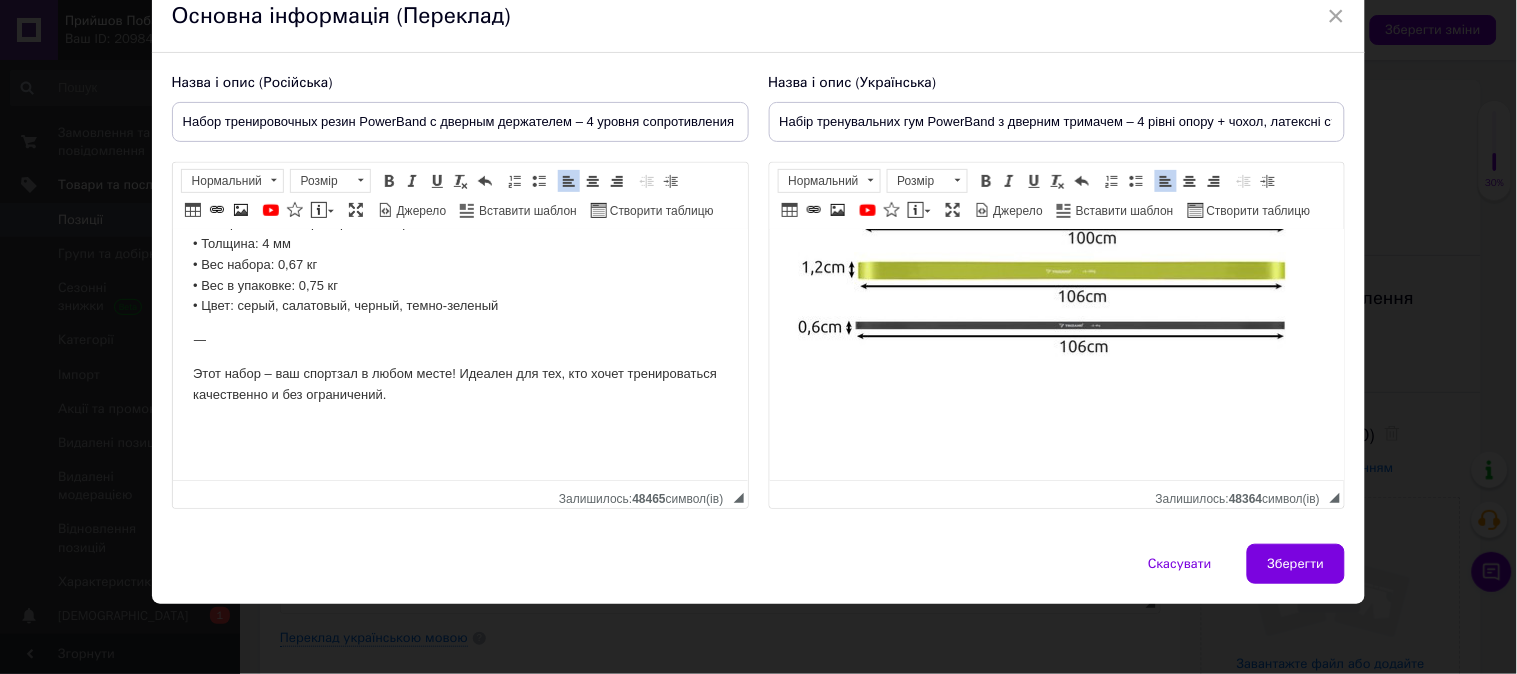 type on "Набор тренировочных резин PowerBand с дверным держателем – 4 уровня сопротивления + чехол, латексные ленты" 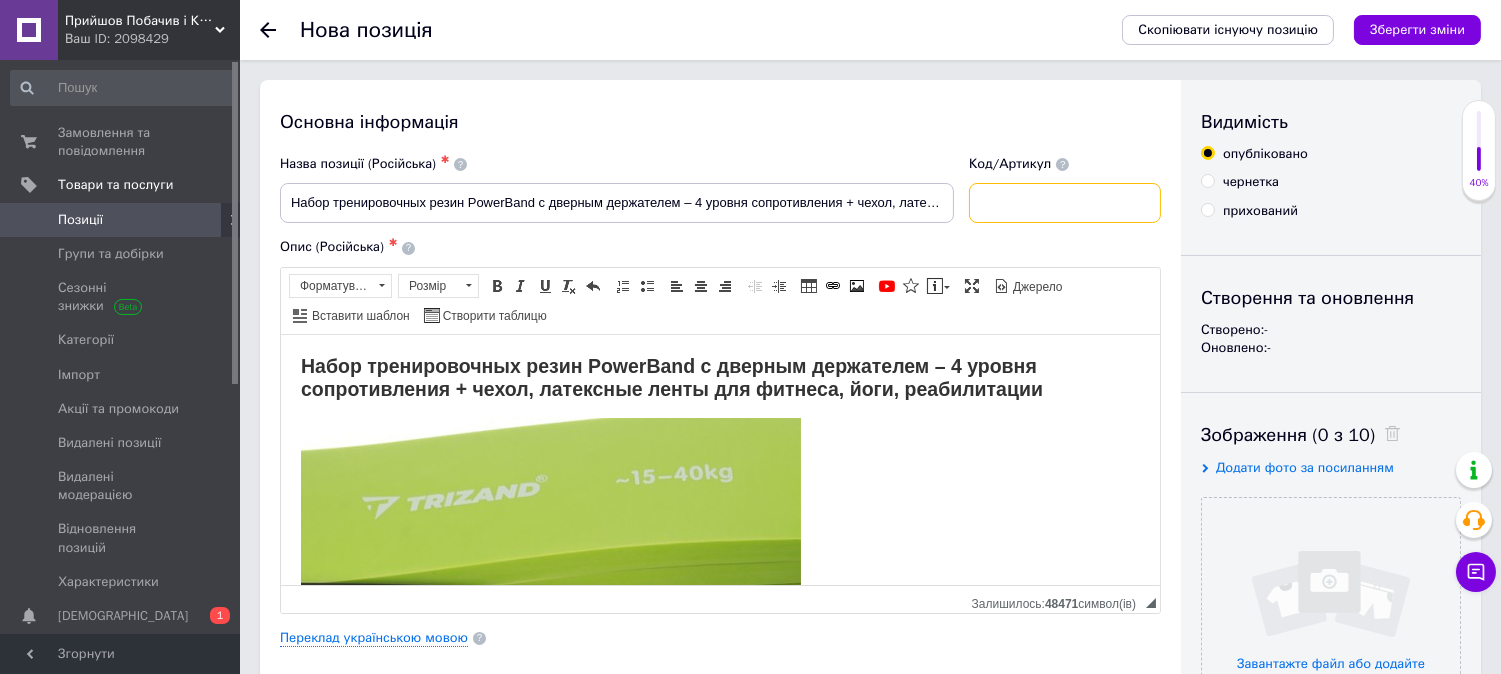 drag, startPoint x: 1018, startPoint y: 214, endPoint x: 1004, endPoint y: 214, distance: 14 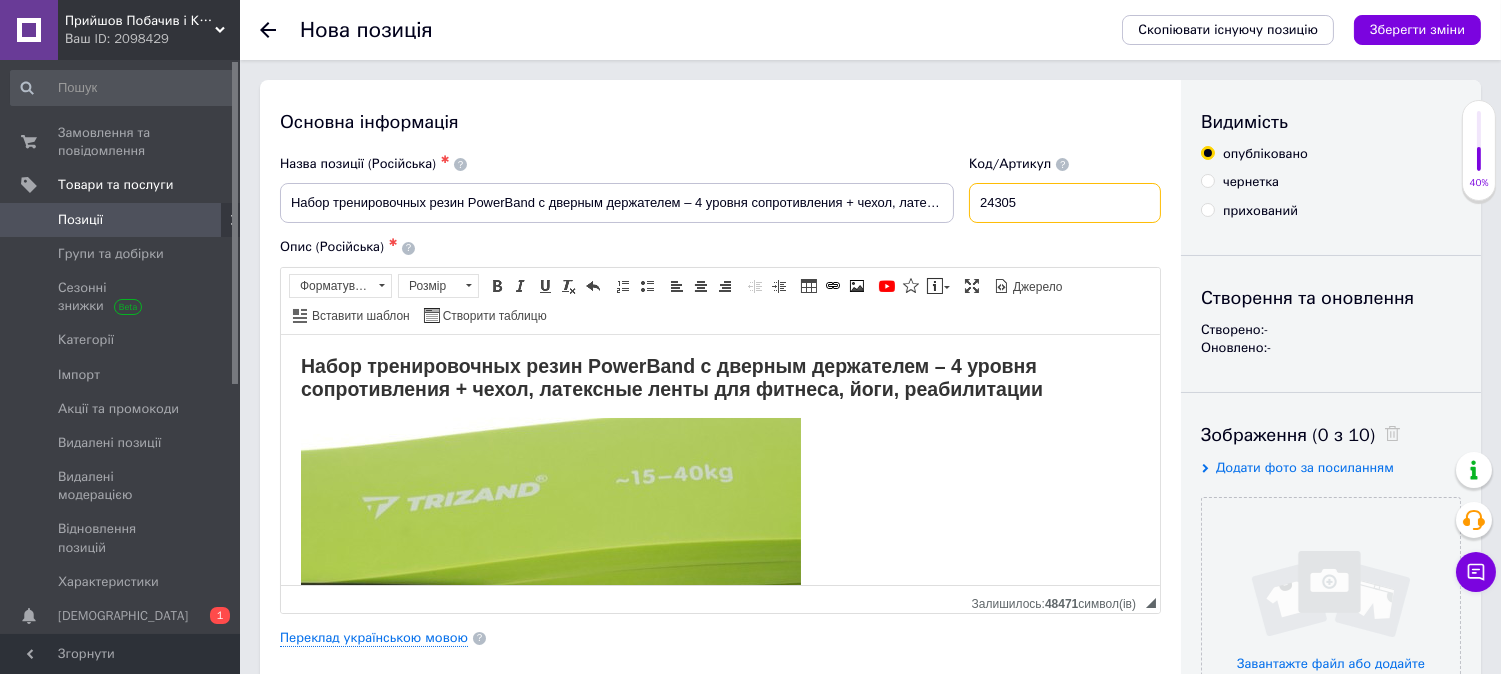 type on "24305" 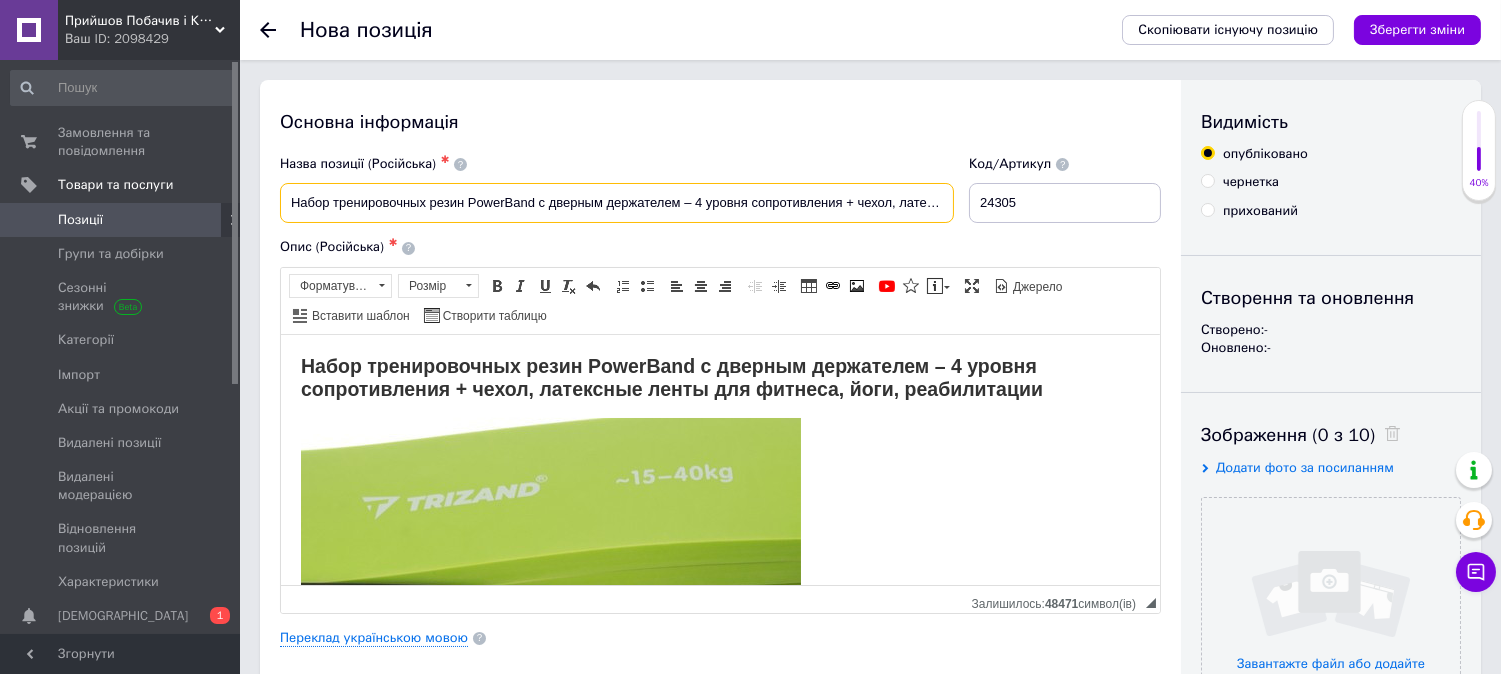 click on "Набор тренировочных резин PowerBand с дверным держателем – 4 уровня сопротивления + чехол, латексные ленты" at bounding box center [617, 203] 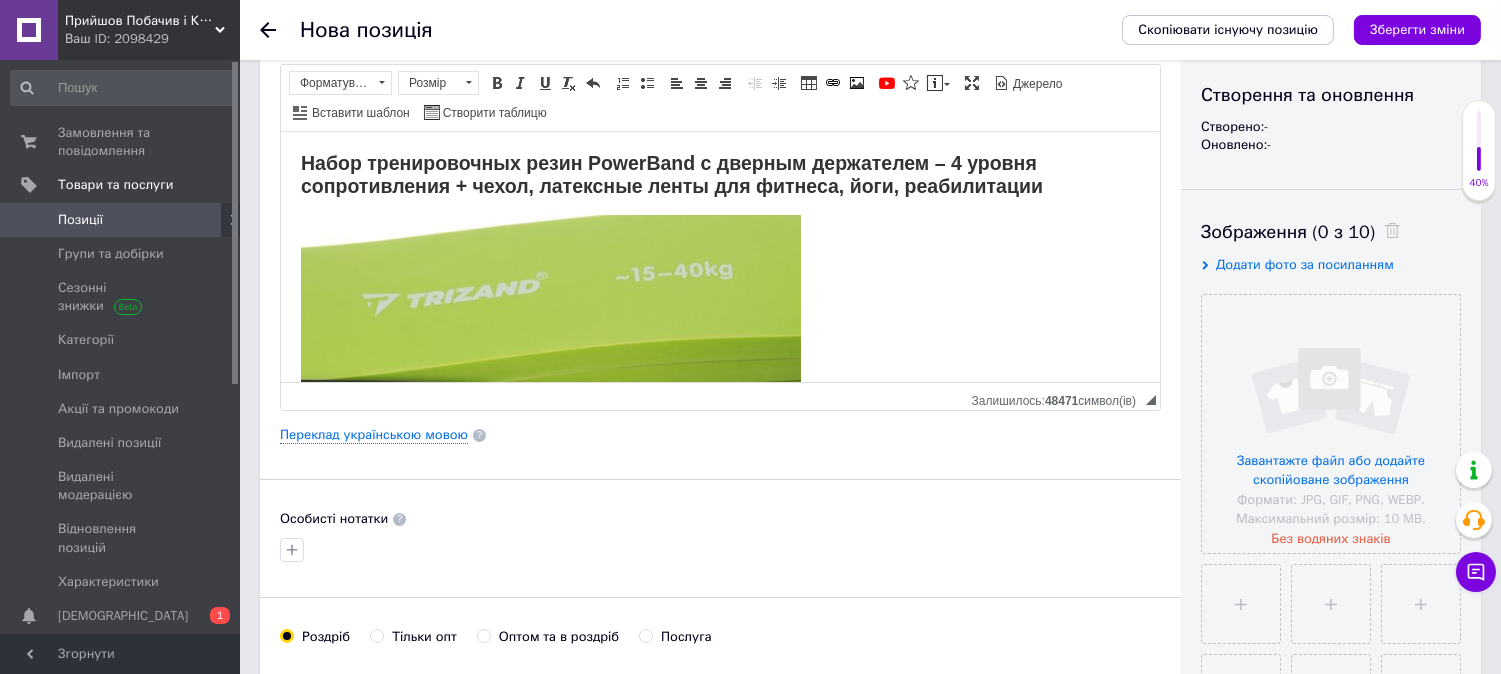 scroll, scrollTop: 222, scrollLeft: 0, axis: vertical 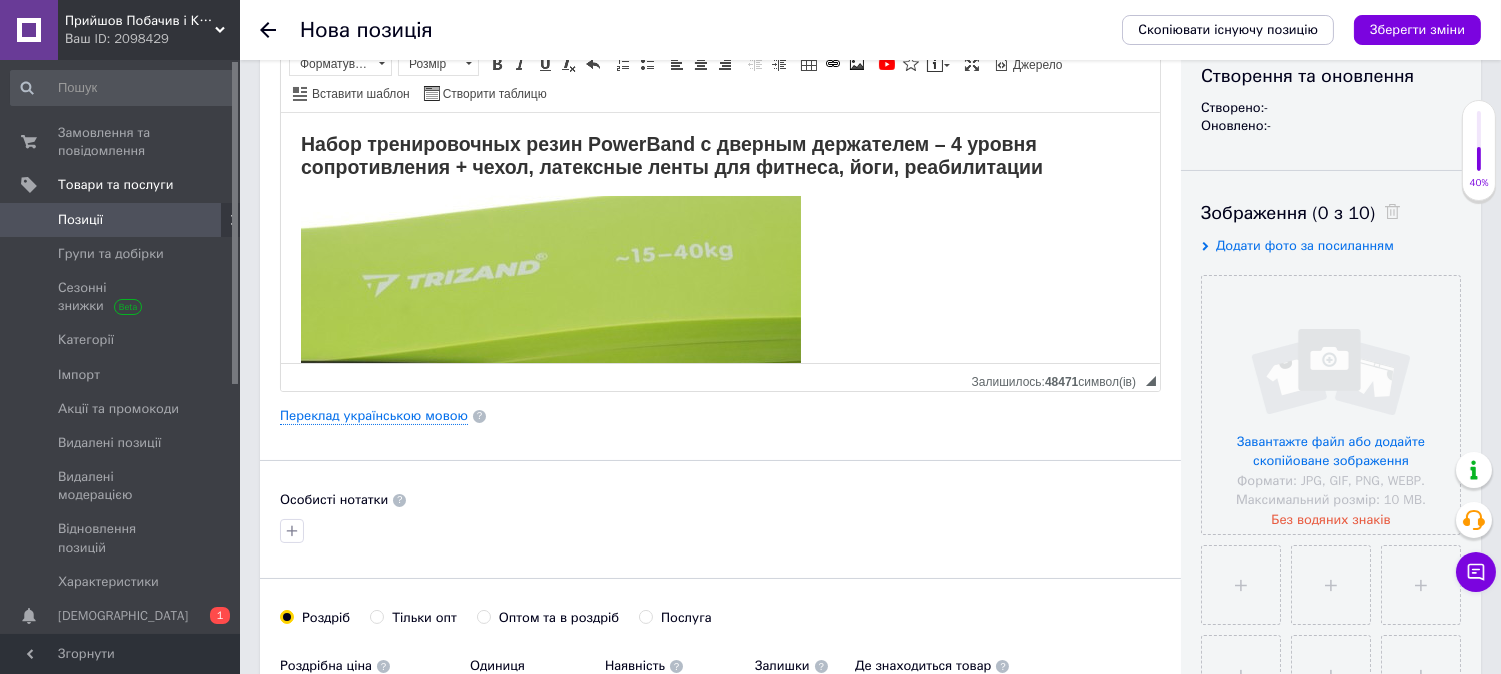 click on "Додати фото за посиланням" at bounding box center (1305, 245) 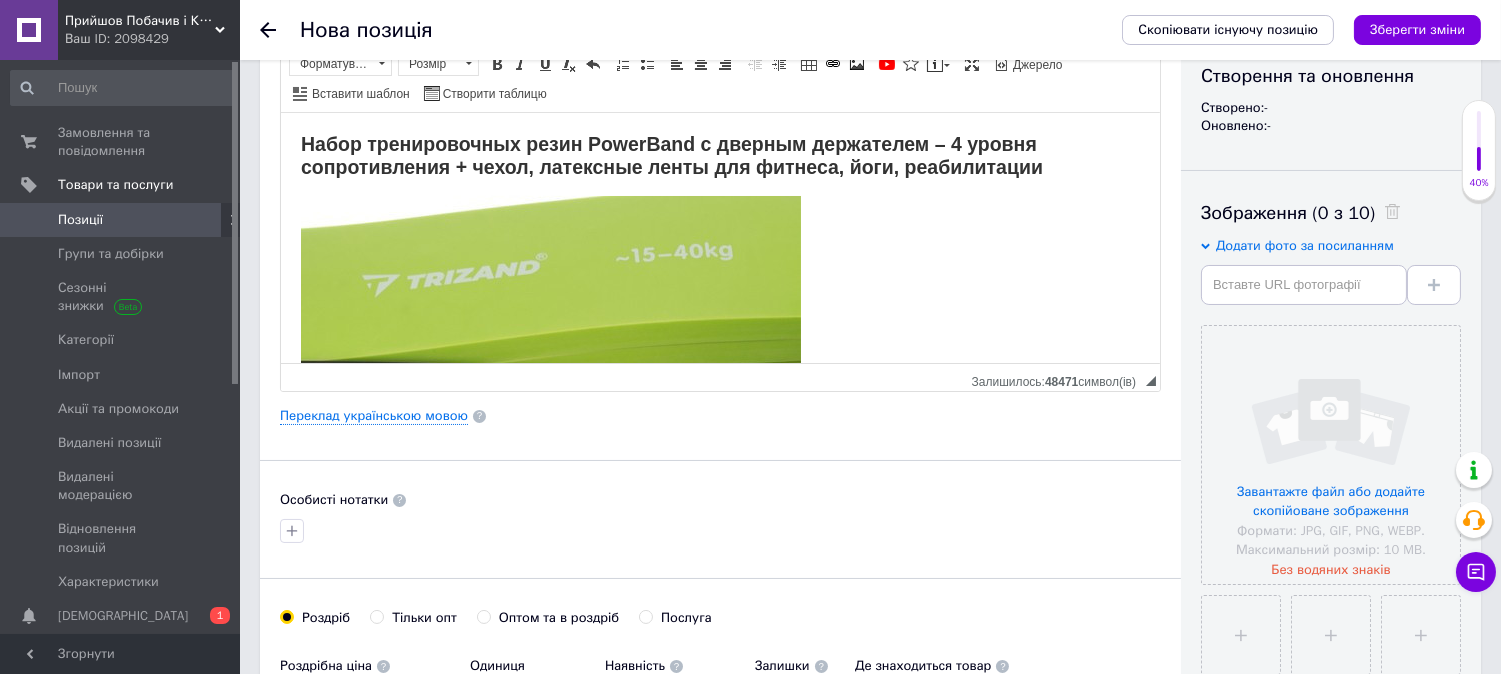 click on "Додати фото за посиланням" at bounding box center [1331, 271] 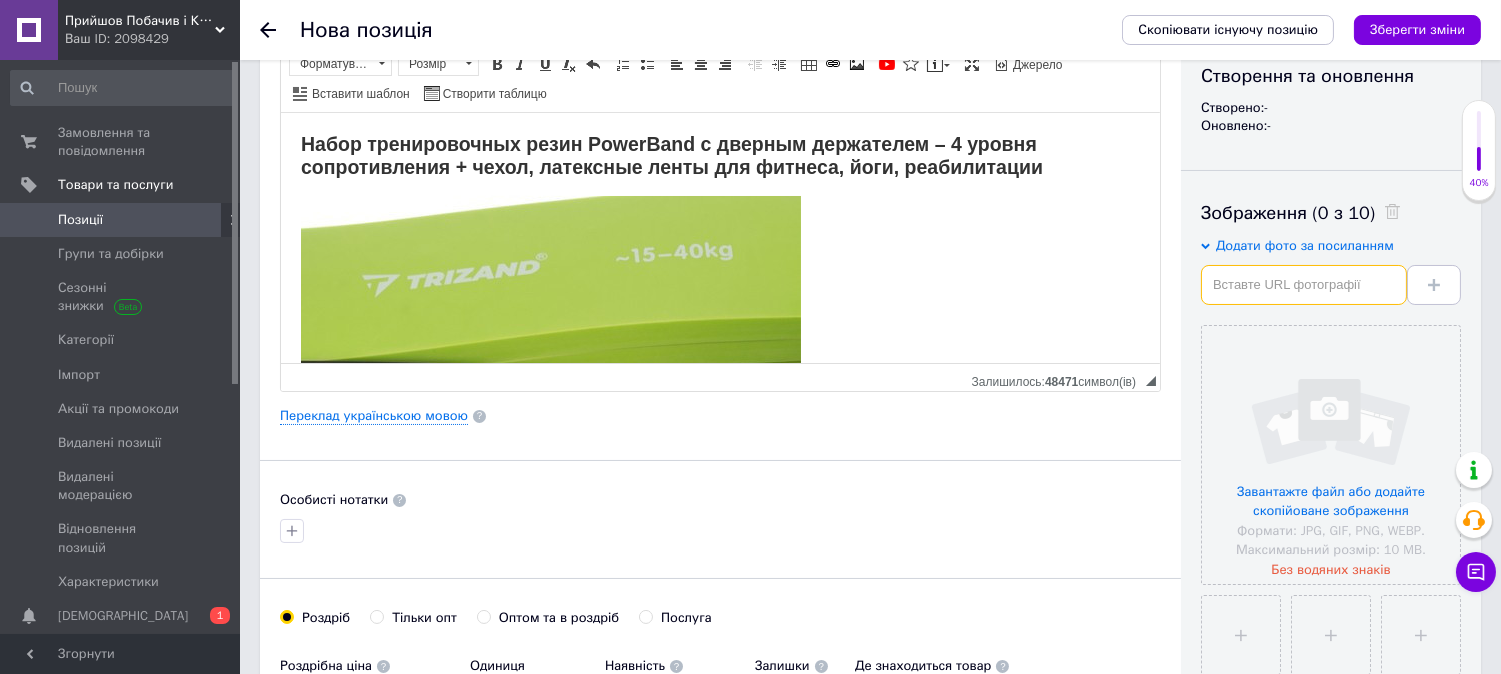 click at bounding box center [1304, 285] 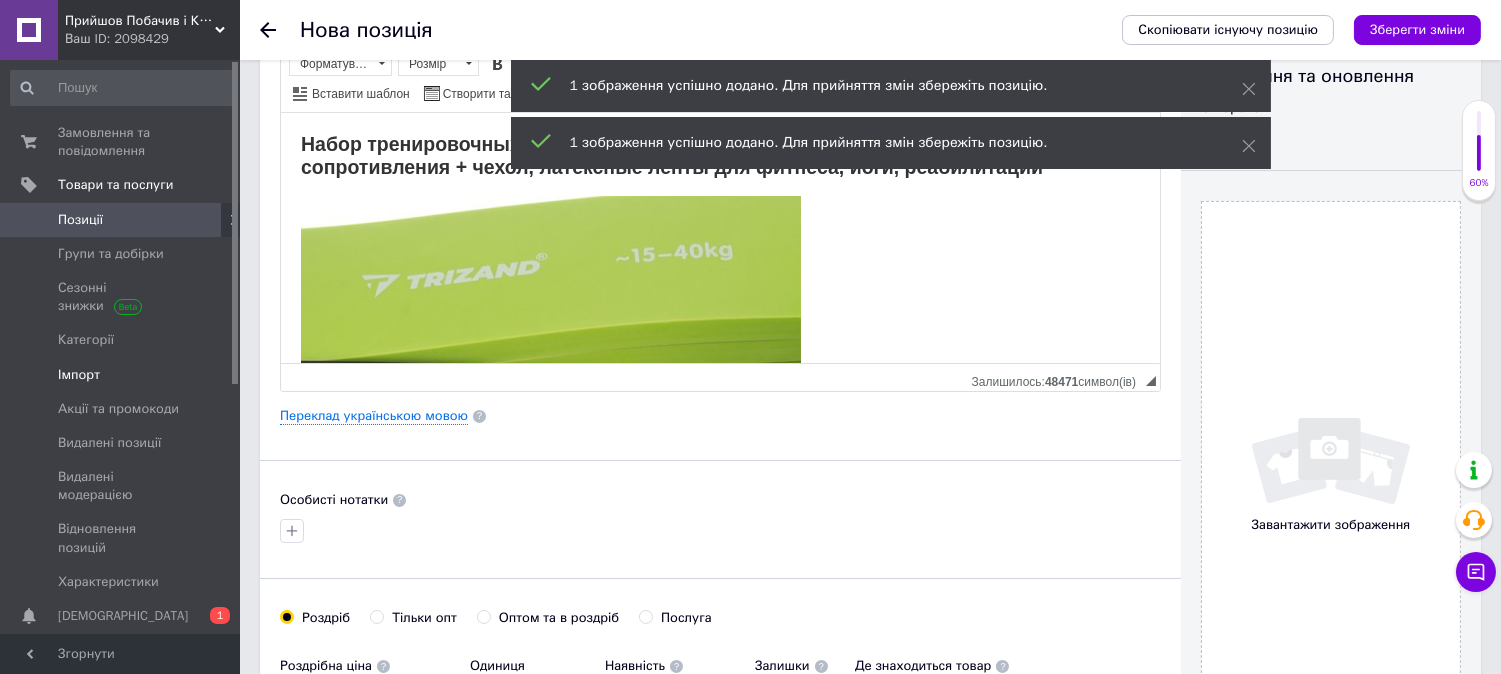scroll, scrollTop: 111, scrollLeft: 0, axis: vertical 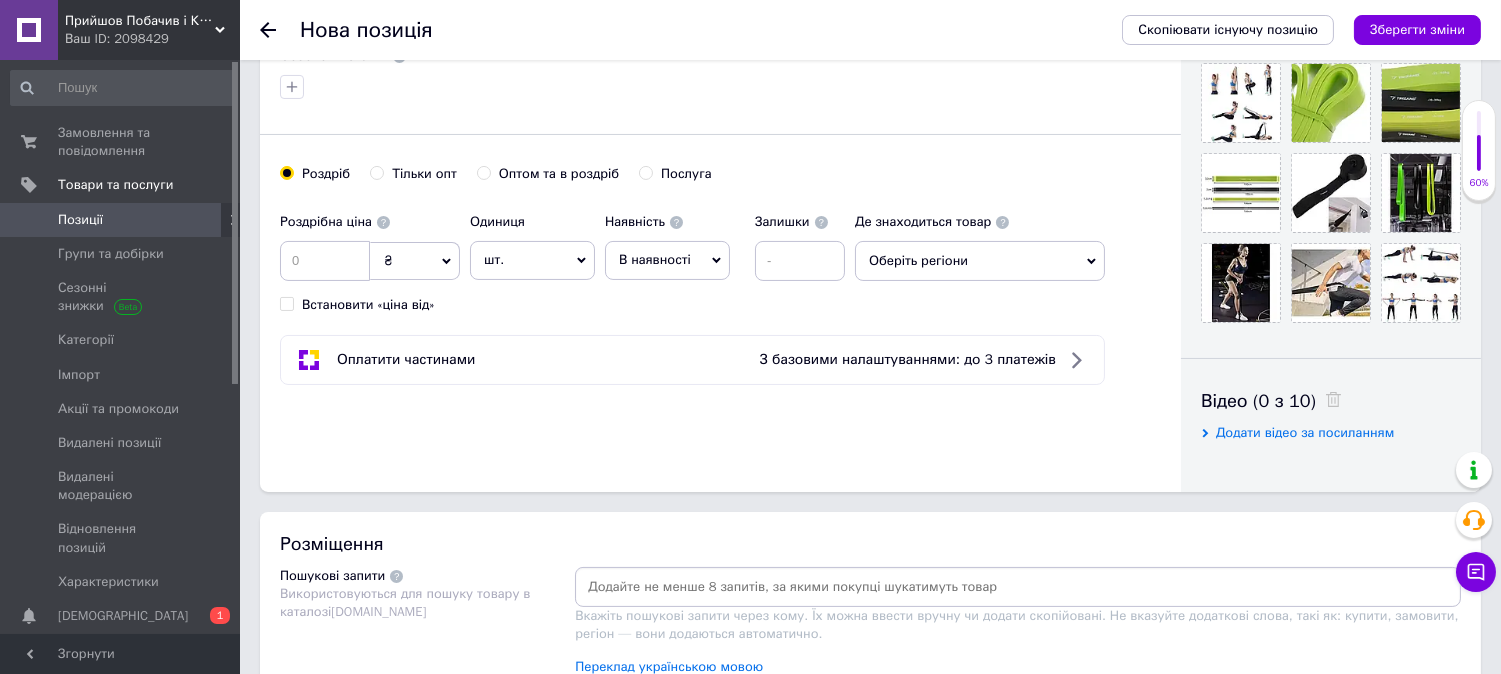 click on "Роздрібна ціна ₴ $ EUR CHF GBP ¥ PLN ₸ MDL HUF KGS CNY TRY KRW lei Встановити «ціна від»" at bounding box center [370, 258] 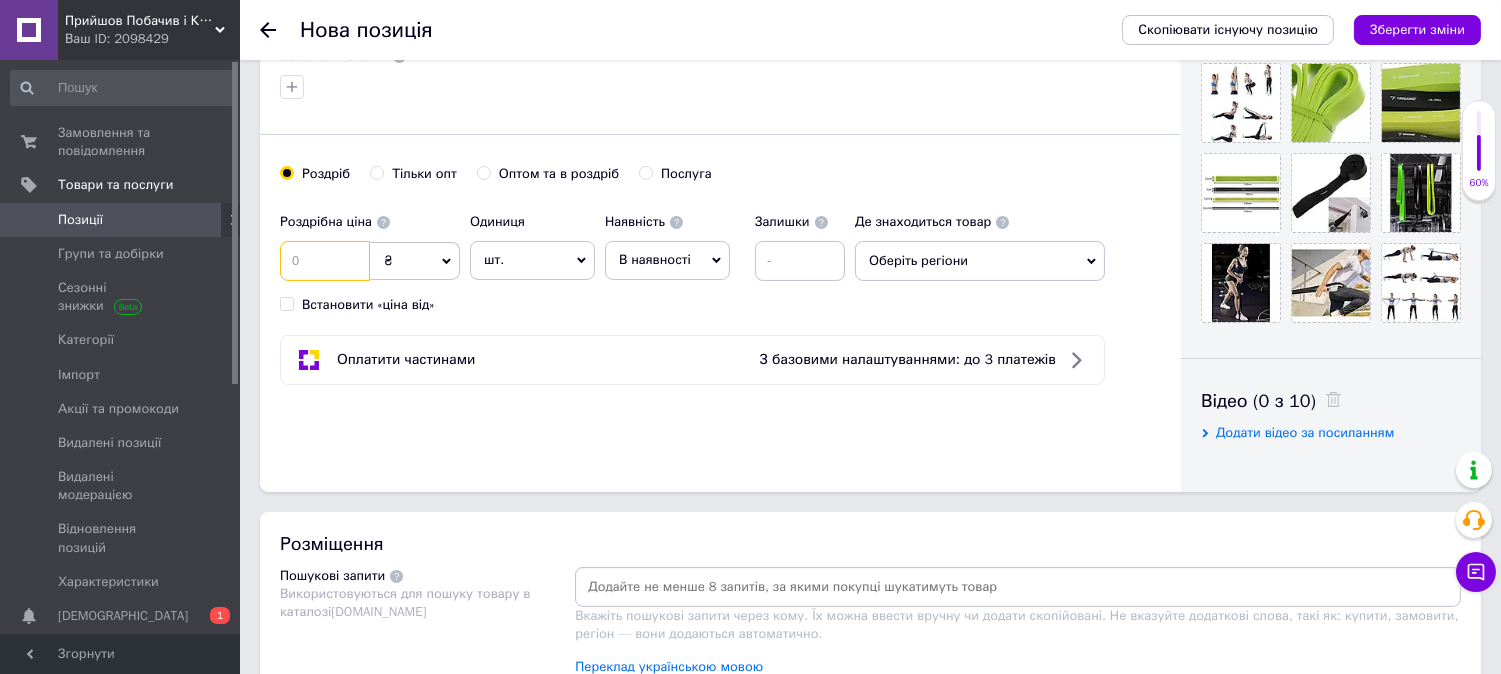 click at bounding box center [325, 261] 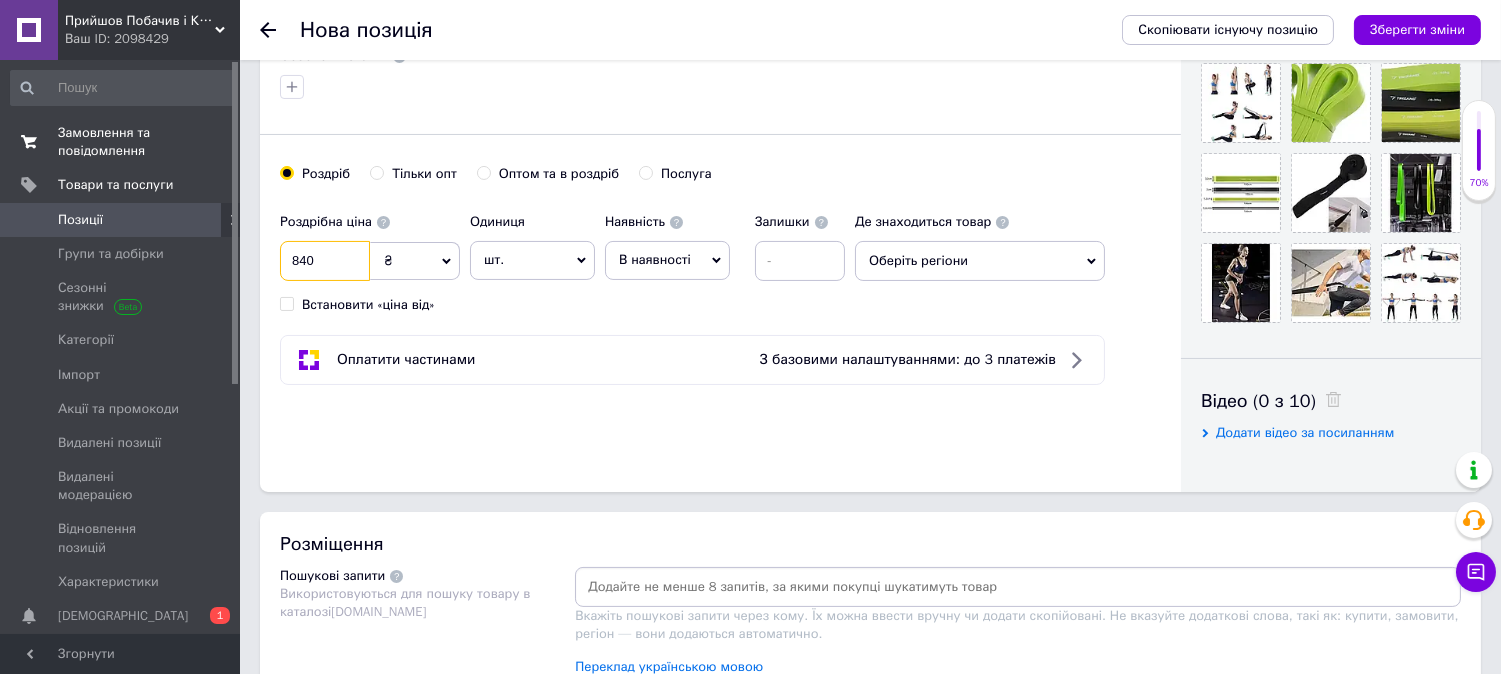 type on "840" 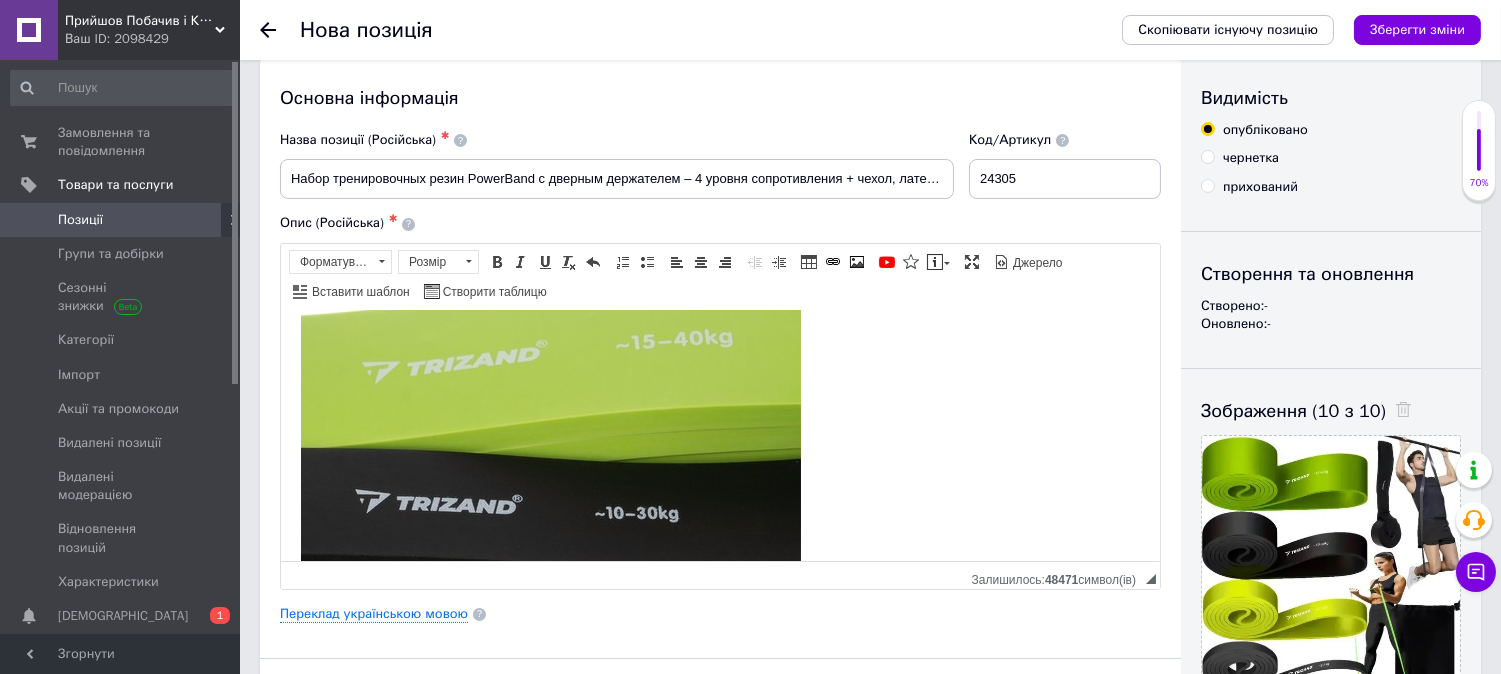 scroll, scrollTop: 0, scrollLeft: 0, axis: both 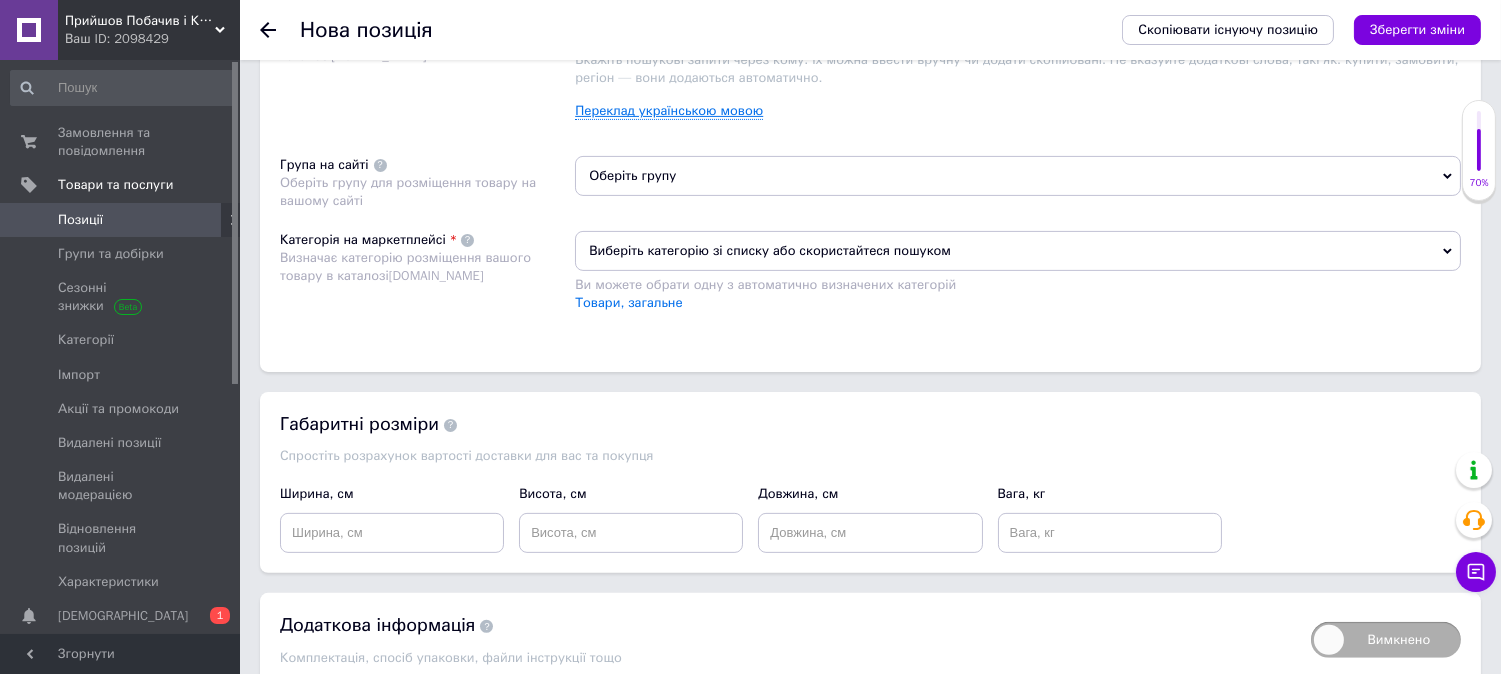click on "Переклад українською мовою" at bounding box center (669, 111) 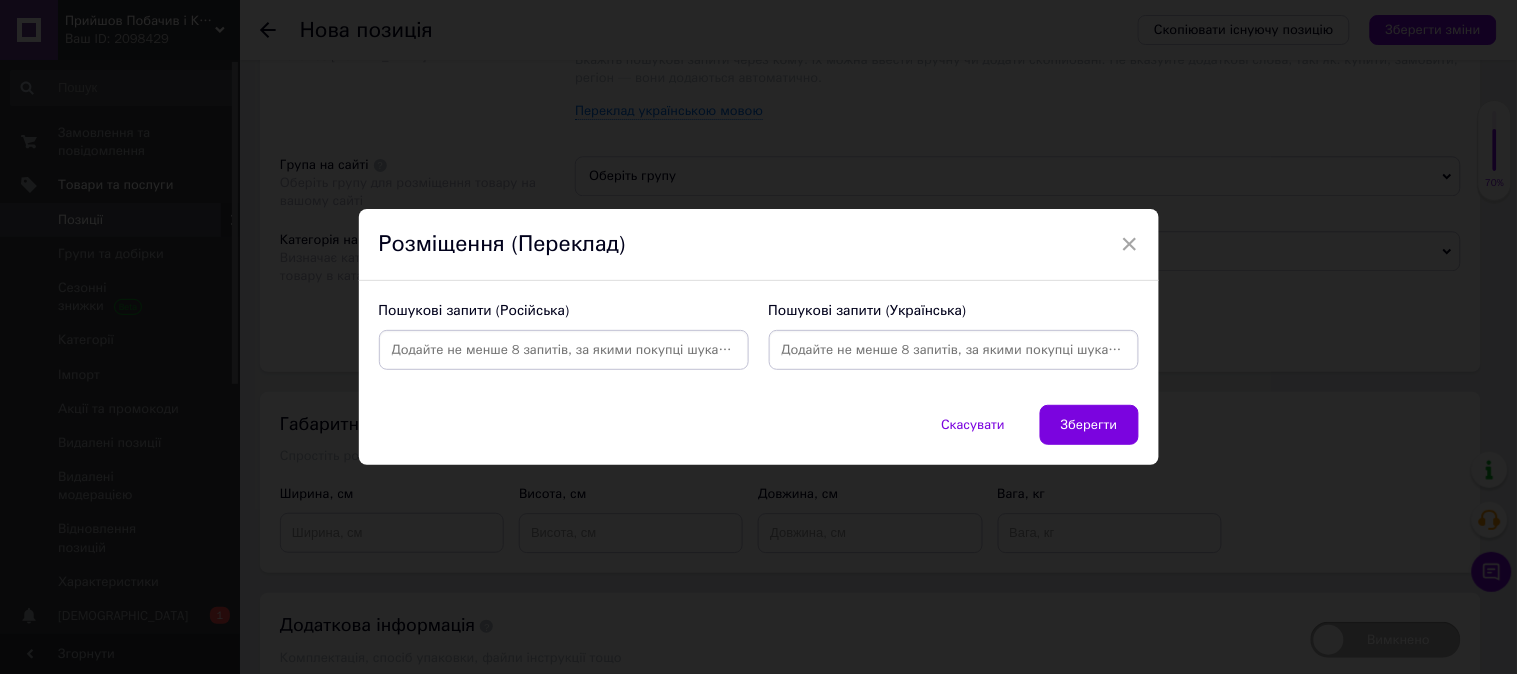 click at bounding box center (564, 350) 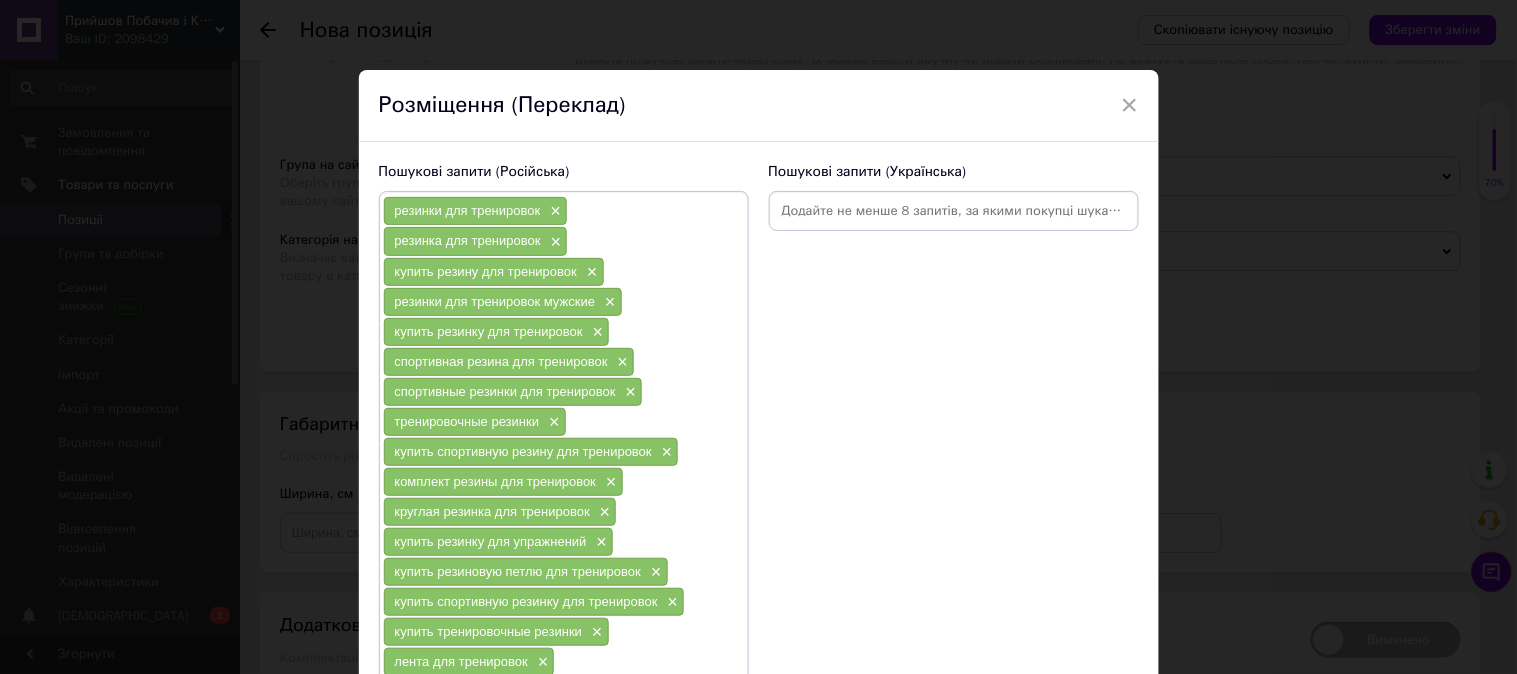 click at bounding box center [954, 211] 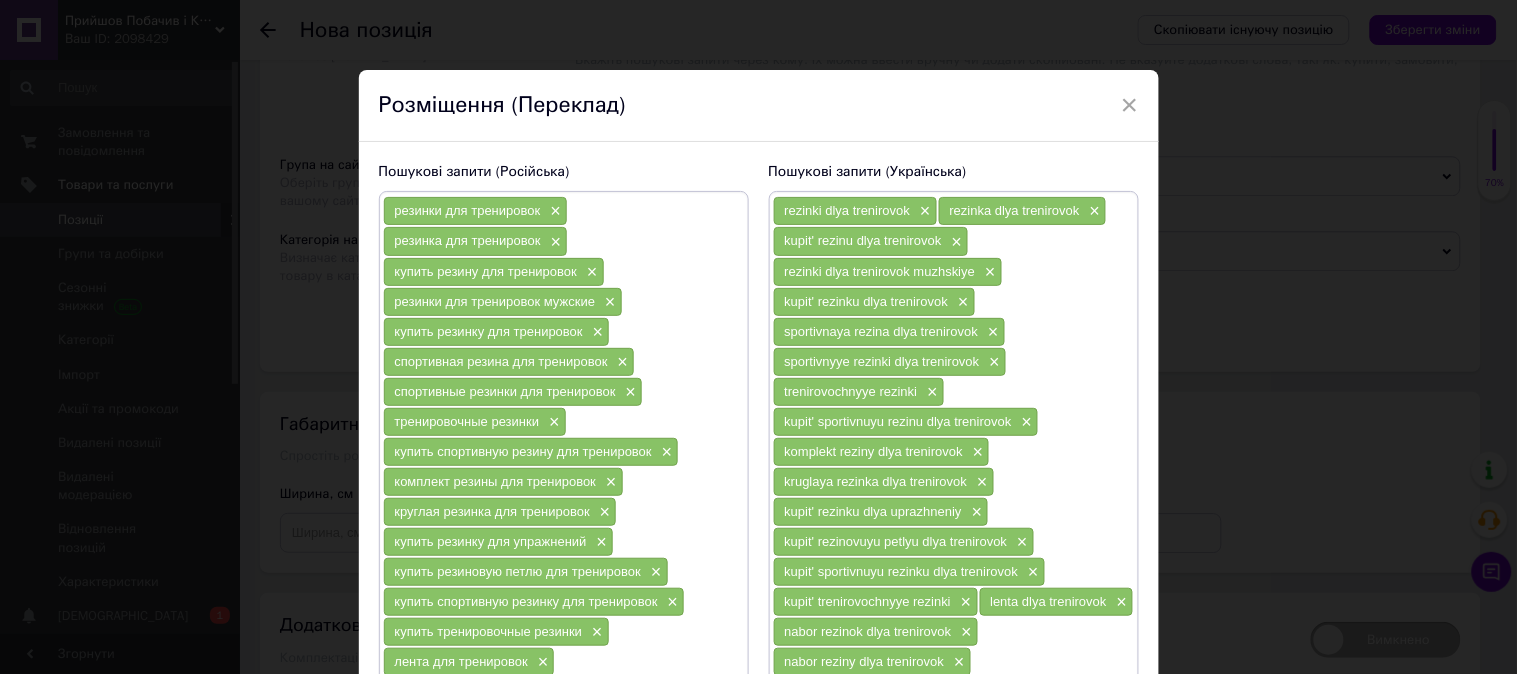 scroll, scrollTop: 555, scrollLeft: 0, axis: vertical 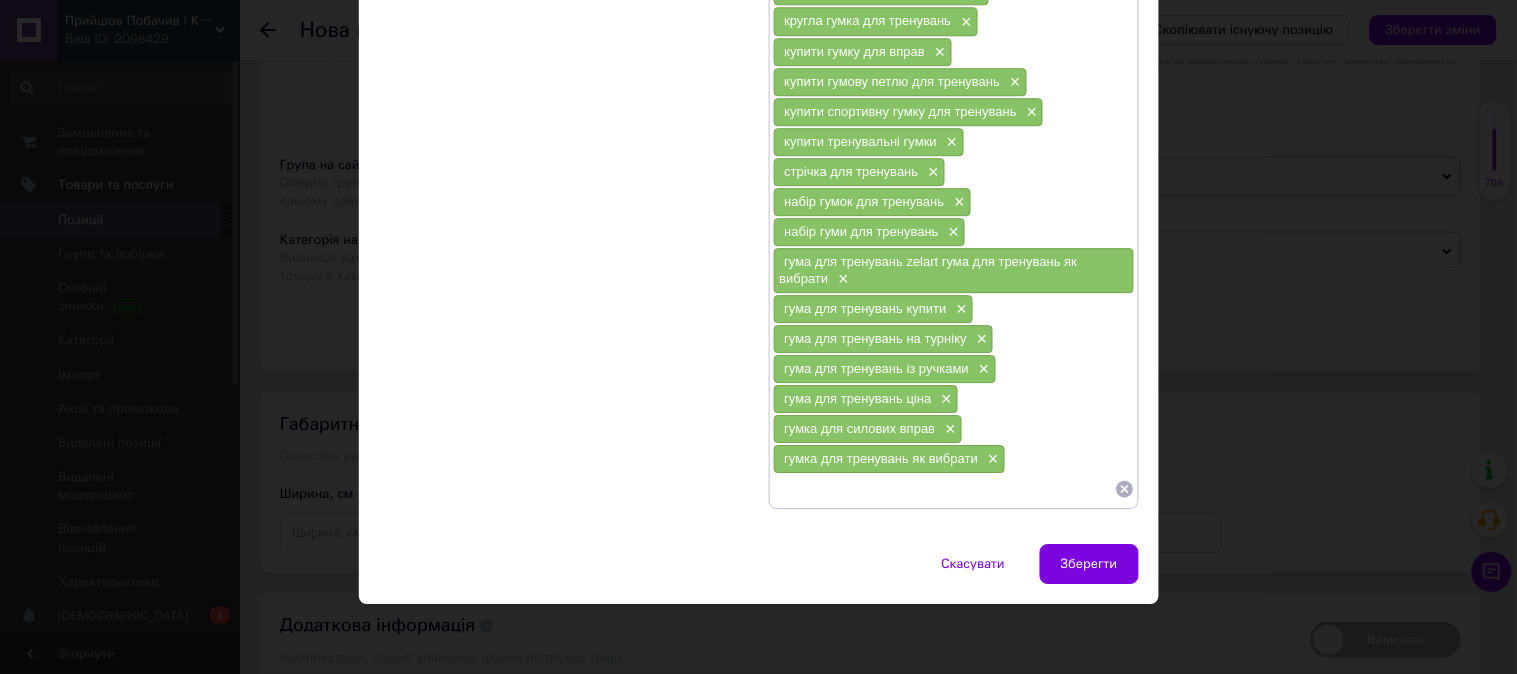 click 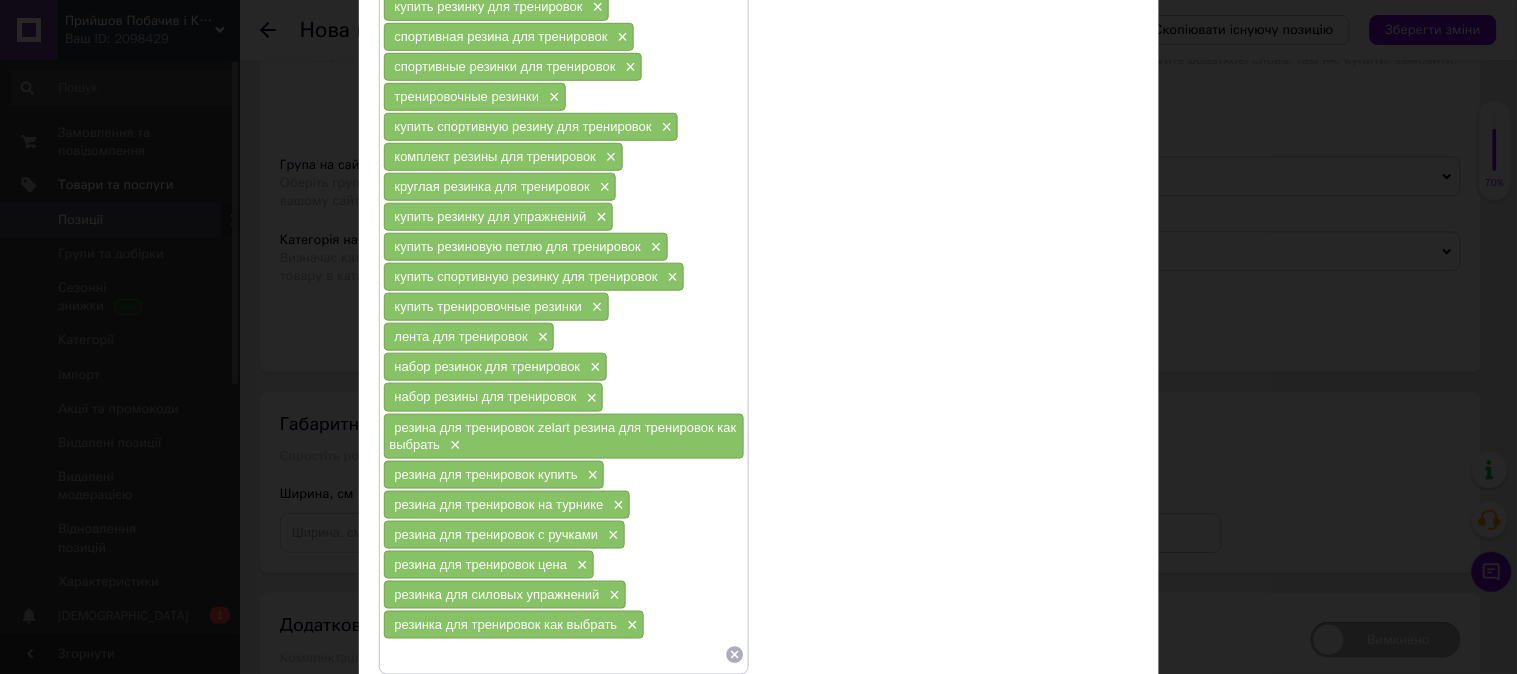 scroll, scrollTop: 0, scrollLeft: 0, axis: both 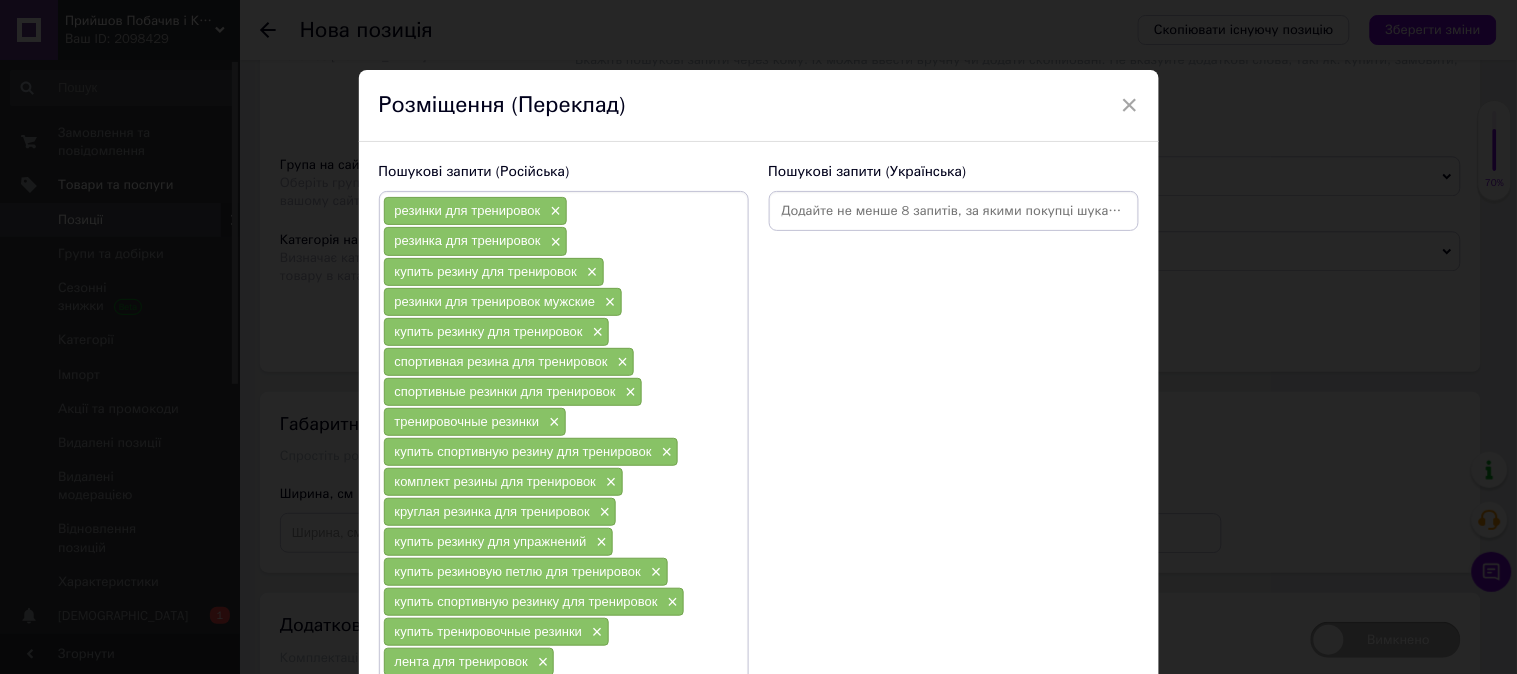 click at bounding box center (954, 211) 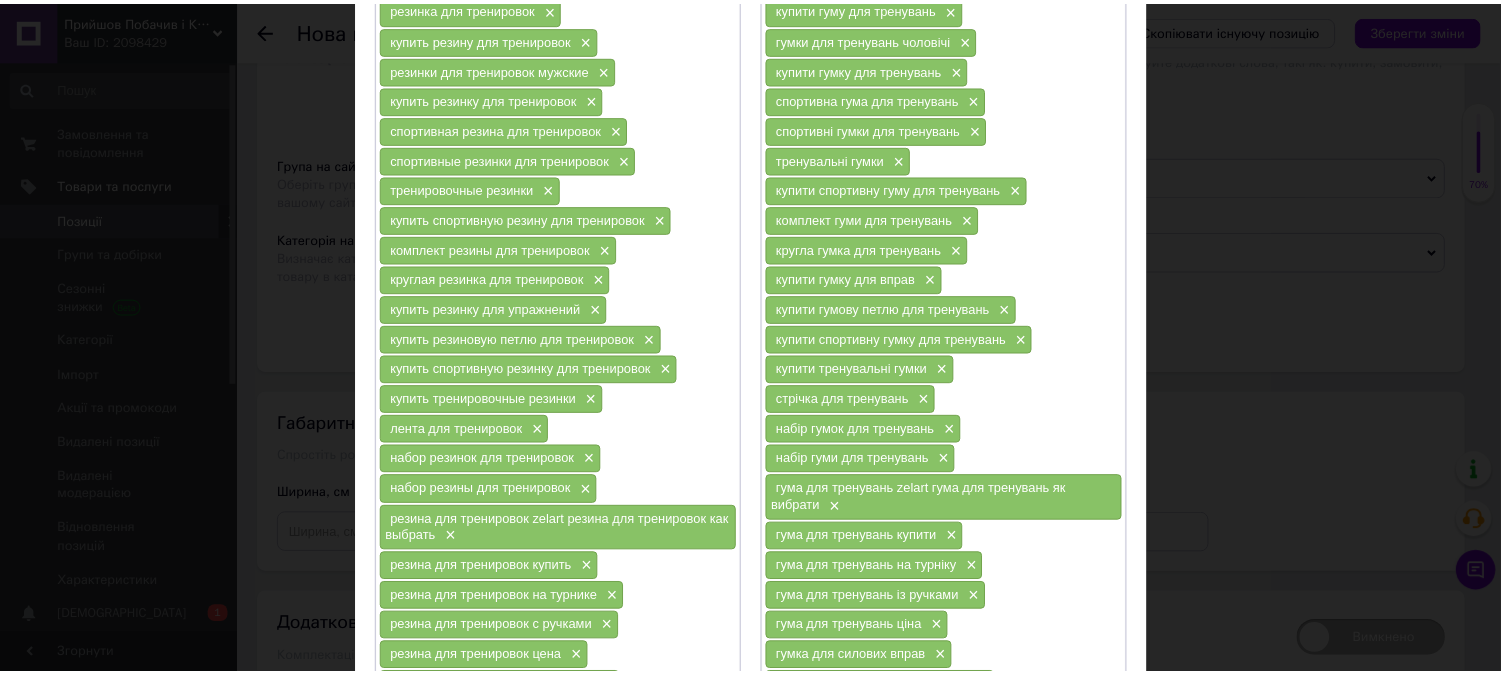 scroll, scrollTop: 505, scrollLeft: 0, axis: vertical 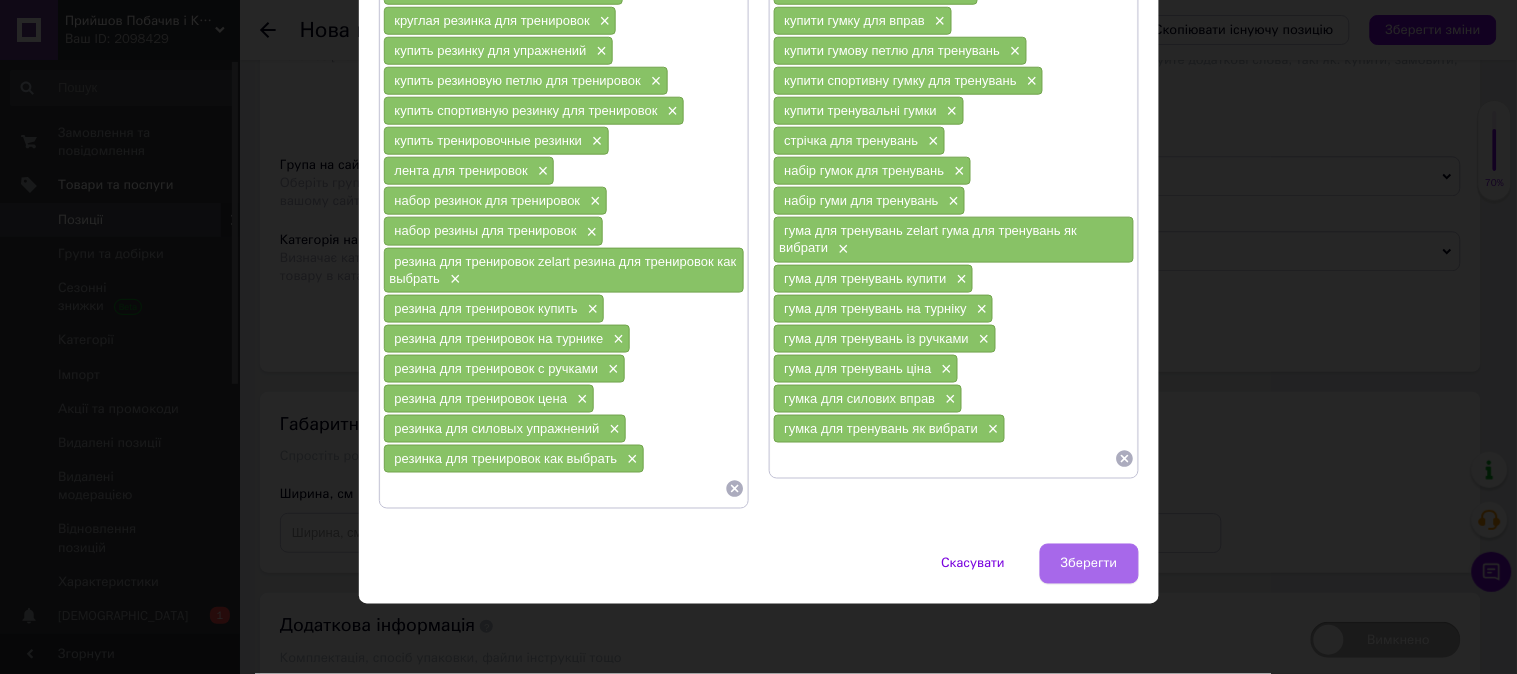 click on "Зберегти" at bounding box center [1089, 564] 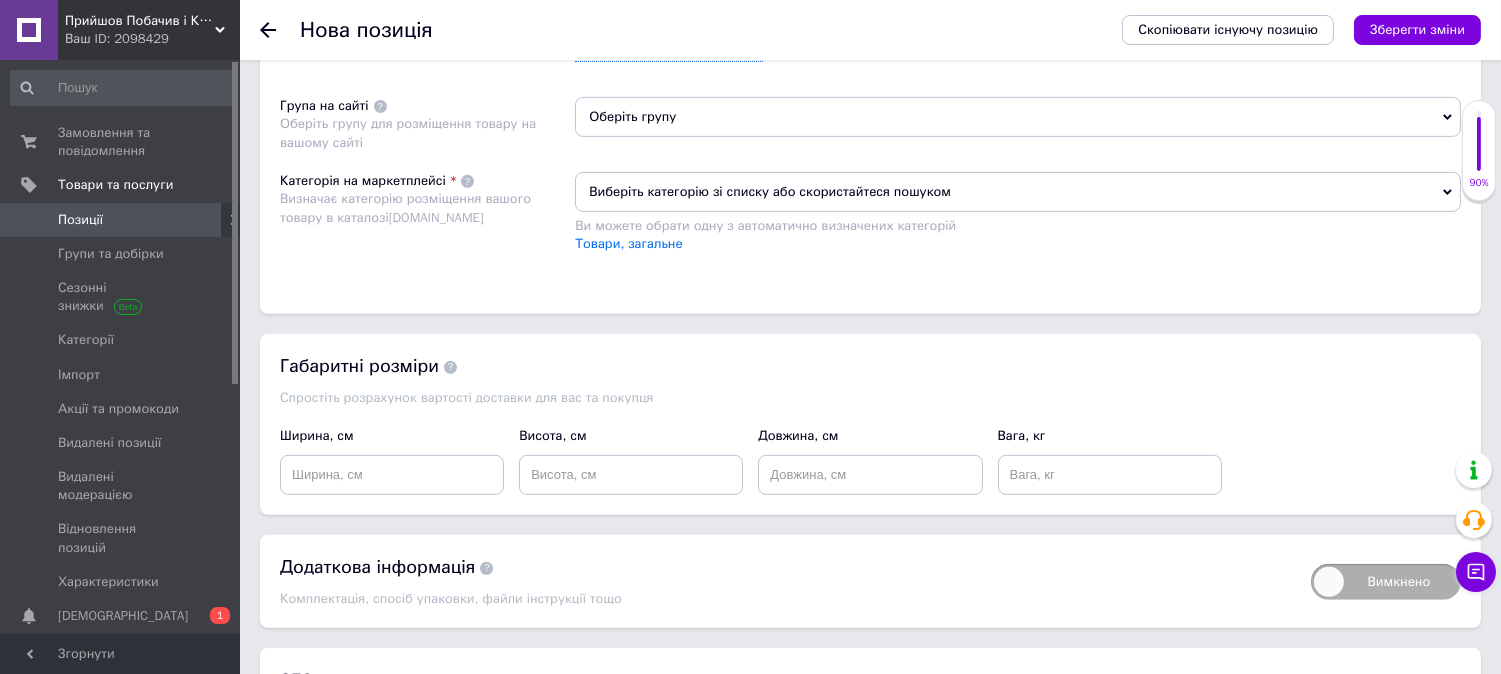 scroll, scrollTop: 1666, scrollLeft: 0, axis: vertical 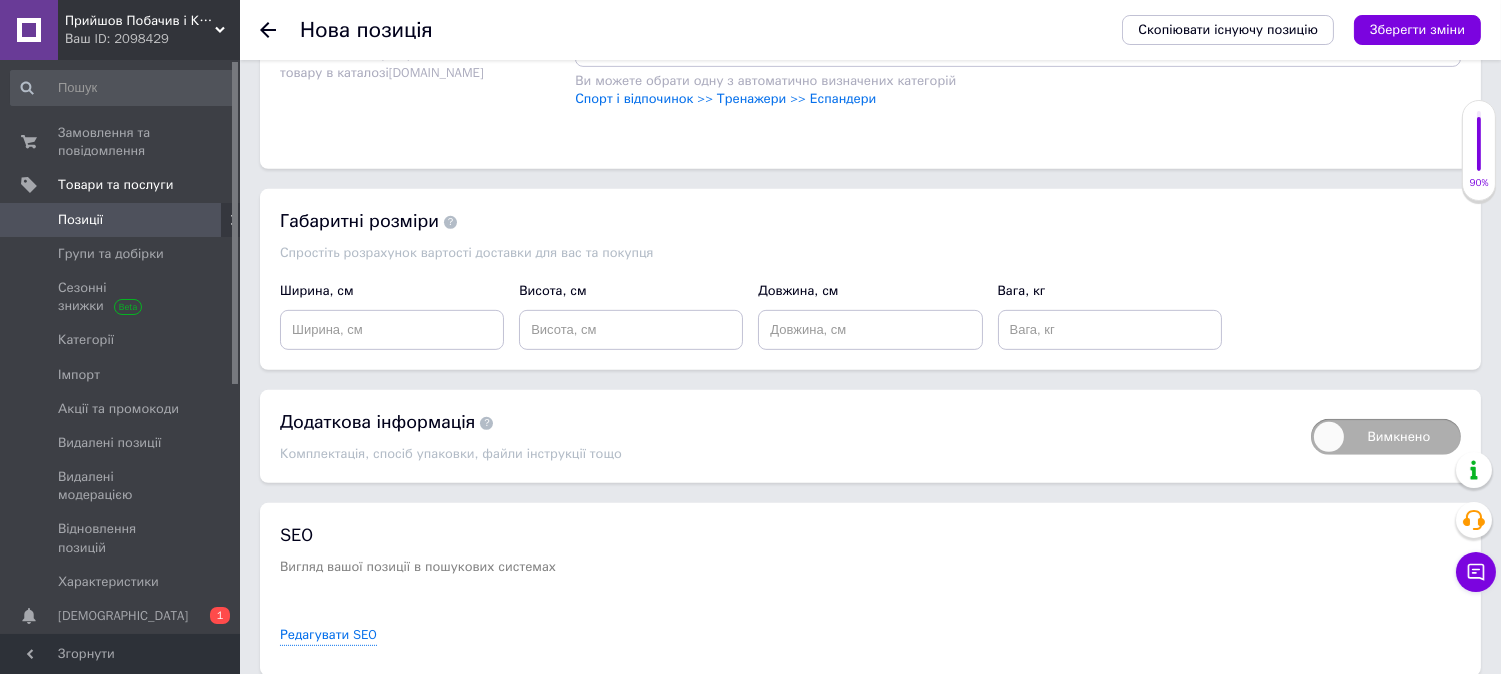 click on "Оберіть групу" at bounding box center (1018, -28) 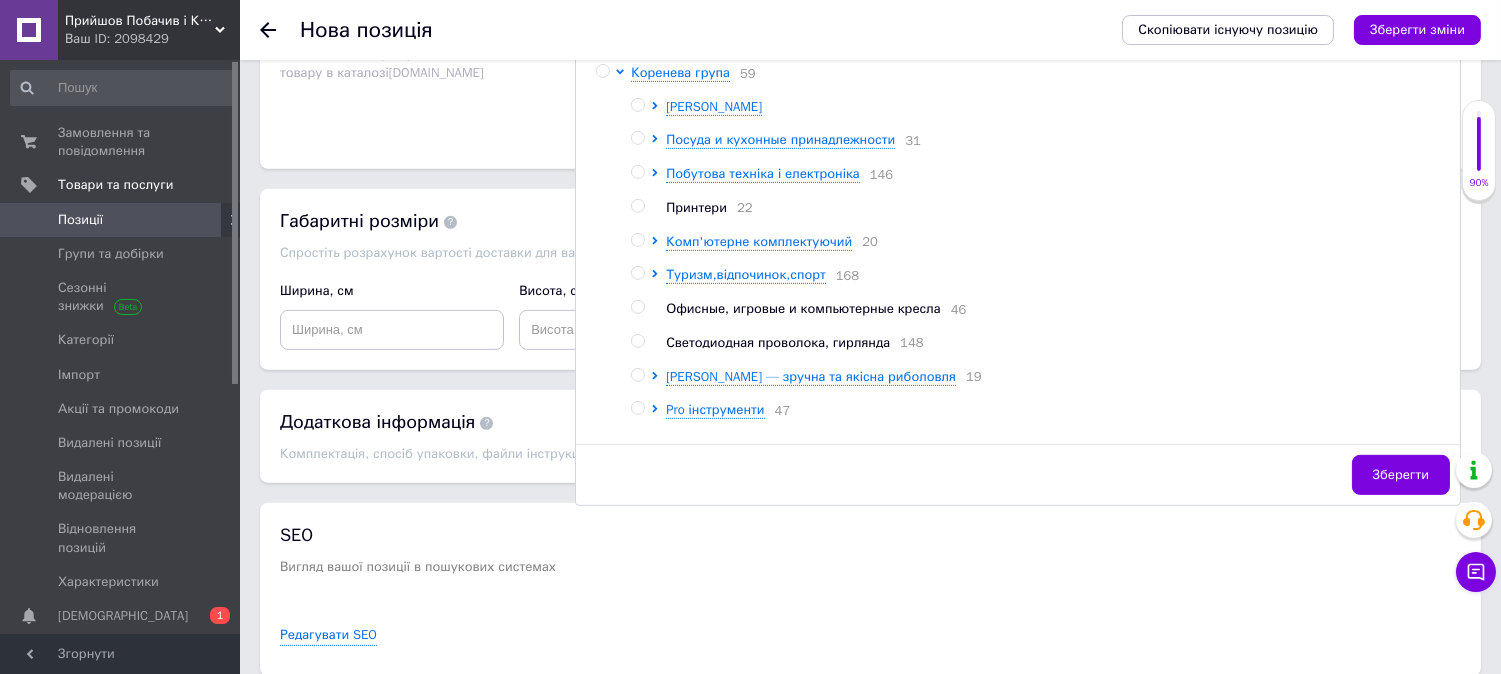 click on "Розміщення Пошукові запити Використовуються для пошуку товару в каталозі  [DOMAIN_NAME] резинки для тренировок × резинка для тренировок × купить резину для тренировок × резинки для тренировок мужские × купить резинку для тренировок × спортивная резина для тренировок × спортивные резинки для тренировок × тренировочные резинки × купить спортивную резину для тренировок × комплект резины для тренировок × круглая резинка для тренировок × купить резинку для упражнений × купить резиновую петлю для тренировок × купить спортивную резинку для тренировок × × × × × × × 5" at bounding box center (870, -160) 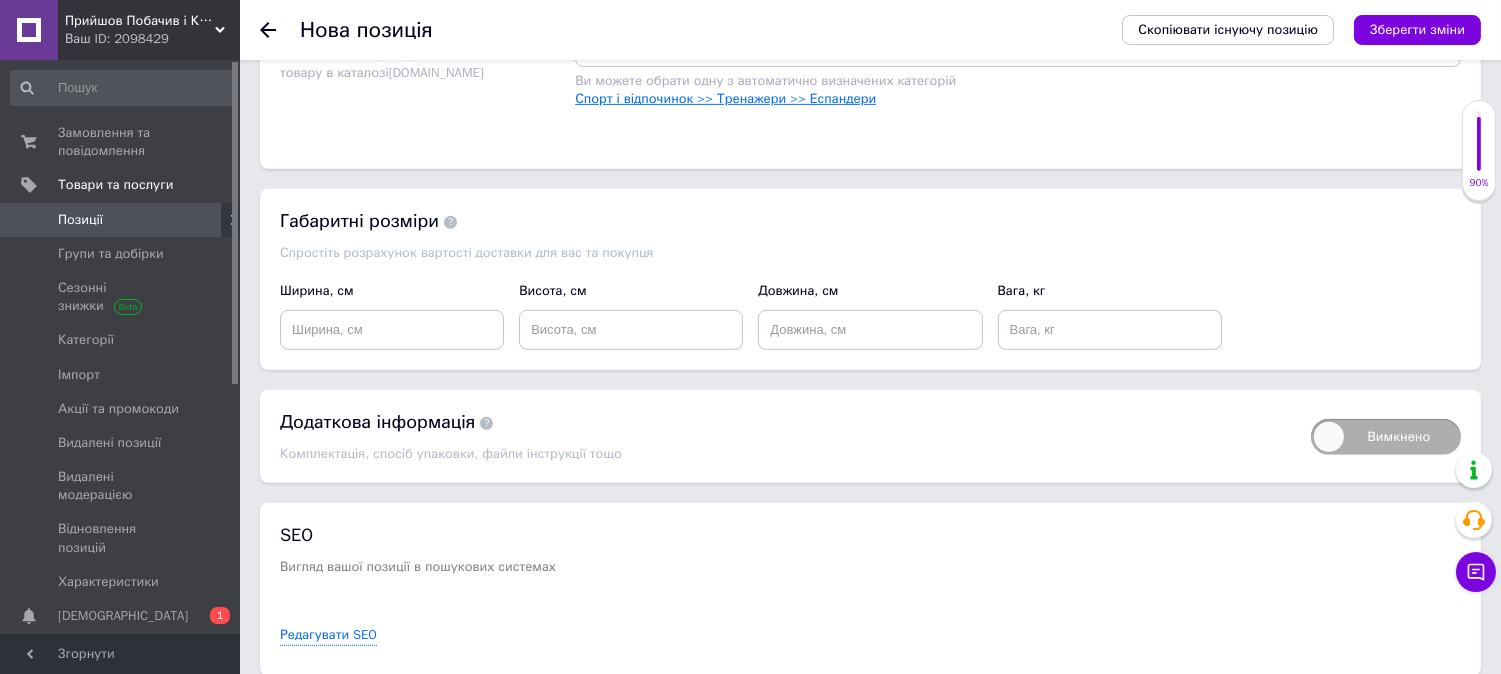click on "Спорт і відпочинок >> Тренажери >> Еспандери" at bounding box center [725, 98] 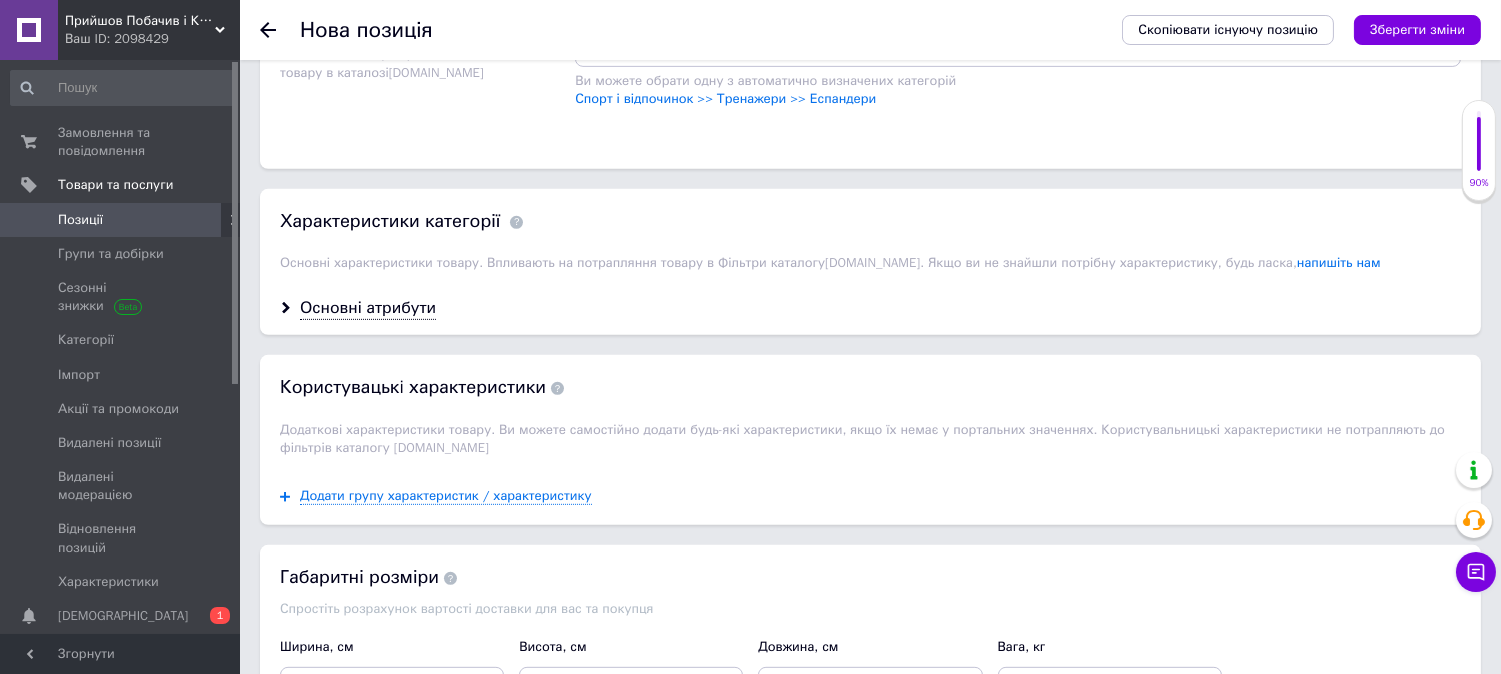click on "Обрано Еспандери" at bounding box center [1018, 47] 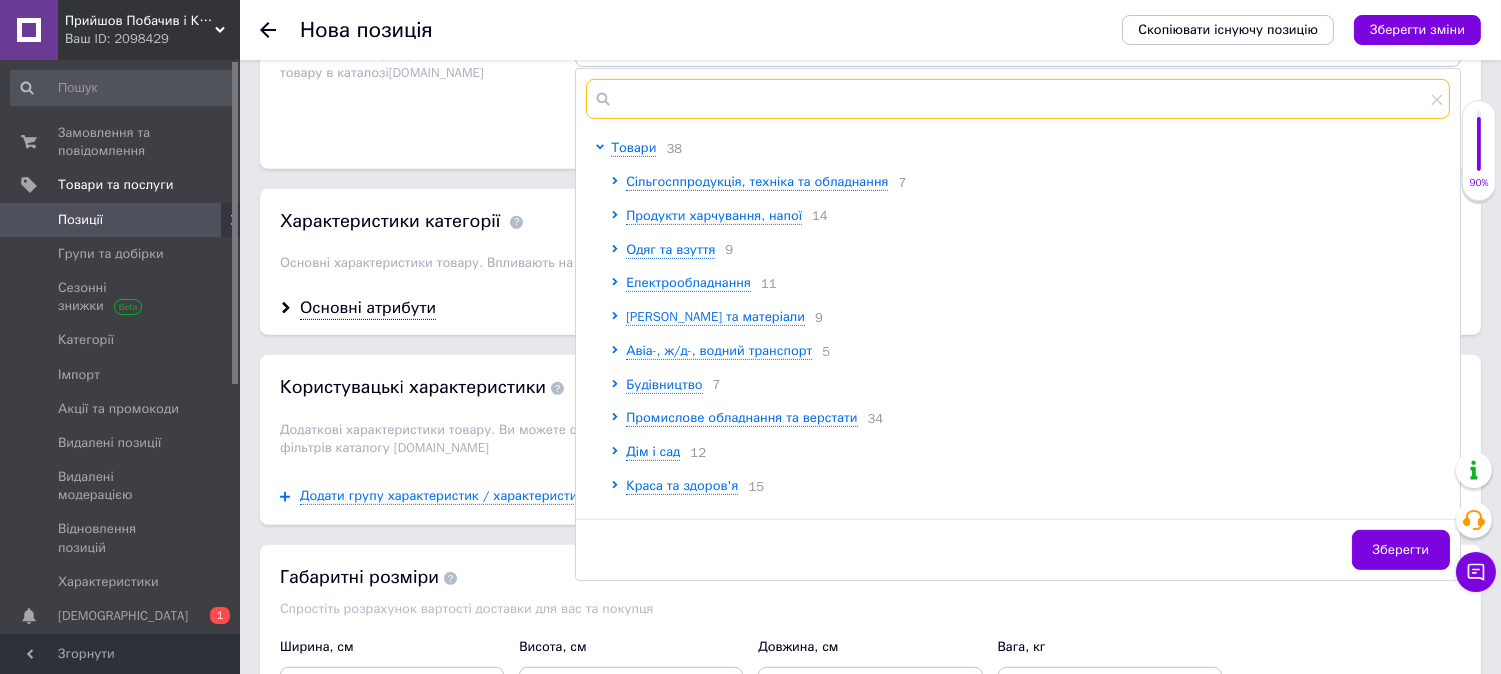 click at bounding box center (1018, 99) 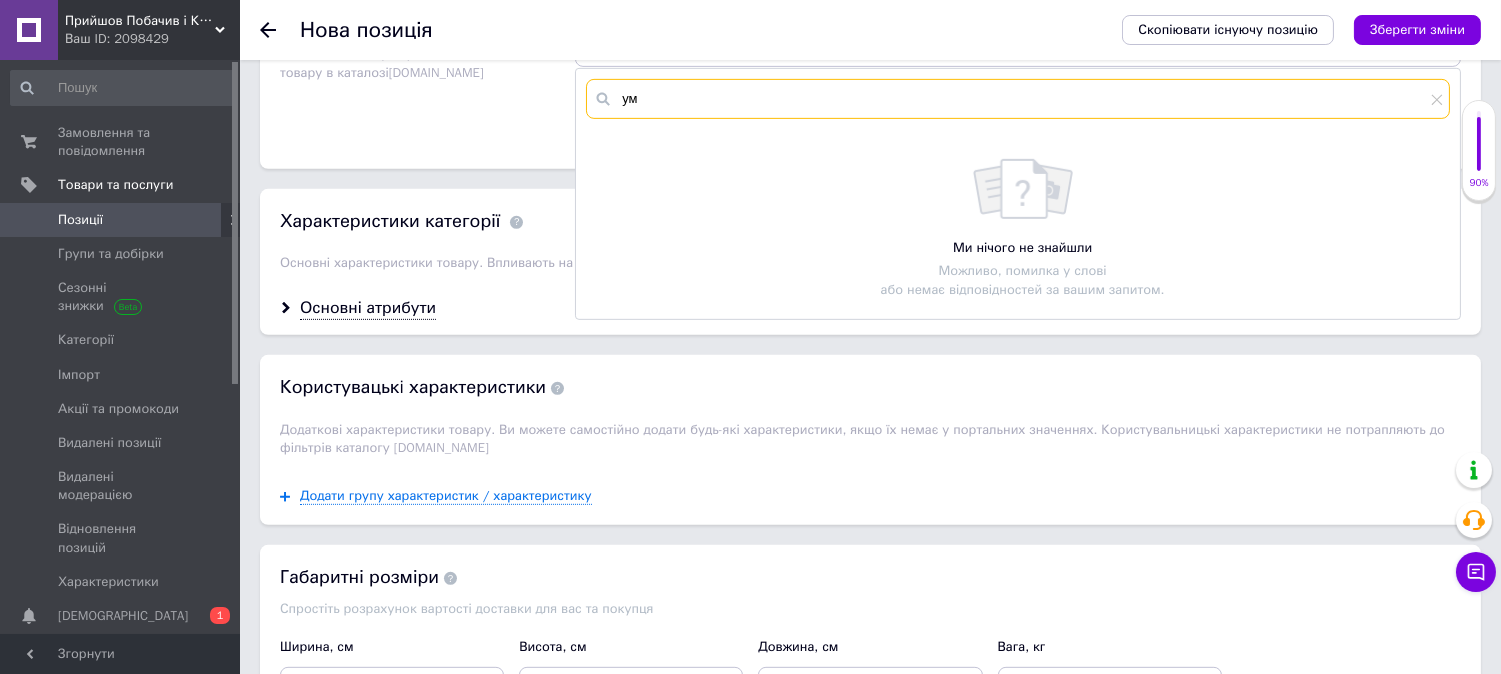 type on "у" 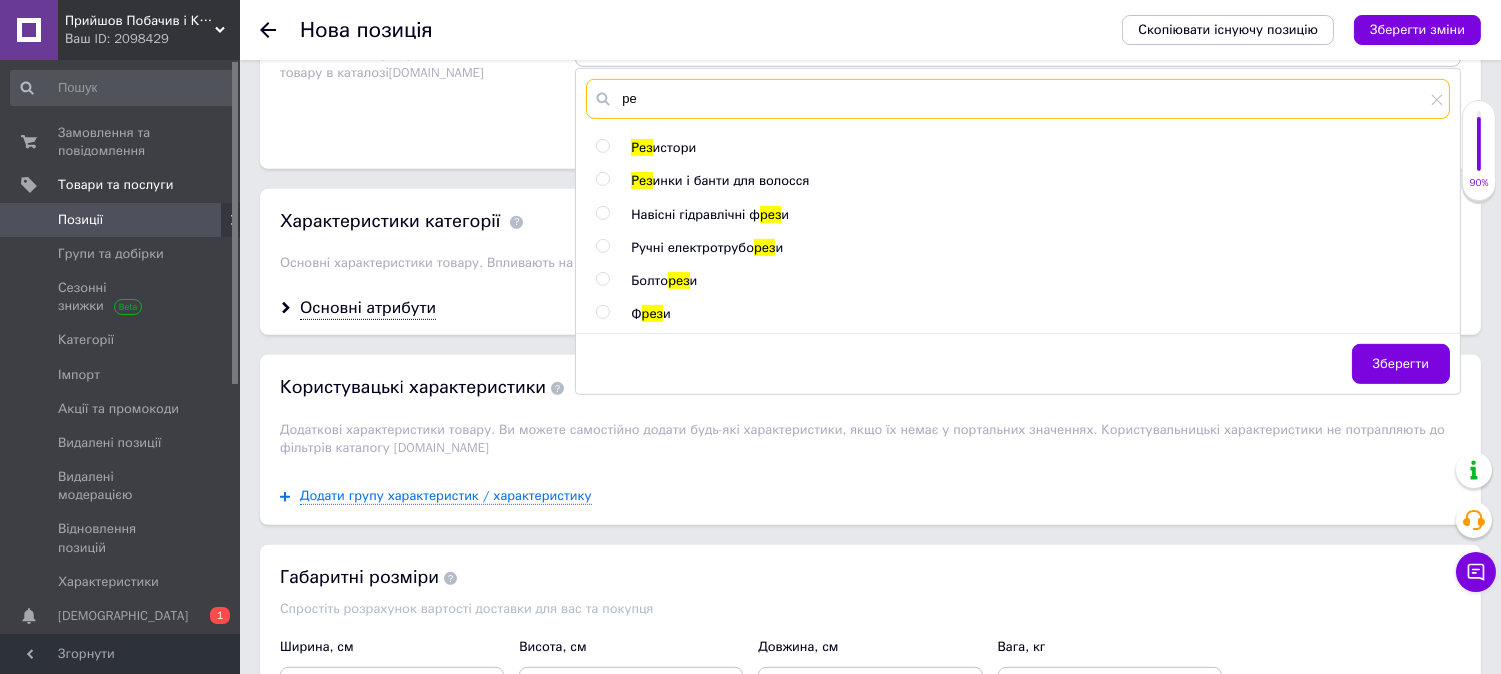 type on "р" 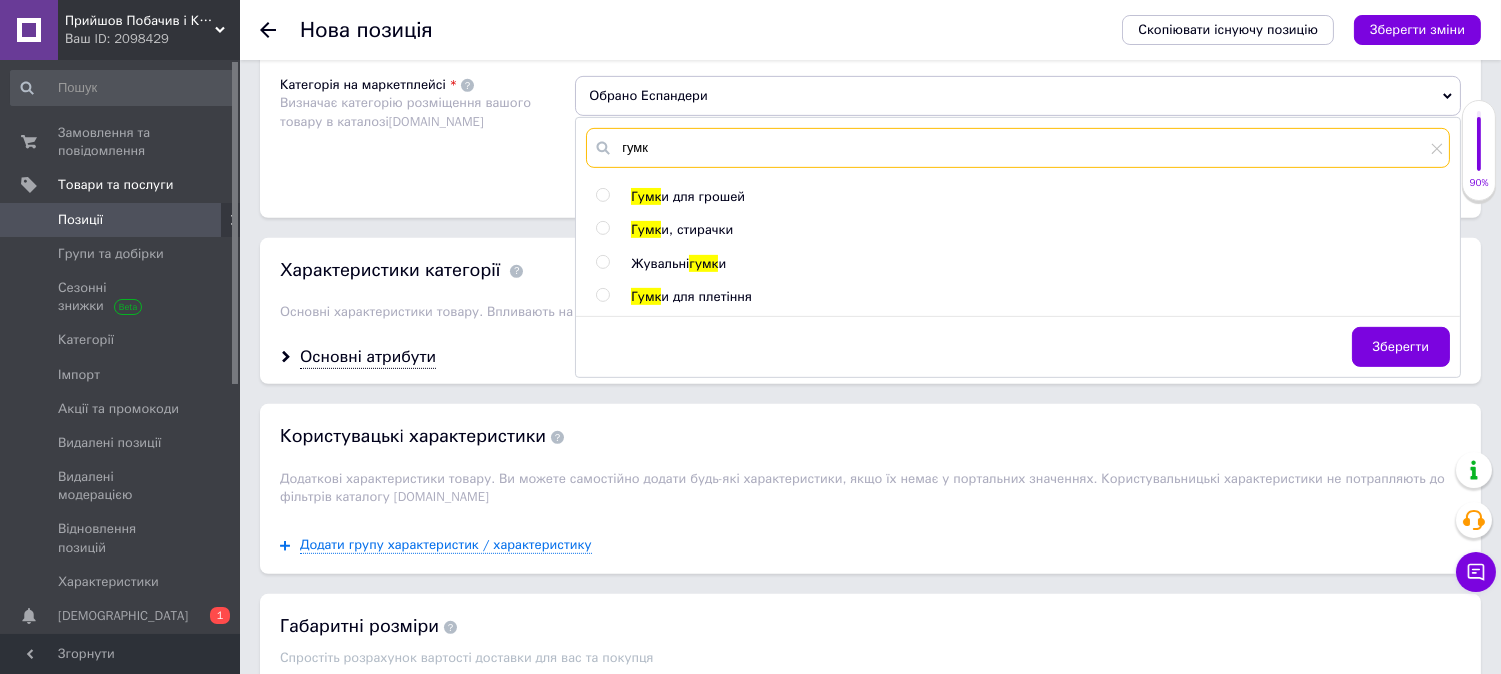 scroll, scrollTop: 1555, scrollLeft: 0, axis: vertical 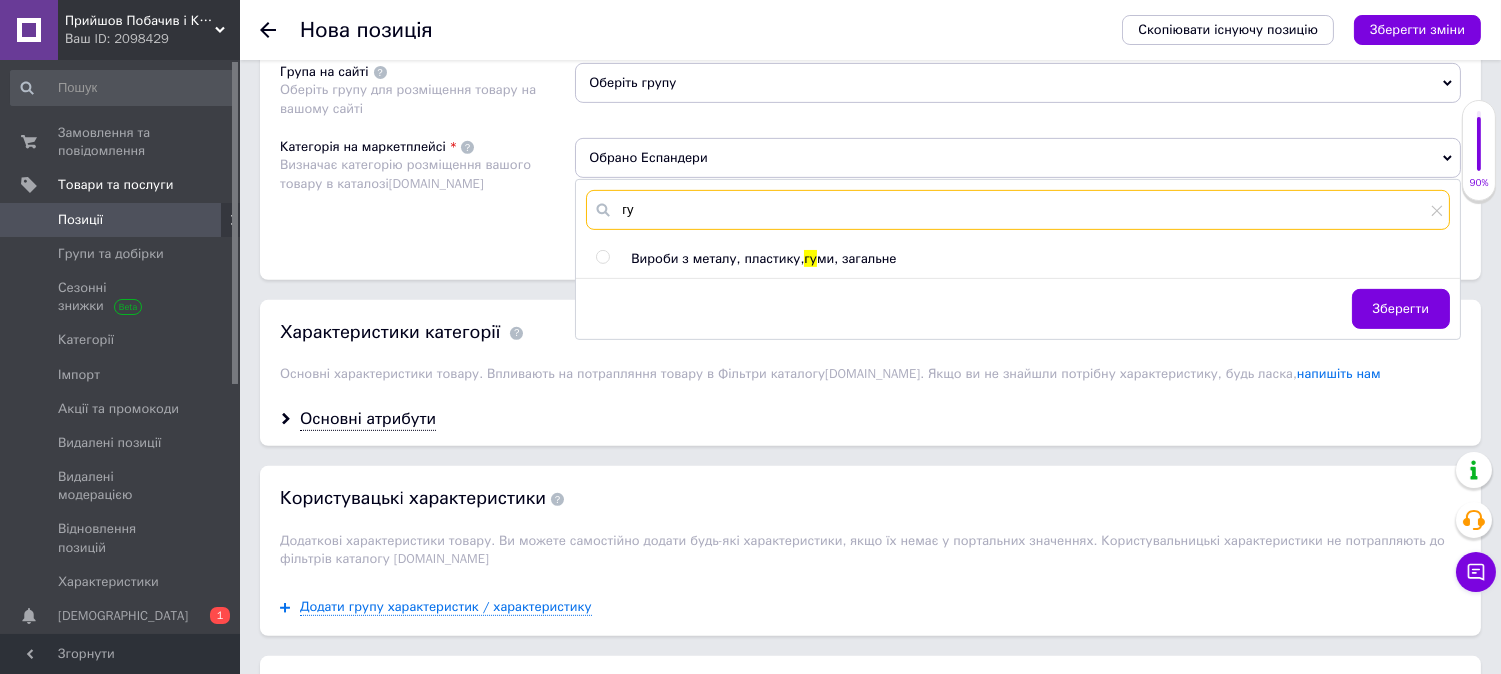 type on "г" 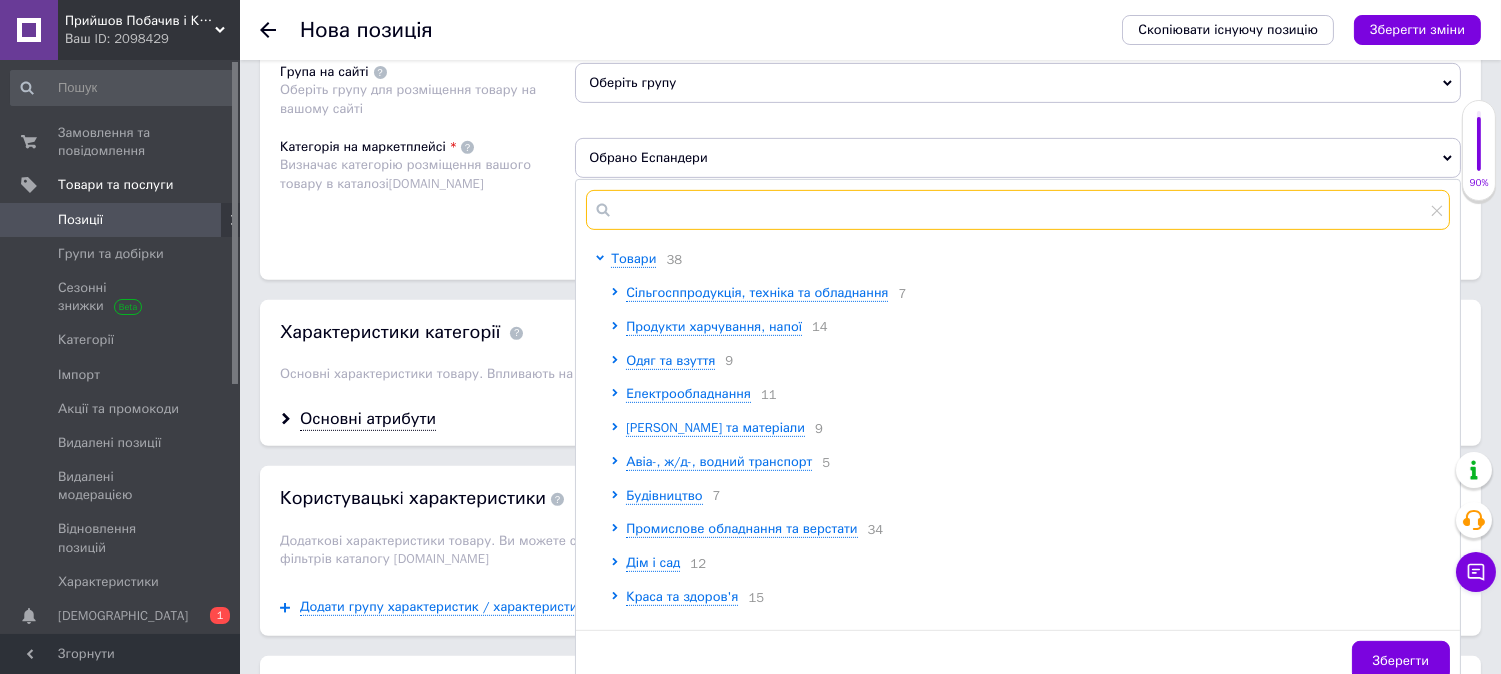 type on "с" 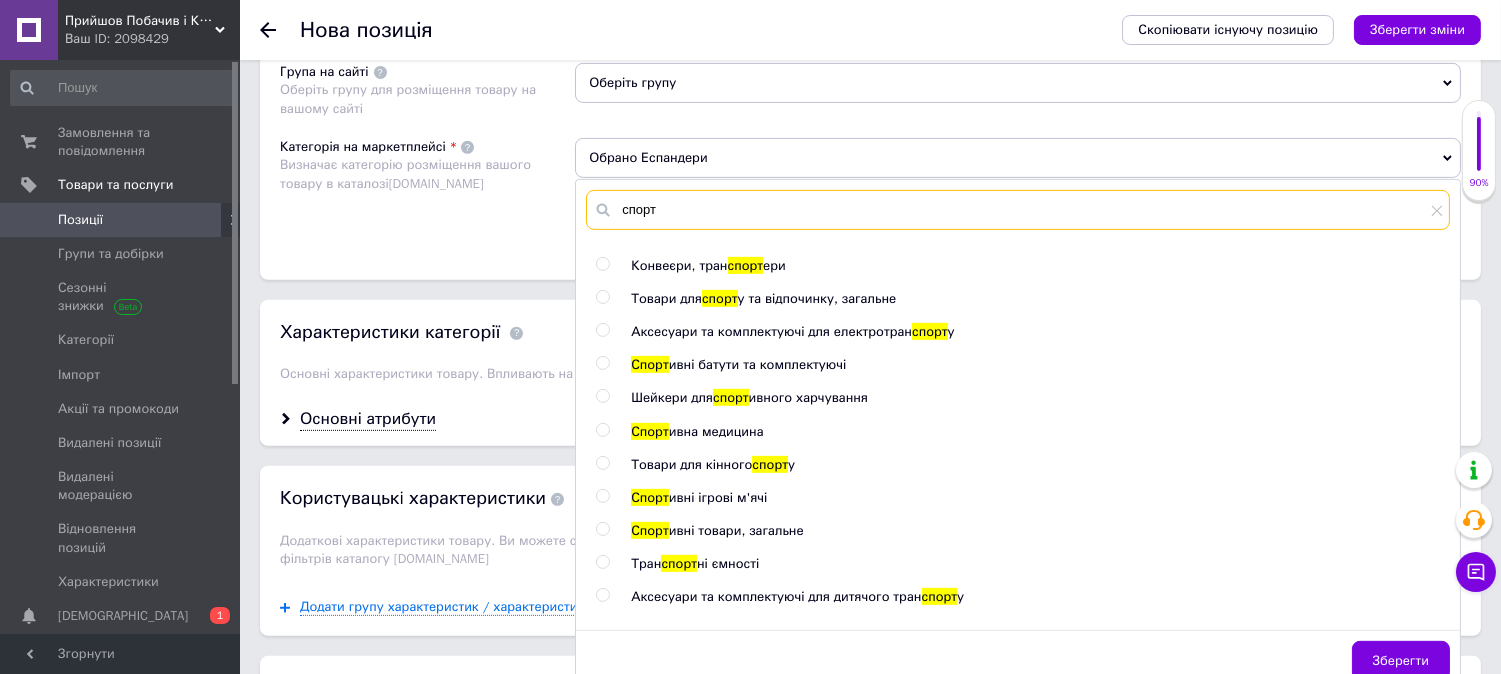 scroll, scrollTop: 111, scrollLeft: 0, axis: vertical 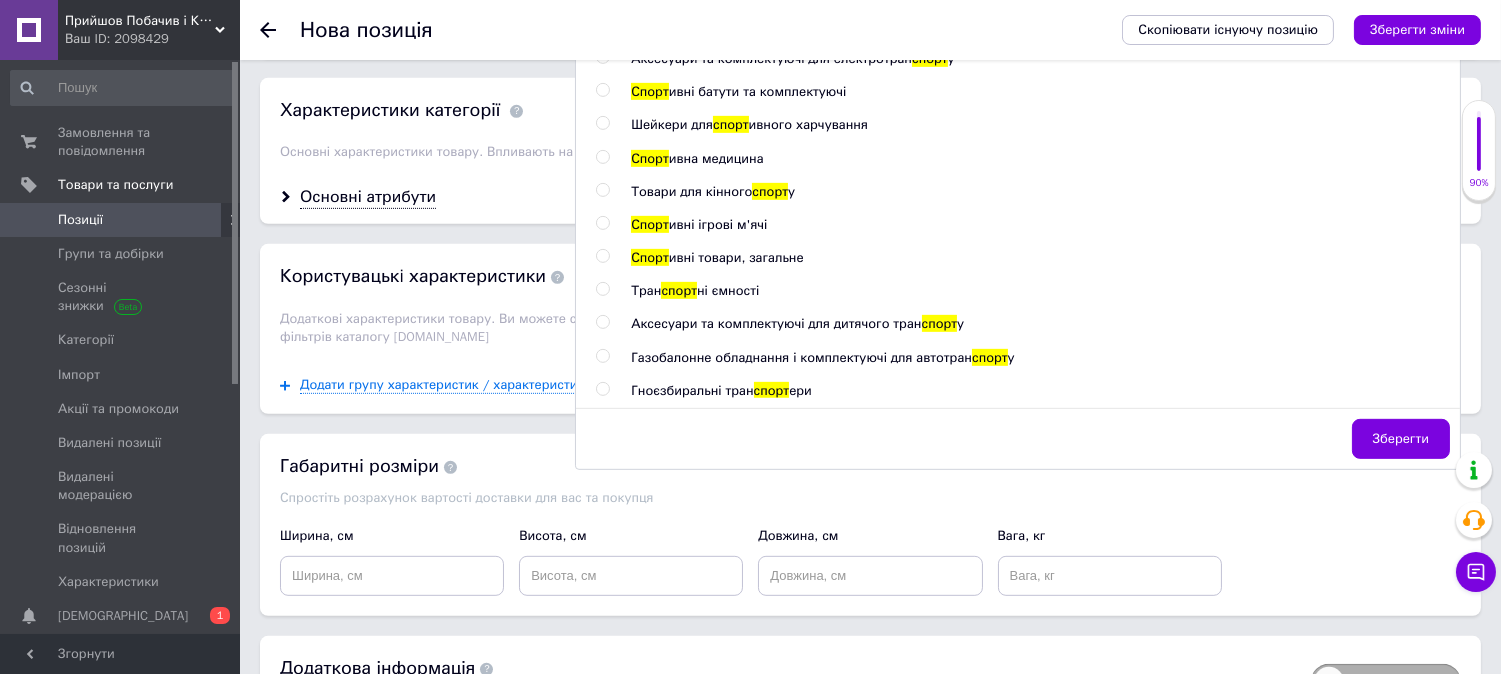 type on "спорт" 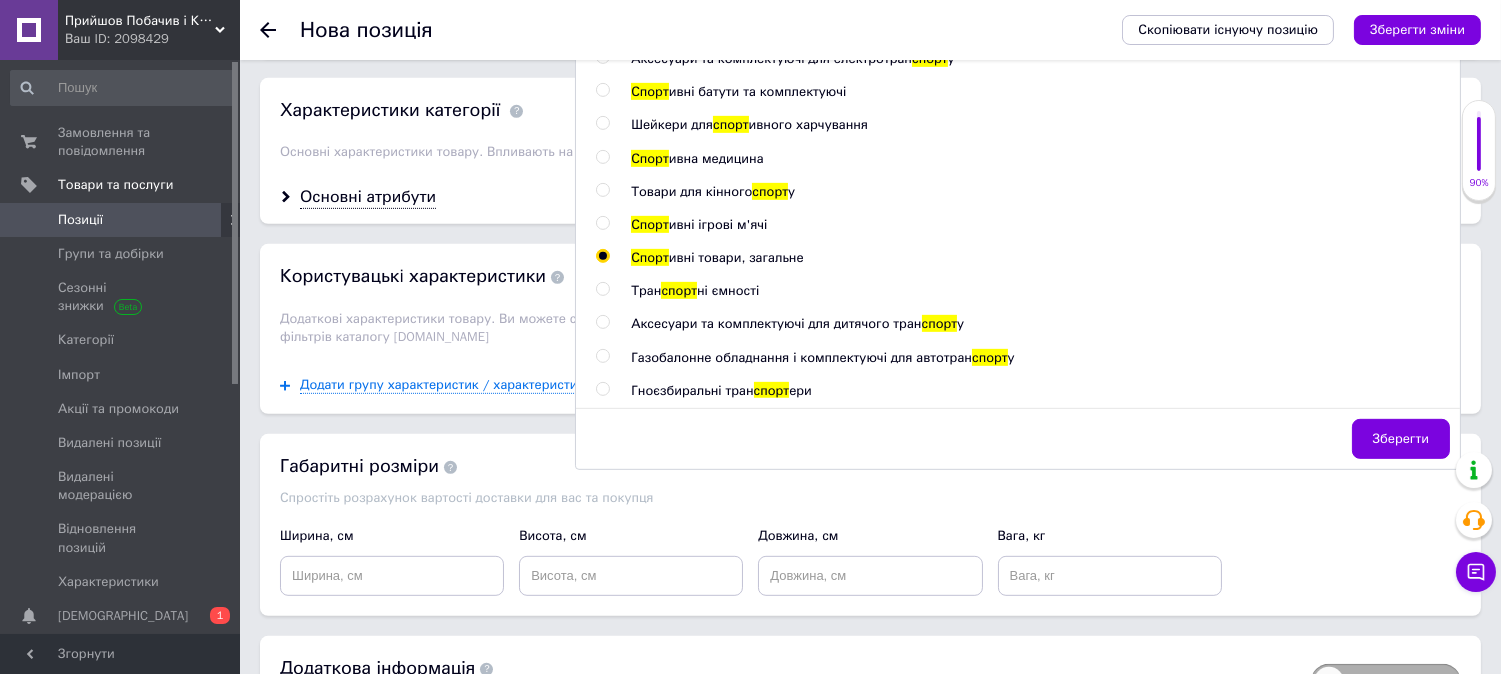 radio on "true" 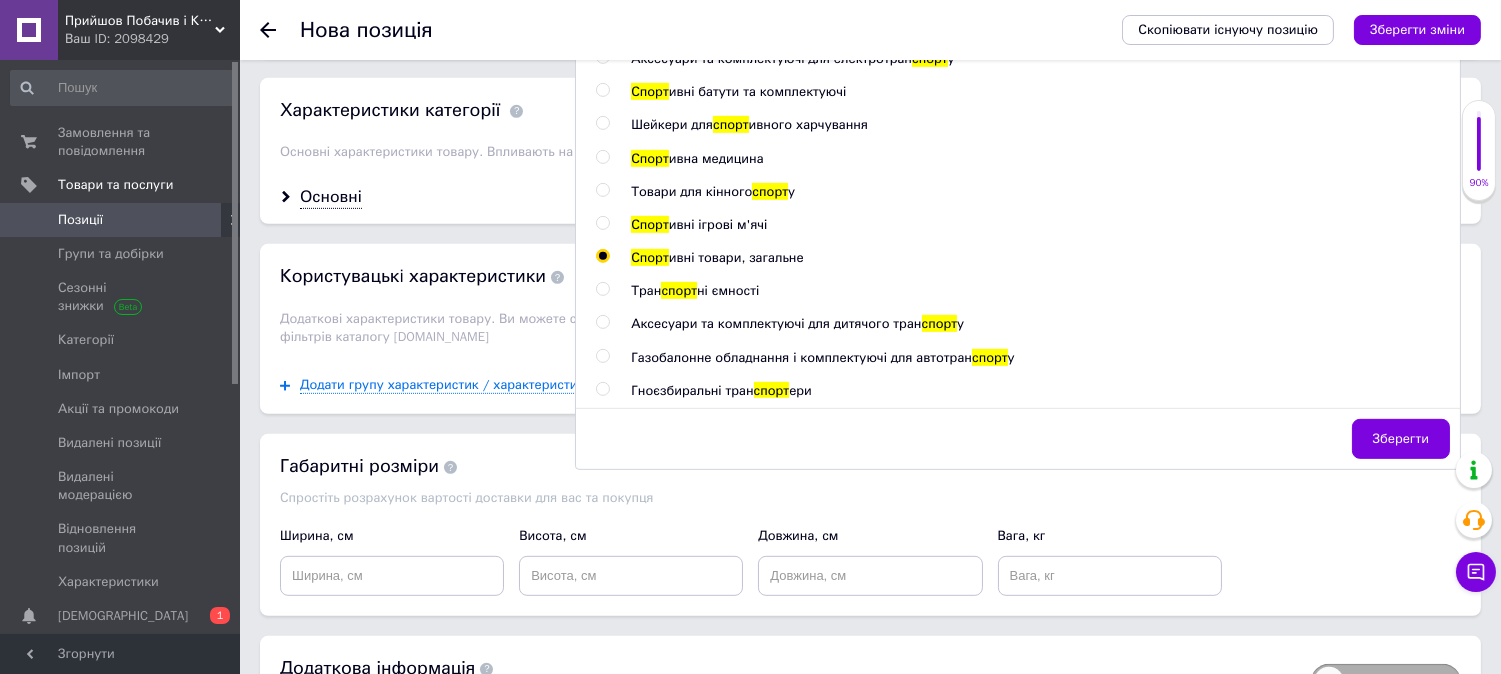 click on "Зберегти" at bounding box center [1401, 439] 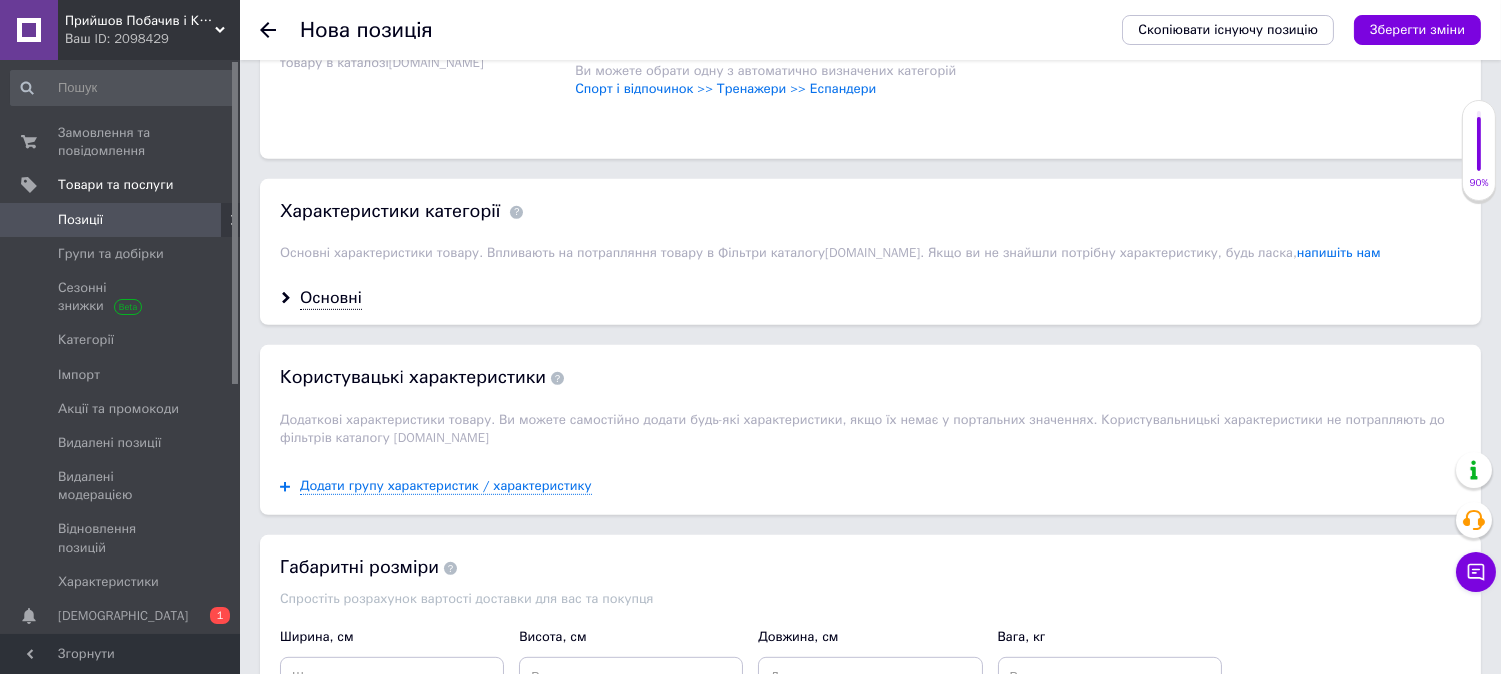 scroll, scrollTop: 1555, scrollLeft: 0, axis: vertical 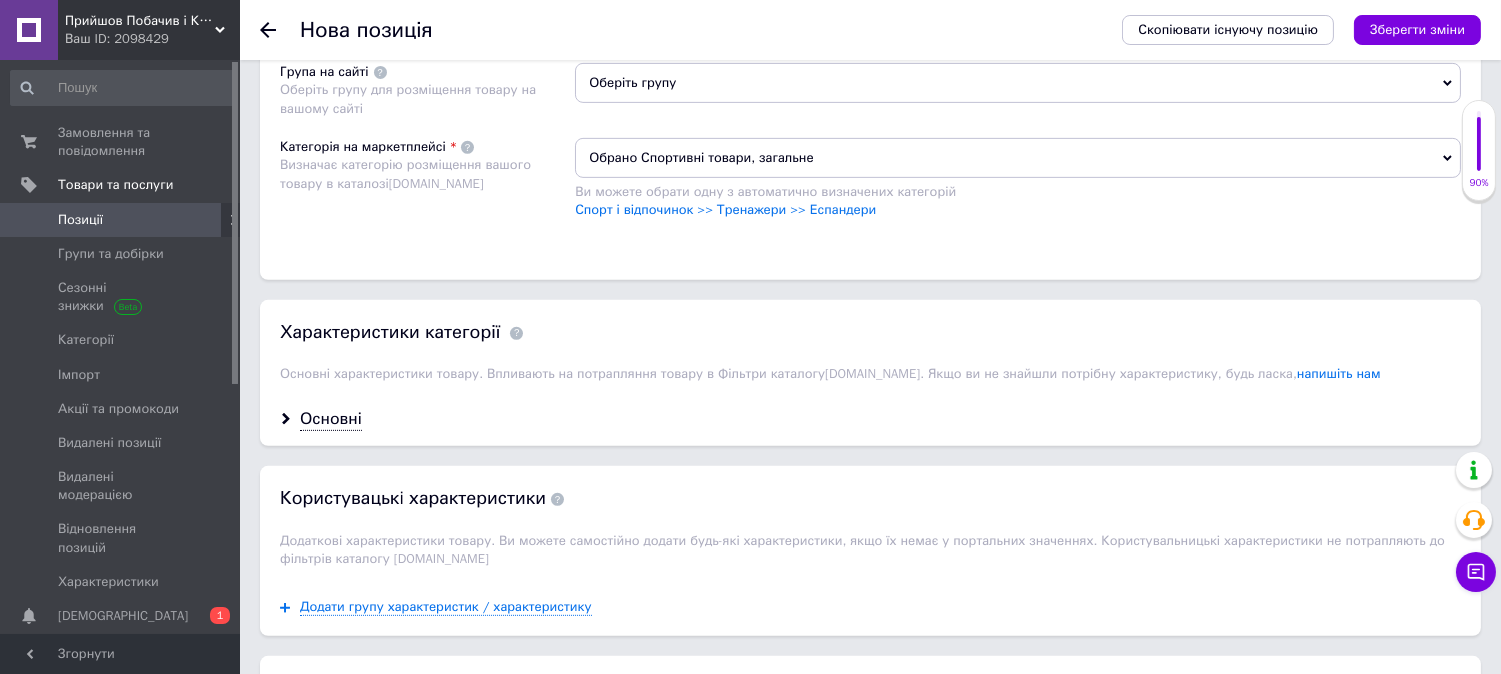 click on "Оберіть групу" at bounding box center (1018, 83) 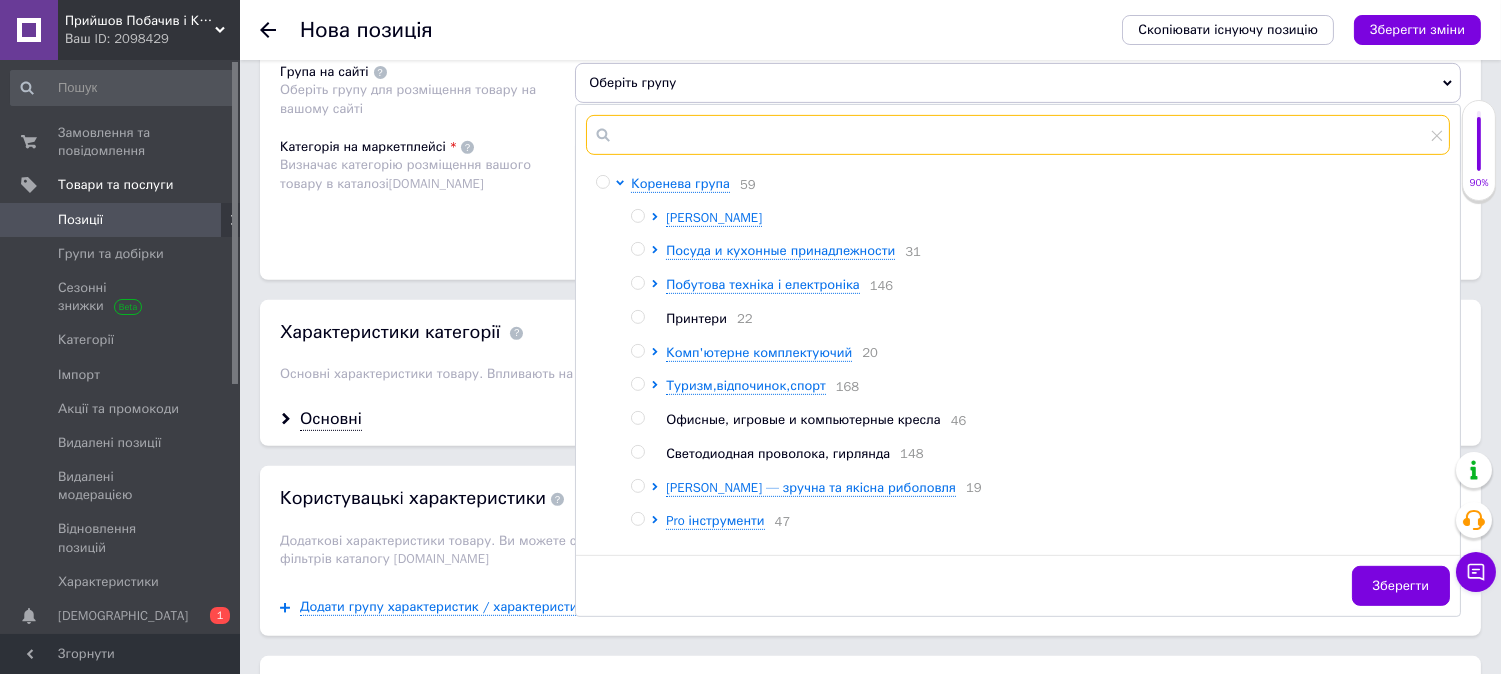 click at bounding box center (1018, 135) 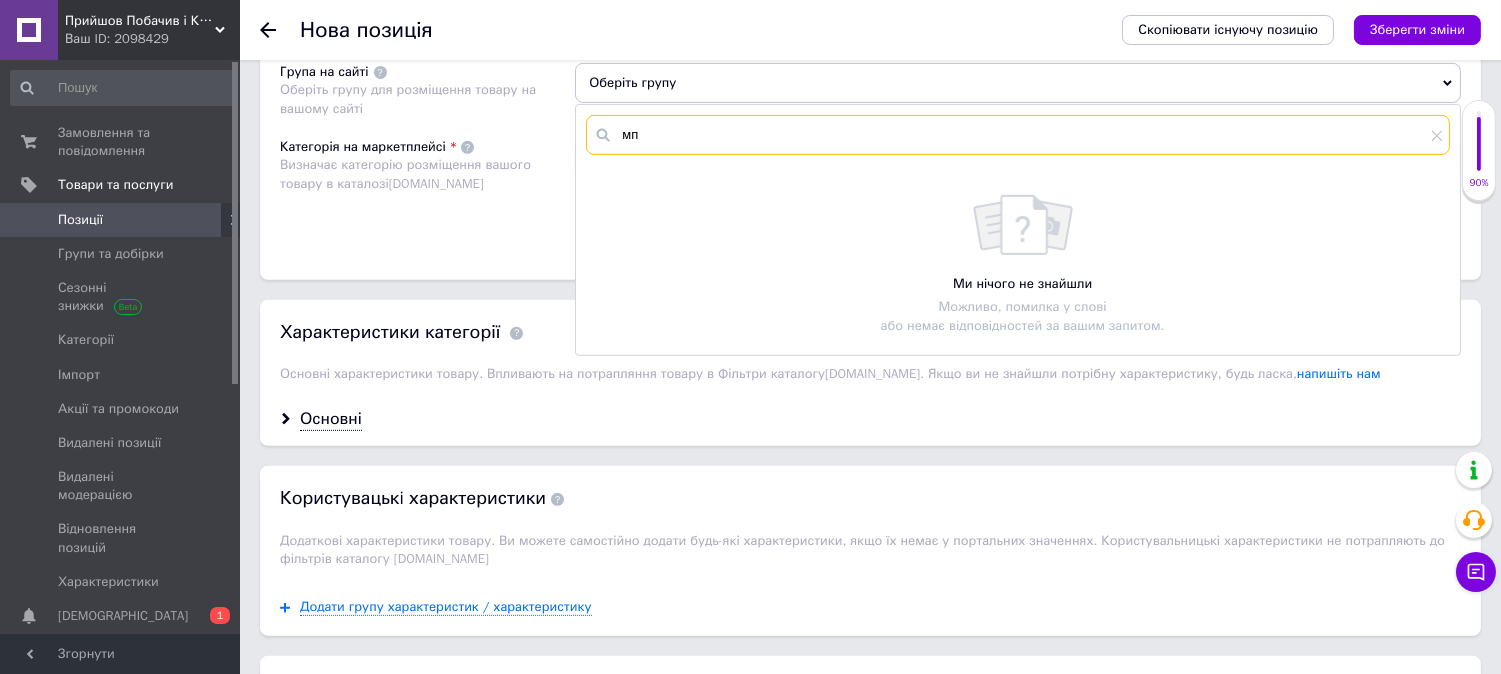 type on "м" 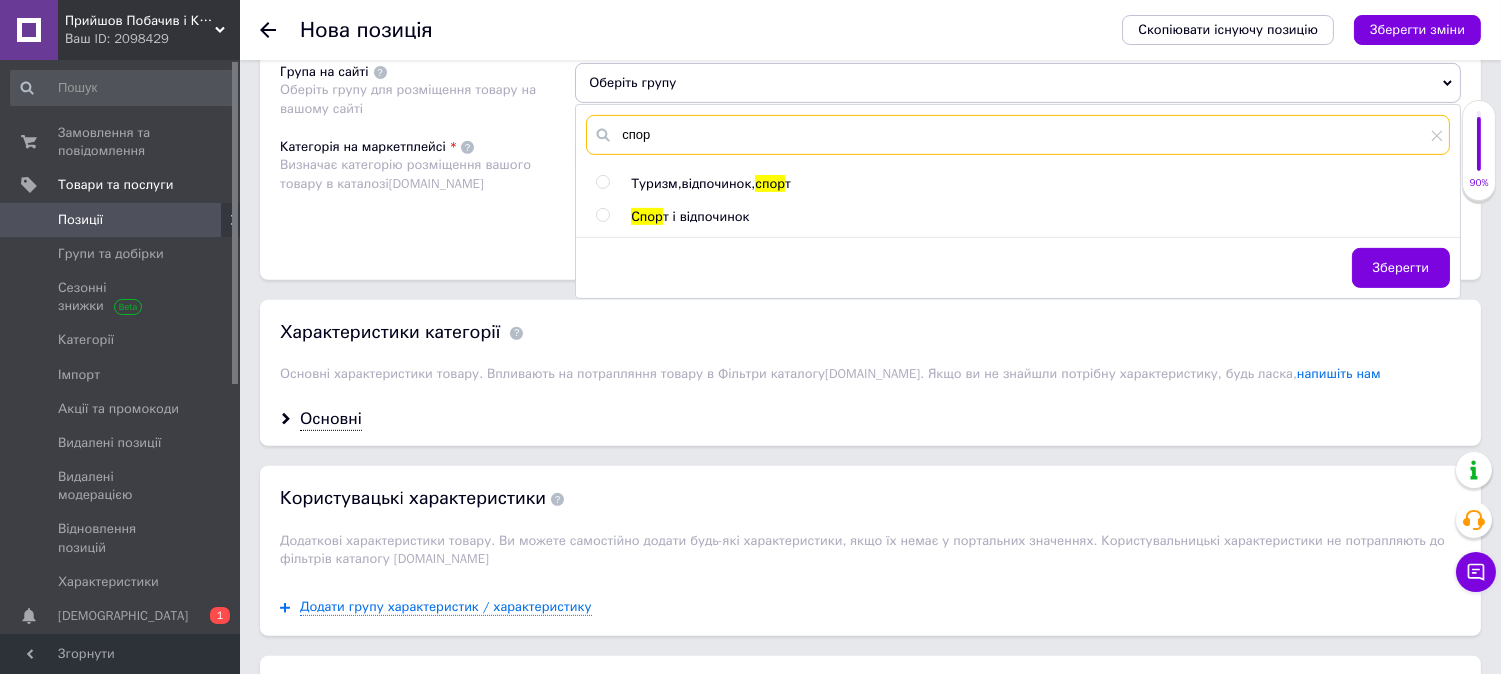 type on "спор" 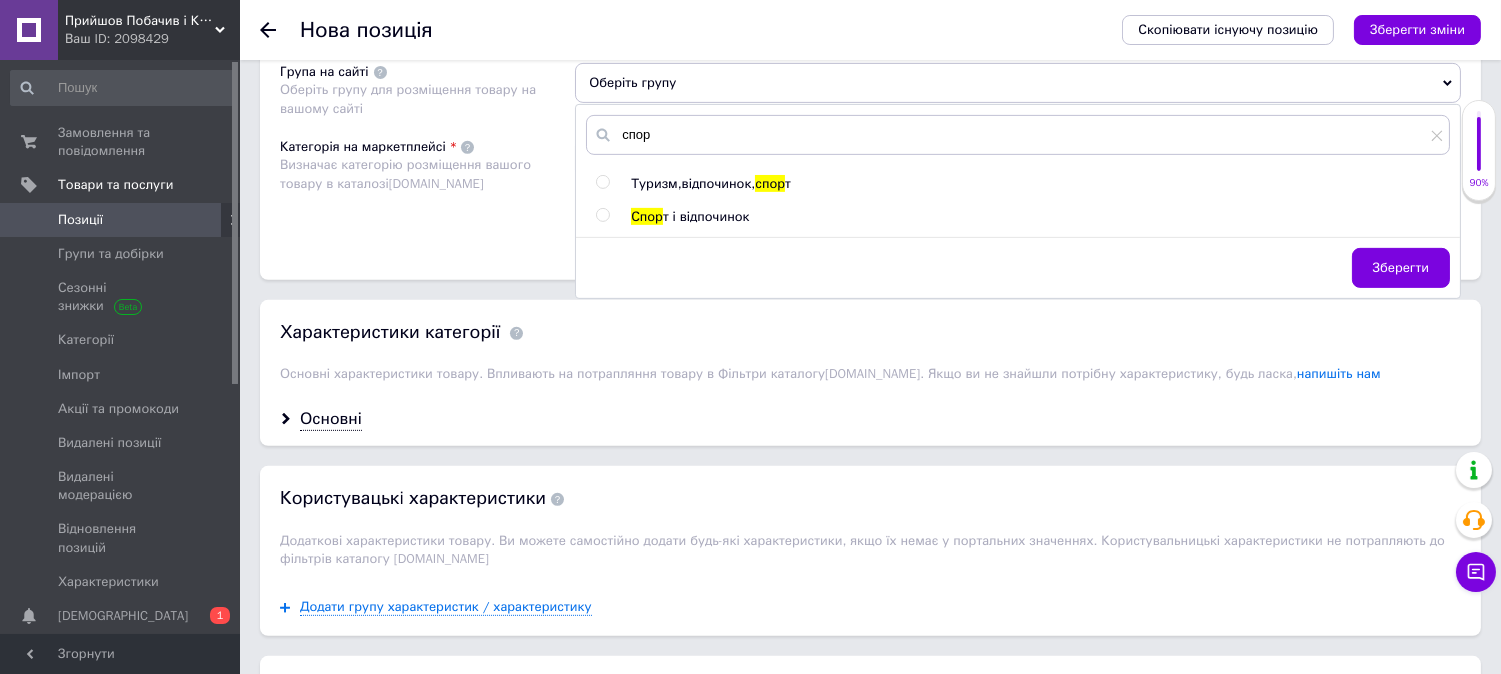 click on "т і відпочинок" at bounding box center (706, 216) 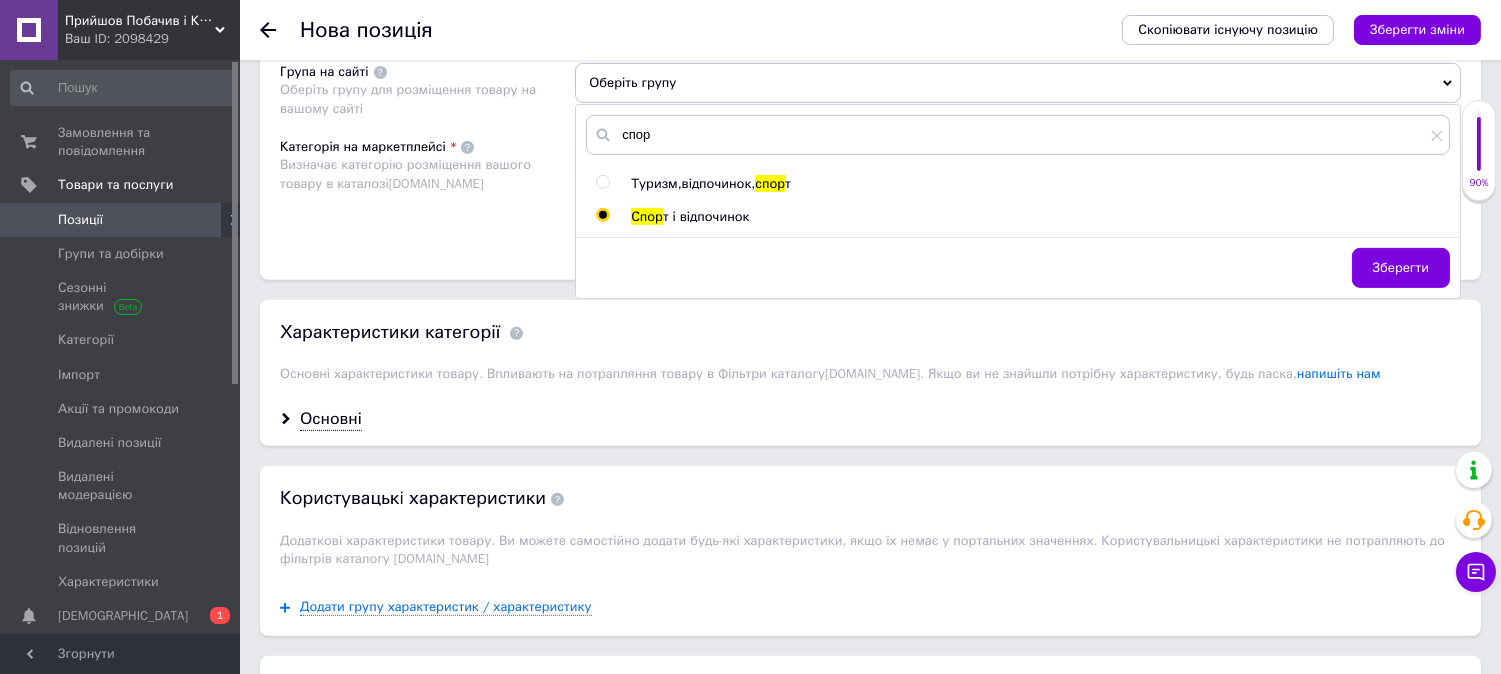 radio on "true" 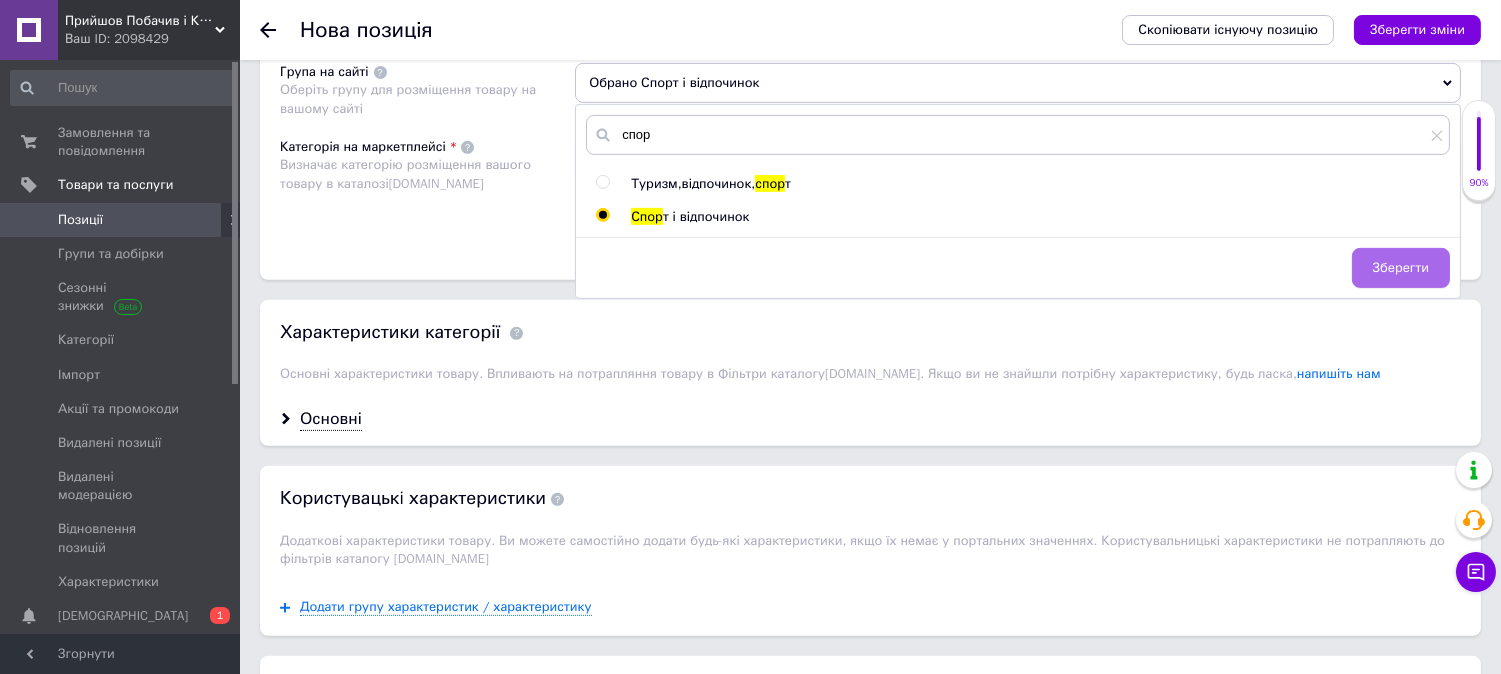 click on "Зберегти" at bounding box center (1401, 268) 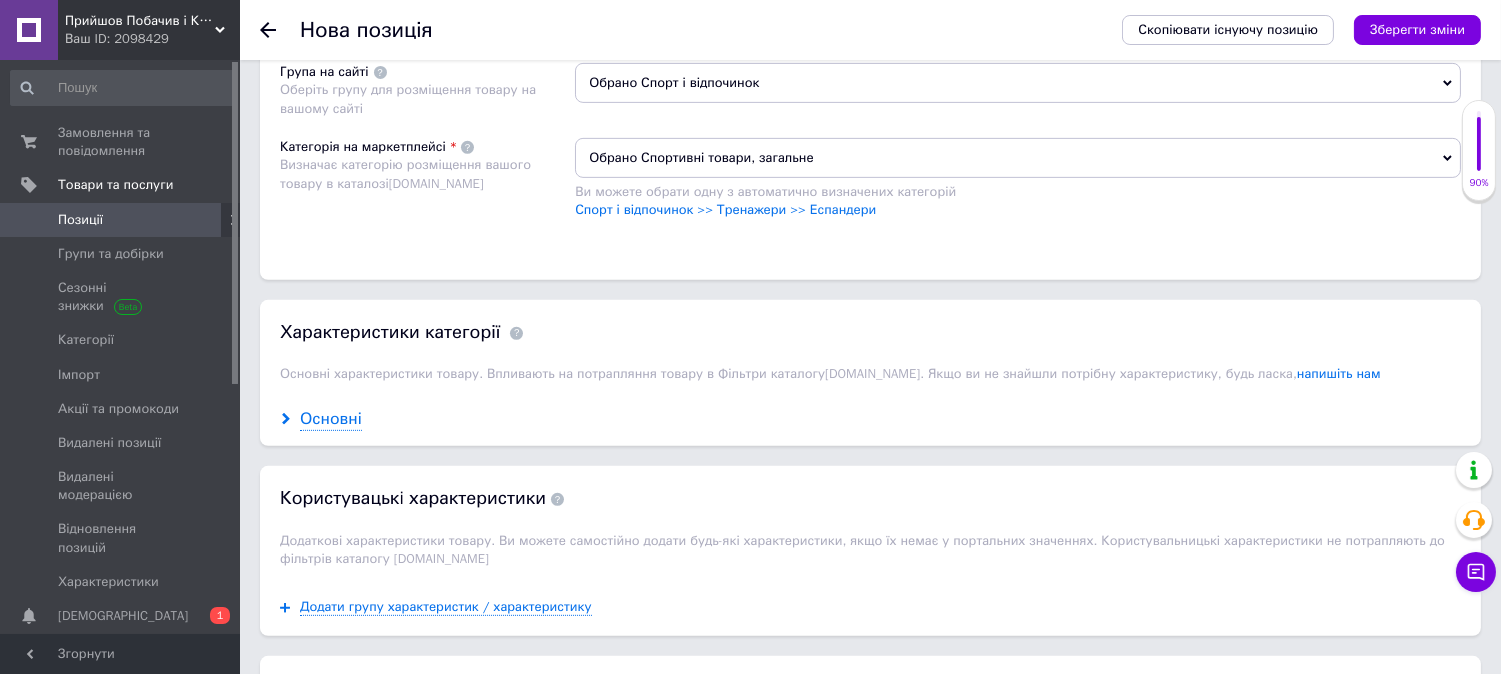 click on "Основні" at bounding box center [331, 419] 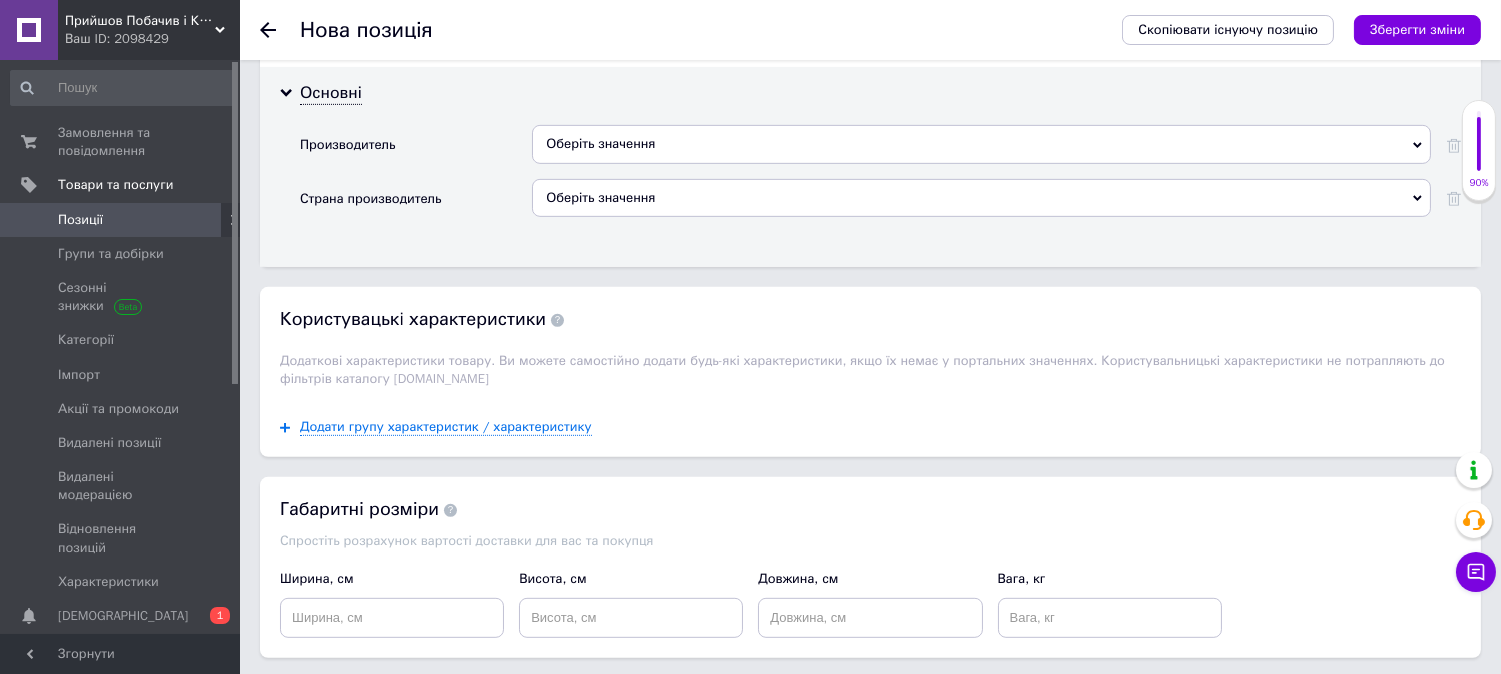 scroll, scrollTop: 1888, scrollLeft: 0, axis: vertical 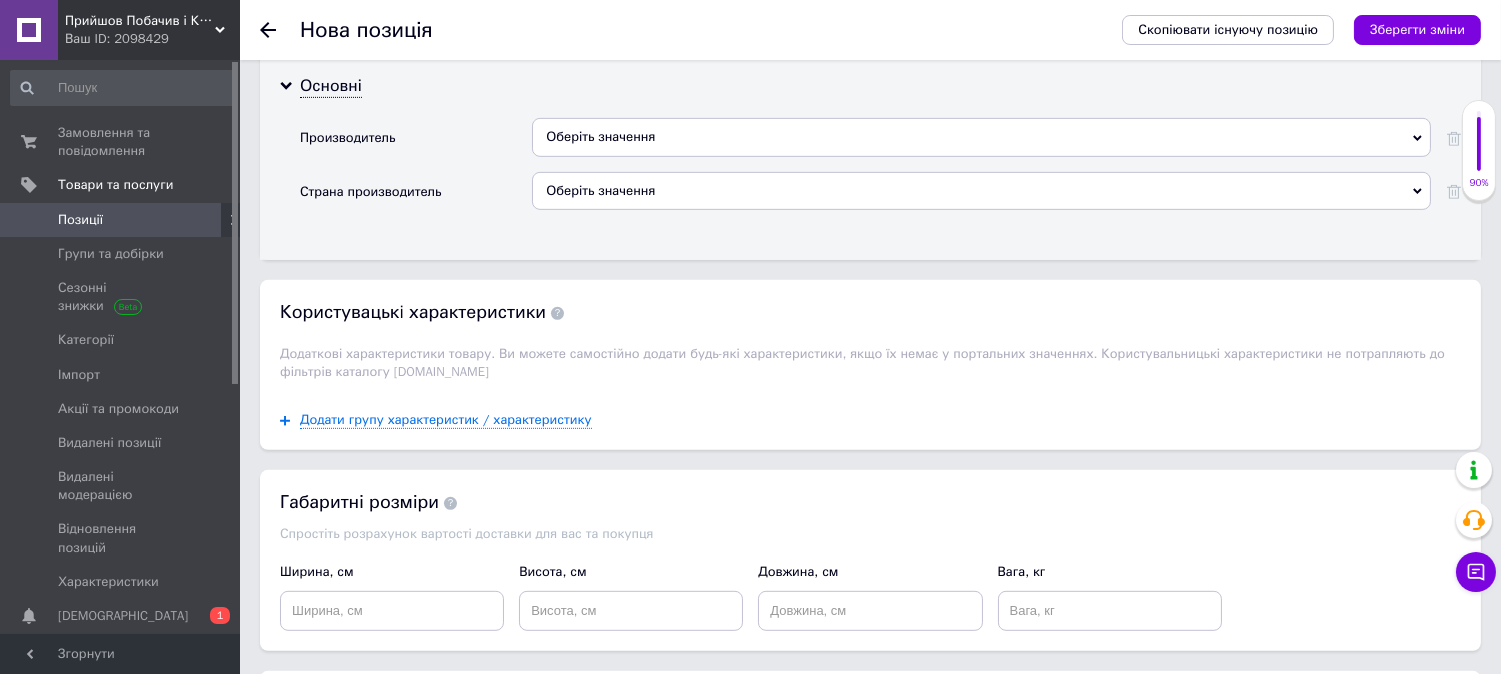 click on "Оберіть значення" at bounding box center [981, 137] 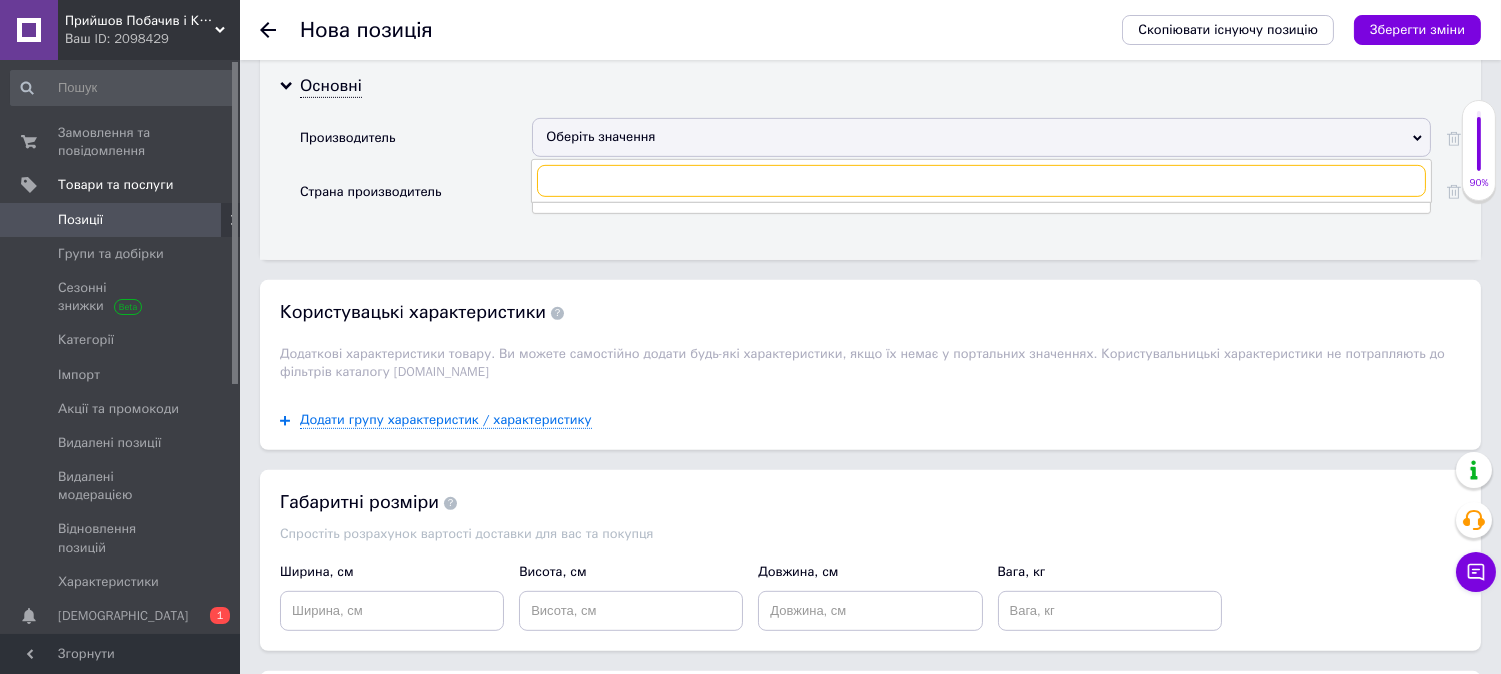 click at bounding box center (981, 181) 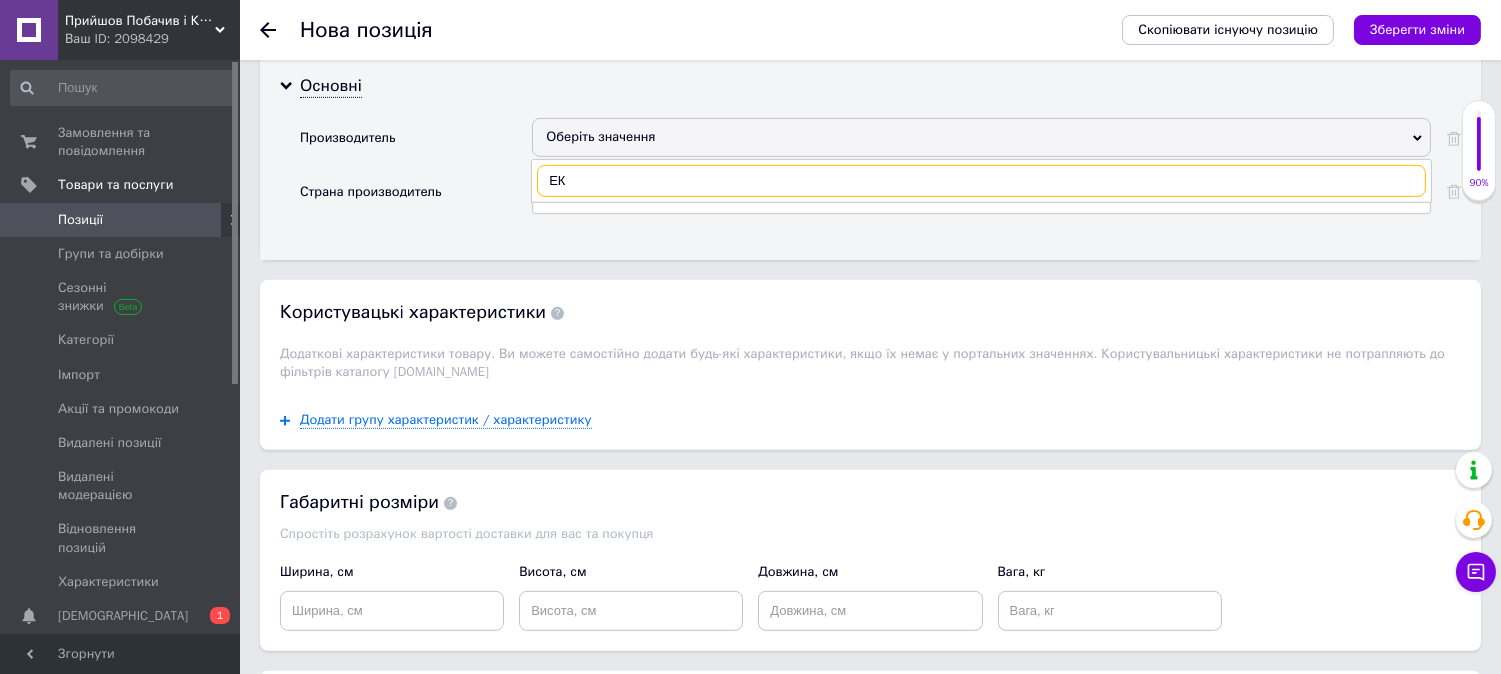 type on "Е" 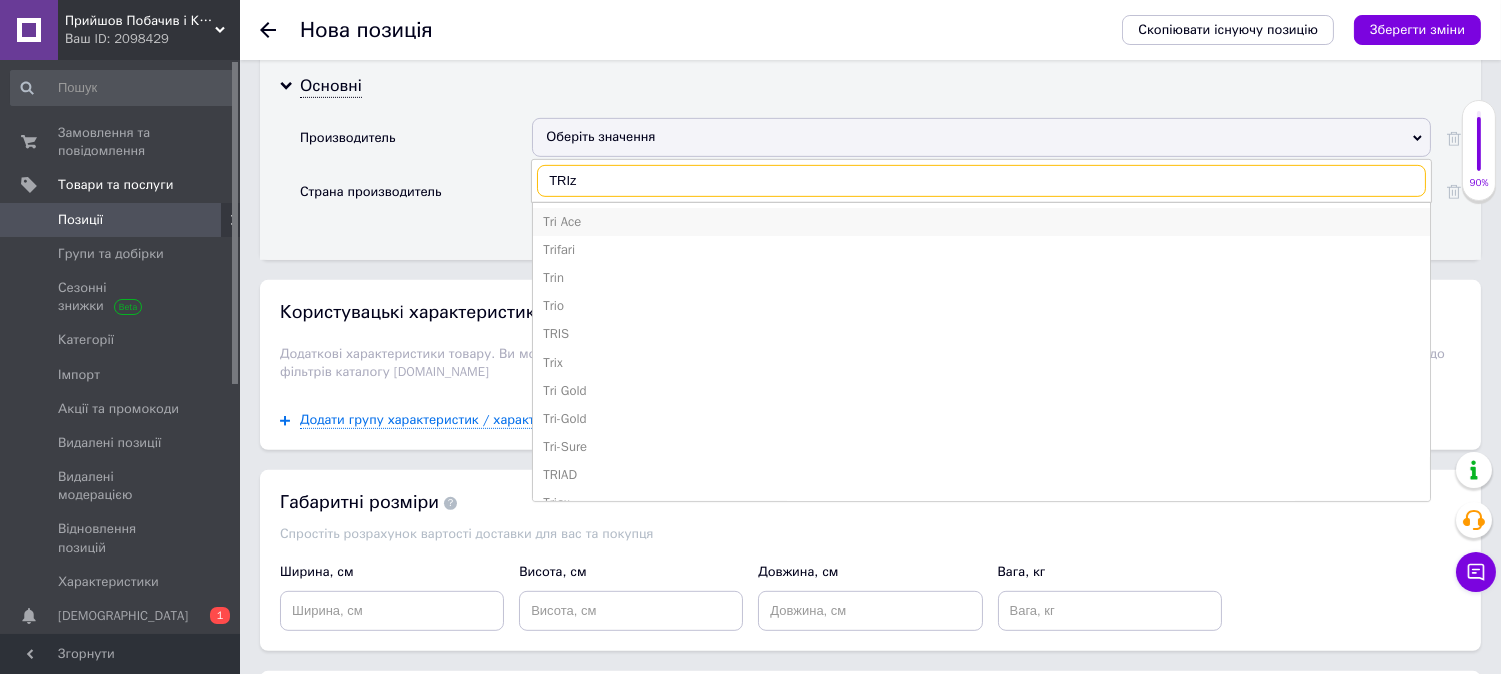 type on "TRIza" 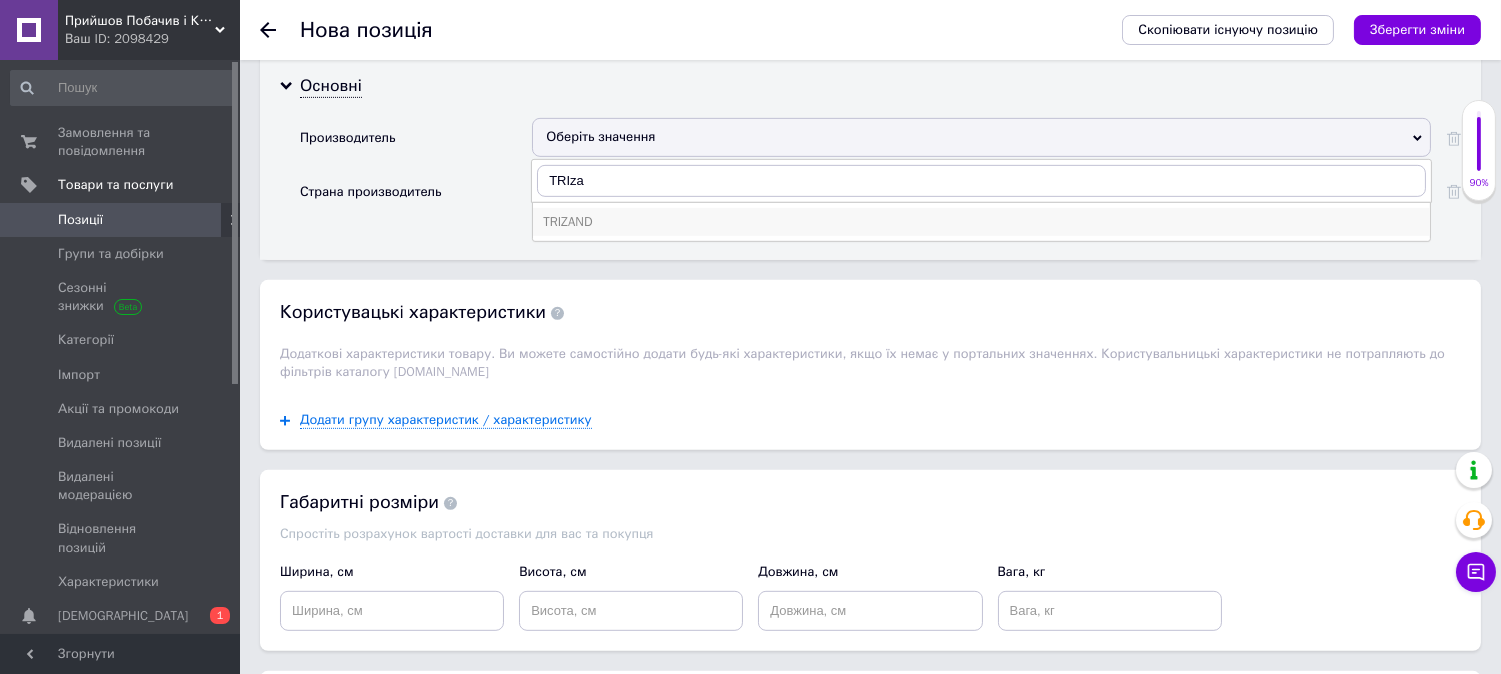 click on "TRIZAND" at bounding box center (981, 222) 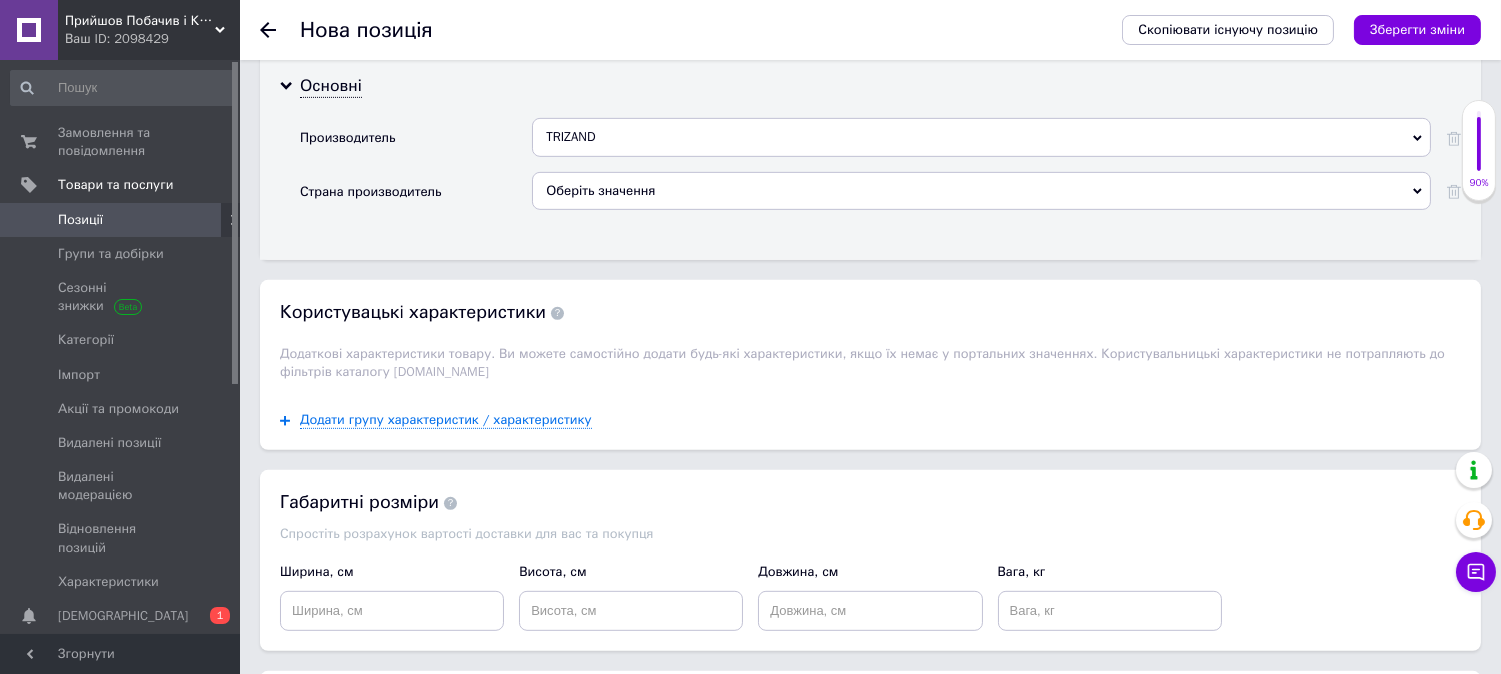 click on "Оберіть значення" at bounding box center (981, 191) 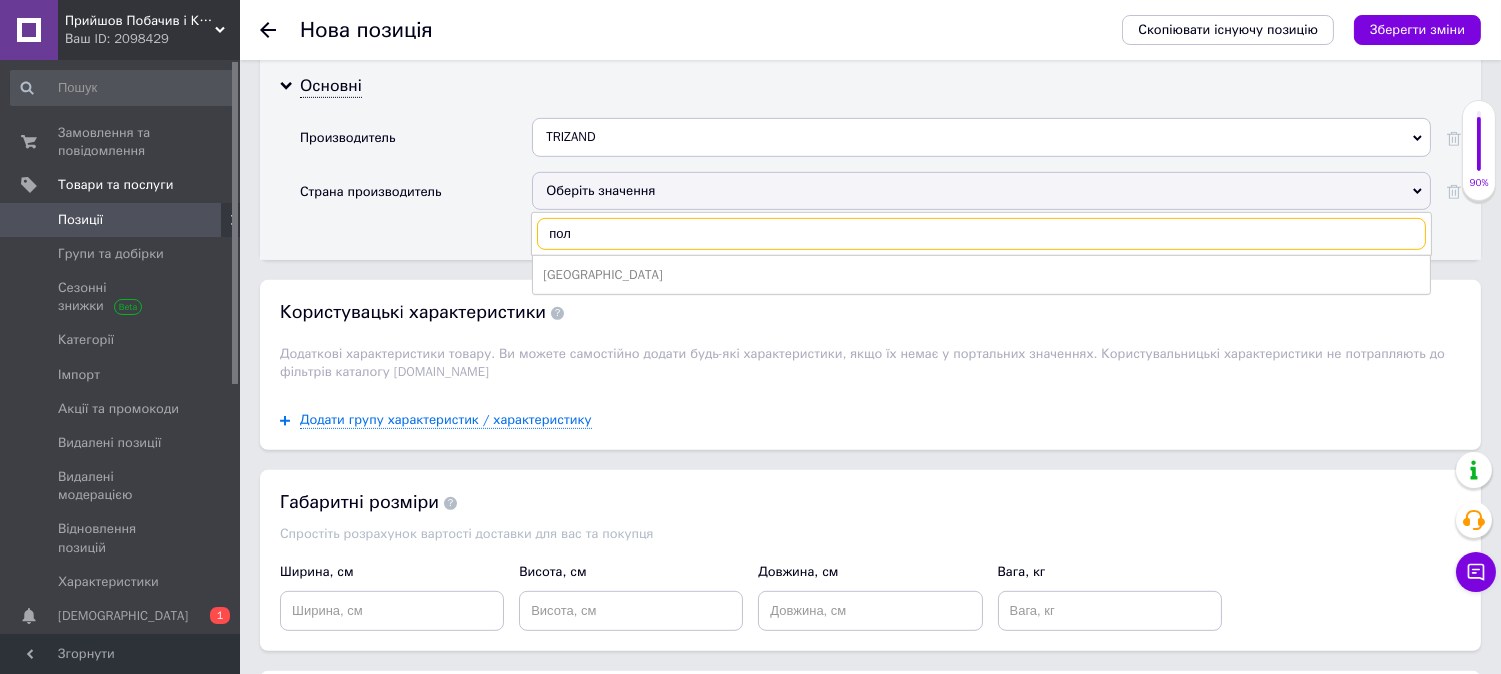 type on "пол" 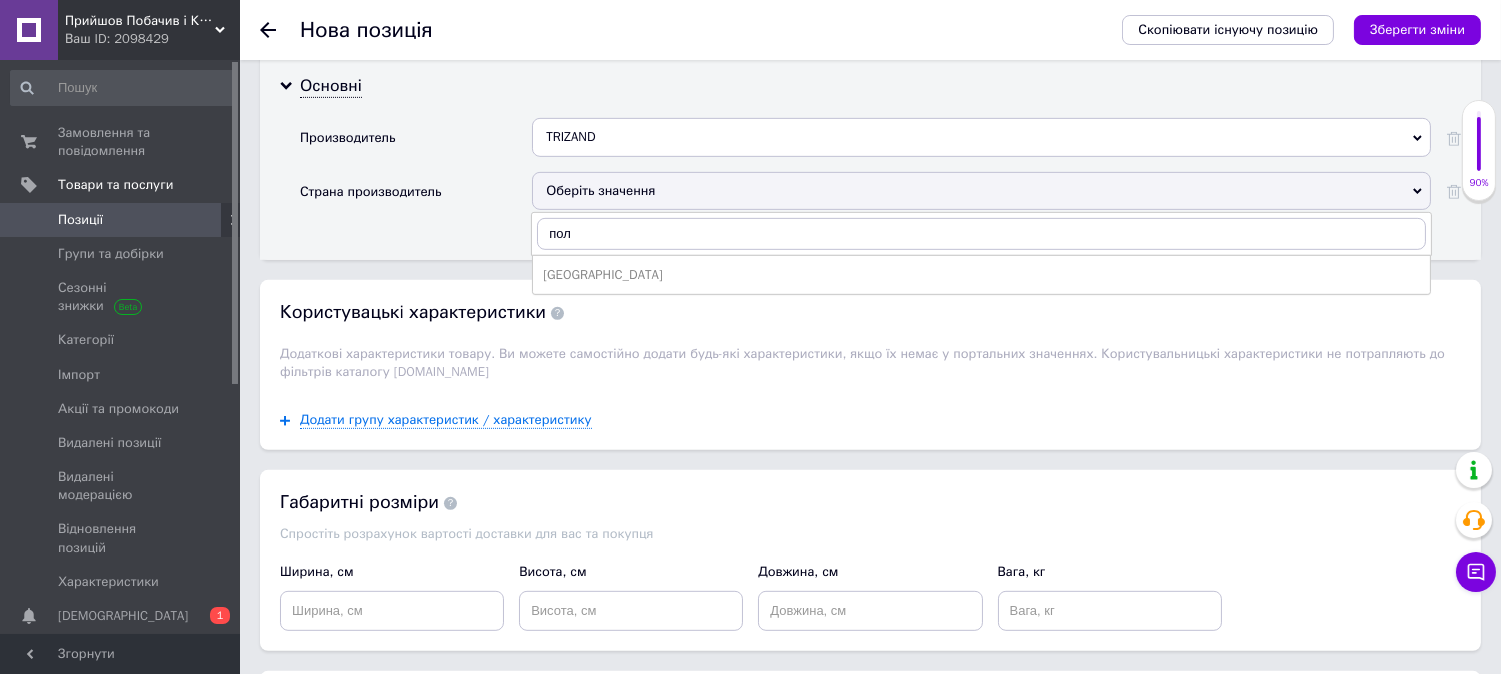 drag, startPoint x: 587, startPoint y: 457, endPoint x: 703, endPoint y: 373, distance: 143.22011 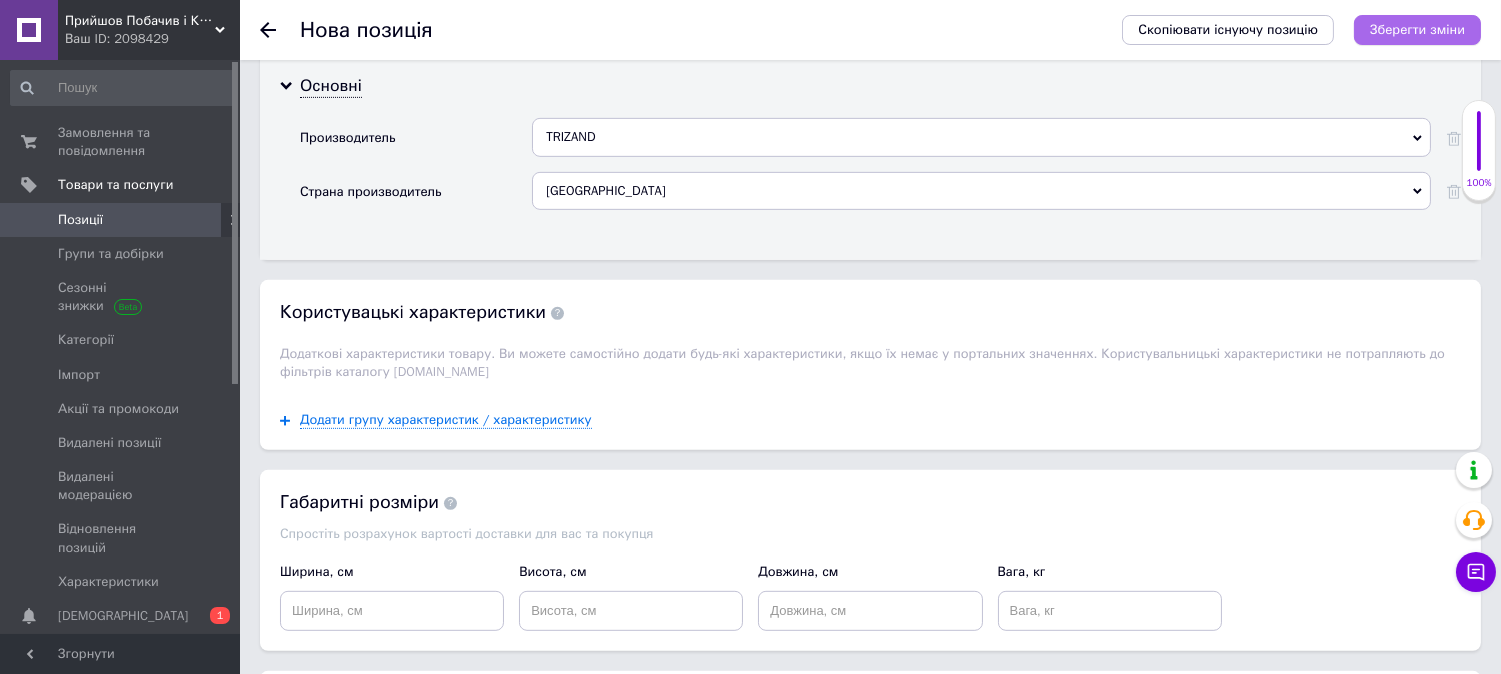 click on "Зберегти зміни" at bounding box center [1417, 29] 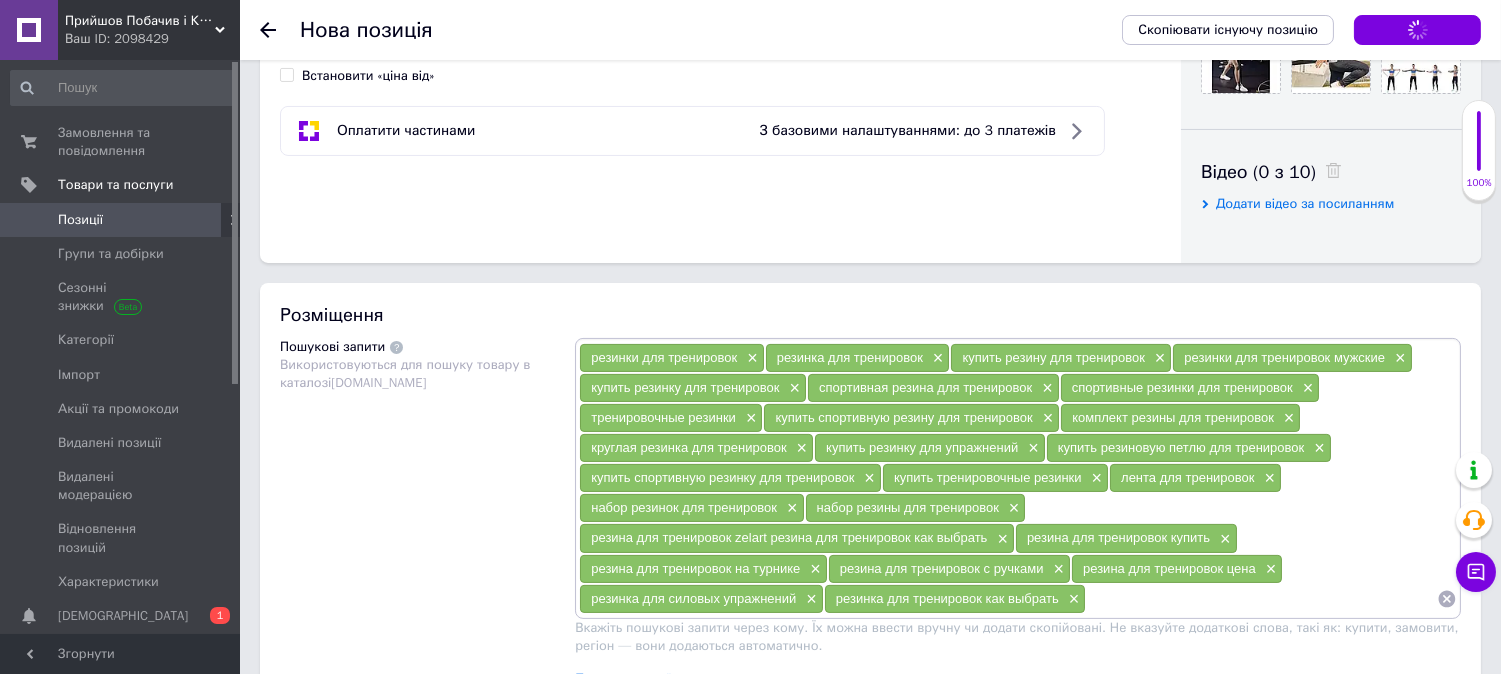 scroll, scrollTop: 888, scrollLeft: 0, axis: vertical 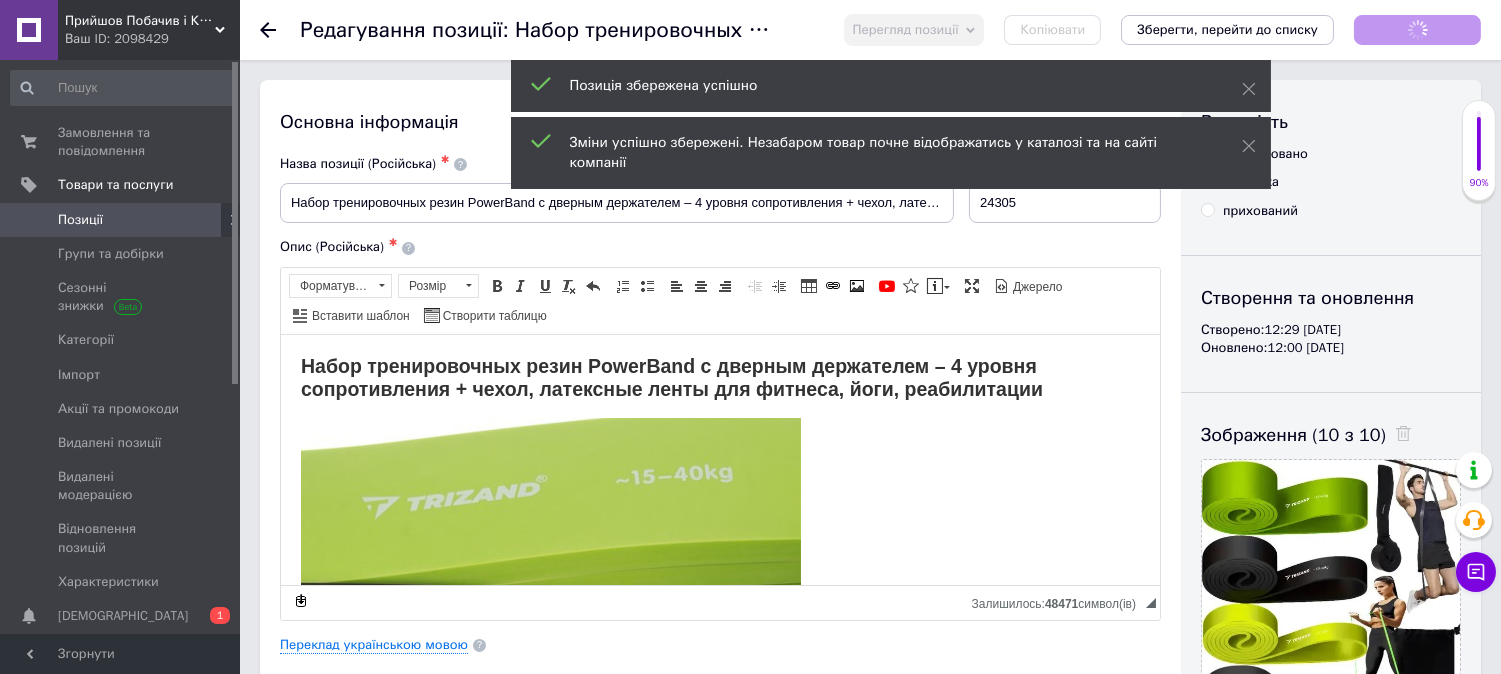 click on "Позиції" at bounding box center [121, 220] 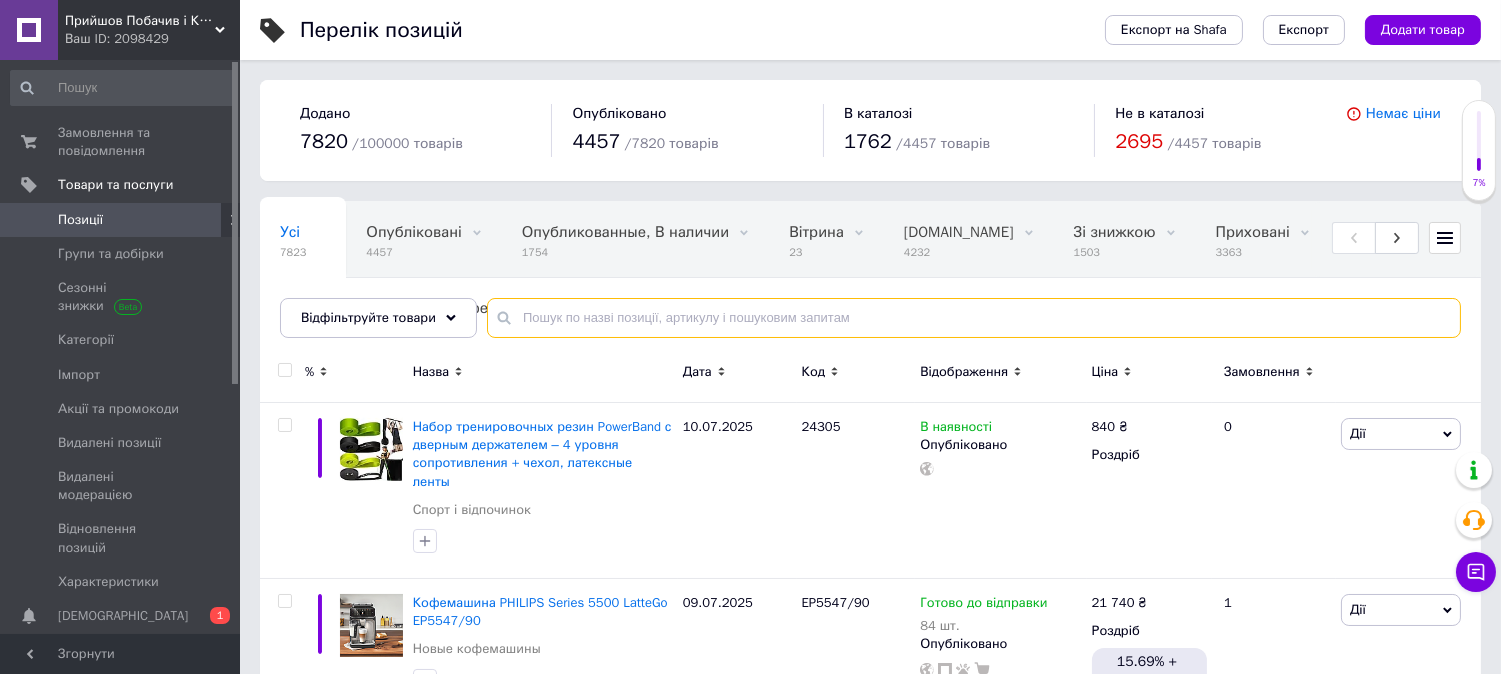 click at bounding box center (974, 318) 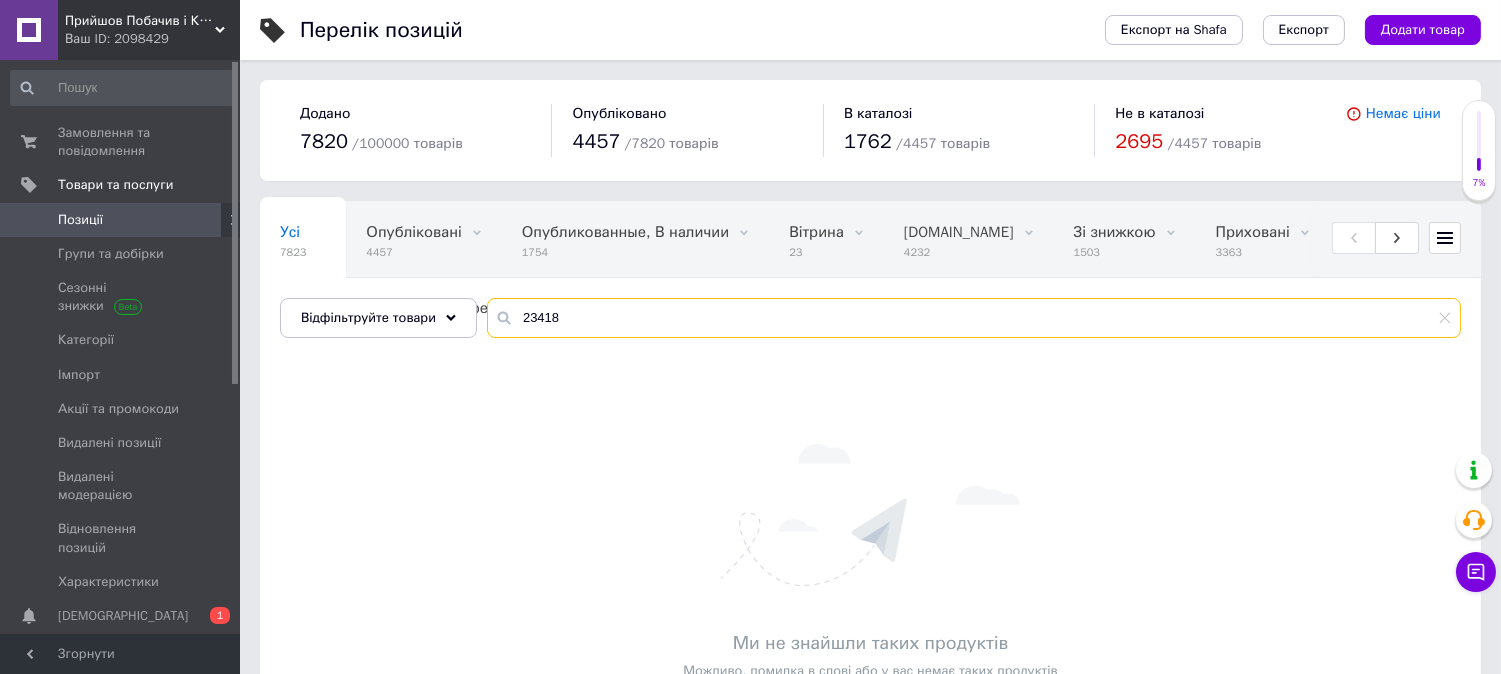 click on "23418" at bounding box center [974, 318] 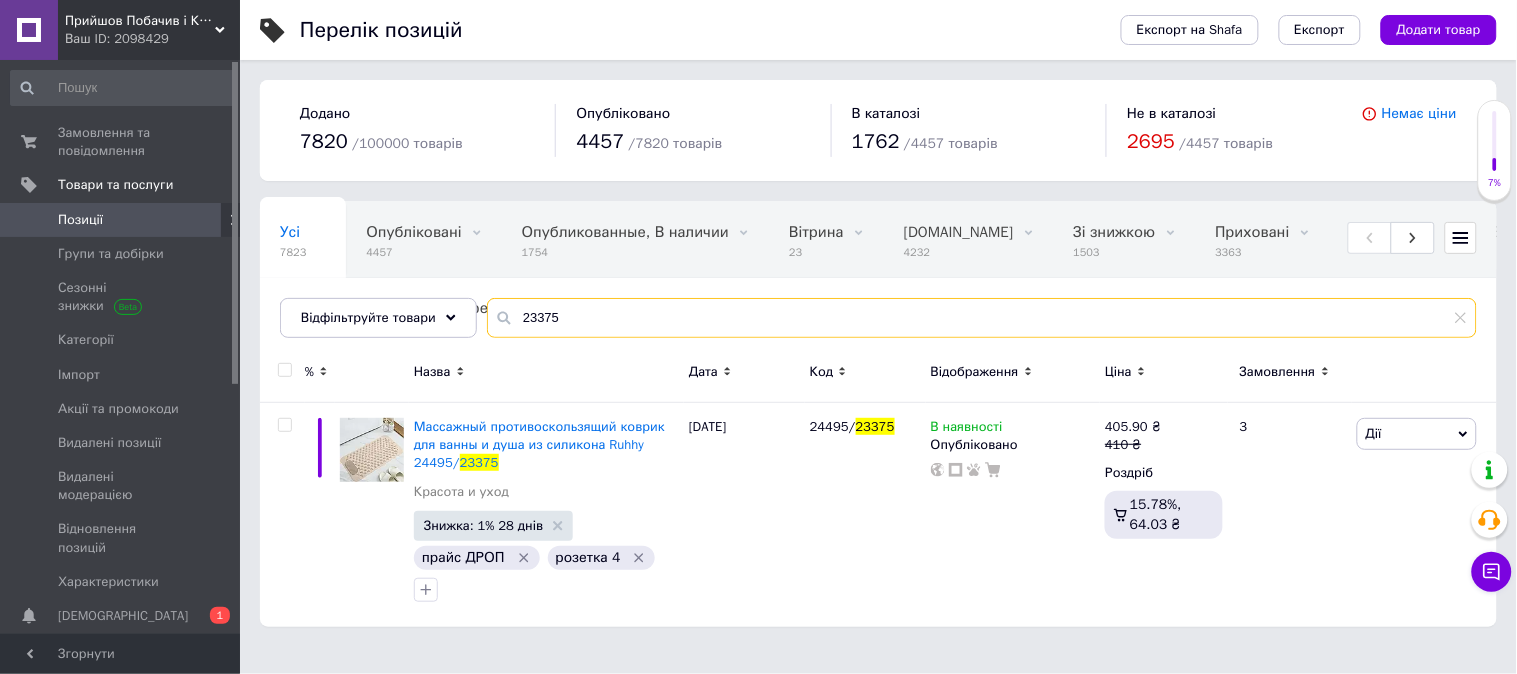 type on "23375" 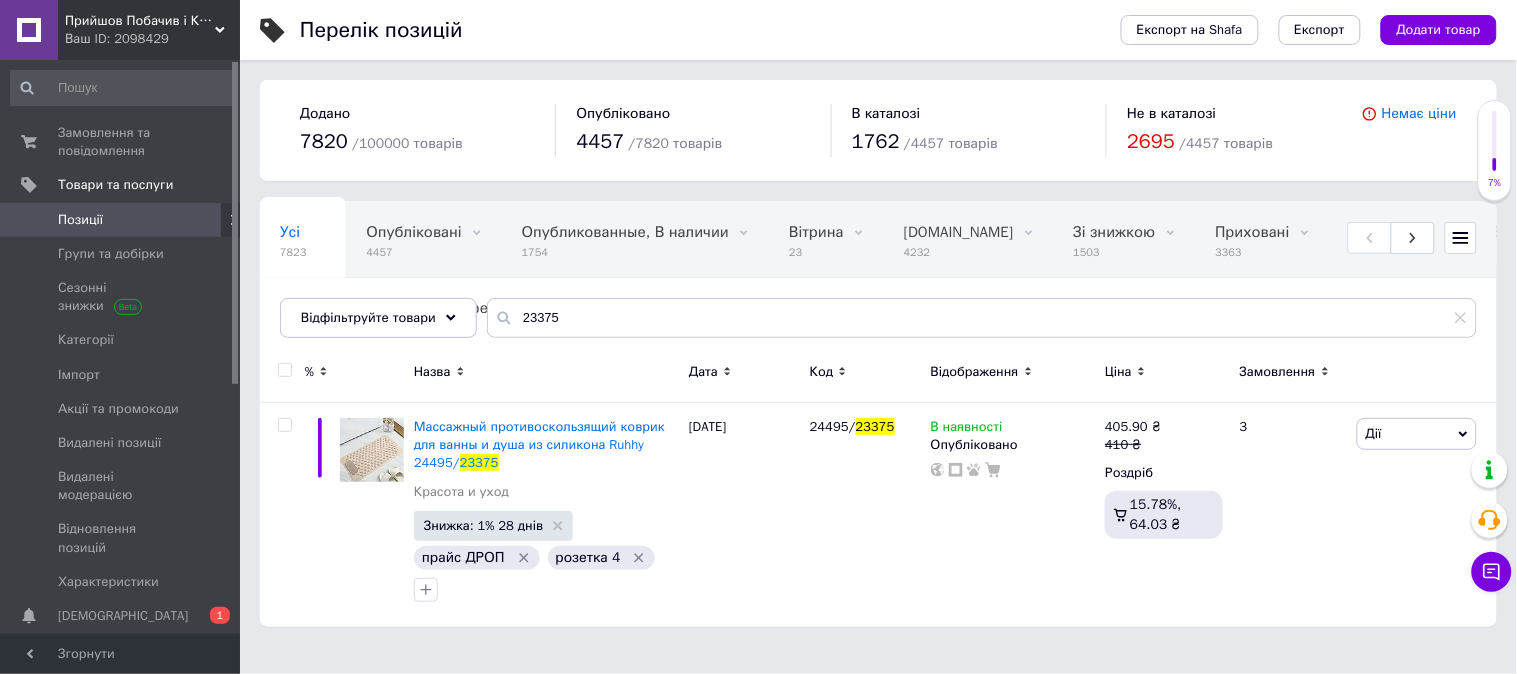click on "Додати товар" at bounding box center [1439, 30] 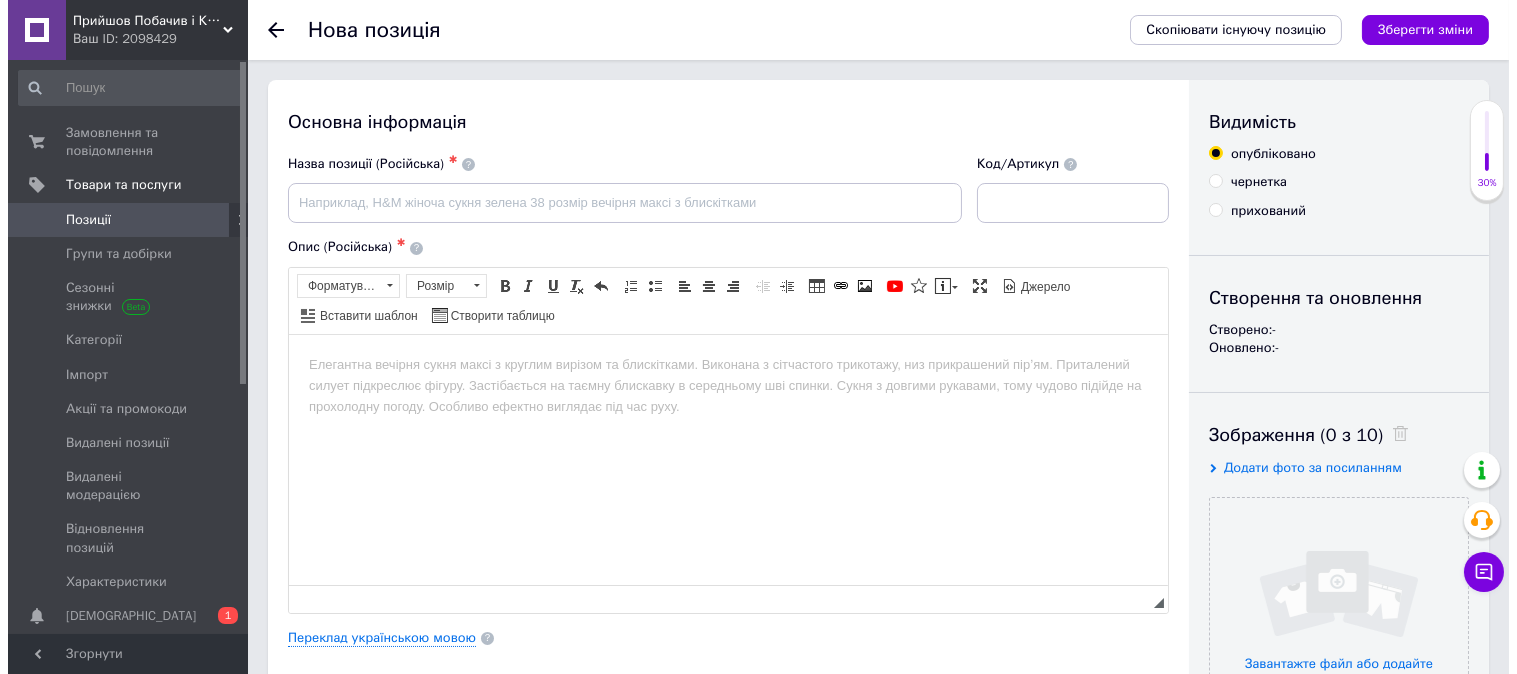 scroll, scrollTop: 0, scrollLeft: 0, axis: both 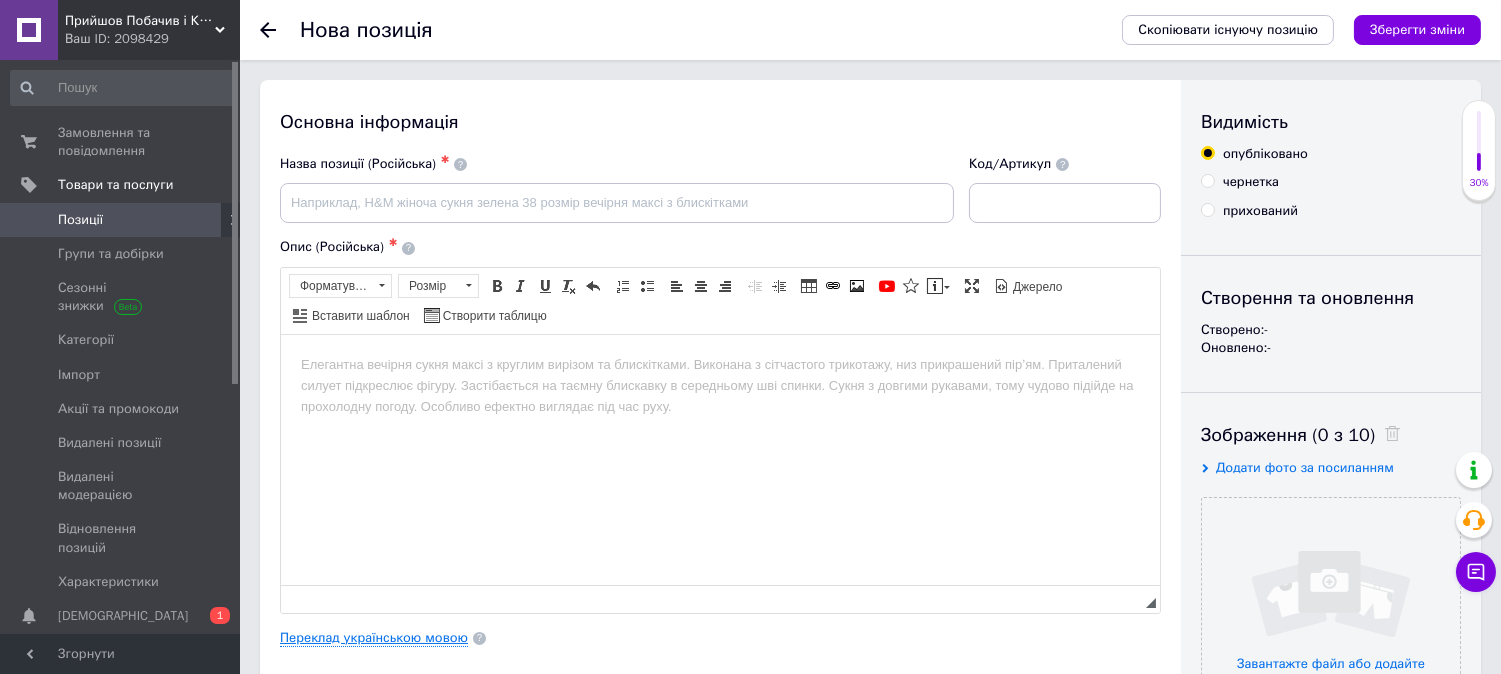 click on "Переклад українською мовою" at bounding box center (374, 638) 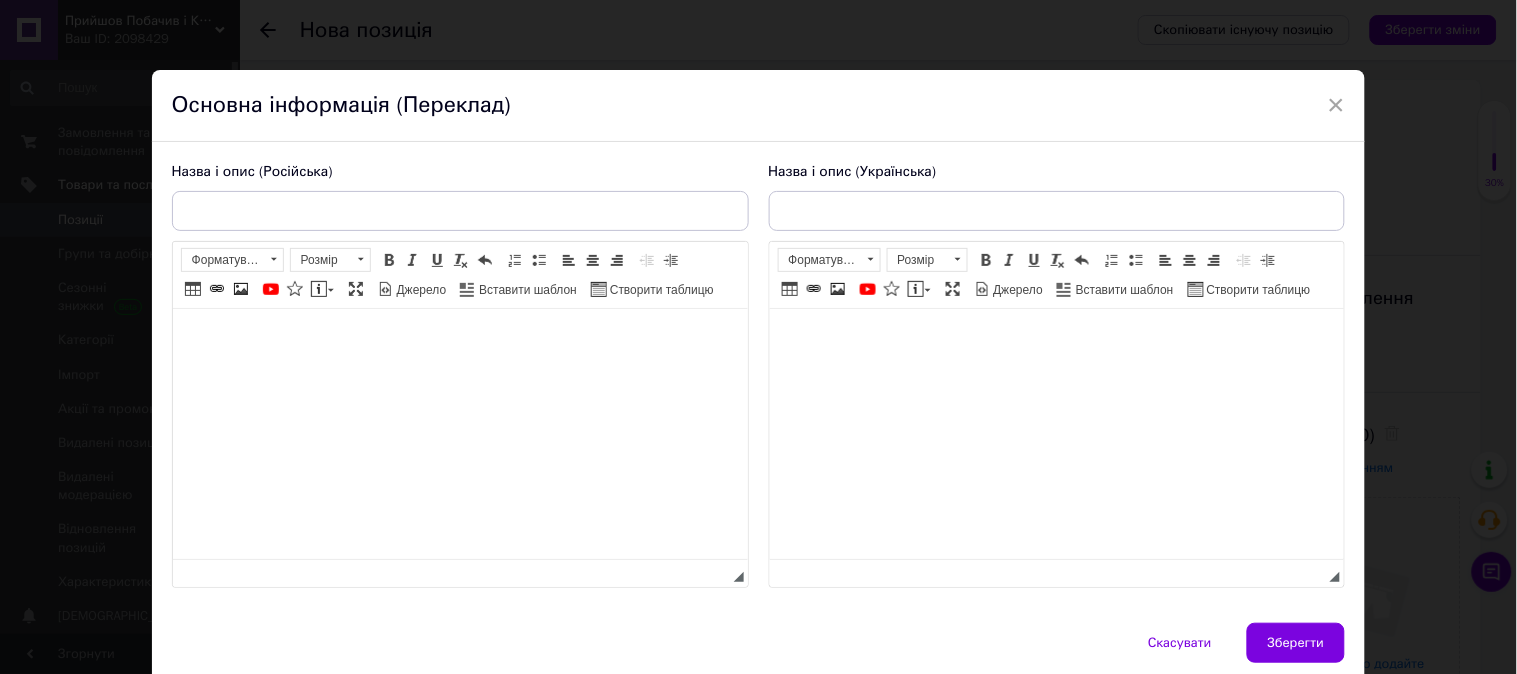 scroll, scrollTop: 0, scrollLeft: 0, axis: both 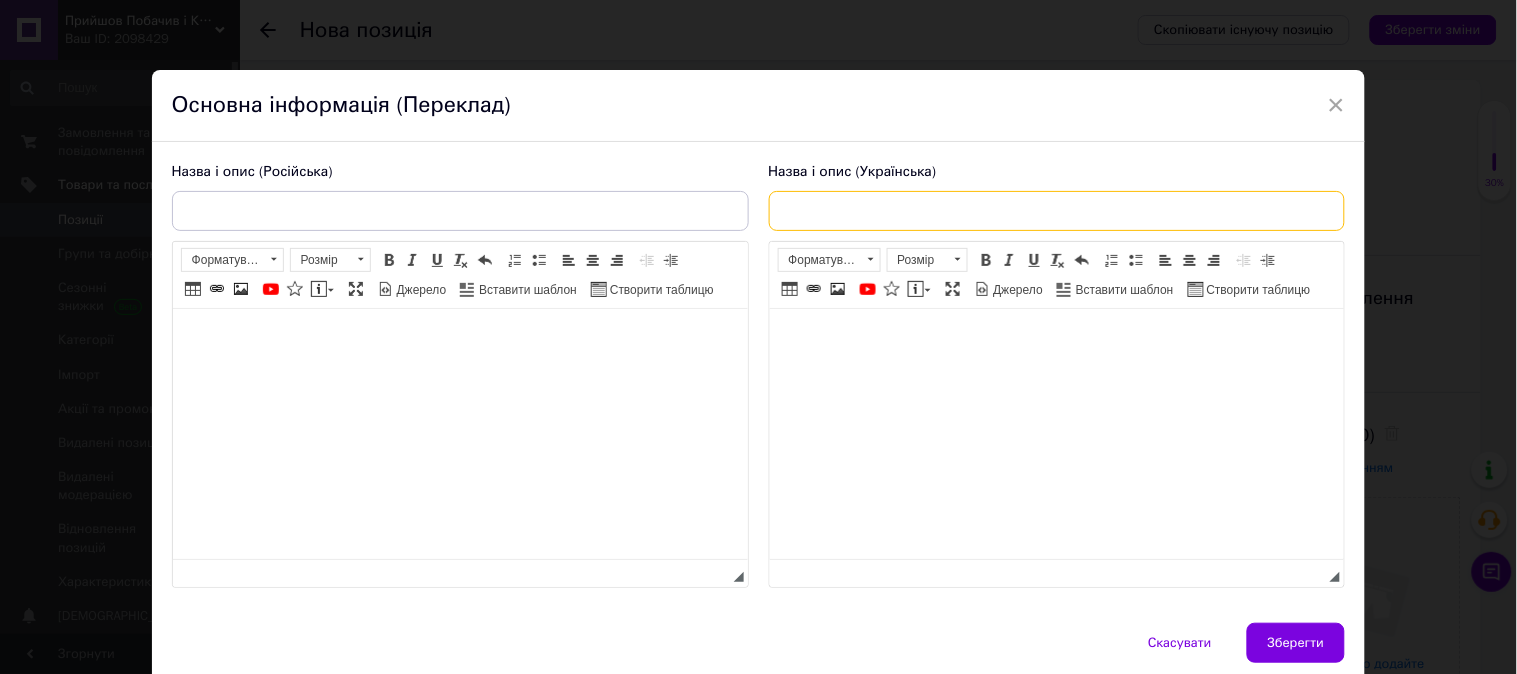 click at bounding box center [1057, 211] 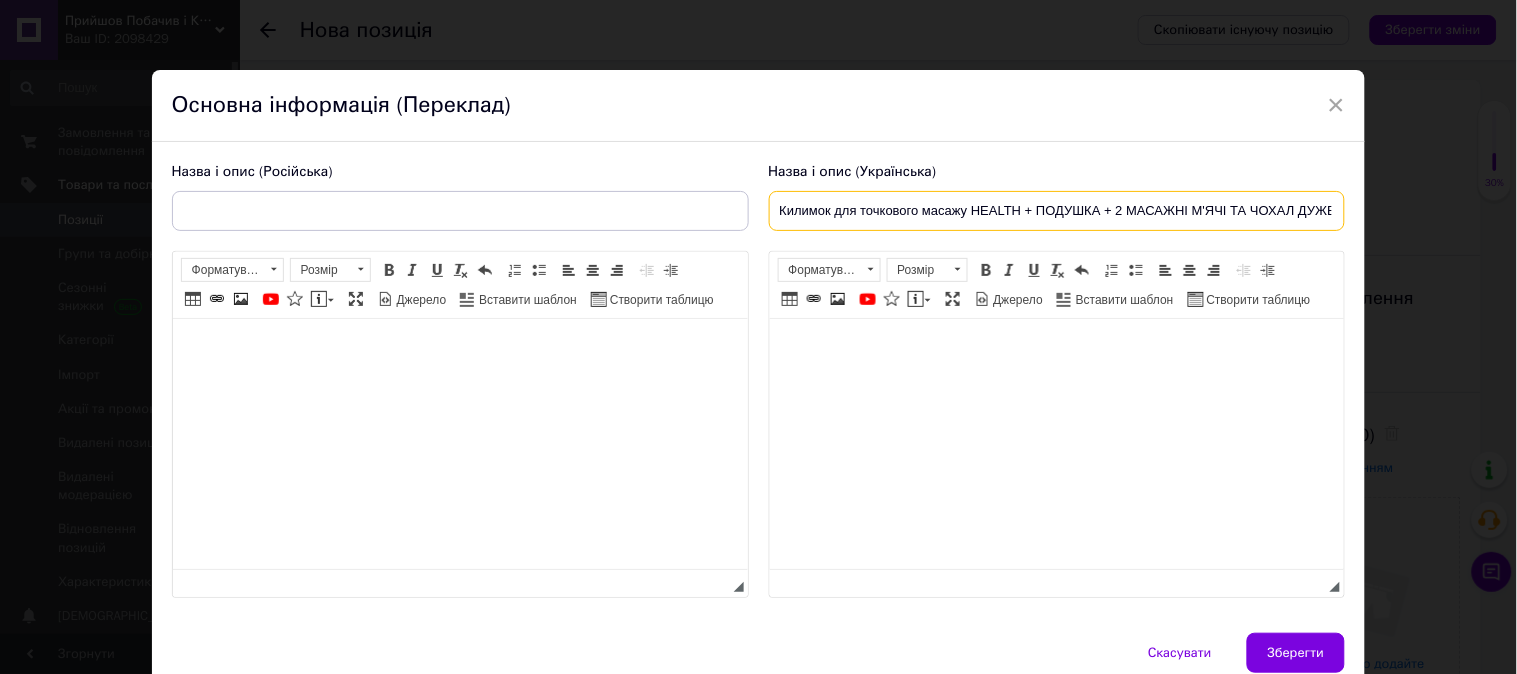 scroll, scrollTop: 0, scrollLeft: 360, axis: horizontal 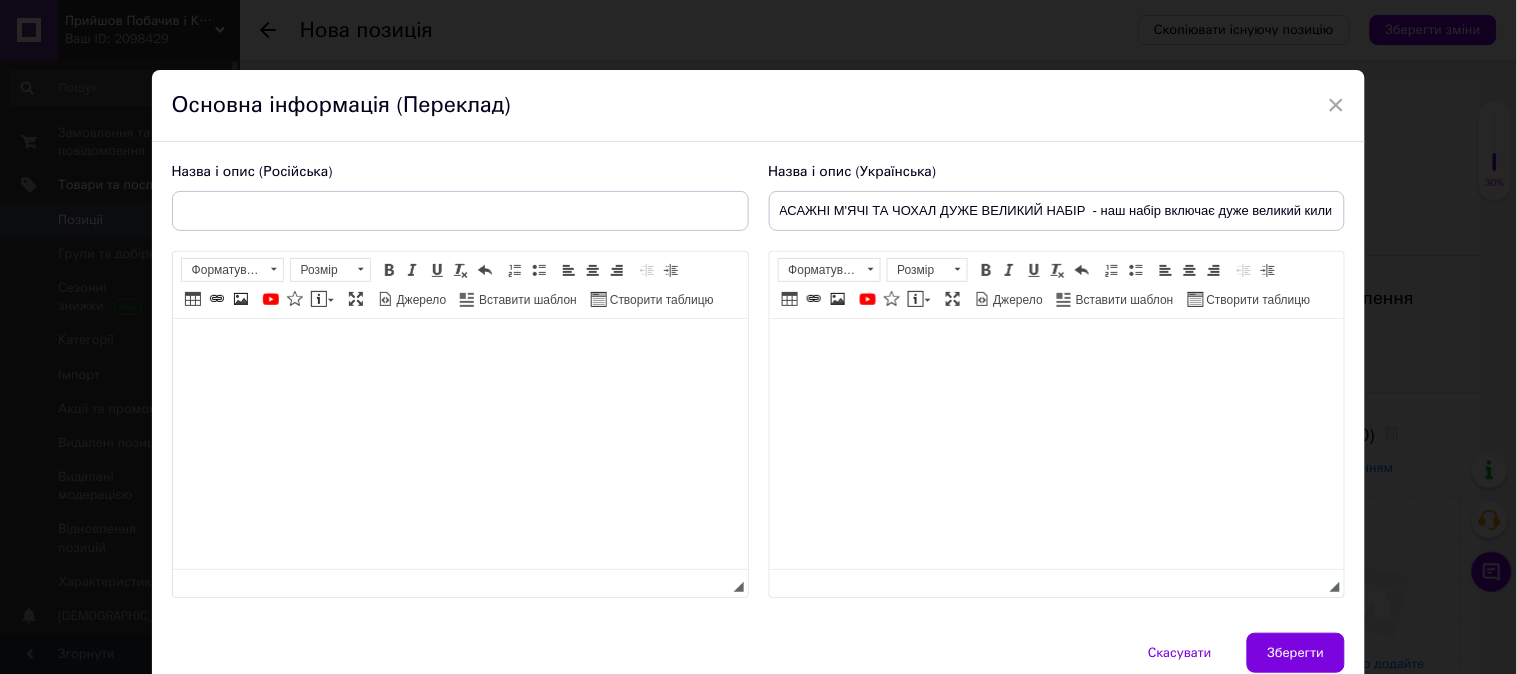 click at bounding box center [1056, 349] 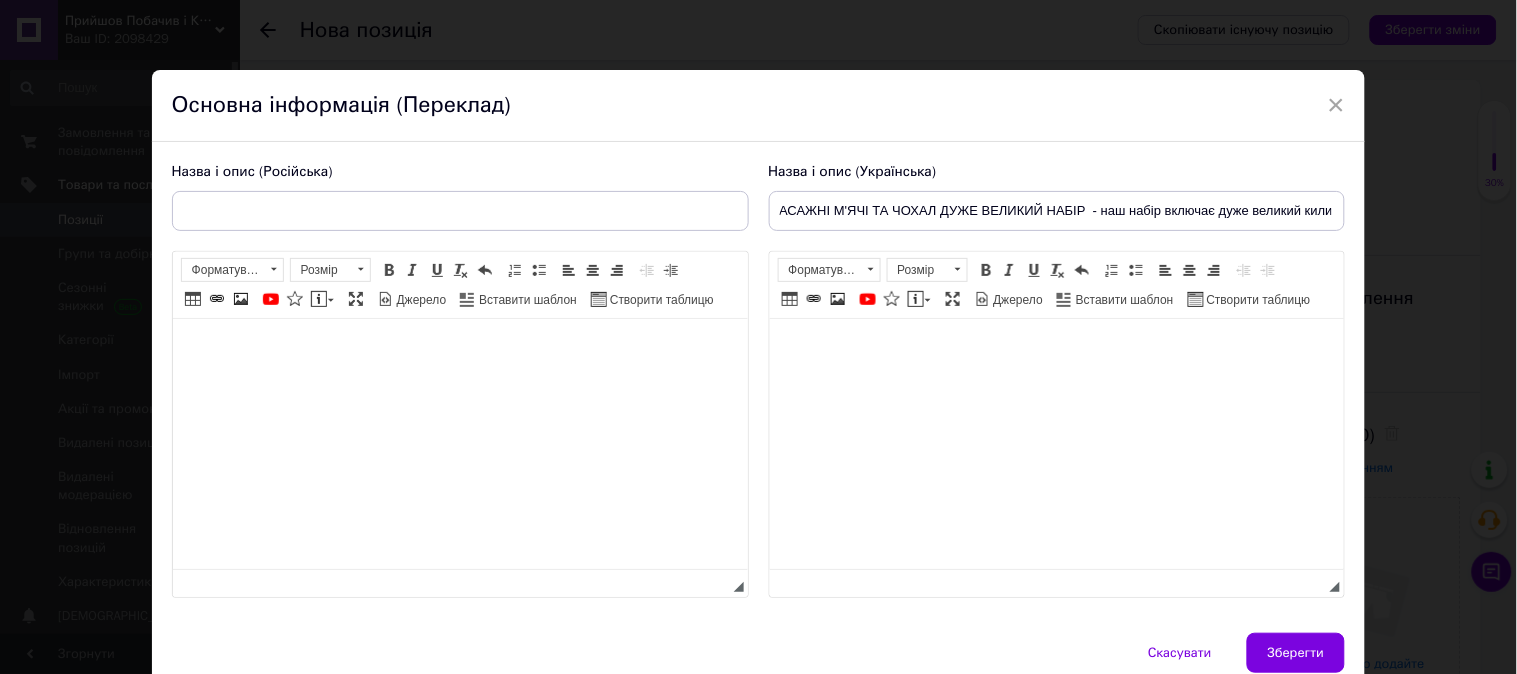 scroll, scrollTop: 0, scrollLeft: 0, axis: both 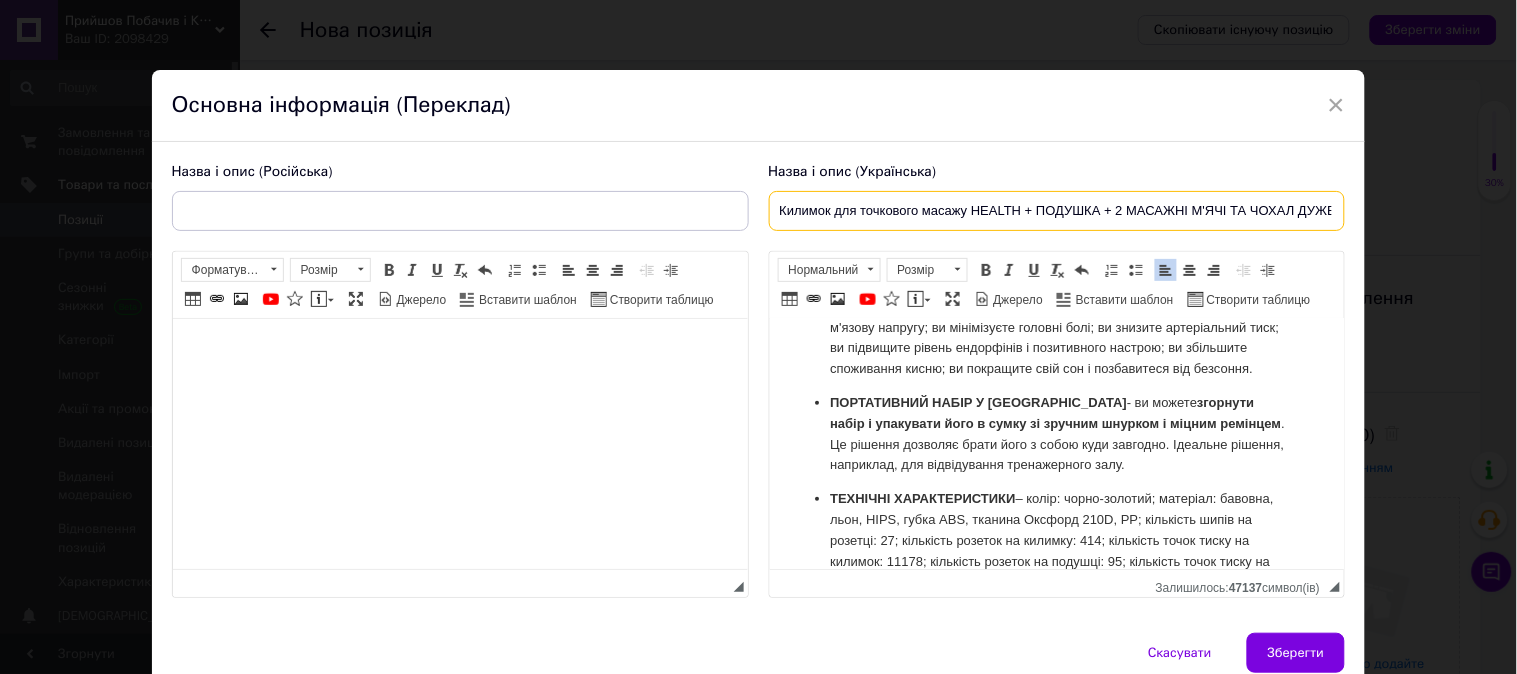 click on "Килимок для точкового масажу HEALTH + ПОДУШКА + 2 МАСАЖНІ М'ЯЧІ ТА ЧОХАЛ ДУЖЕ ВЕЛИКИЙ НАБІР  - наш набір включає дуже великий кили" at bounding box center [1057, 211] 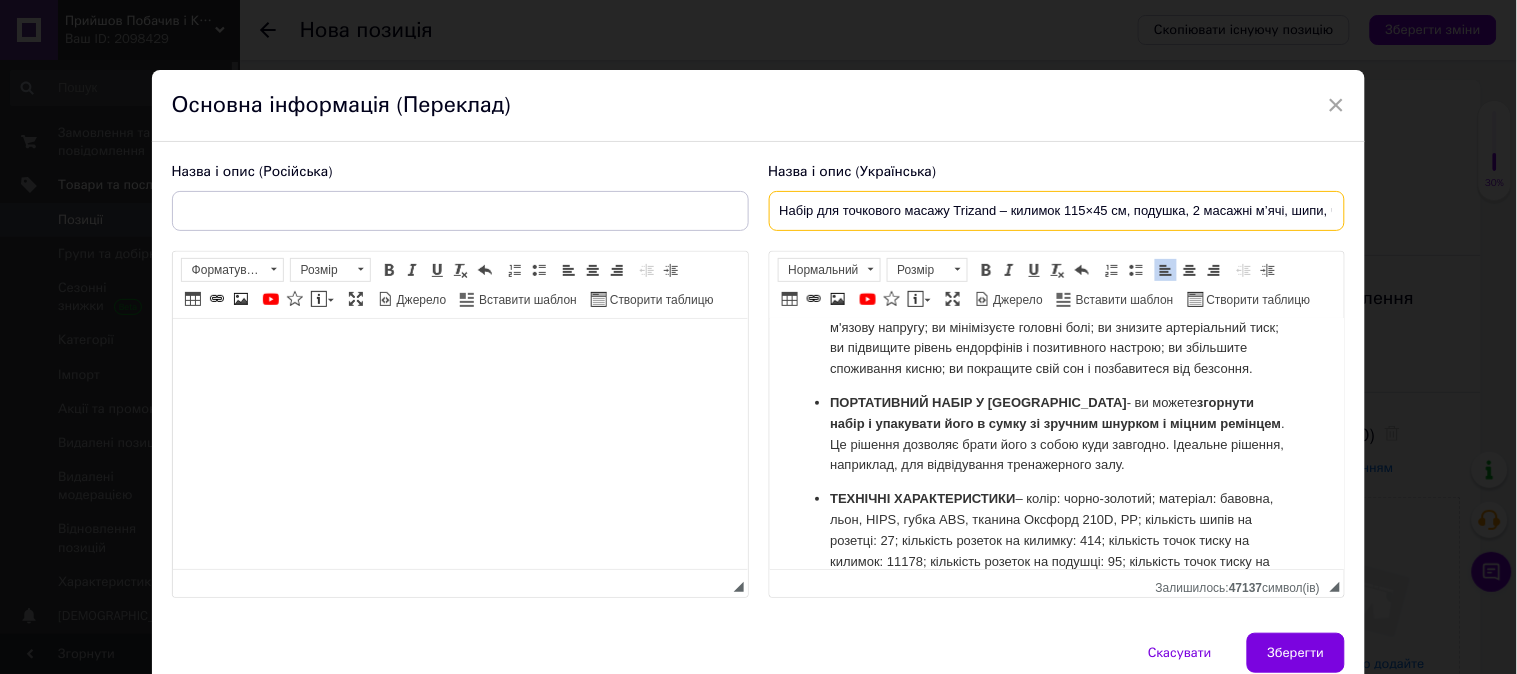 scroll, scrollTop: 0, scrollLeft: 34, axis: horizontal 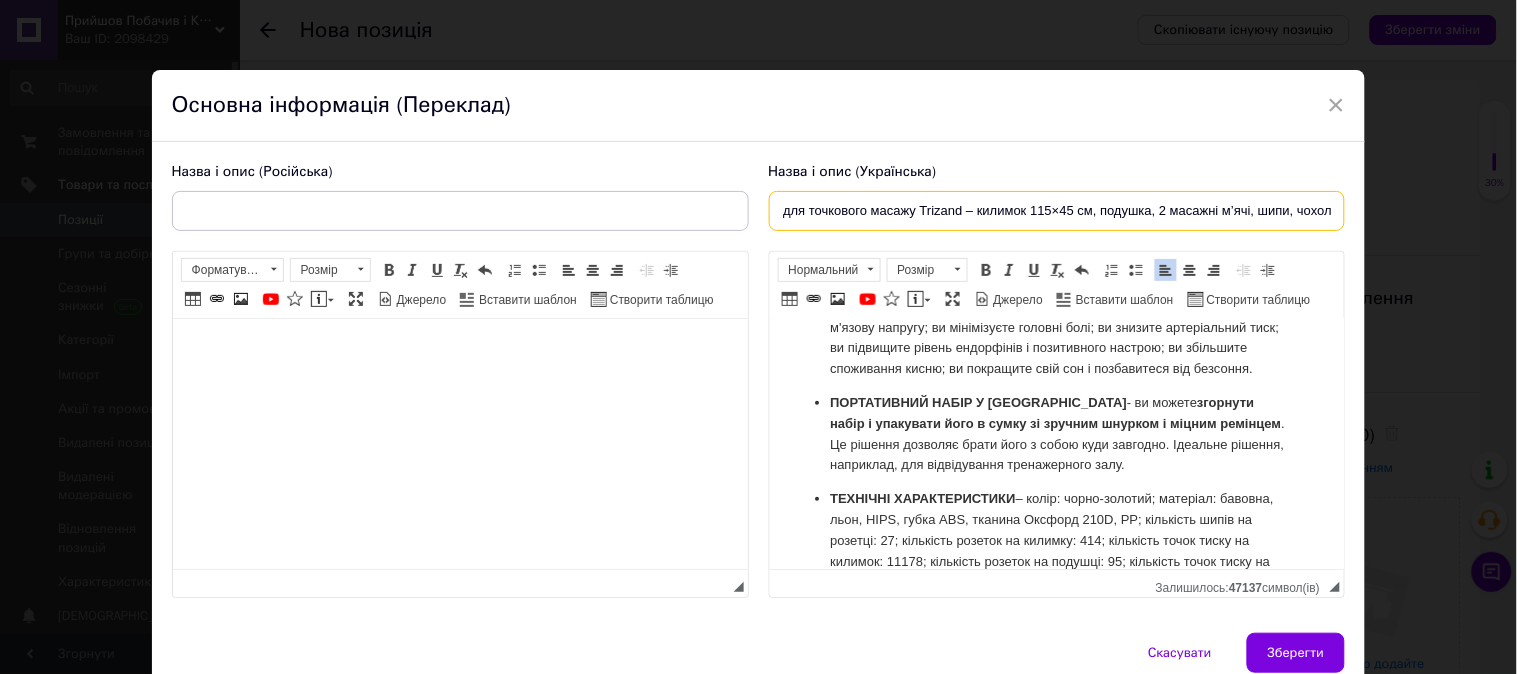 type on "Набір для точкового масажу Trizand – килимок 115×45 см, подушка, 2 масажні м’ячі, шипи, чохол" 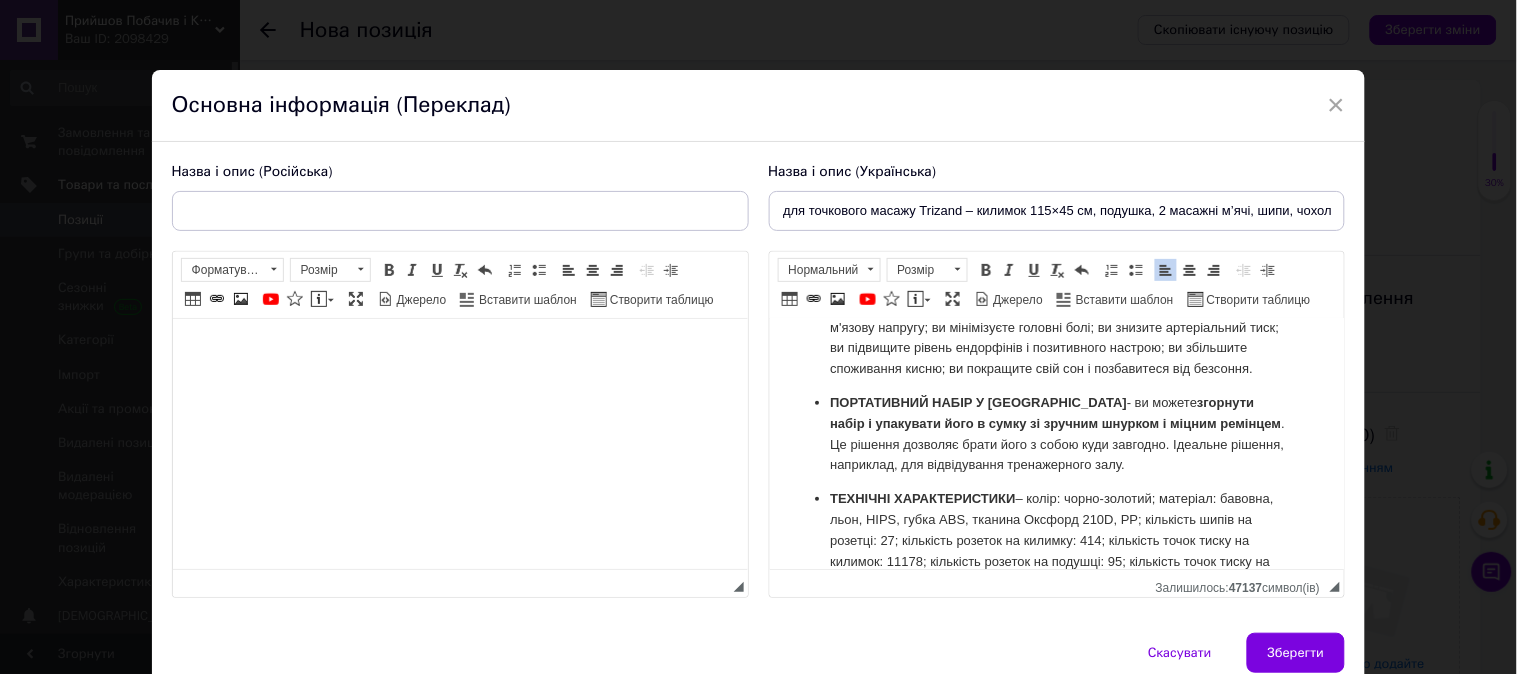 click on "НАСОЛОДУЙТЕСЯ НЕЗЛІЧЕННИМИ ПЕРЕВАГАМИ АКУПРЕССУРИ СЬОГОДНІ!   - завдяки йому: ви зменшите біль у спині, шиї, плечах, стегнах і суглобах; ви поліпшите кровообіг і травлення; ви підвищите рівень енергії; ти розслабишся; ви розслабите м'язи і суглоби; ви зменшите м'язову напругу; ви мінімізуєте головні болі; ви знизите артеріальний тиск; ви підвищите рівень ендорфінів і позитивного настрою; ви збільшите споживання кисню; ви покращите свій сон і позбавитеся від безсоння." at bounding box center [1056, 307] 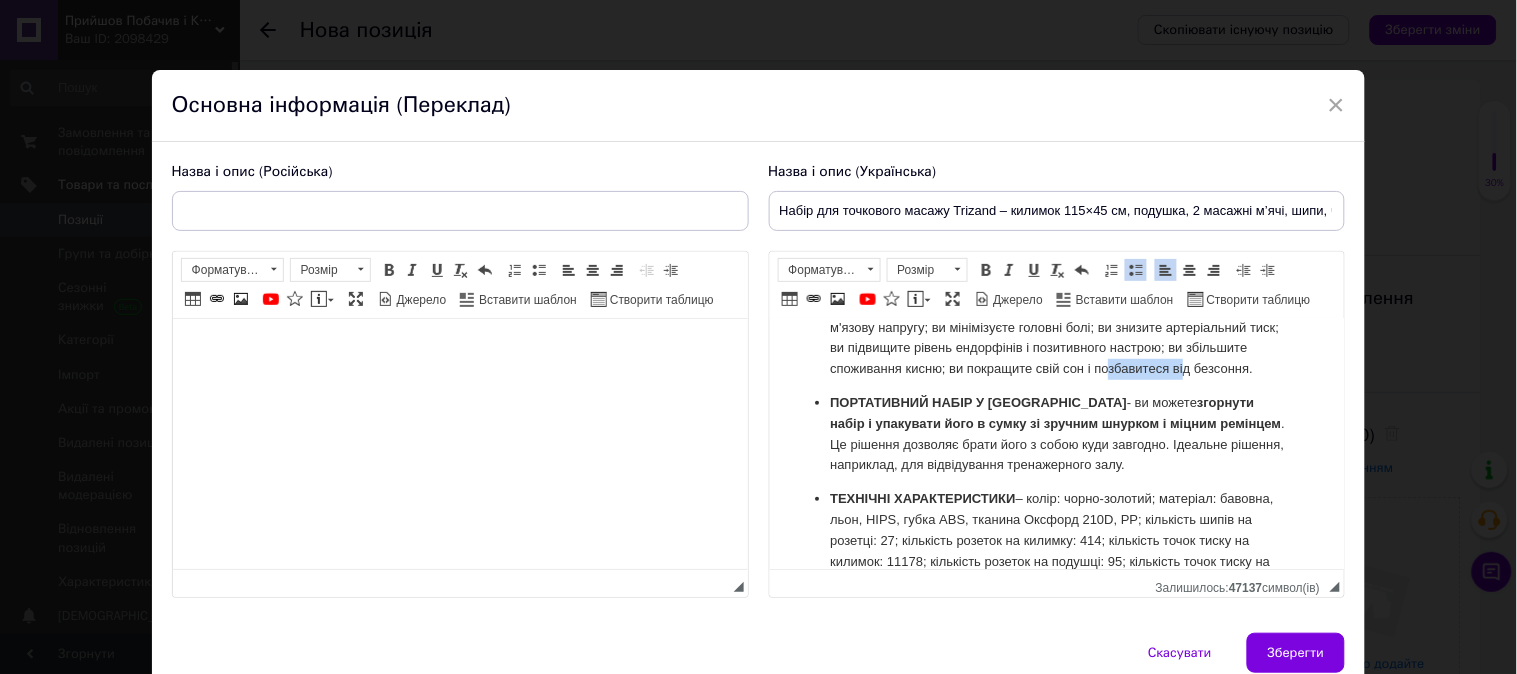 click on "НАСОЛОДУЙТЕСЯ НЕЗЛІЧЕННИМИ ПЕРЕВАГАМИ АКУПРЕССУРИ СЬОГОДНІ!   - завдяки йому: ви зменшите біль у спині, шиї, плечах, стегнах і суглобах; ви поліпшите кровообіг і травлення; ви підвищите рівень енергії; ти розслабишся; ви розслабите м'язи і суглоби; ви зменшите м'язову напругу; ви мінімізуєте головні болі; ви знизите артеріальний тиск; ви підвищите рівень ендорфінів і позитивного настрою; ви збільшите споживання кисню; ви покращите свій сон і позбавитеся від безсоння." at bounding box center (1056, 307) 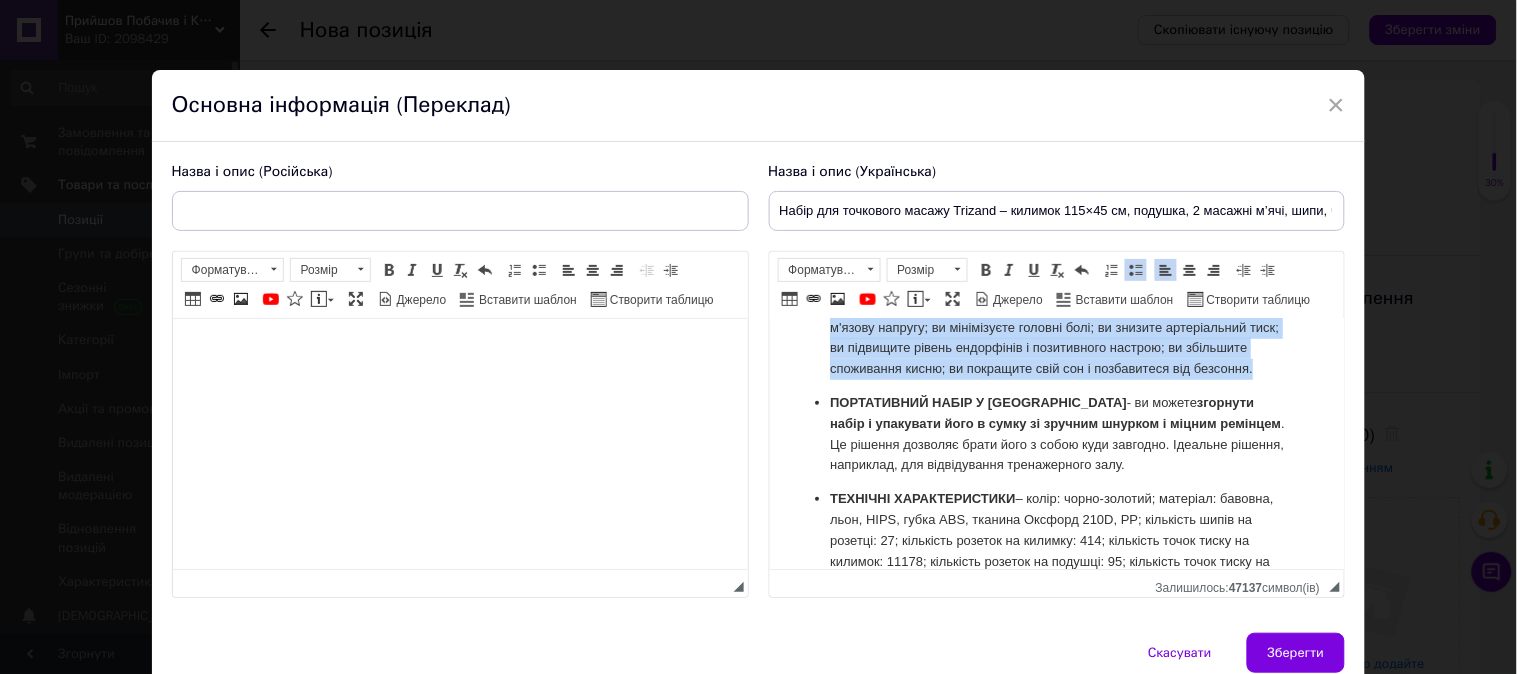 click on "НАСОЛОДУЙТЕСЯ НЕЗЛІЧЕННИМИ ПЕРЕВАГАМИ АКУПРЕССУРИ СЬОГОДНІ!   - завдяки йому: ви зменшите біль у спині, шиї, плечах, стегнах і суглобах; ви поліпшите кровообіг і травлення; ви підвищите рівень енергії; ти розслабишся; ви розслабите м'язи і суглоби; ви зменшите м'язову напругу; ви мінімізуєте головні болі; ви знизите артеріальний тиск; ви підвищите рівень ендорфінів і позитивного настрою; ви збільшите споживання кисню; ви покращите свій сон і позбавитеся від безсоння." at bounding box center [1056, 307] 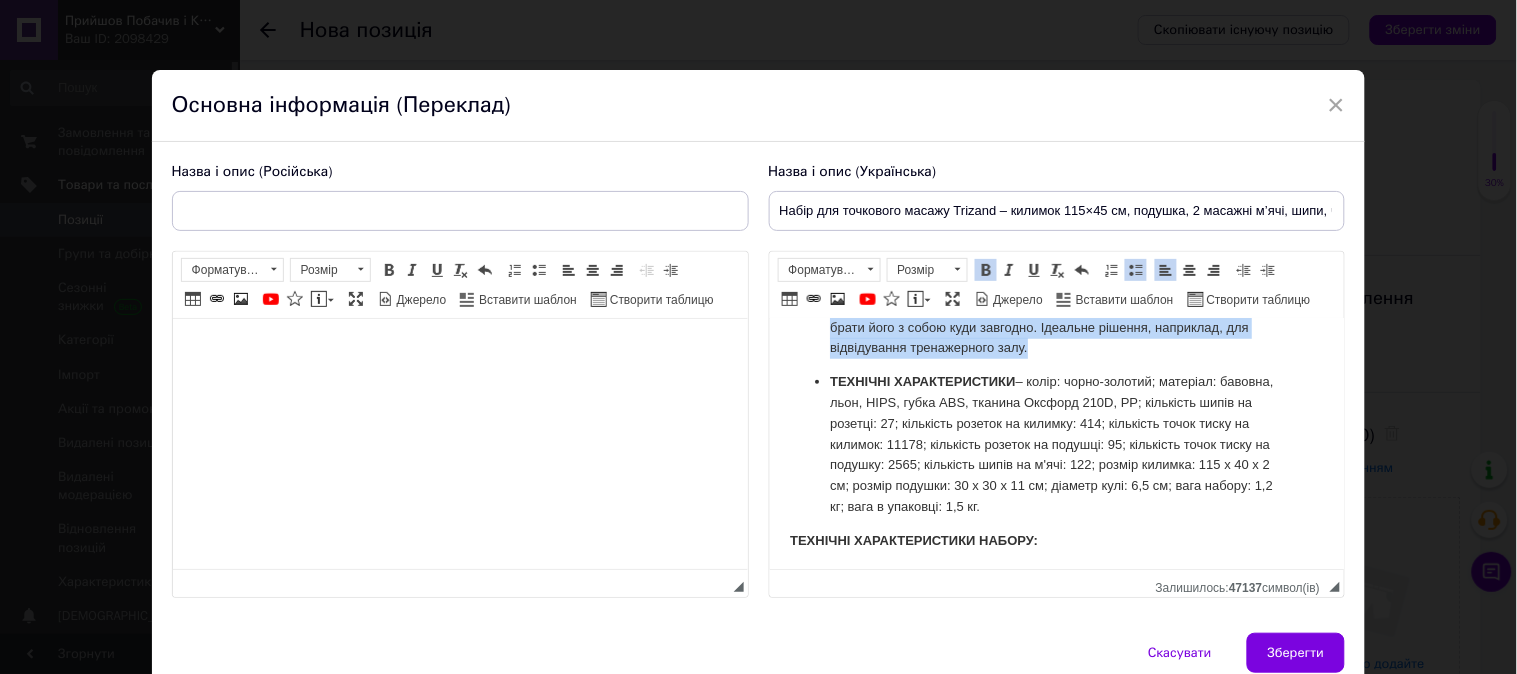 scroll, scrollTop: 394, scrollLeft: 0, axis: vertical 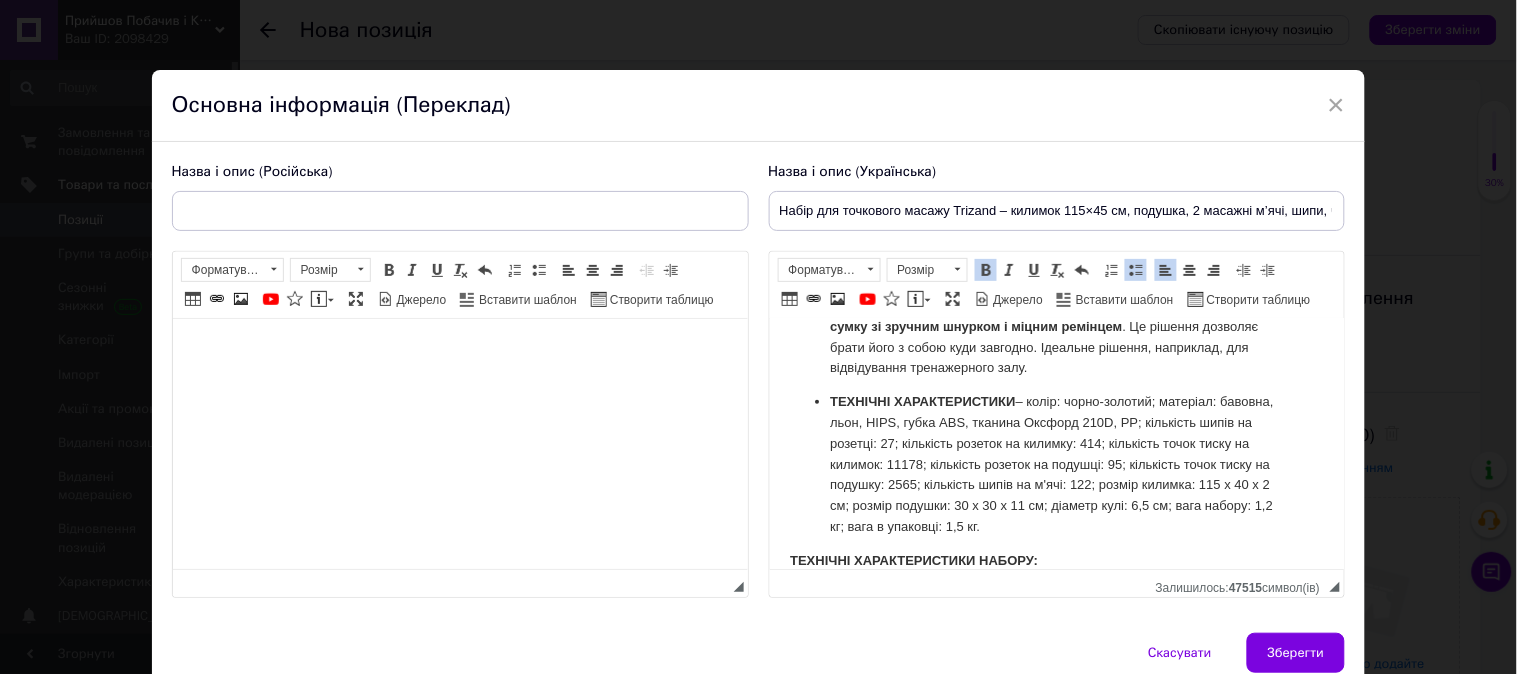 click on "Набір для точкового масажу Trizand – килимок 115×45 см, подушка, 2 масажні м’ячі, шипи, чохол ПОРТАТИВНИЙ НАБІР У [GEOGRAPHIC_DATA]" at bounding box center (1052, 284) 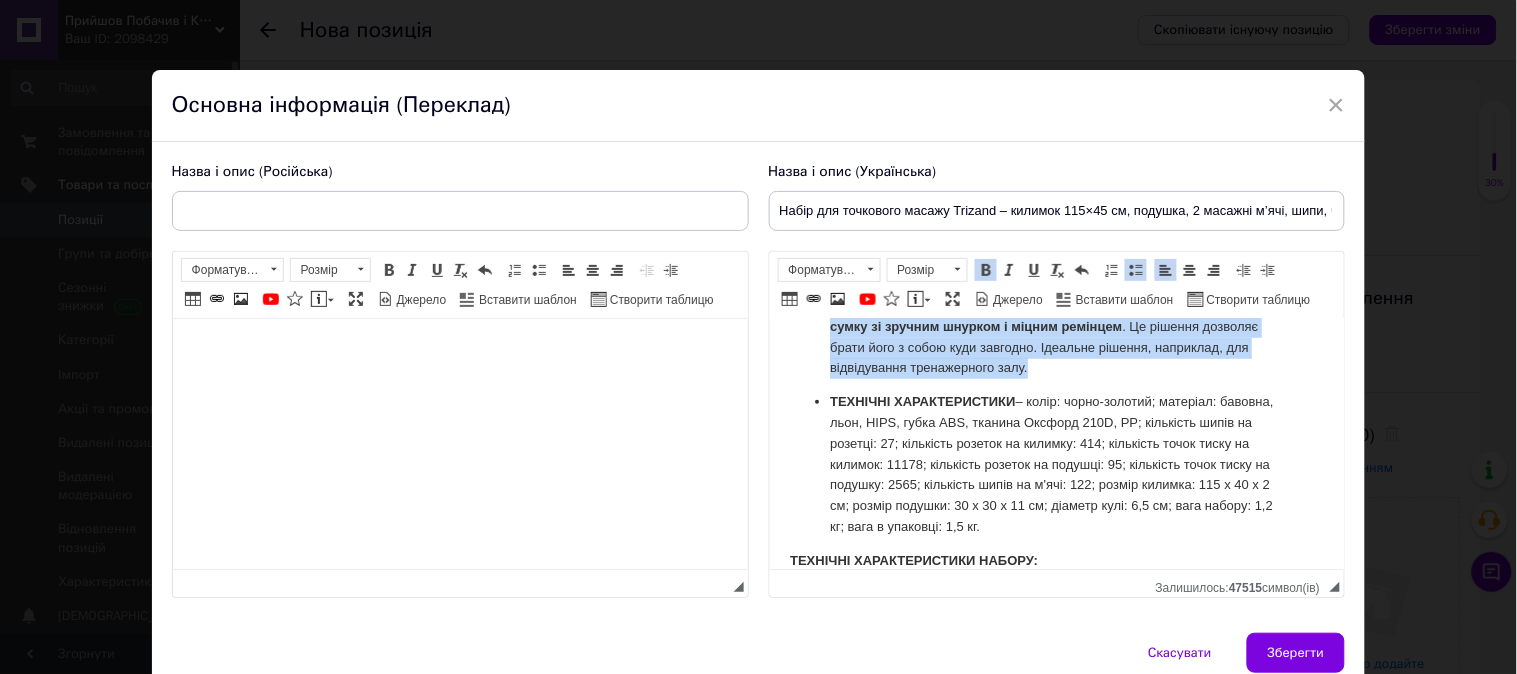 click on "Набір для точкового масажу Trizand – килимок 115×45 см, подушка, 2 масажні м’ячі, шипи, чохол ПОРТАТИВНИЙ НАБІР У [GEOGRAPHIC_DATA]" at bounding box center [1052, 284] 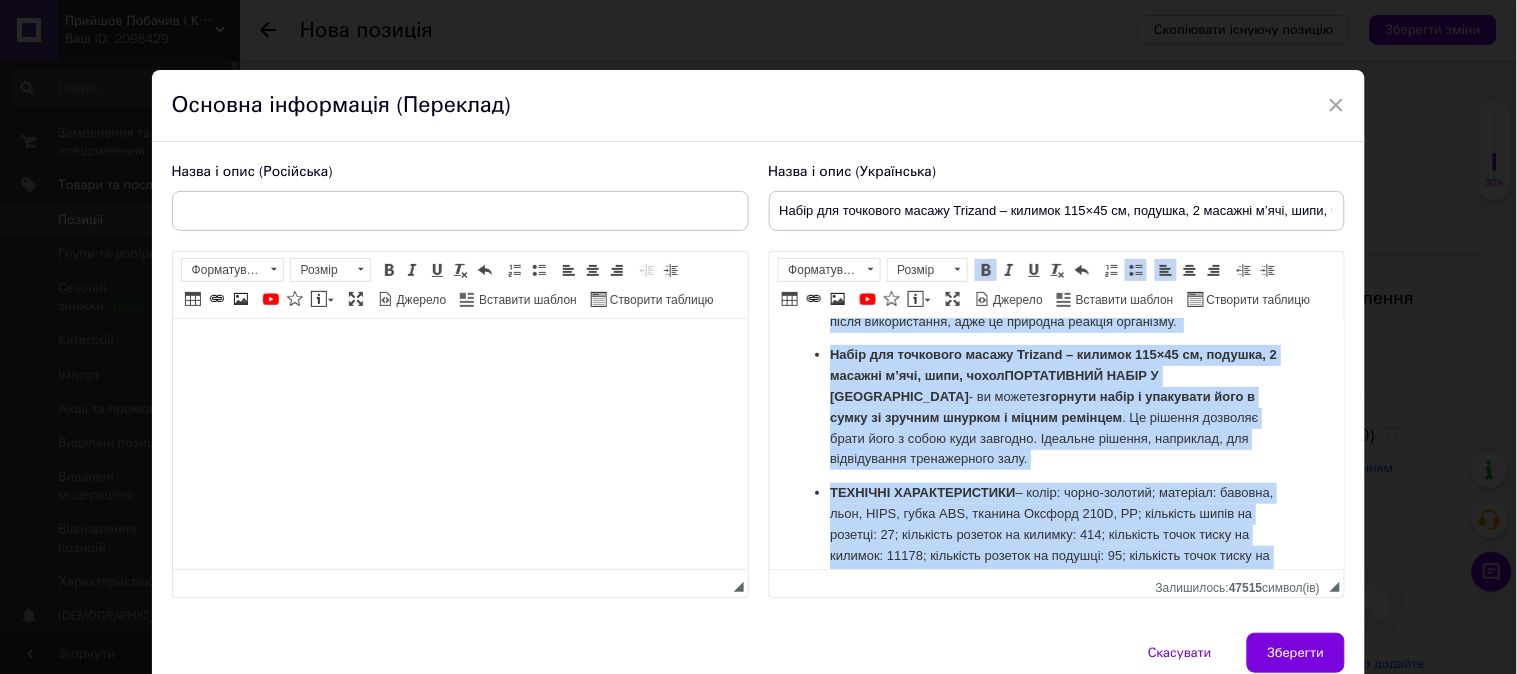 scroll, scrollTop: 0, scrollLeft: 0, axis: both 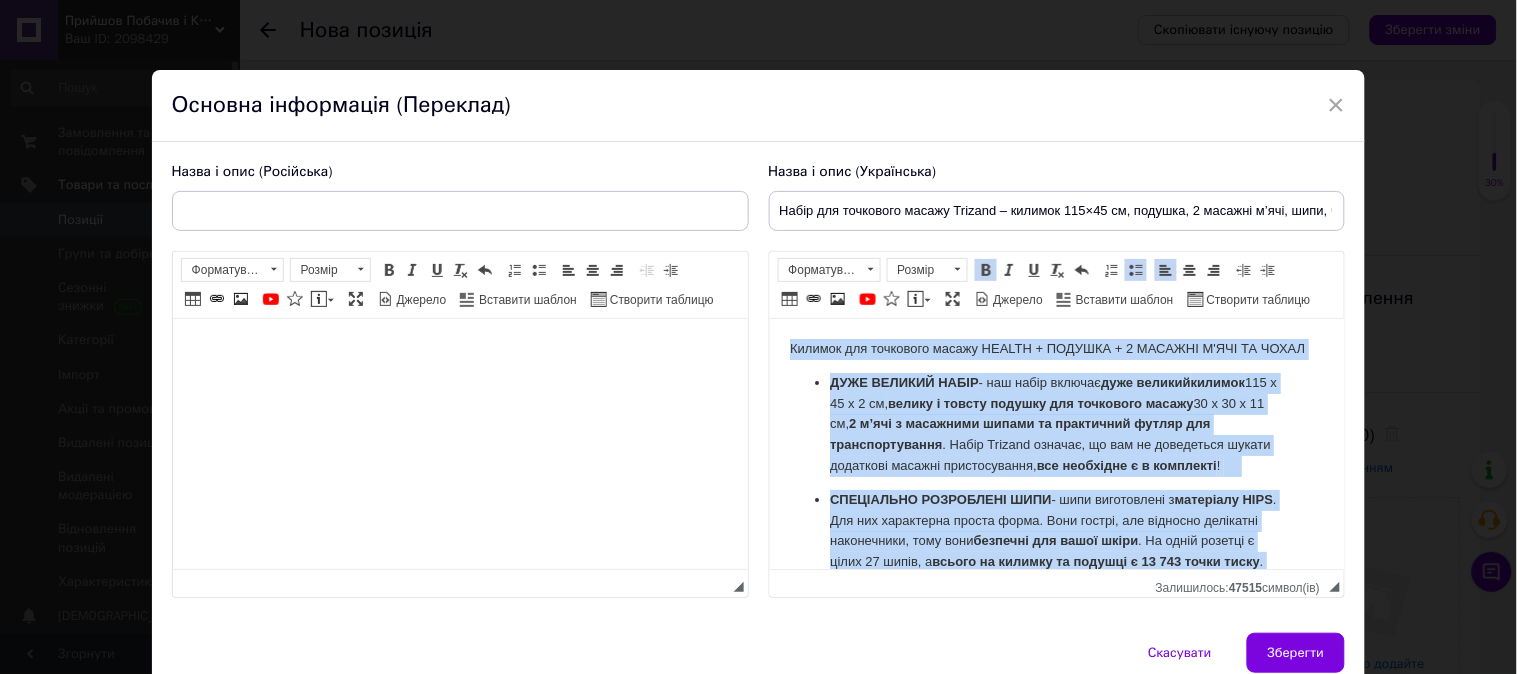 drag, startPoint x: 1154, startPoint y: 486, endPoint x: 1531, endPoint y: 552, distance: 382.73358 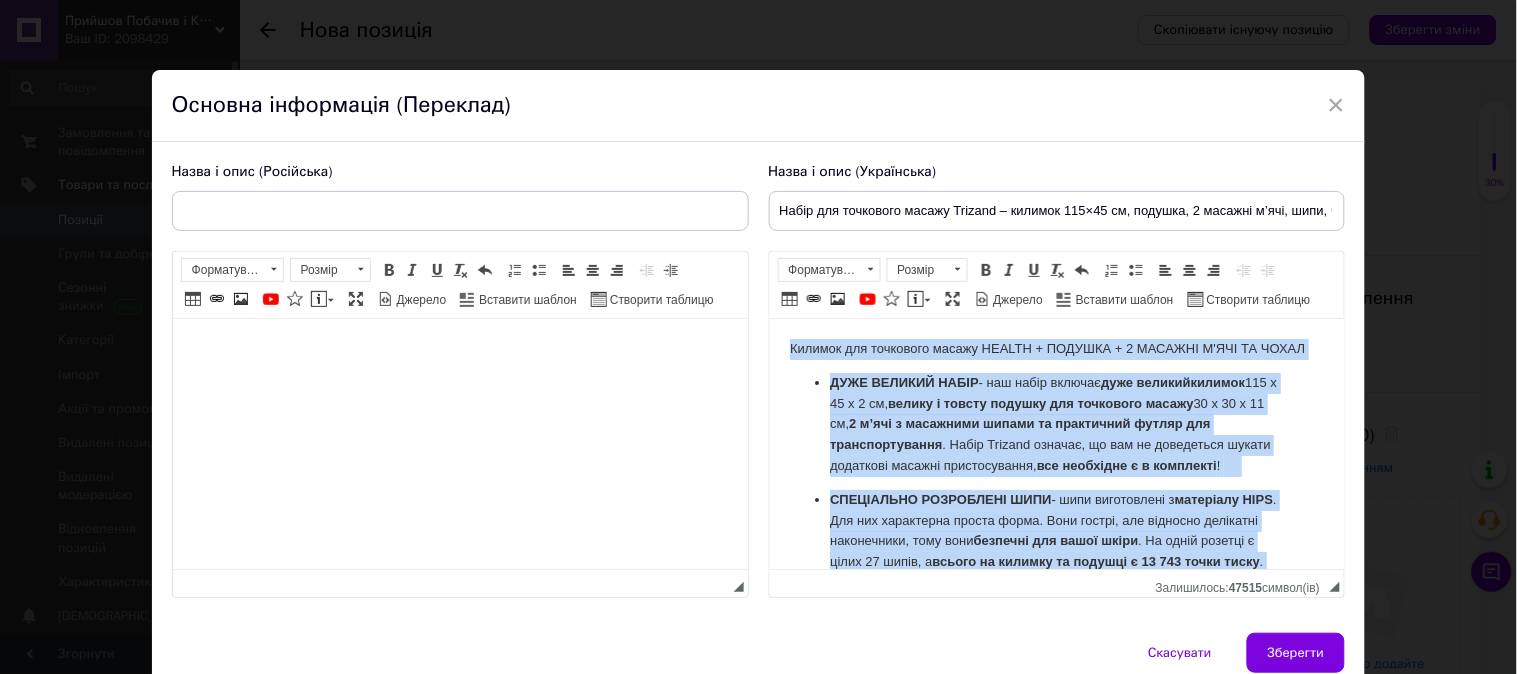 type 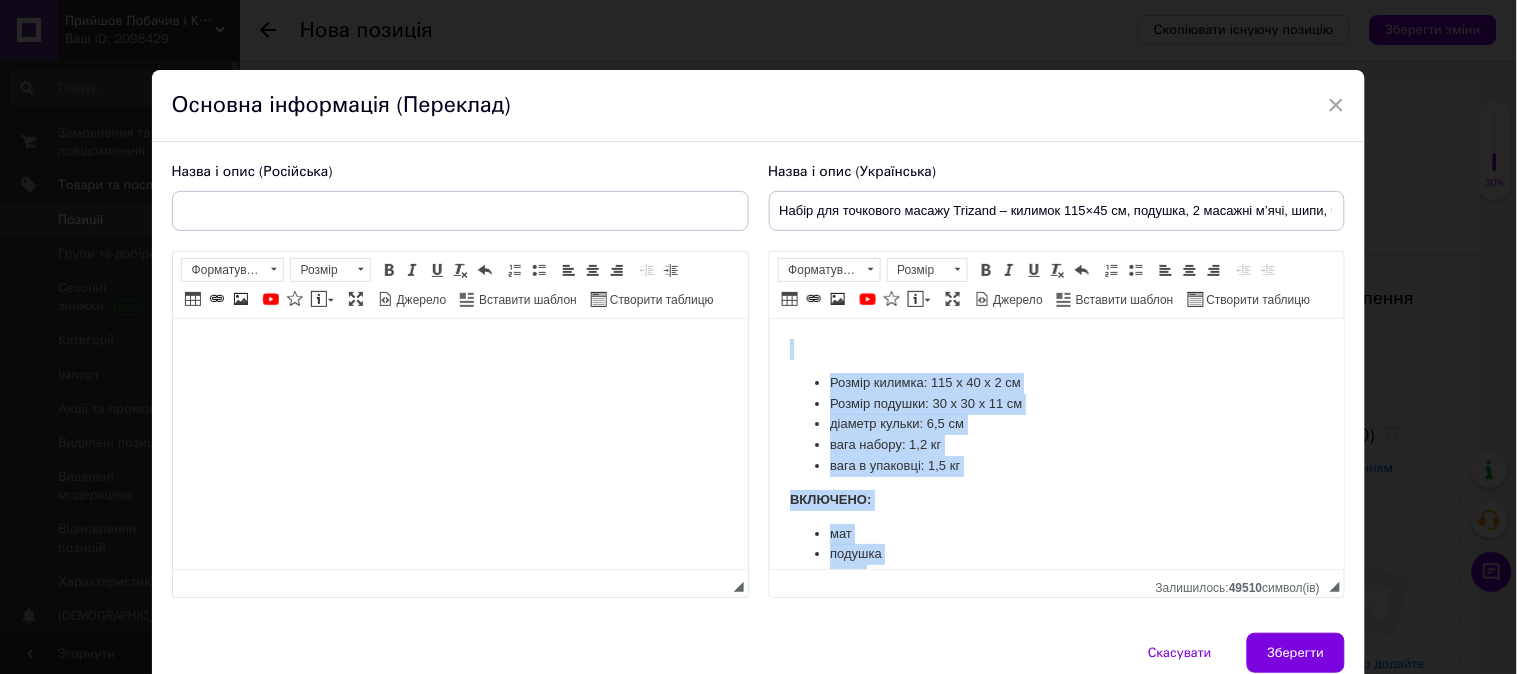 scroll, scrollTop: 154, scrollLeft: 0, axis: vertical 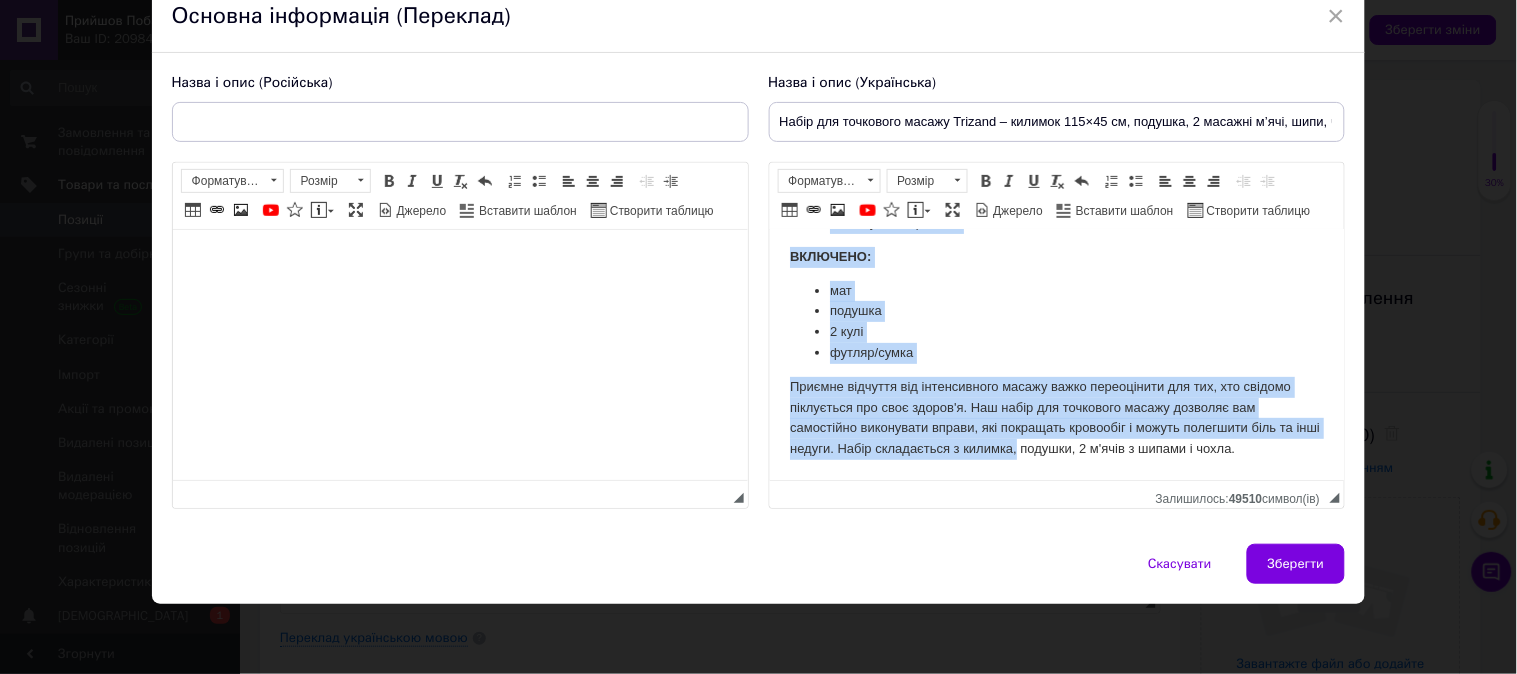 drag, startPoint x: 780, startPoint y: 247, endPoint x: 1042, endPoint y: 707, distance: 529.3808 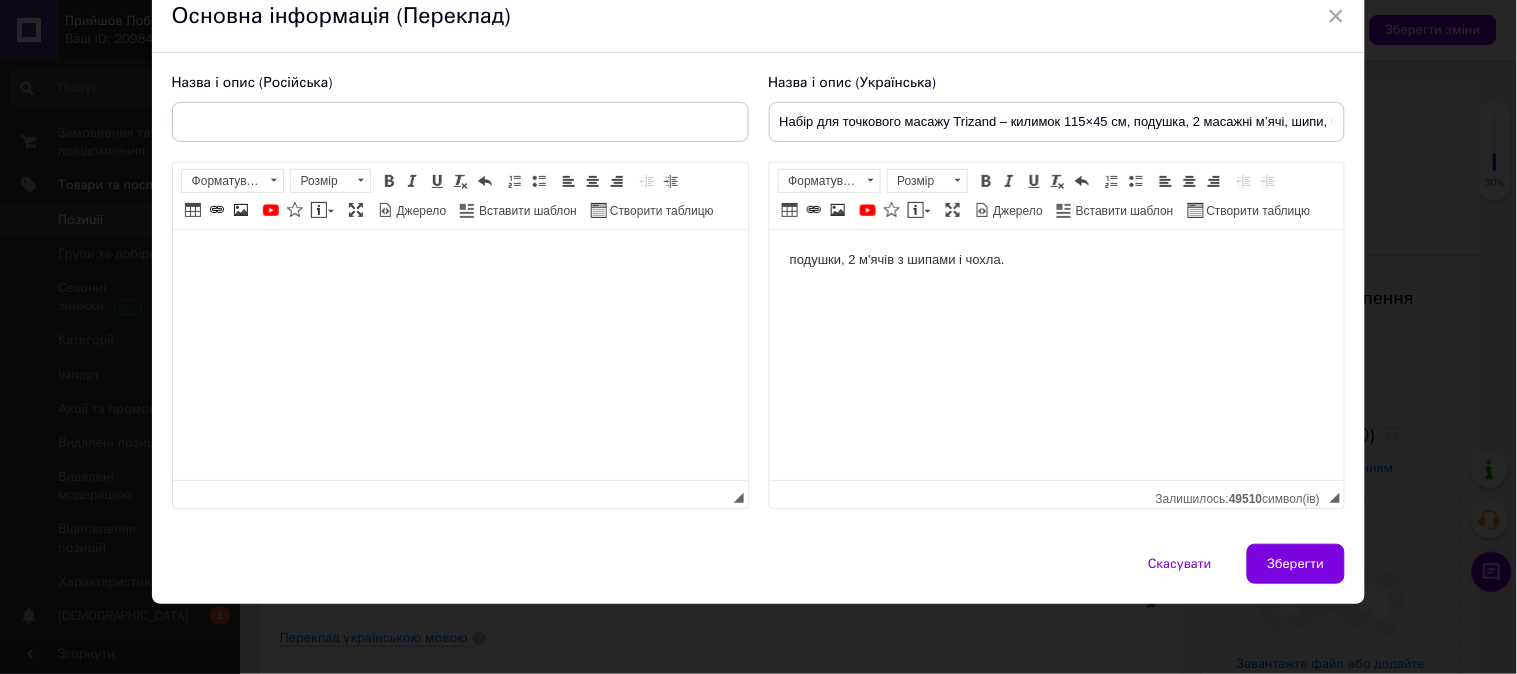 scroll, scrollTop: 0, scrollLeft: 0, axis: both 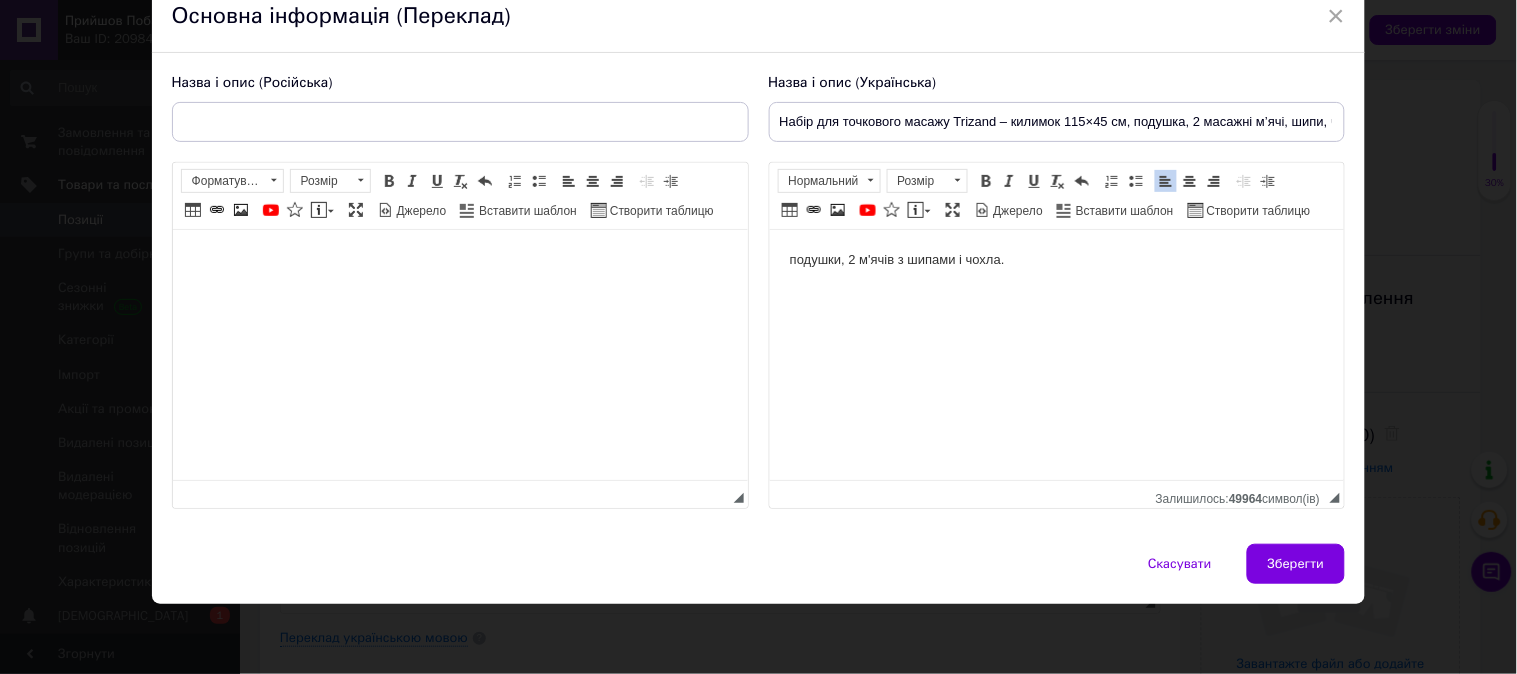 drag, startPoint x: 1088, startPoint y: 418, endPoint x: 655, endPoint y: 170, distance: 498.99197 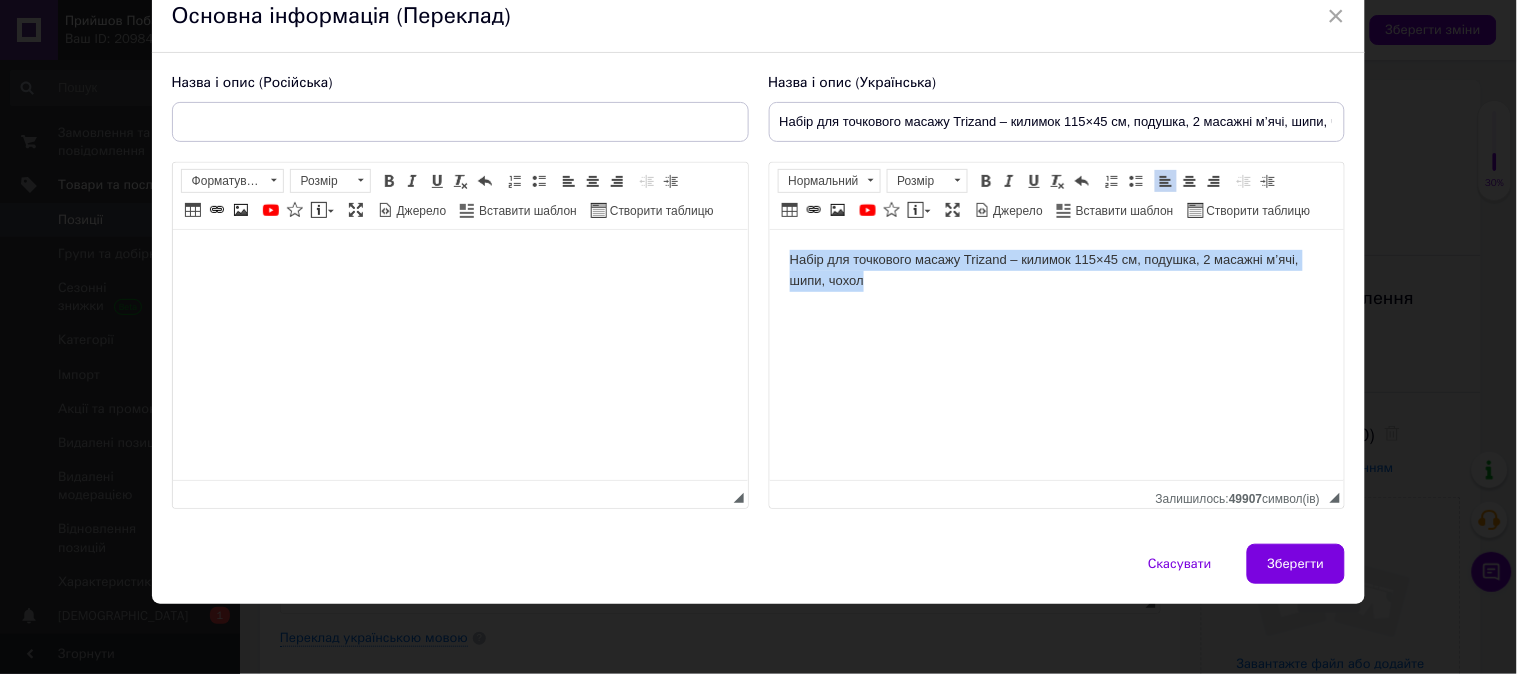 drag, startPoint x: 965, startPoint y: 302, endPoint x: 772, endPoint y: 233, distance: 204.96341 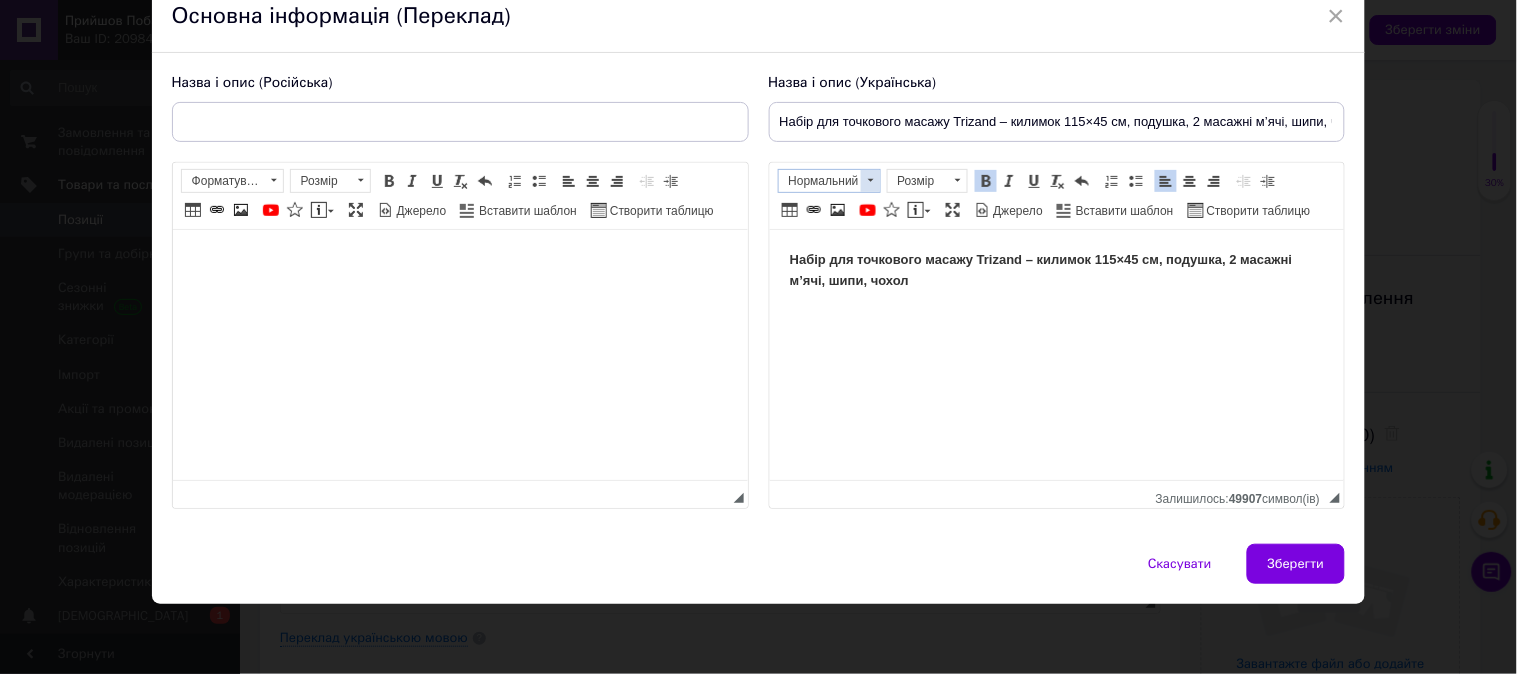 click on "Нормальний" at bounding box center [820, 181] 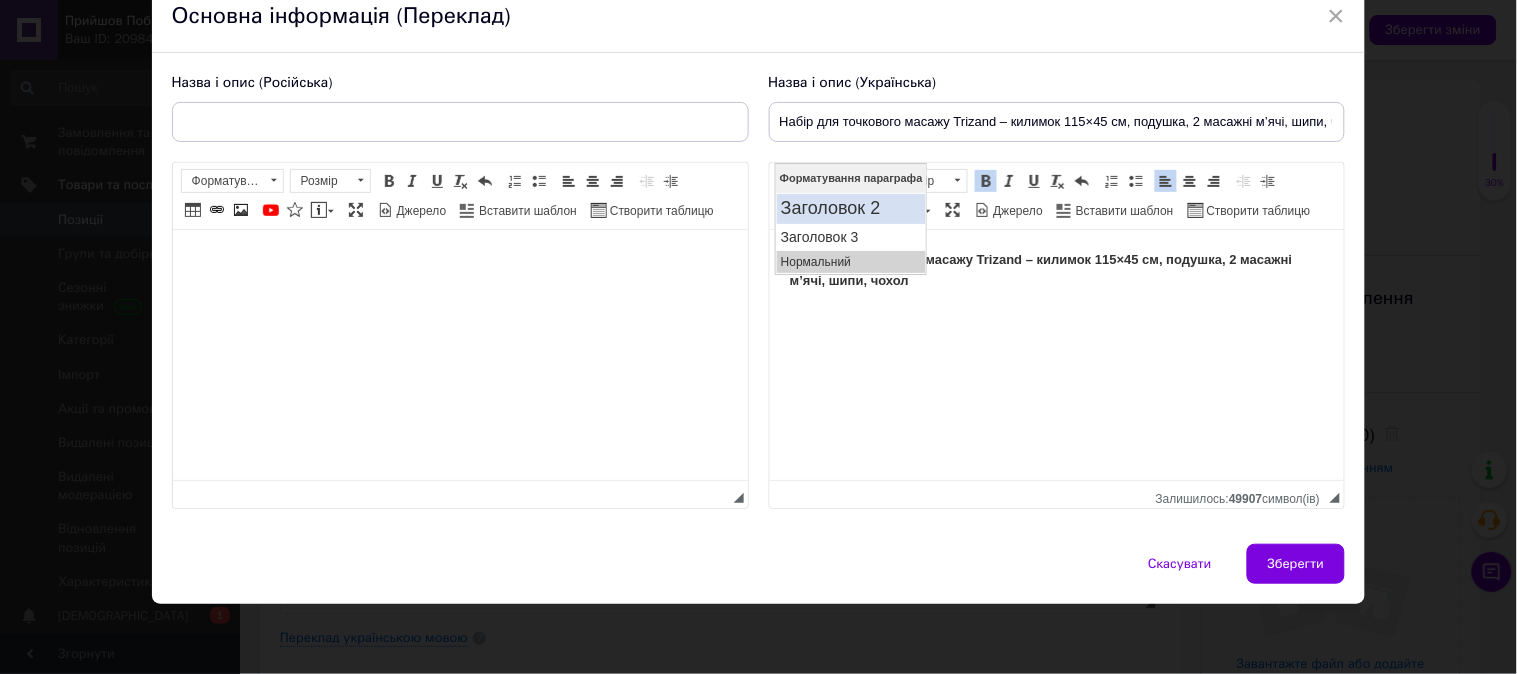 scroll, scrollTop: 0, scrollLeft: 0, axis: both 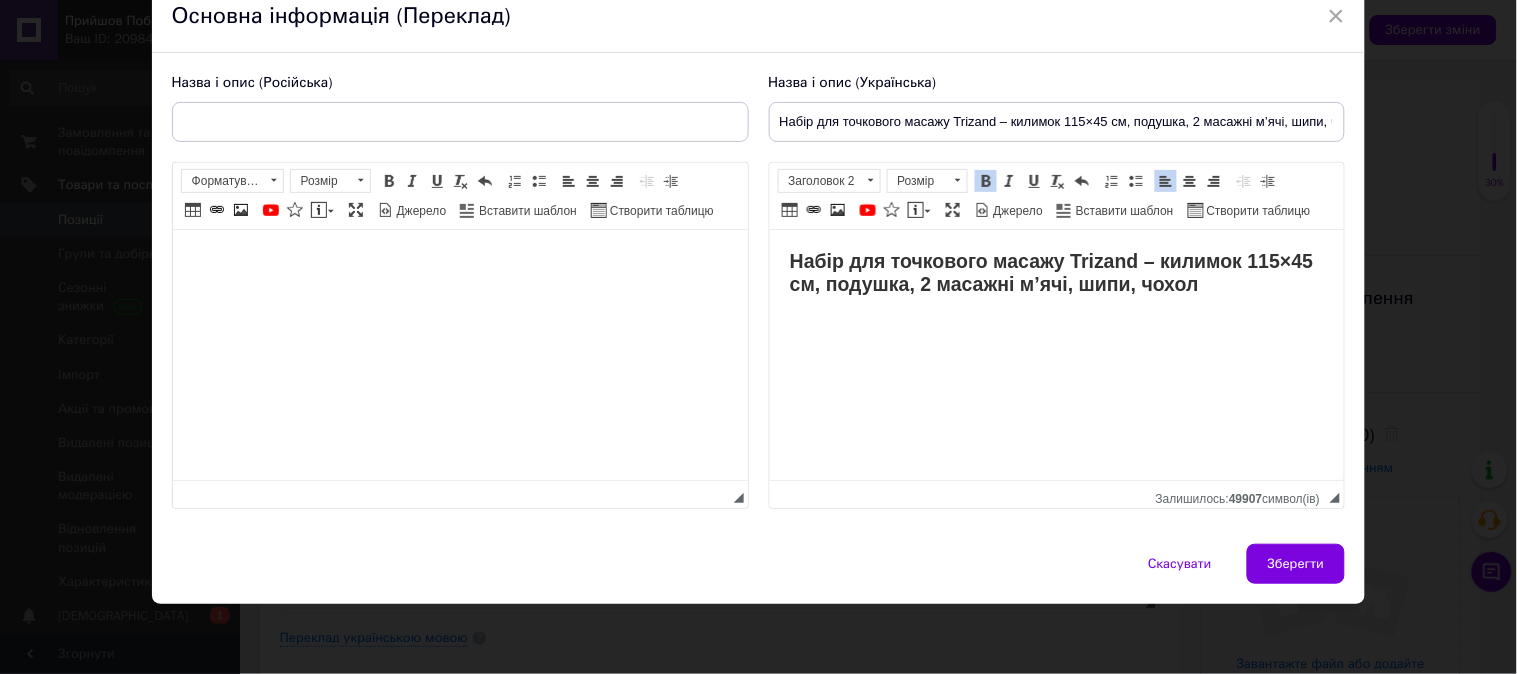 click on "Набір для точкового масажу Trizand – килимок 115×45 см, подушка, 2 масажні м’ячі, шипи, чохол" at bounding box center [1056, 273] 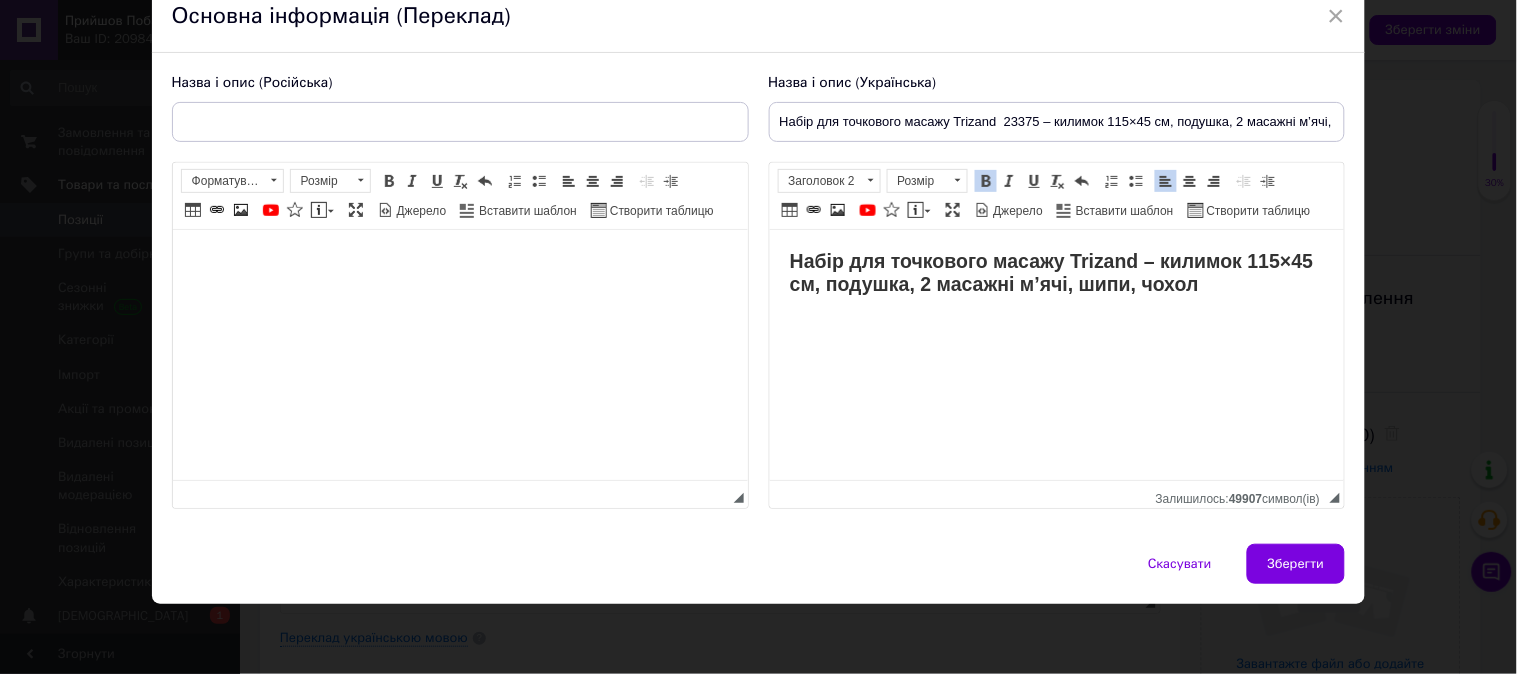 click on "Набір для точкового масажу Trizand  23375 – килимок 115×45 см, подушка, 2 масажні м’ячі, шипи, чохол" at bounding box center (1057, 122) 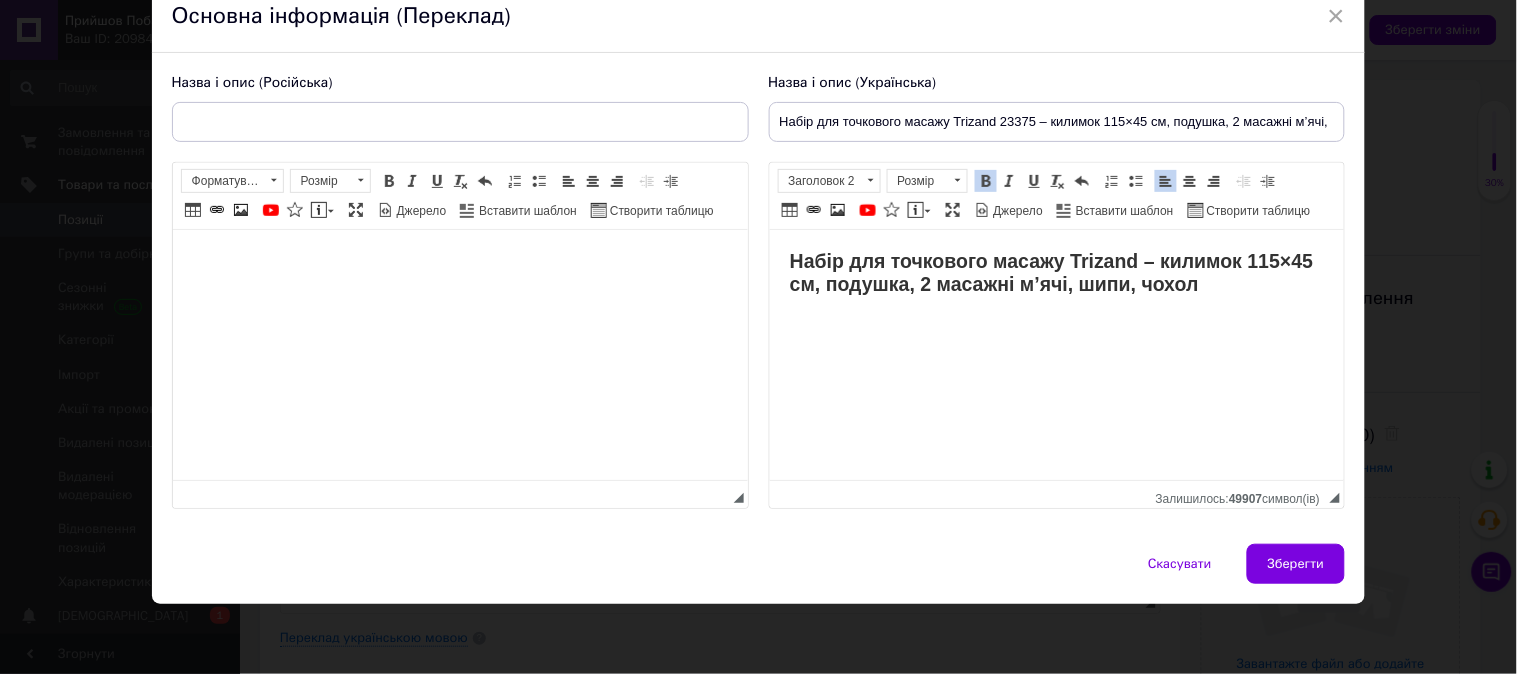 type on "Набір для точкового масажу Trizand 23375 – килимок 115×45 см, подушка, 2 масажні м’ячі, шипи, чохол" 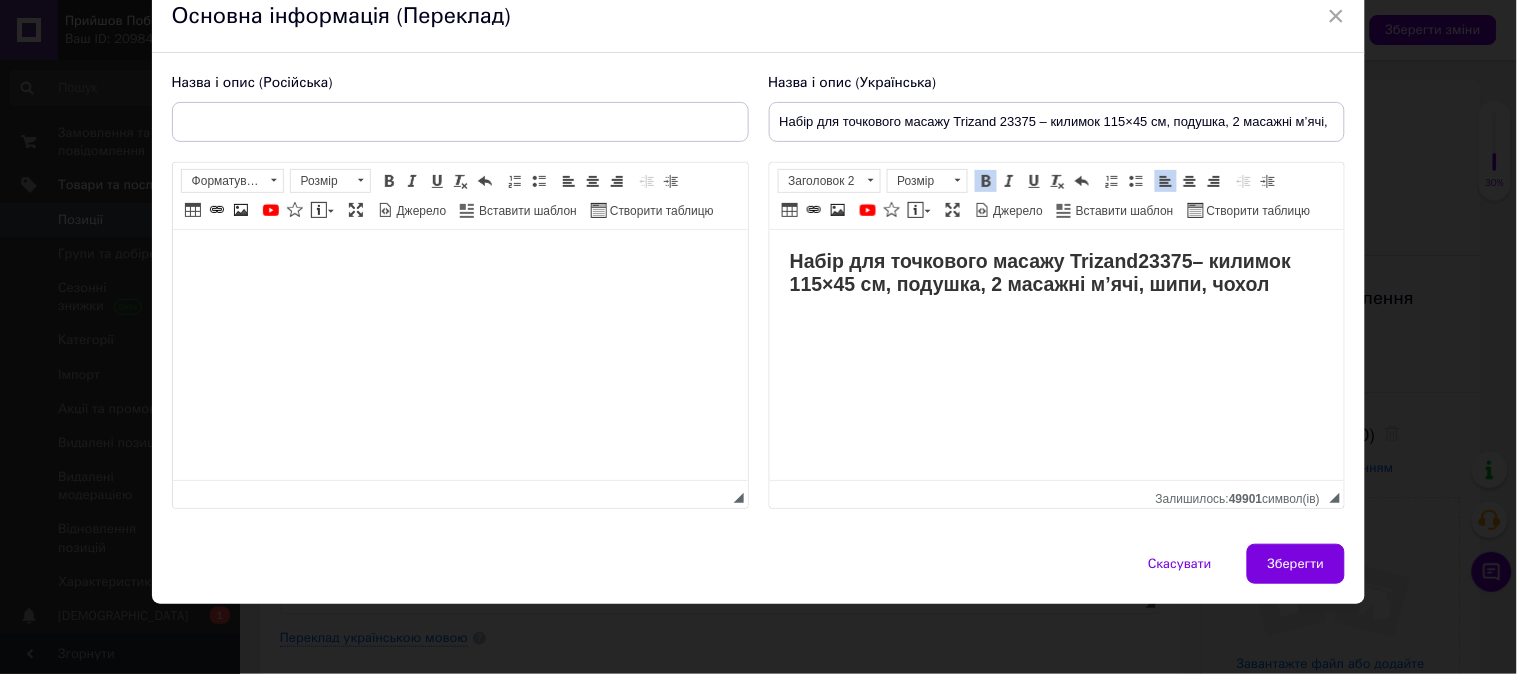 click on "Набір для точкового масажу Trizand23375   – килимок 115×45 см, подушка, 2 масажні м’ячі, шипи, чохол" at bounding box center (1039, 272) 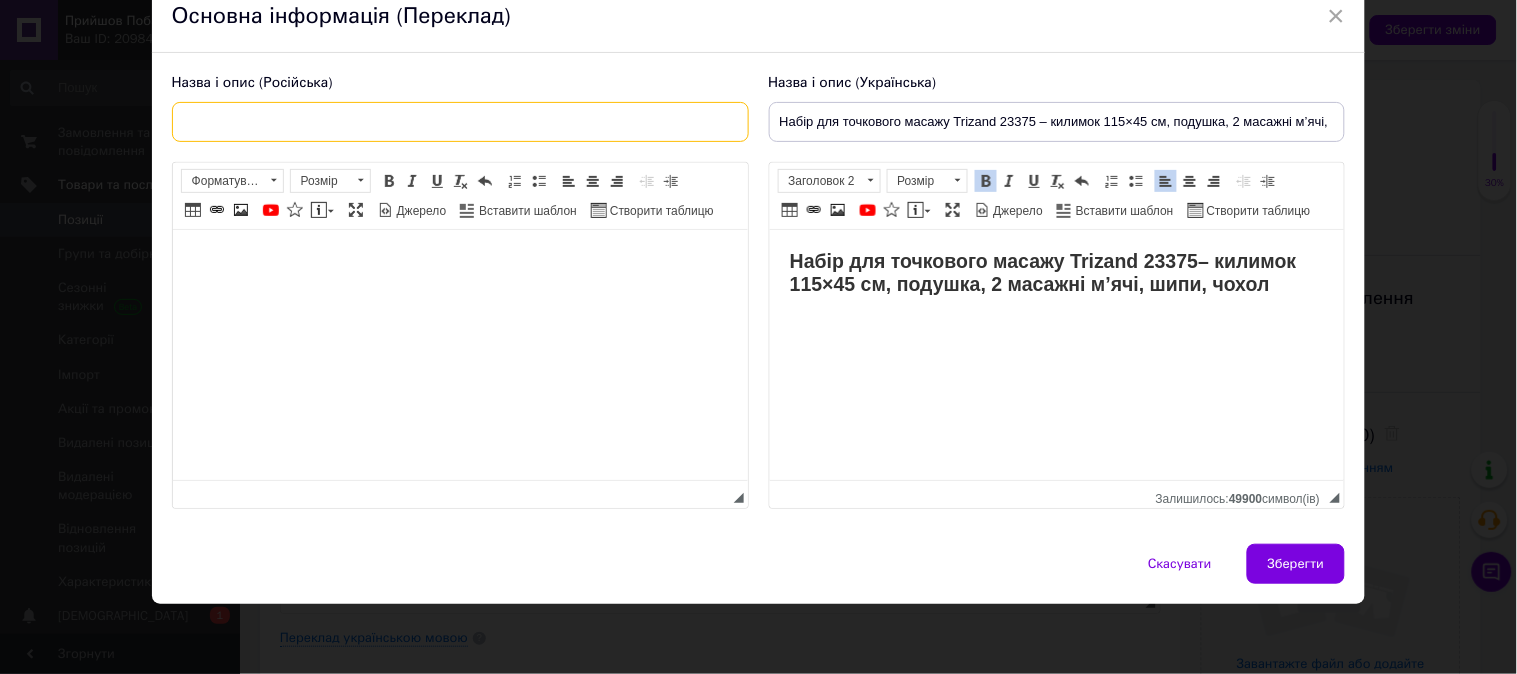 click at bounding box center (460, 122) 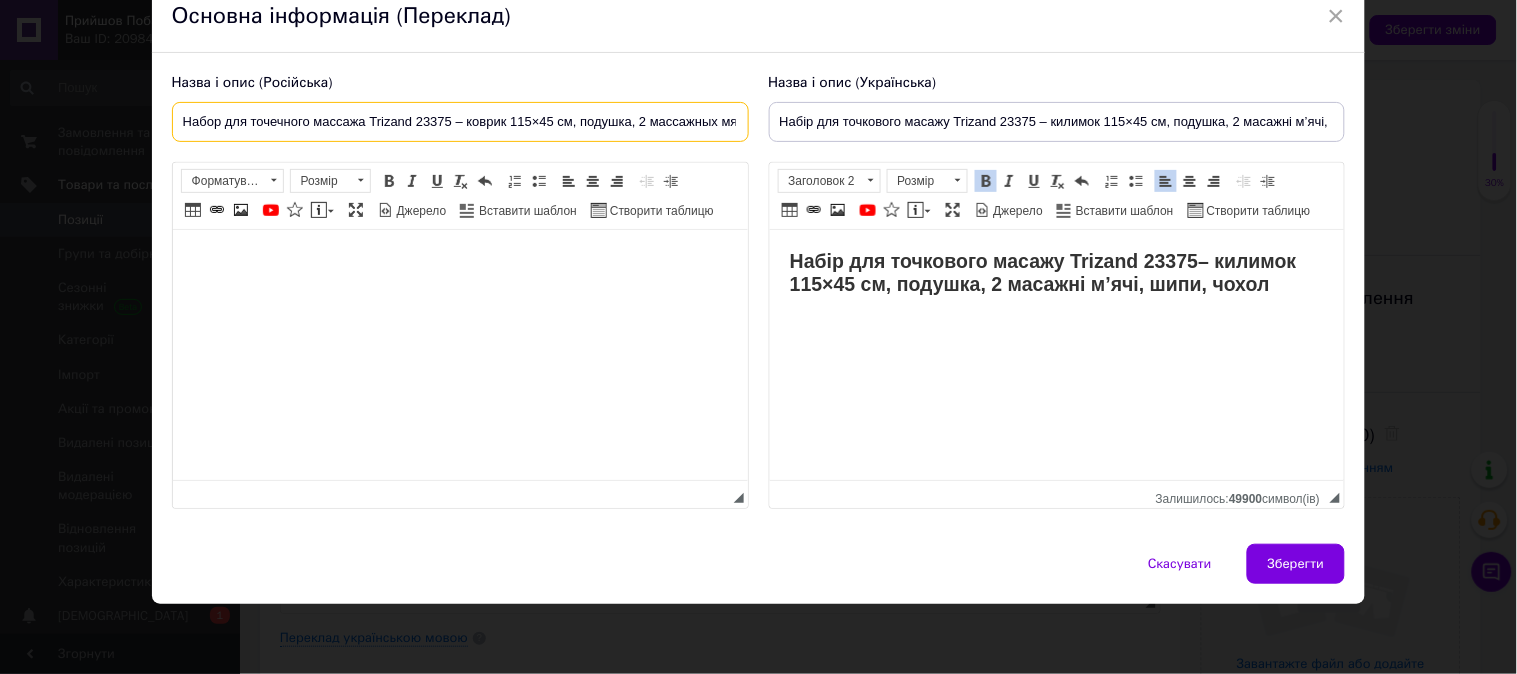 type on "Набор для точечного массажа Trizand 23375 – коврик 115×45 см, подушка, 2 массажных мяча, шипы, чехол" 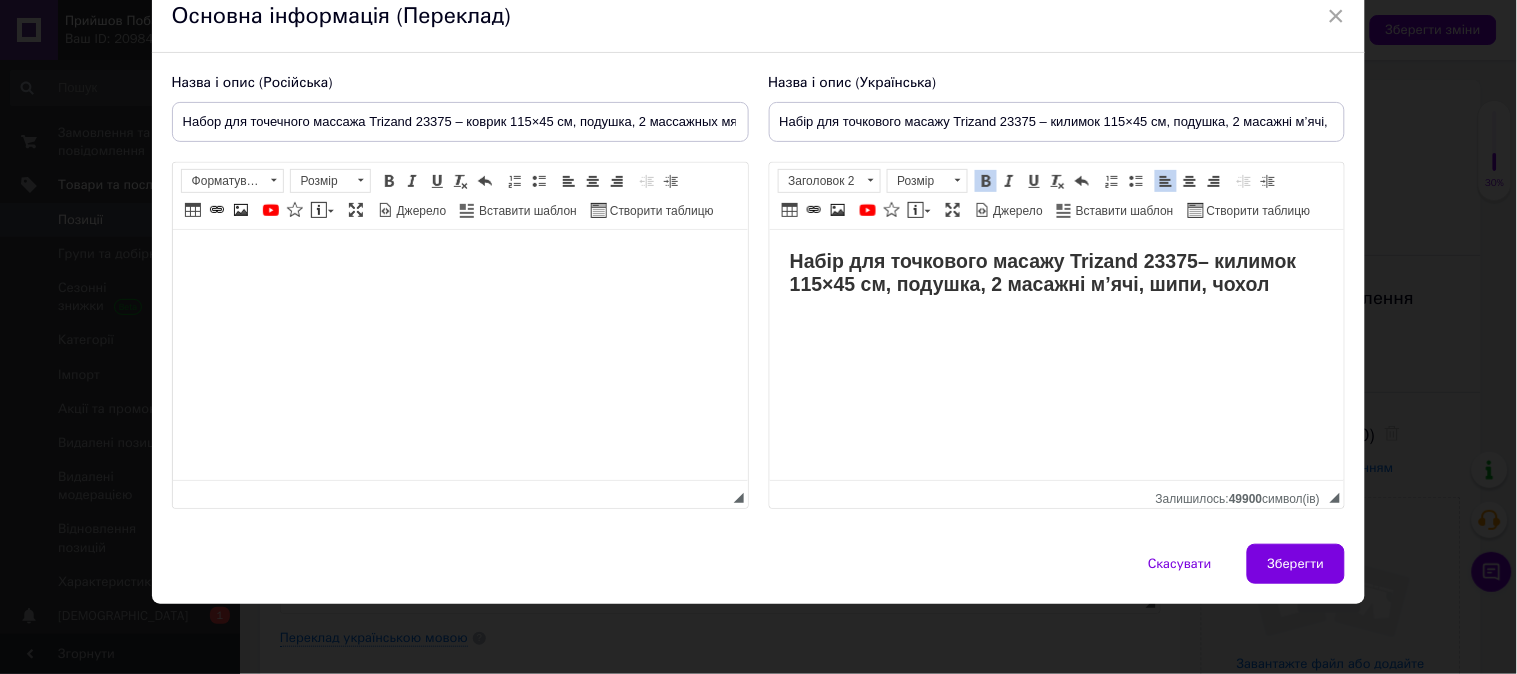 scroll, scrollTop: 0, scrollLeft: 0, axis: both 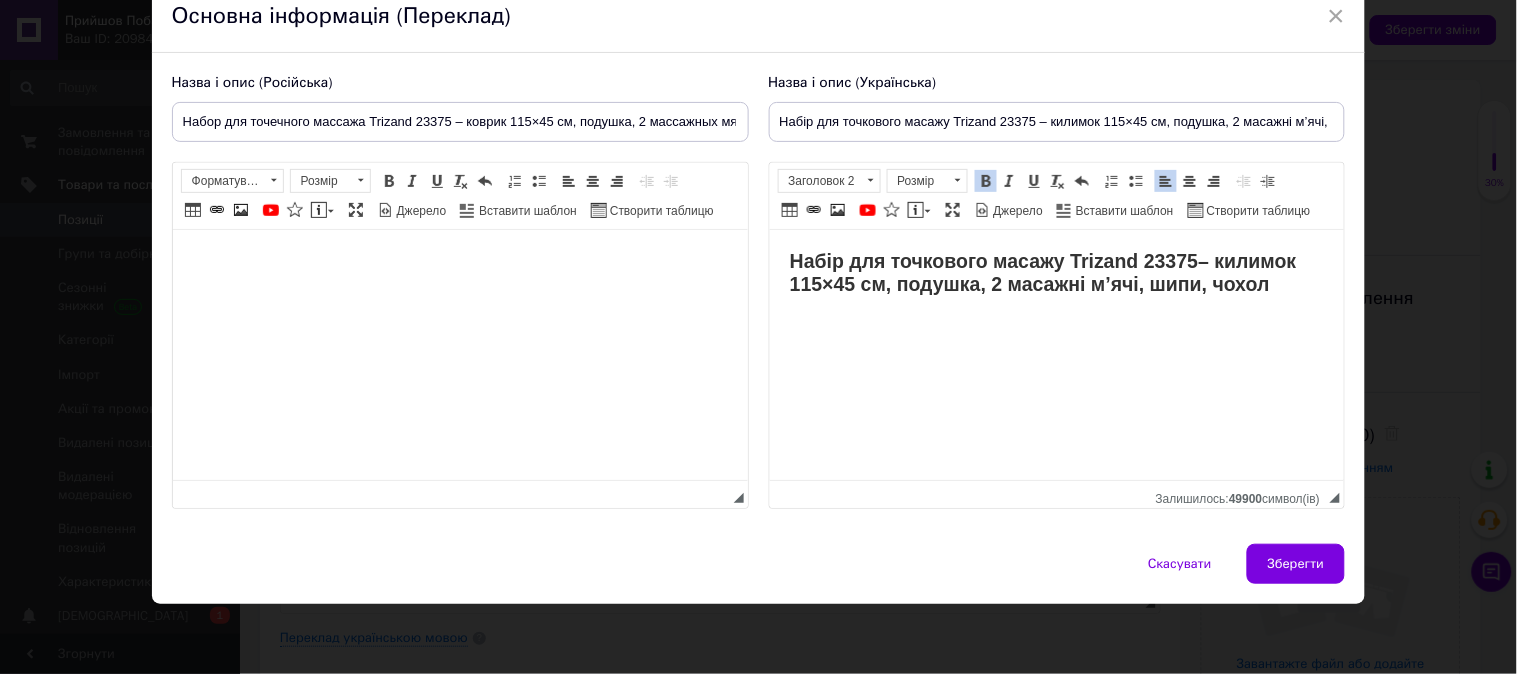 click at bounding box center [459, 260] 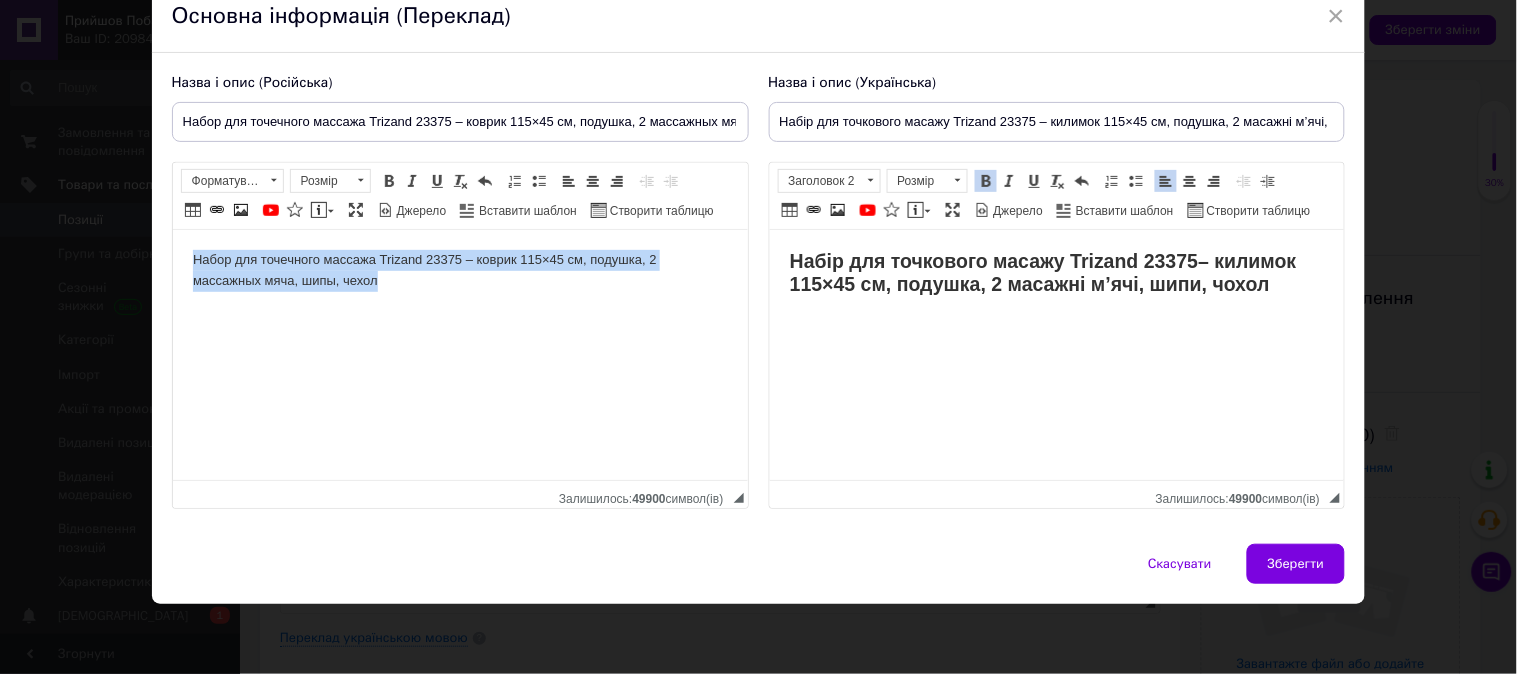 drag, startPoint x: 393, startPoint y: 298, endPoint x: 47, endPoint y: 198, distance: 360.16107 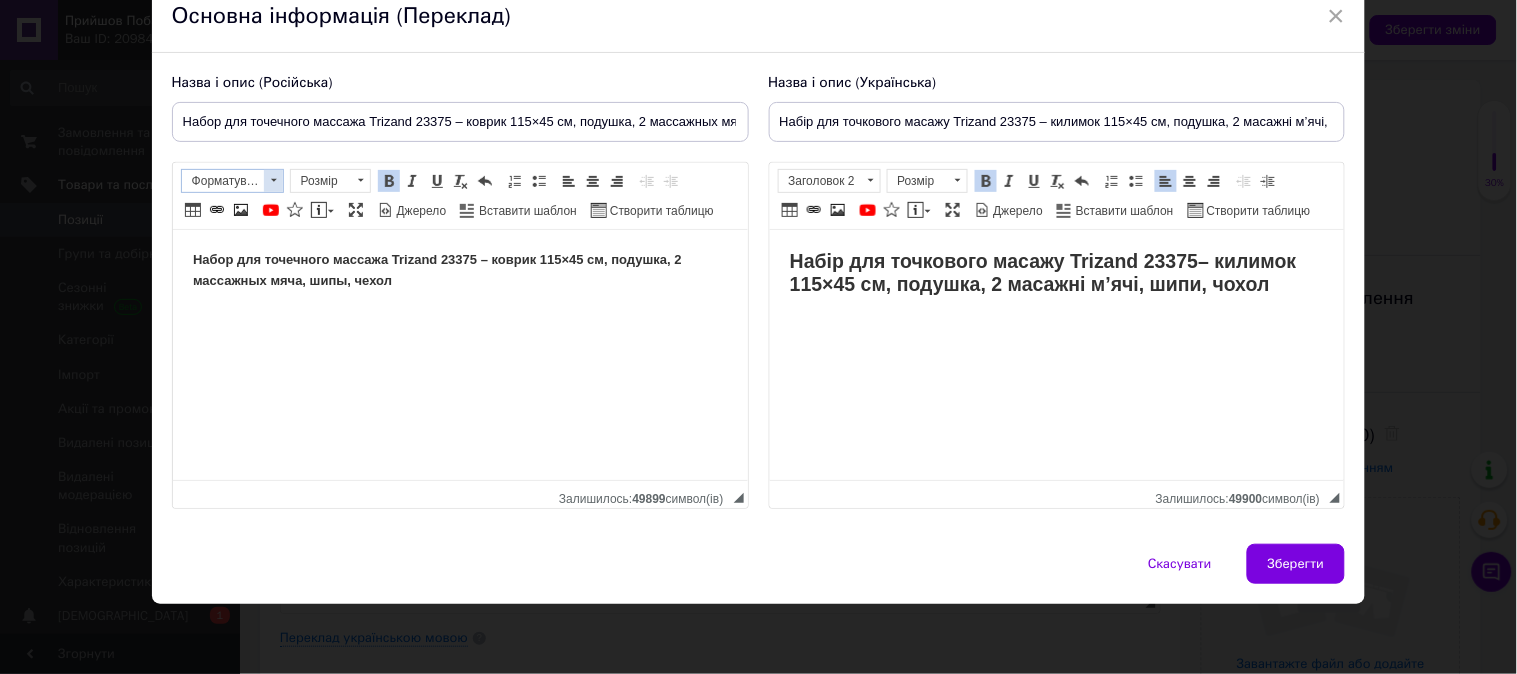 click on "Форматування" at bounding box center [223, 181] 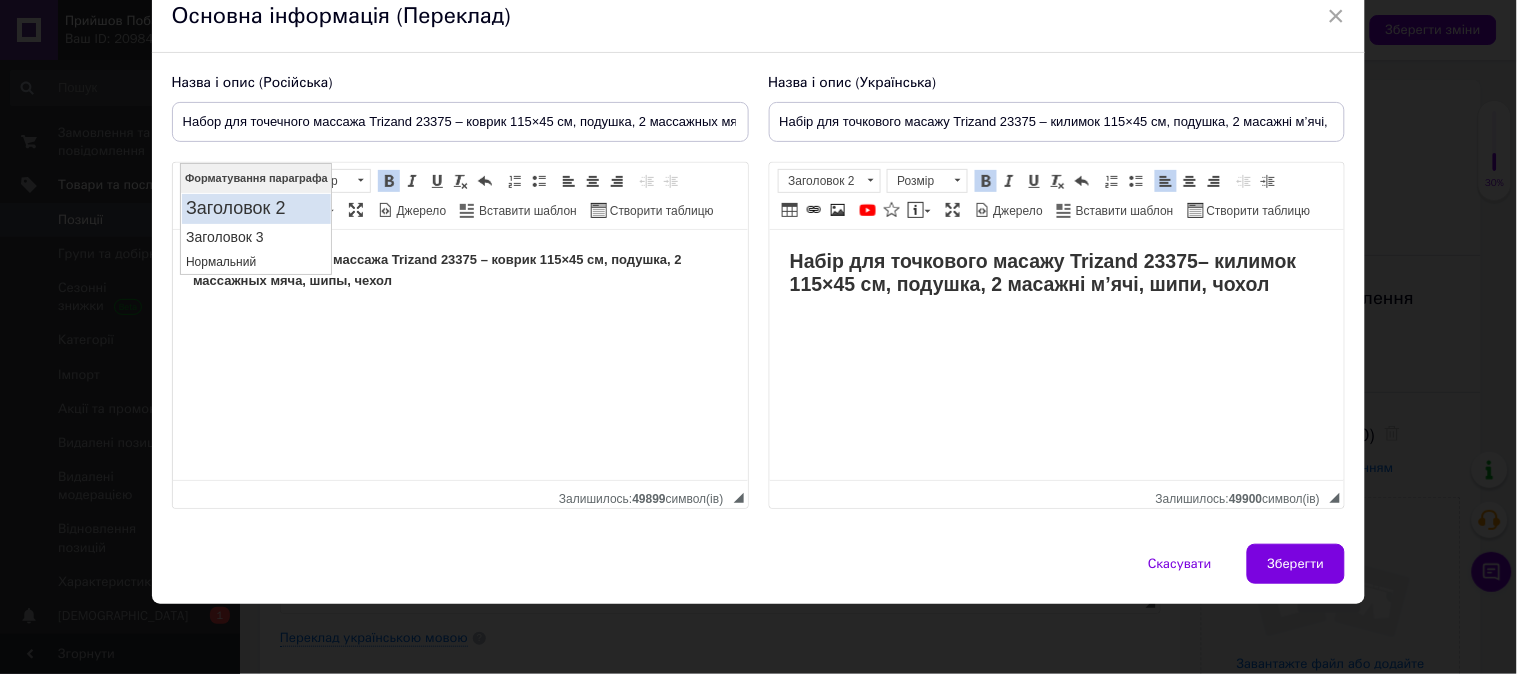 drag, startPoint x: 250, startPoint y: 197, endPoint x: 376, endPoint y: 233, distance: 131.04198 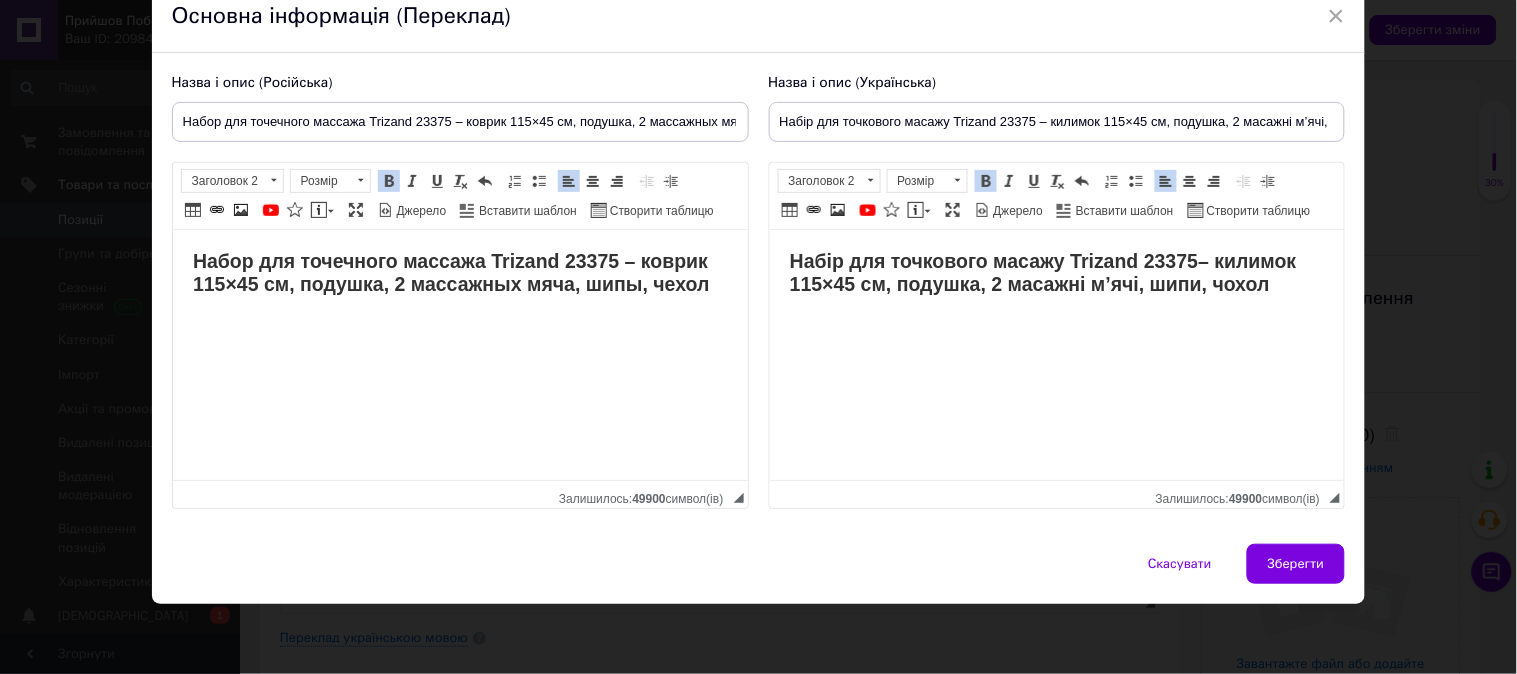 click on "Набор для точечного массажа Trizand 23375 – коврик 115×45 см, подушка, 2 массажных мяча, шипы, чехол" at bounding box center [459, 273] 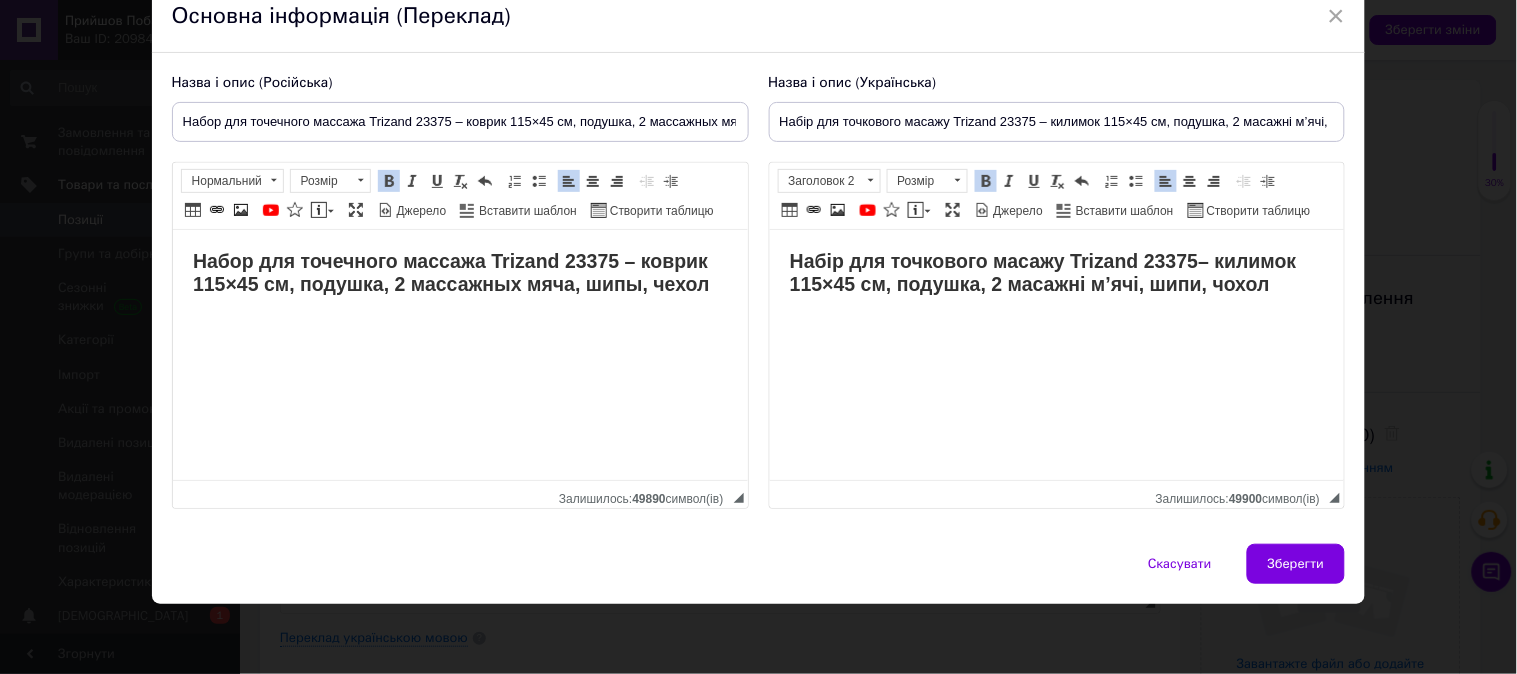 click on "Набір для точкового масажу Trizand 23375   – килимок 115×45 см, подушка, 2 масажні м’ячі, шипи, чохол" at bounding box center [1056, 273] 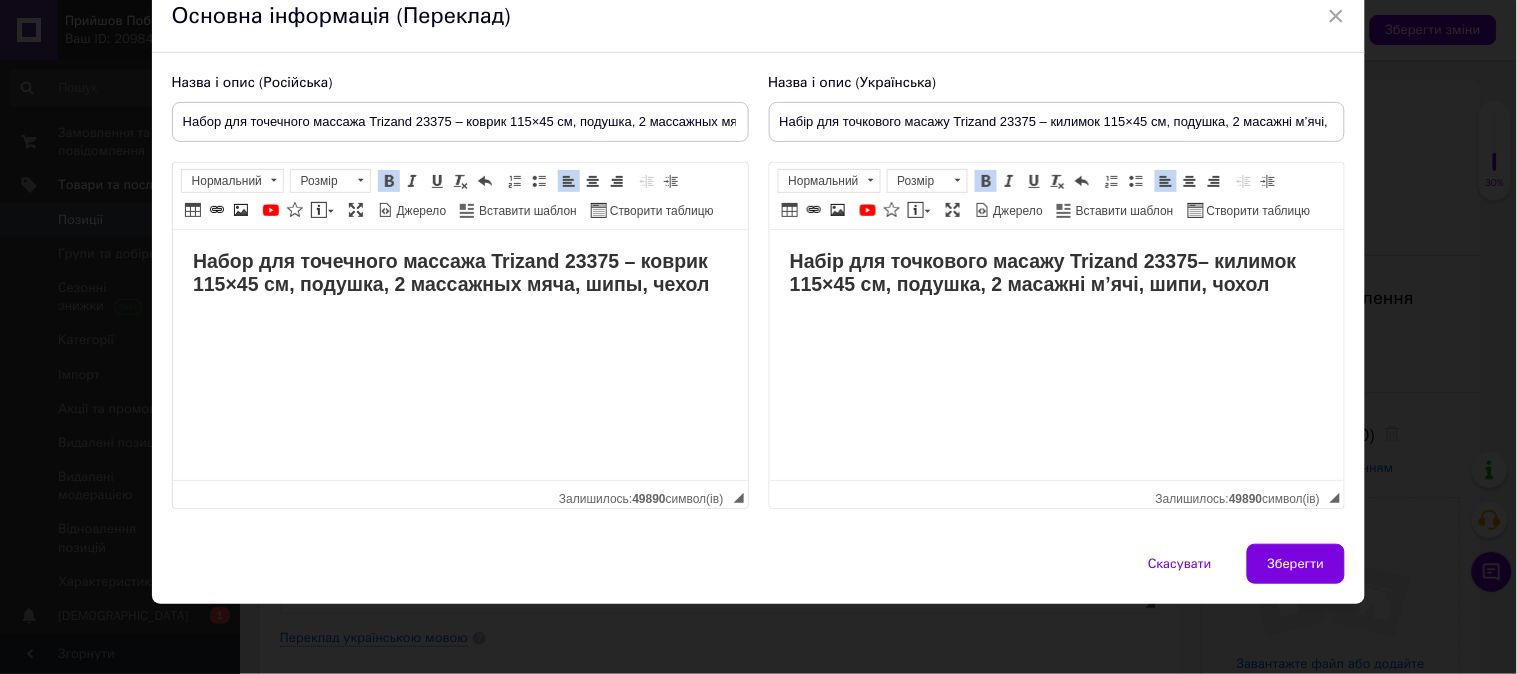 click on "Набор для точечного массажа Trizand 23375 – коврик 115×45 см, подушка, 2 массажных мяча, шипы, чехол ​​​​​​​" at bounding box center [459, 292] 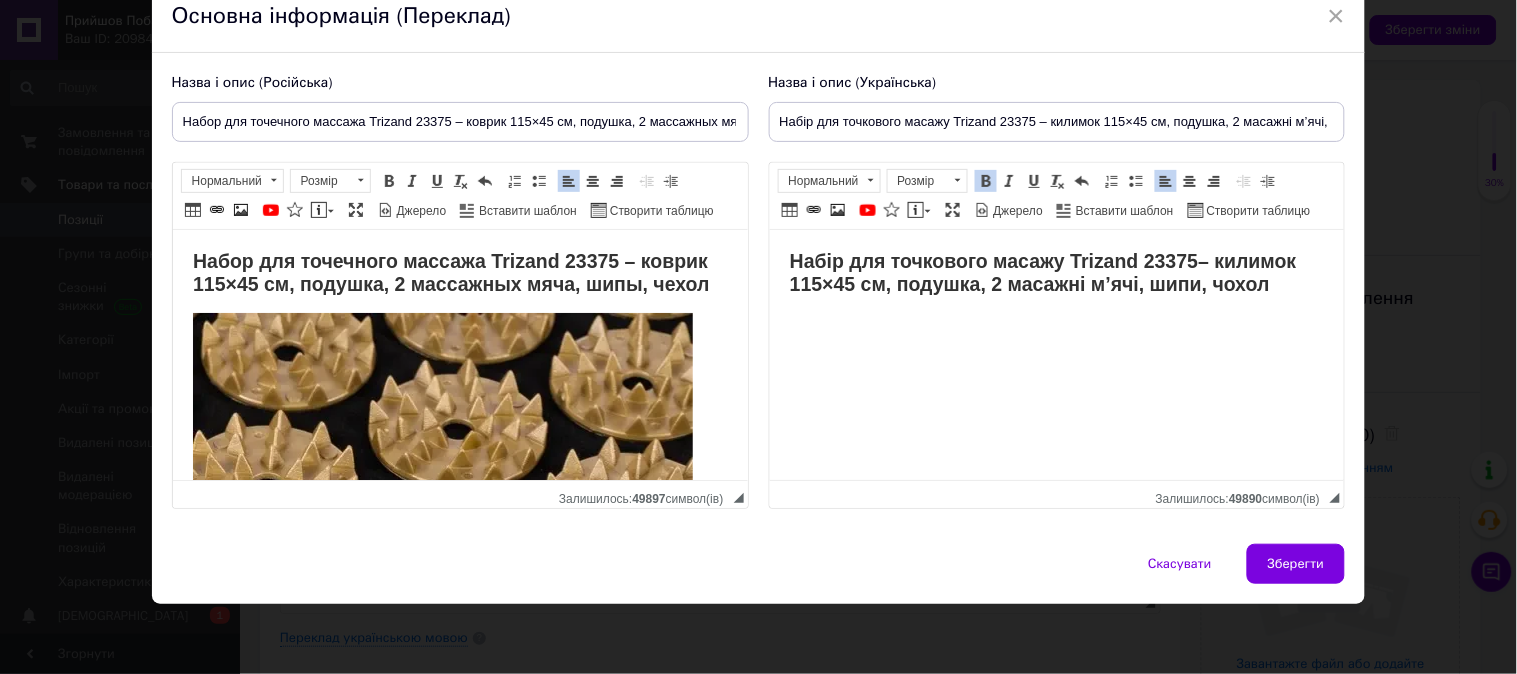 click on "Набір для точкового масажу Trizand 23375   – килимок 115×45 см, подушка, 2 масажні м’ячі, шипи, чохол" at bounding box center (1056, 292) 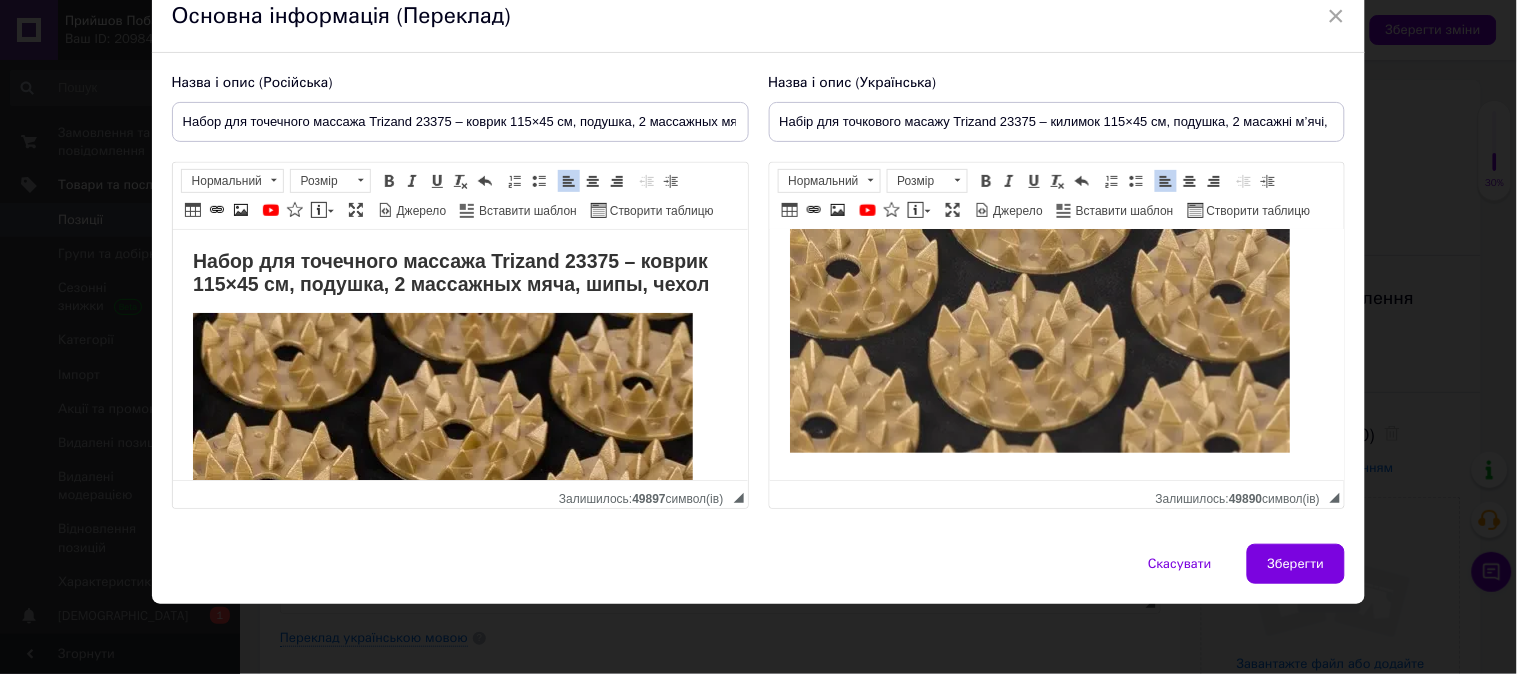 scroll, scrollTop: 382, scrollLeft: 0, axis: vertical 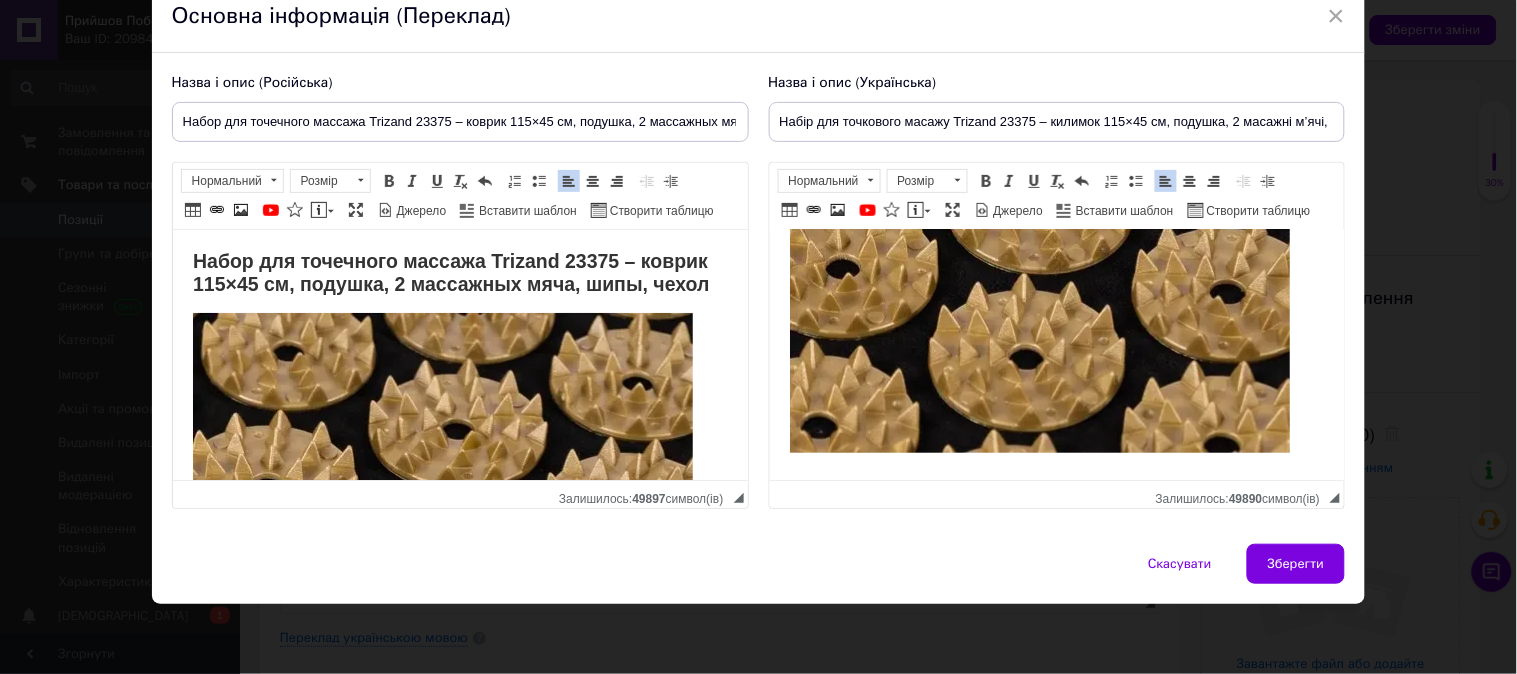 click on "Набір для точкового масажу Trizand 23375   – килимок 115×45 см, подушка, 2 масажні м’ячі, шипи, чохол" at bounding box center [1056, 175] 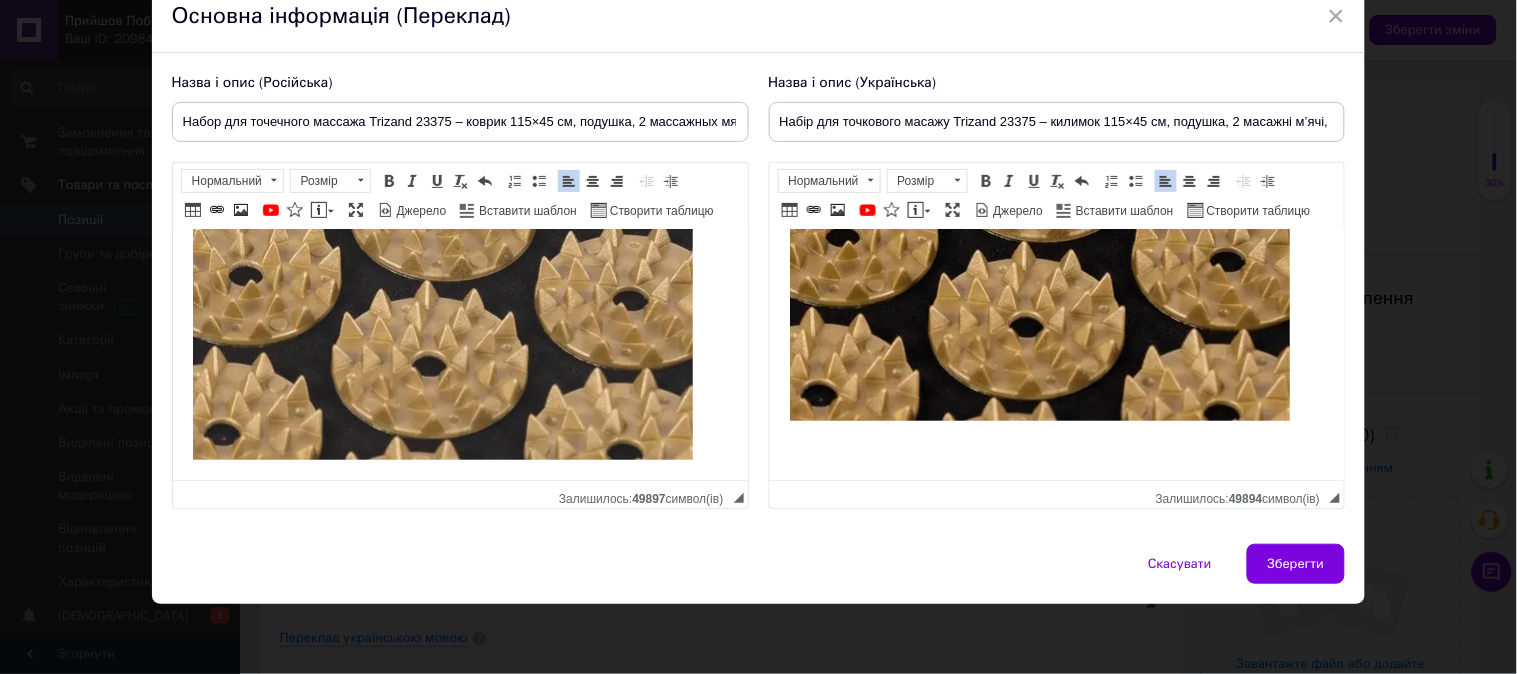 scroll, scrollTop: 358, scrollLeft: 0, axis: vertical 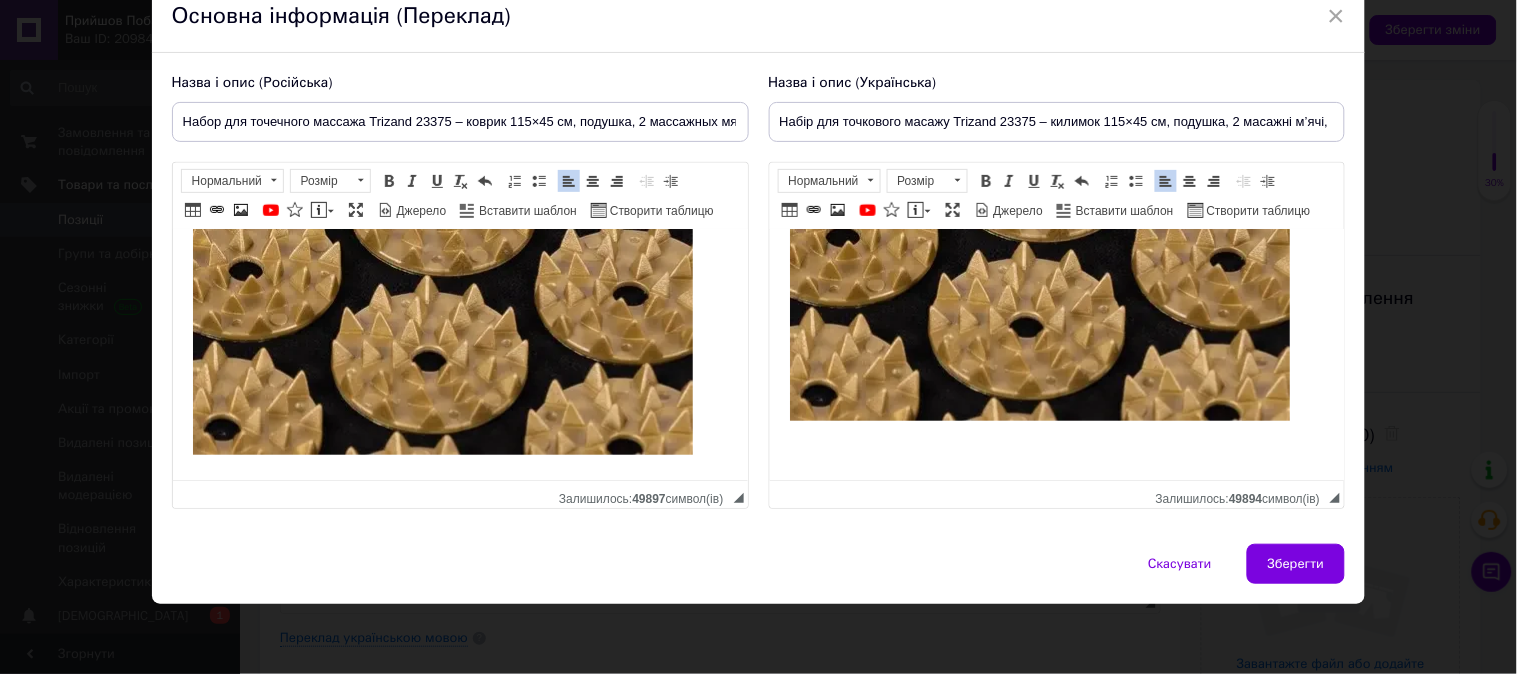 click on "Набор для точечного массажа Trizand 23375 – коврик 115×45 см, подушка, 2 массажных мяча, шипы, чехол" at bounding box center (459, 177) 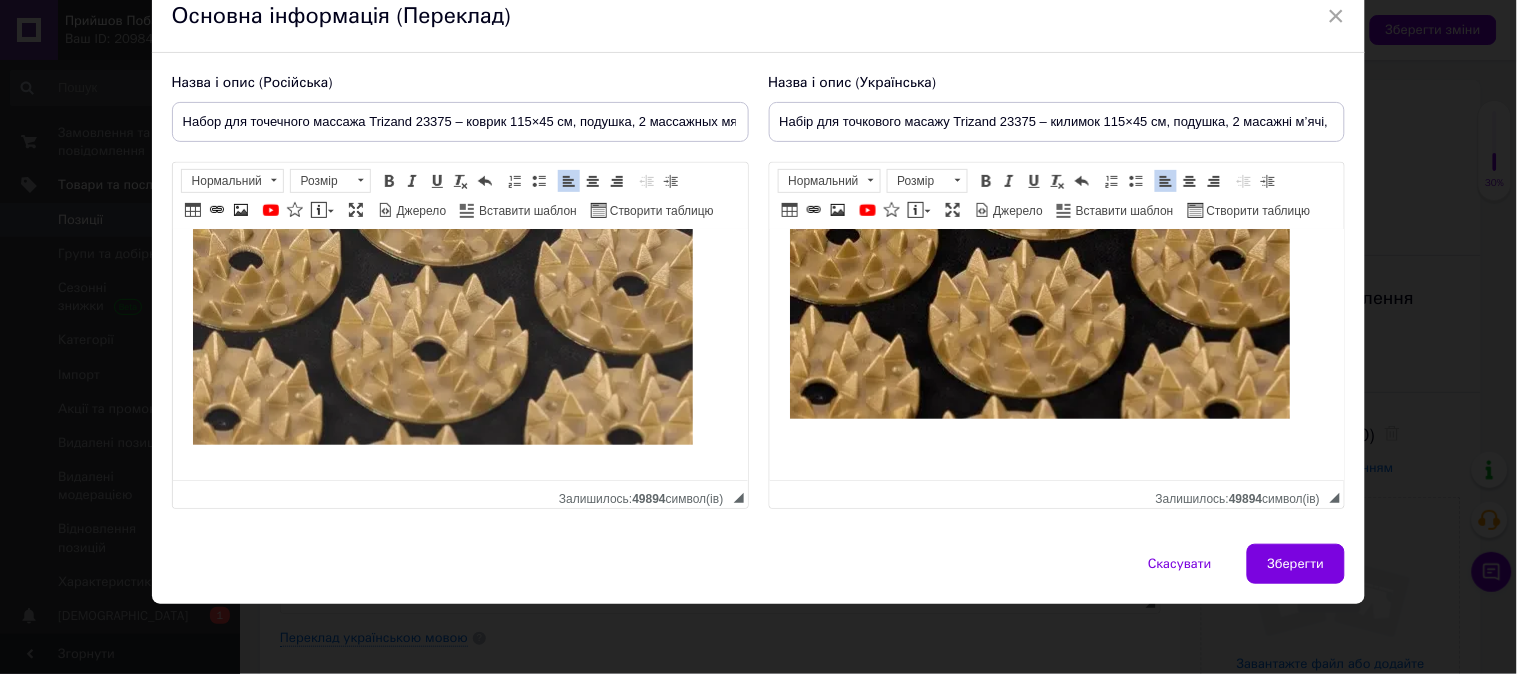 scroll, scrollTop: 393, scrollLeft: 0, axis: vertical 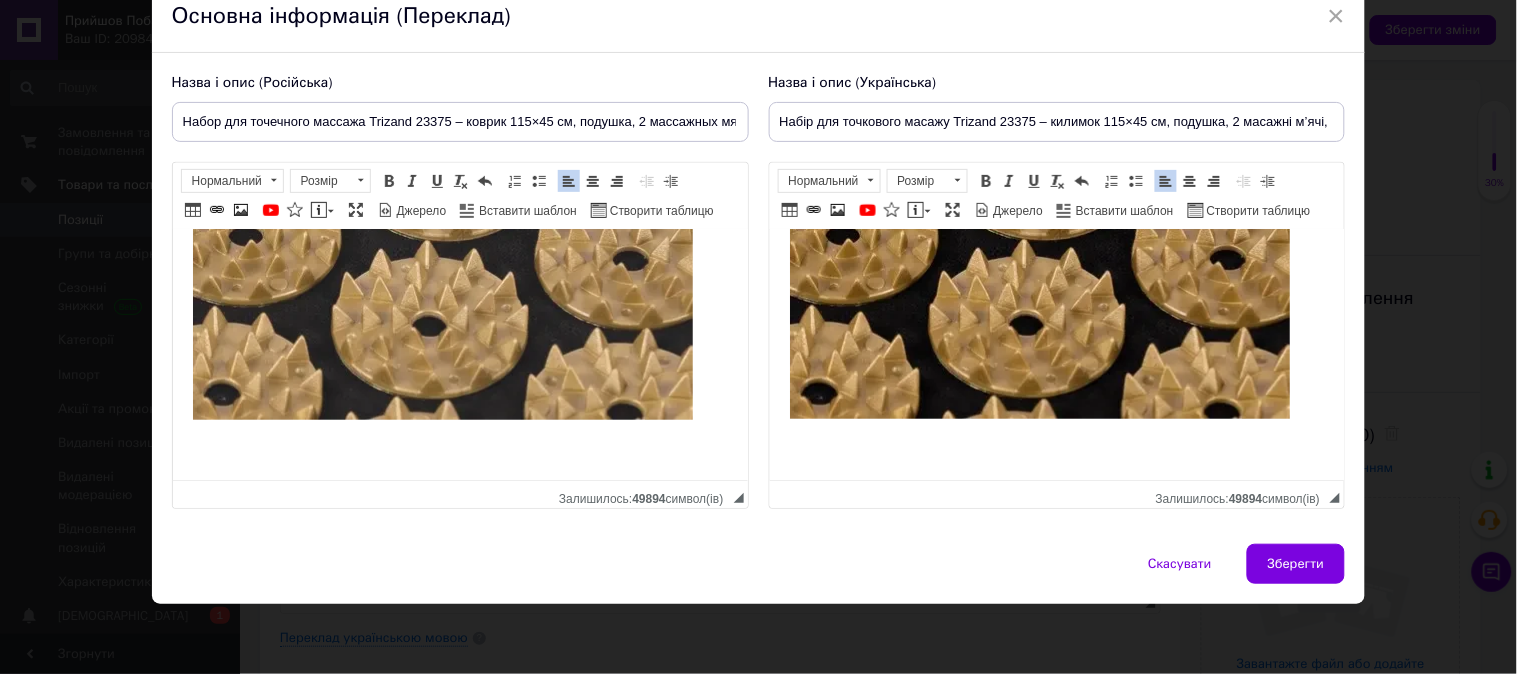 click at bounding box center [459, 450] 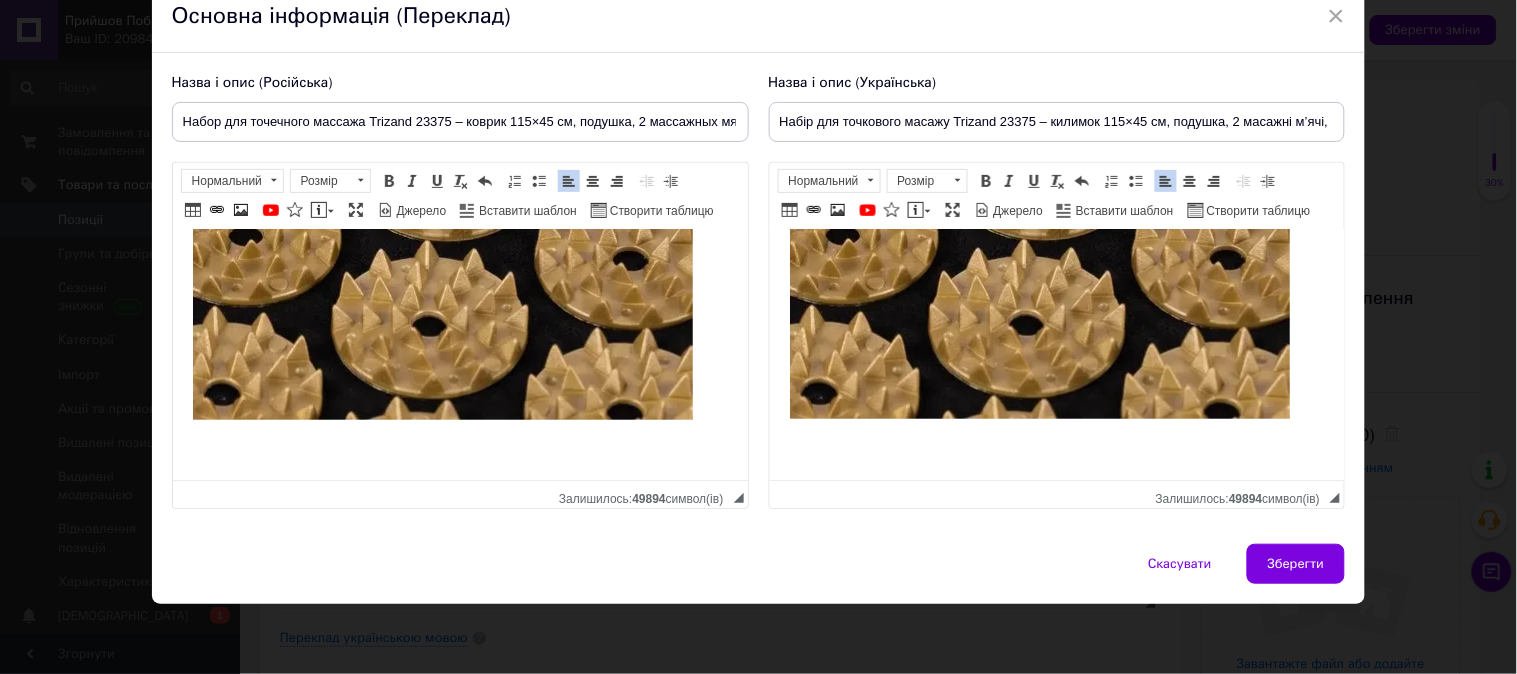 click on "Набір для точкового масажу Trizand 23375   – килимок 115×45 см, подушка, 2 масажні м’ячі, шипи, чохол" at bounding box center (1056, 158) 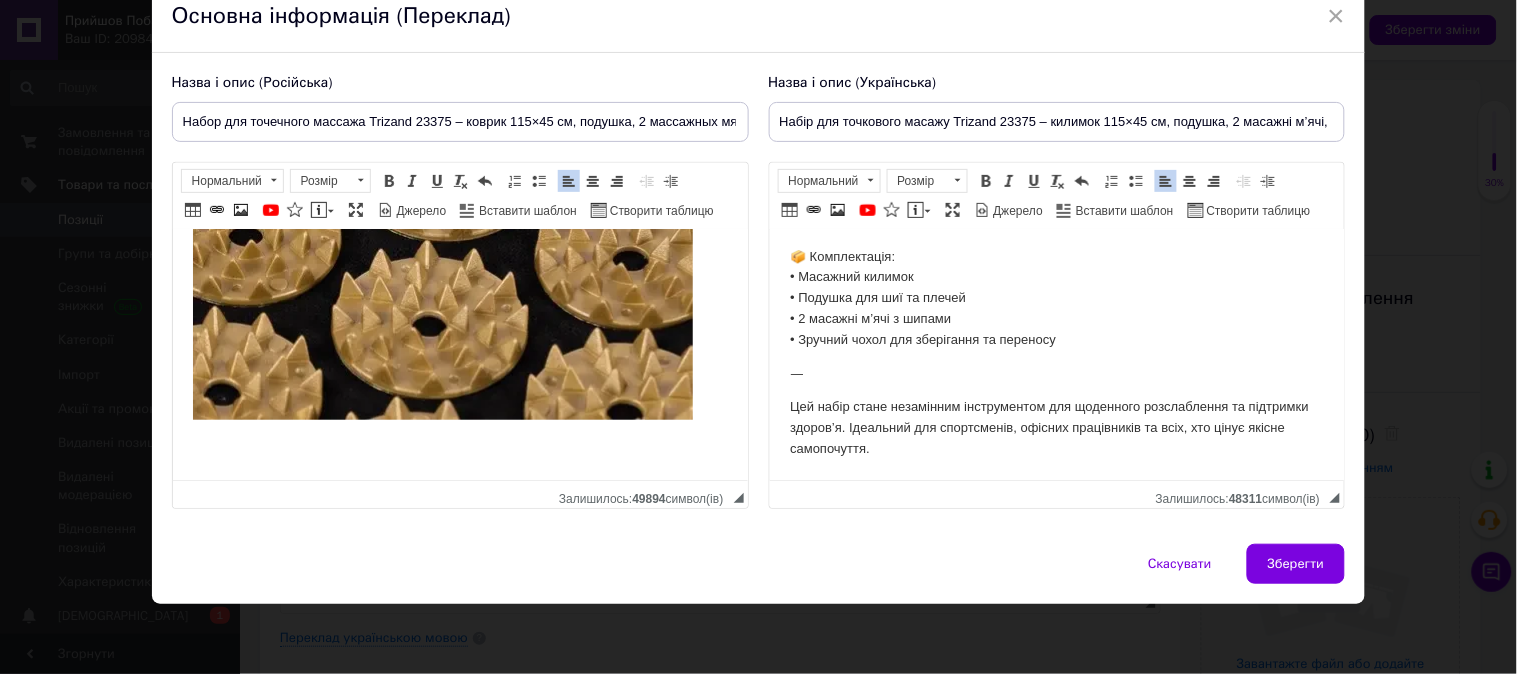 scroll, scrollTop: 1345, scrollLeft: 0, axis: vertical 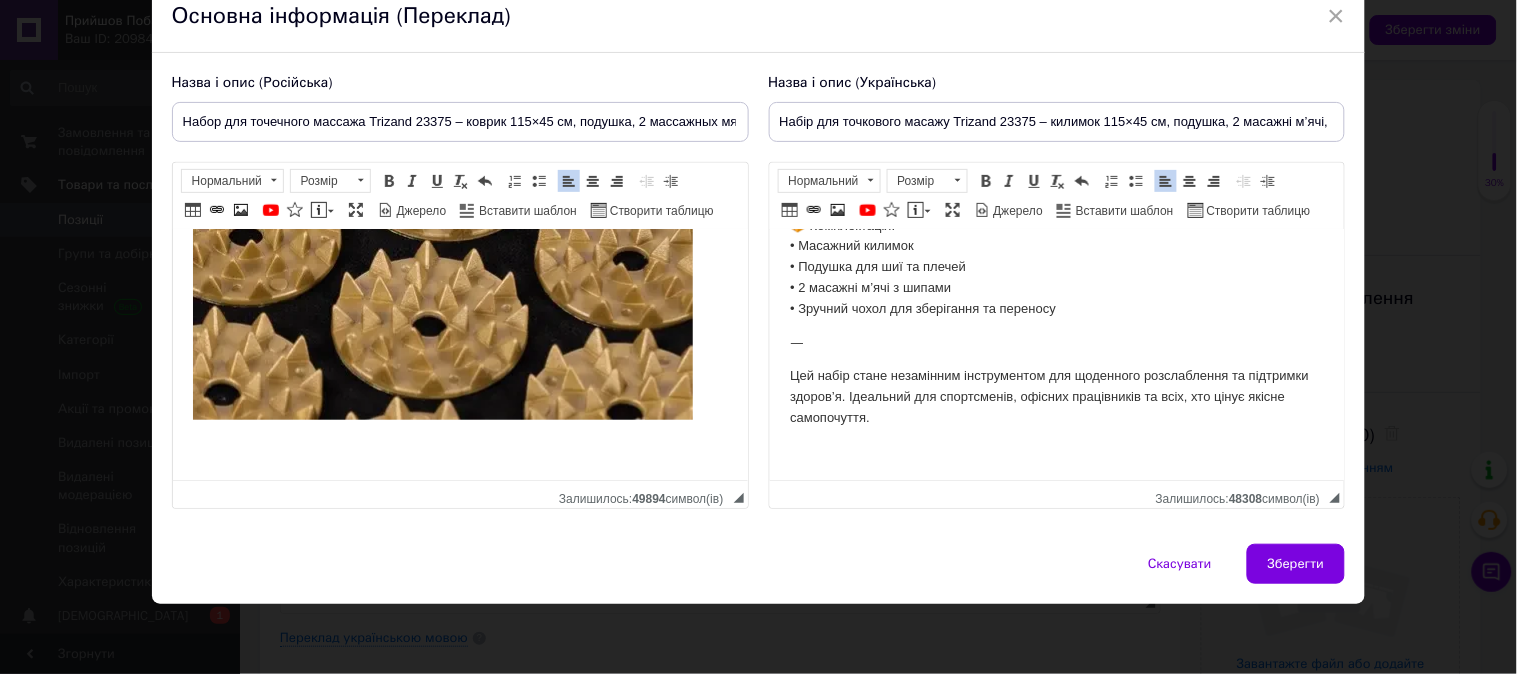 click on "Набор для точечного массажа Trizand 23375 – коврик 115×45 см, подушка, 2 массажных мяча, шипы, чехол" at bounding box center (459, 159) 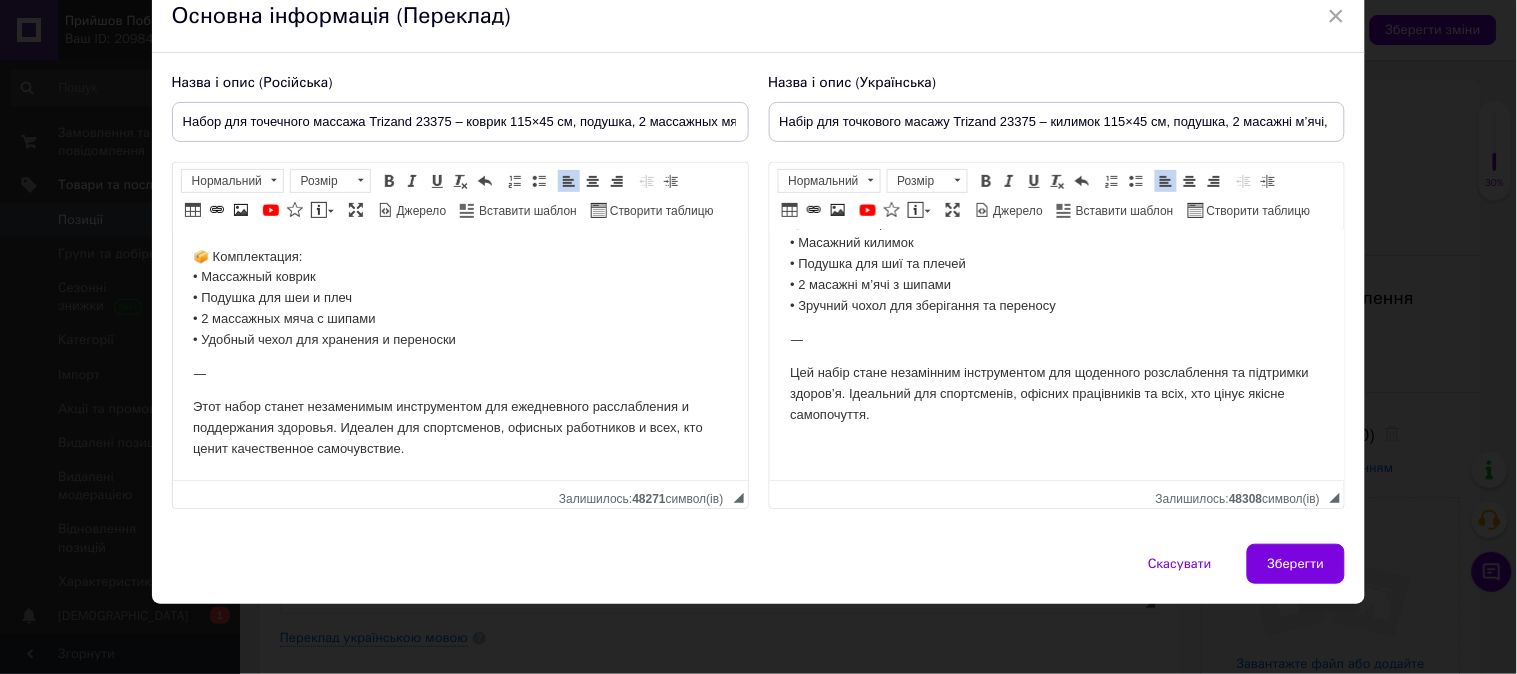 scroll, scrollTop: 1354, scrollLeft: 0, axis: vertical 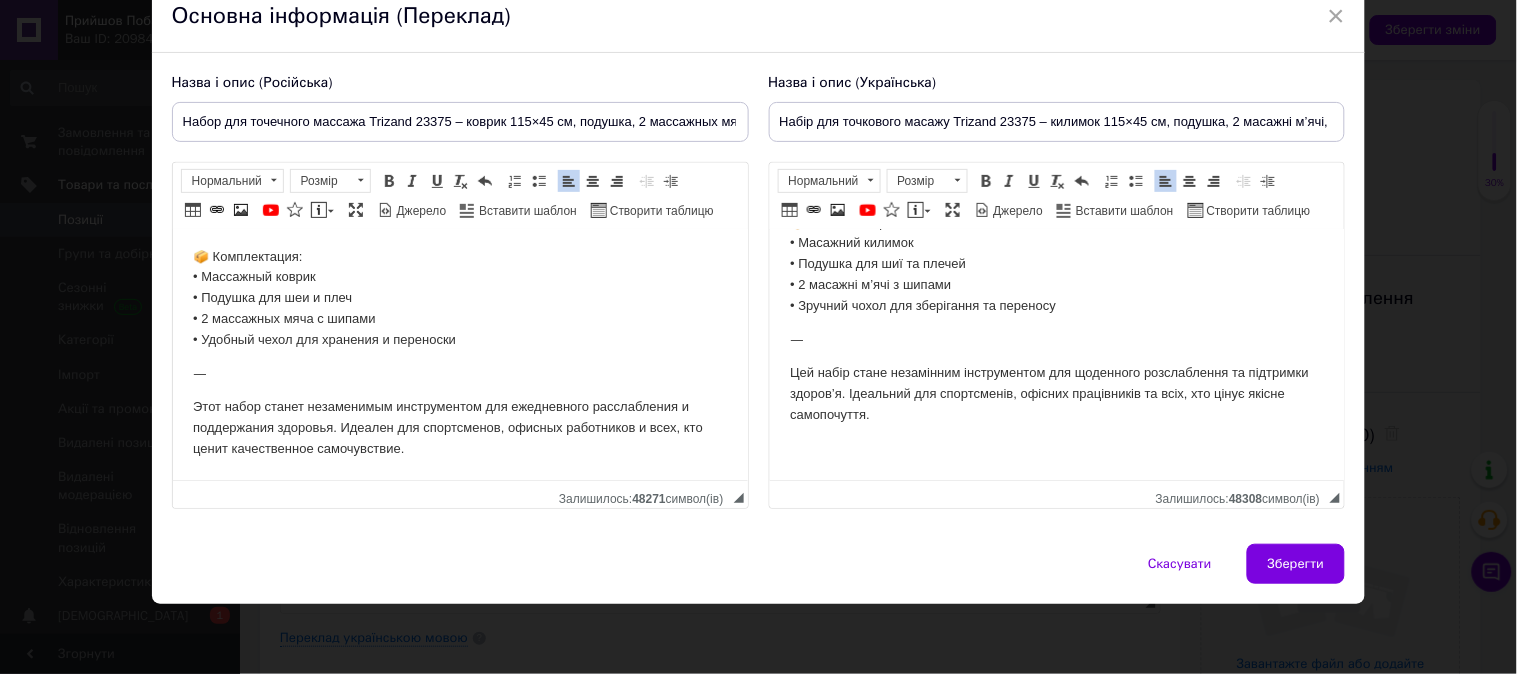 click on "Набор для точечного массажа Trizand 23375 – коврик 115×45 см, подушка, 2 массажных мяча, шипы, чехол Большой массажный набор Trizand – это эффективный способ снять напряжение, улучшить кровообращение, расслабить мышцы и позаботиться о здоровье без визита к массажисту. В комплект входит большой коврик, толстая подушка для шейно-воротниковой зоны, два массажных мяча и удобный чехол для транспортировки. ⸻ ✅ Основные преимущества набора:  • 🔸 Полный комплект: коврик, подушка, 2 мяча, чехол  • 🔸 13 743 массажных точек давления – активное действие на все тело  ⸻ ⸻ ⸻ ⸻" at bounding box center (459, -302) 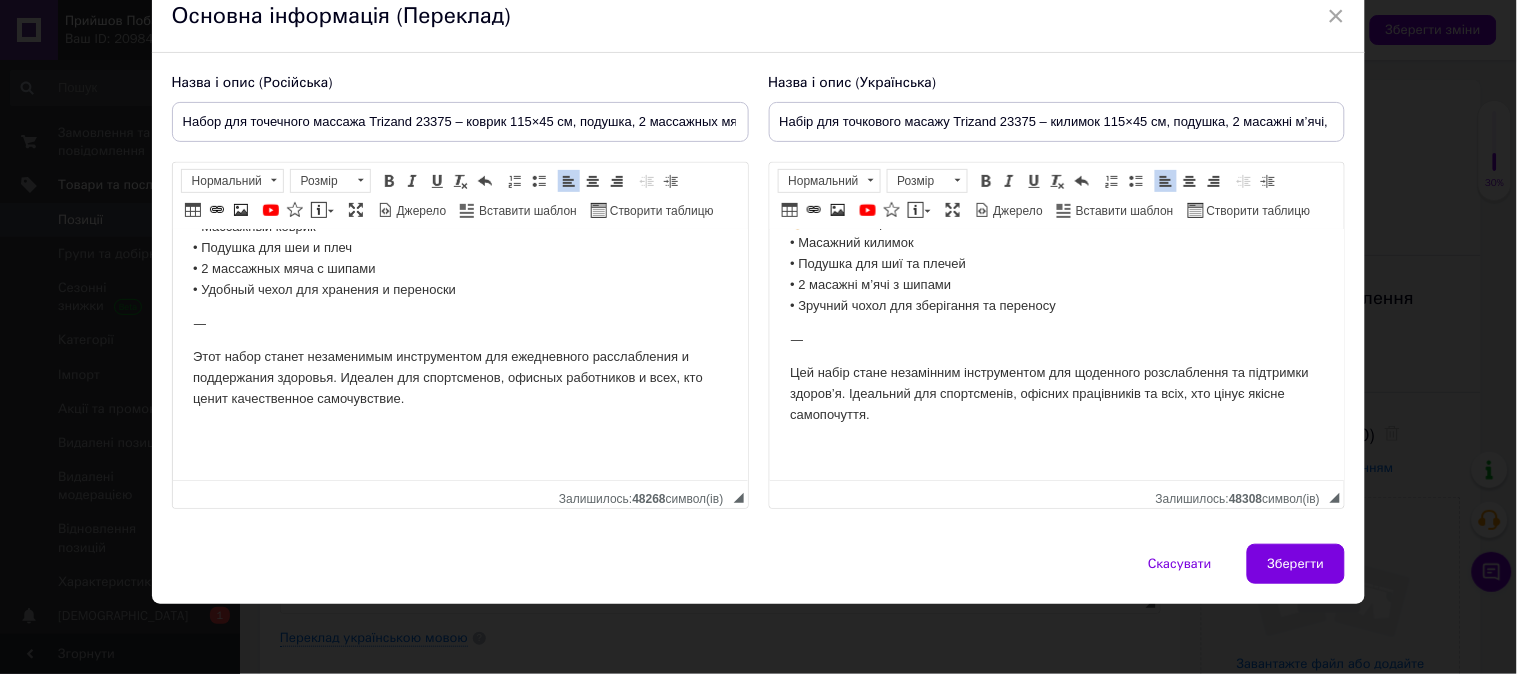 click at bounding box center (1056, 449) 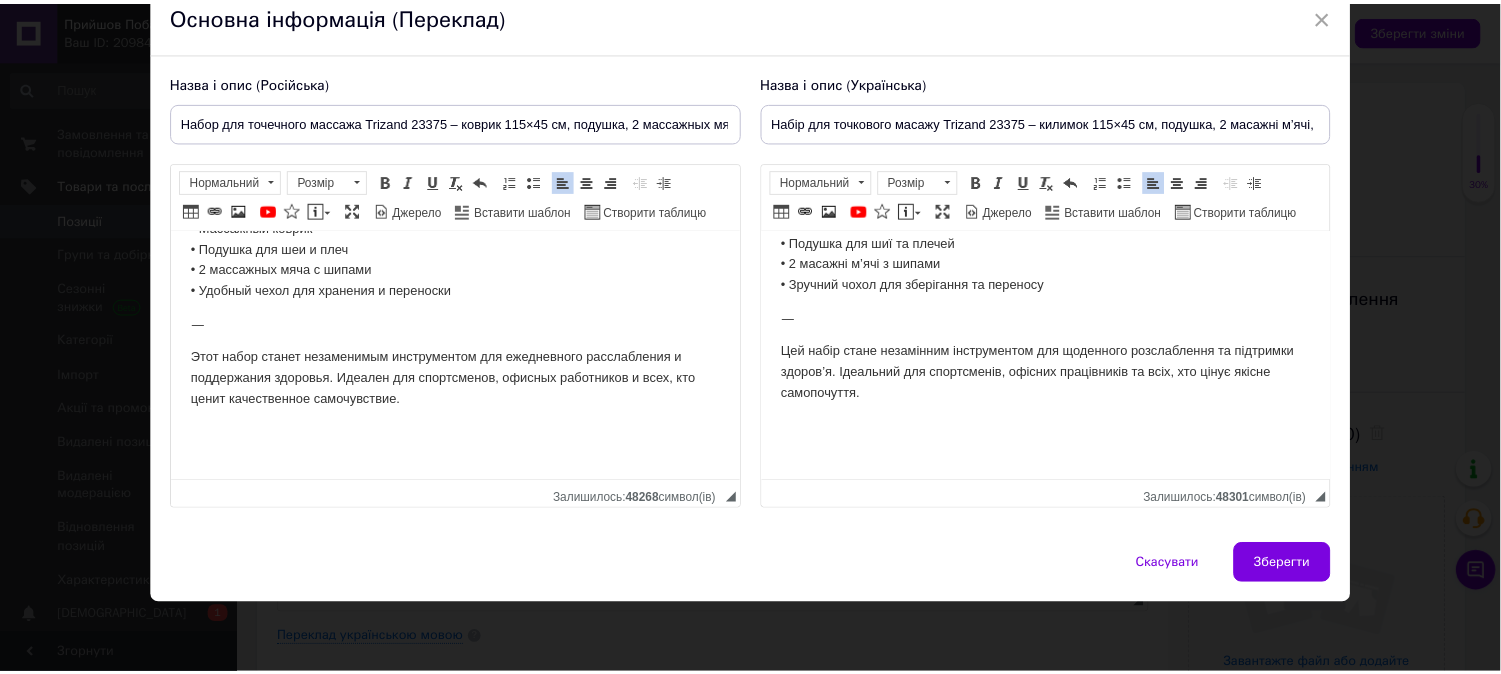scroll, scrollTop: 1831, scrollLeft: 0, axis: vertical 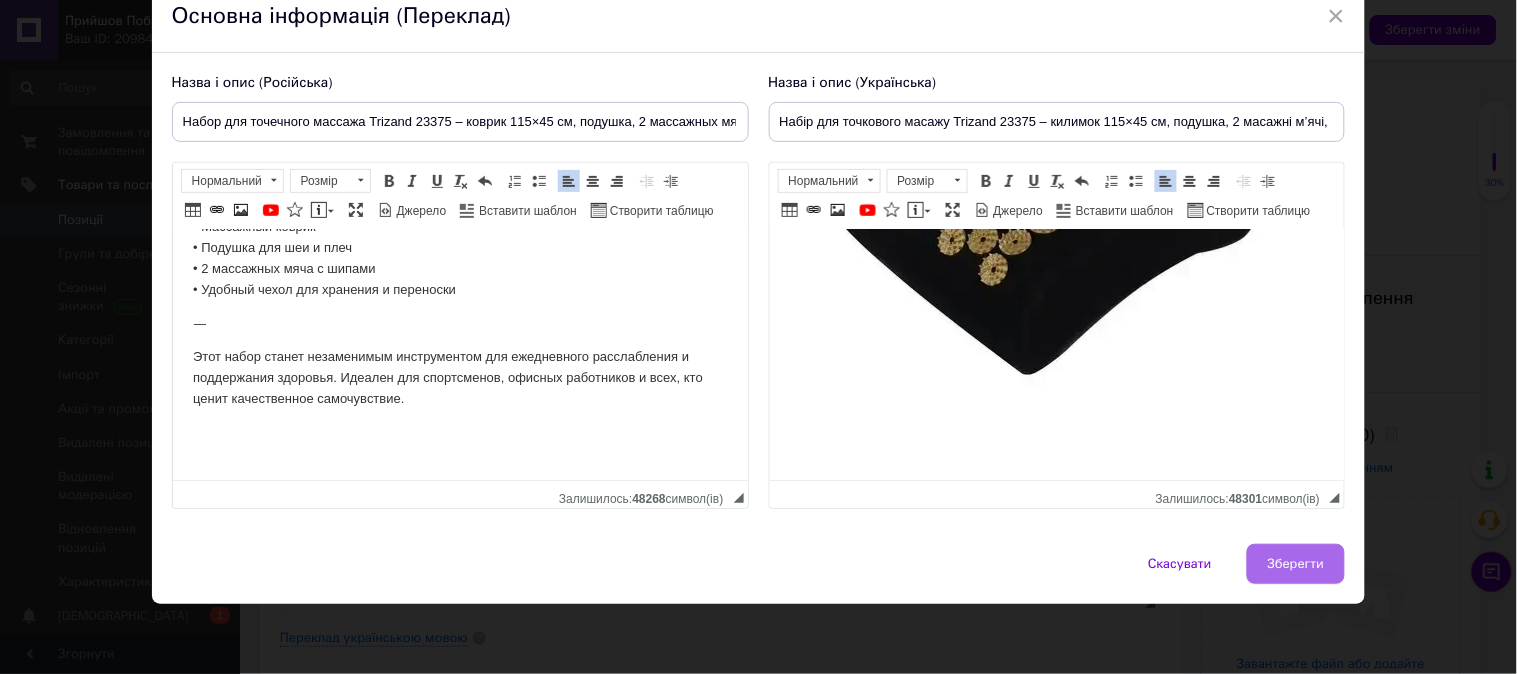 click on "Зберегти" at bounding box center (1296, 564) 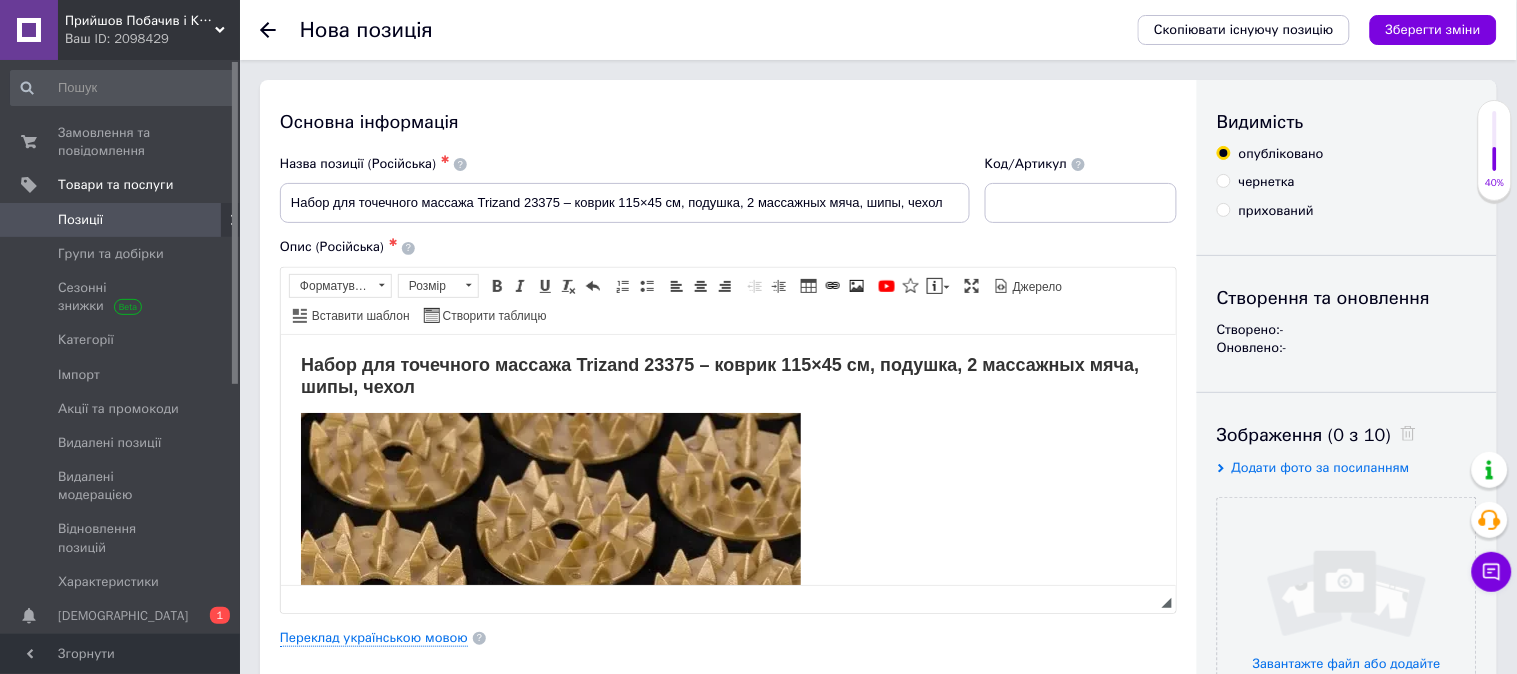 type on "Набор для точечного массажа Trizand 23375 – коврик 115×45 см, подушка, 2 массажных мяча, шипы, чехол" 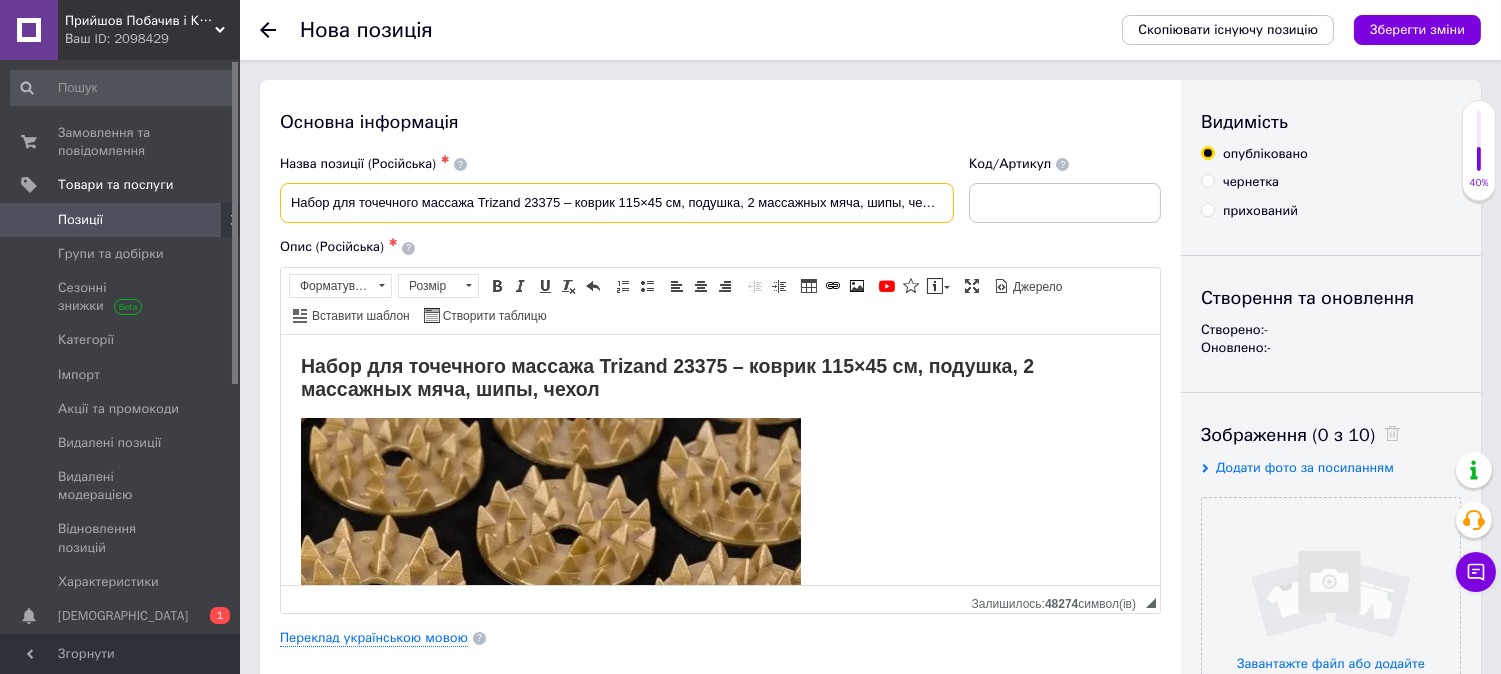 click on "Набор для точечного массажа Trizand 23375 – коврик 115×45 см, подушка, 2 массажных мяча, шипы, чехол" at bounding box center (617, 203) 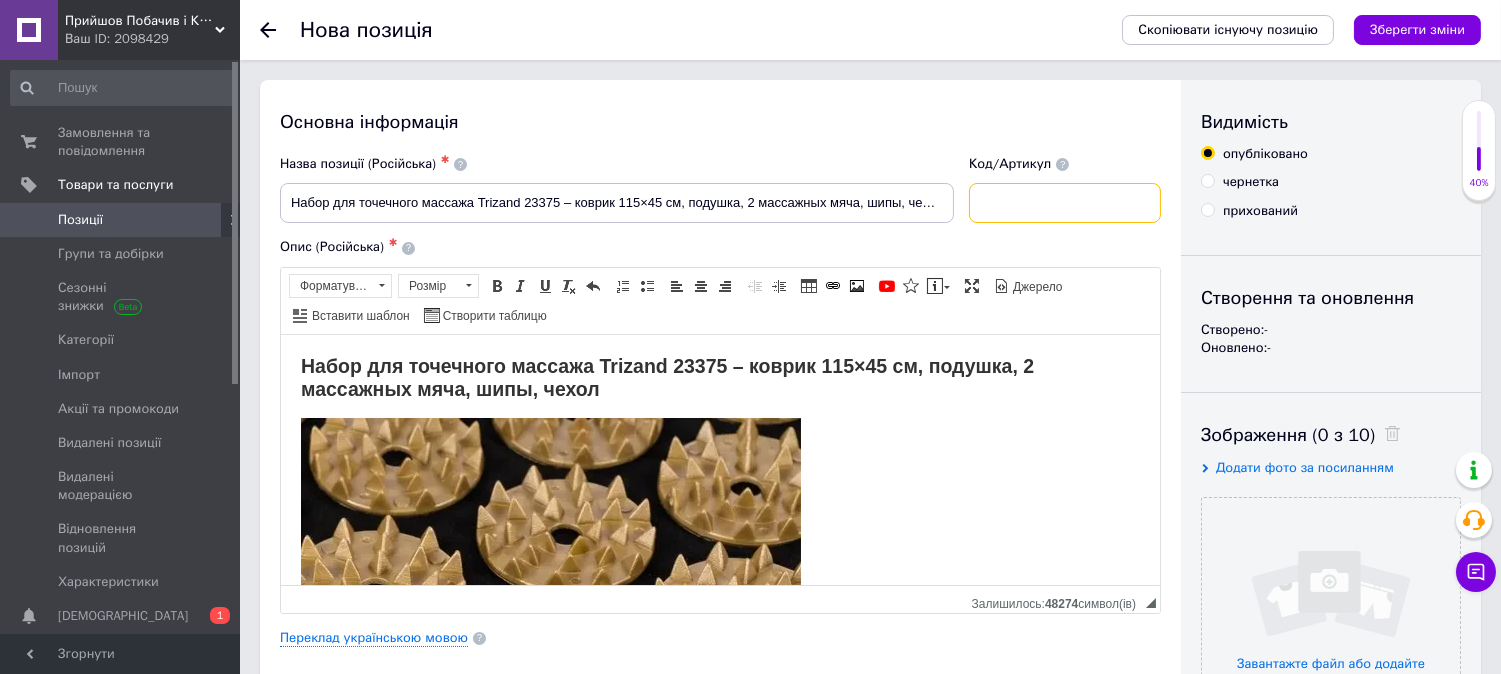click at bounding box center [1065, 203] 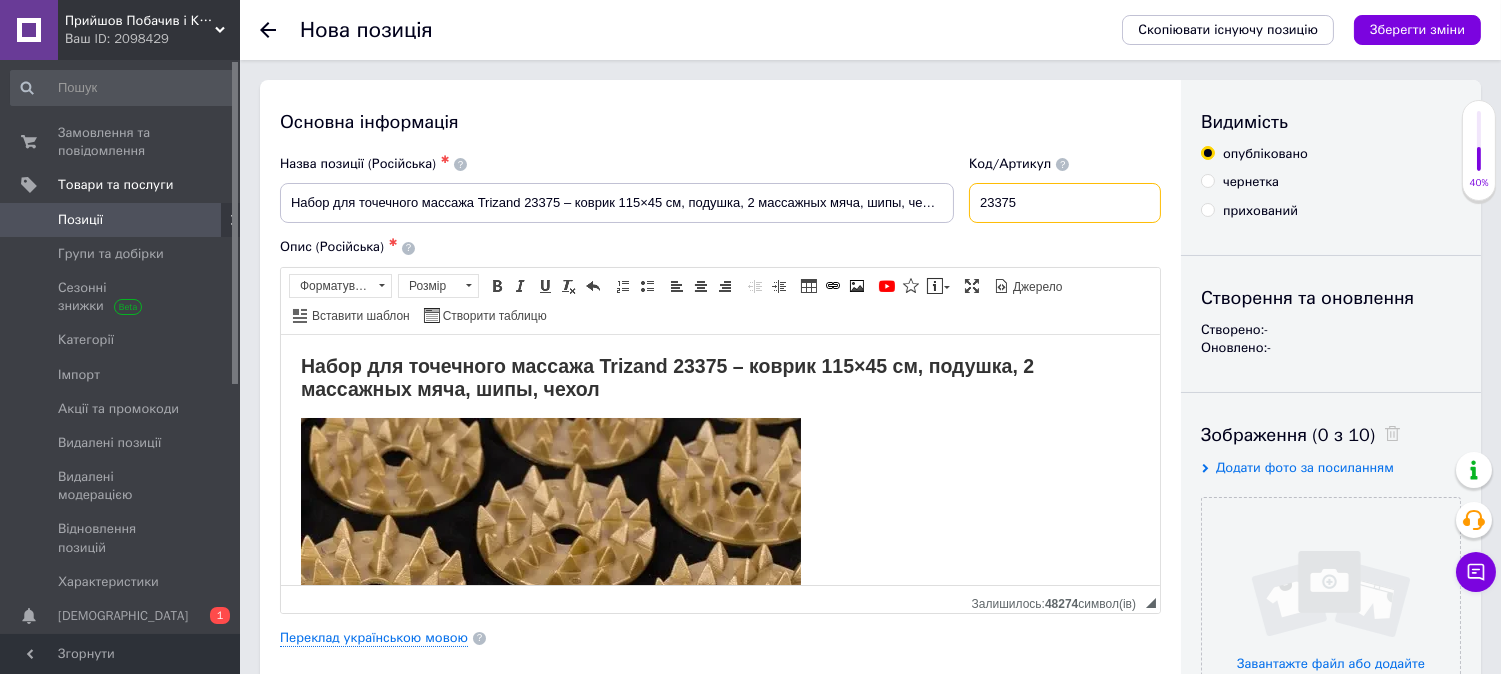 type on "23375" 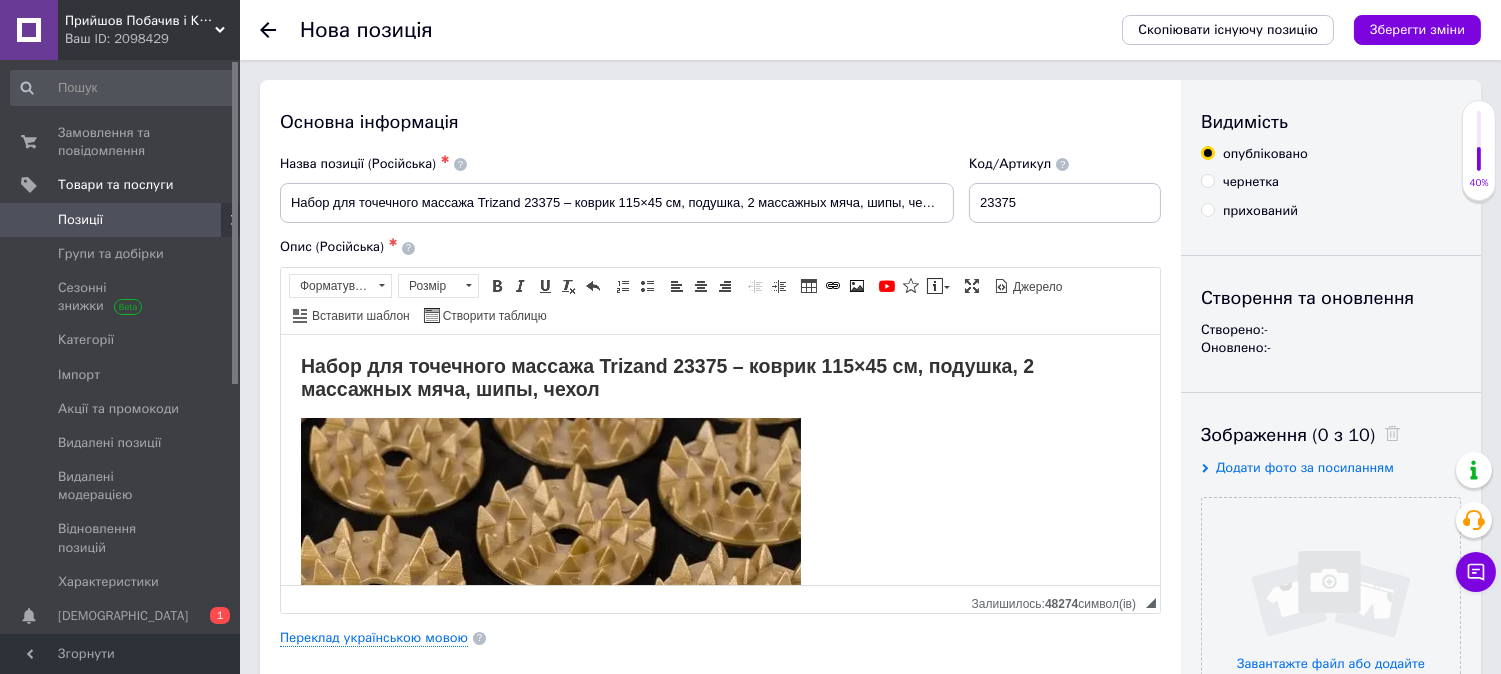 click on "Опис (Російська) ✱" at bounding box center [720, 247] 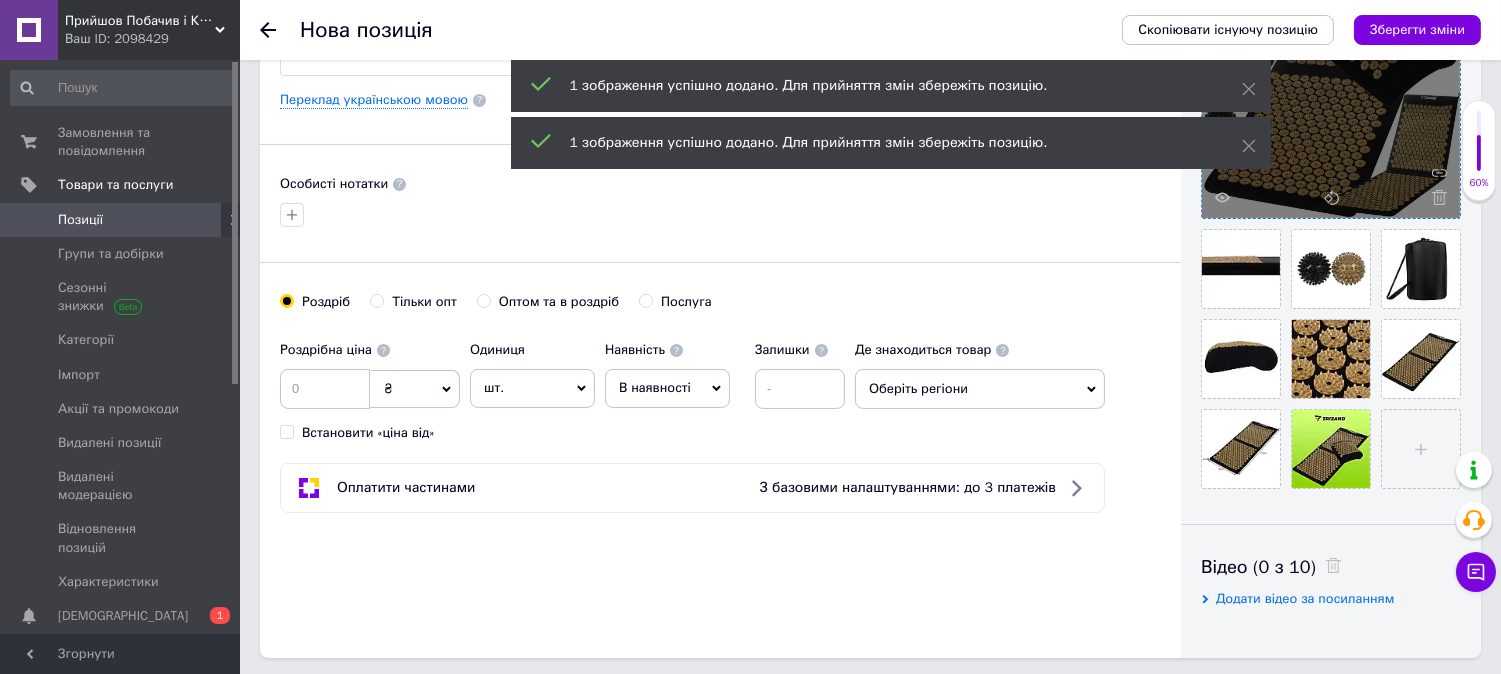 scroll, scrollTop: 555, scrollLeft: 0, axis: vertical 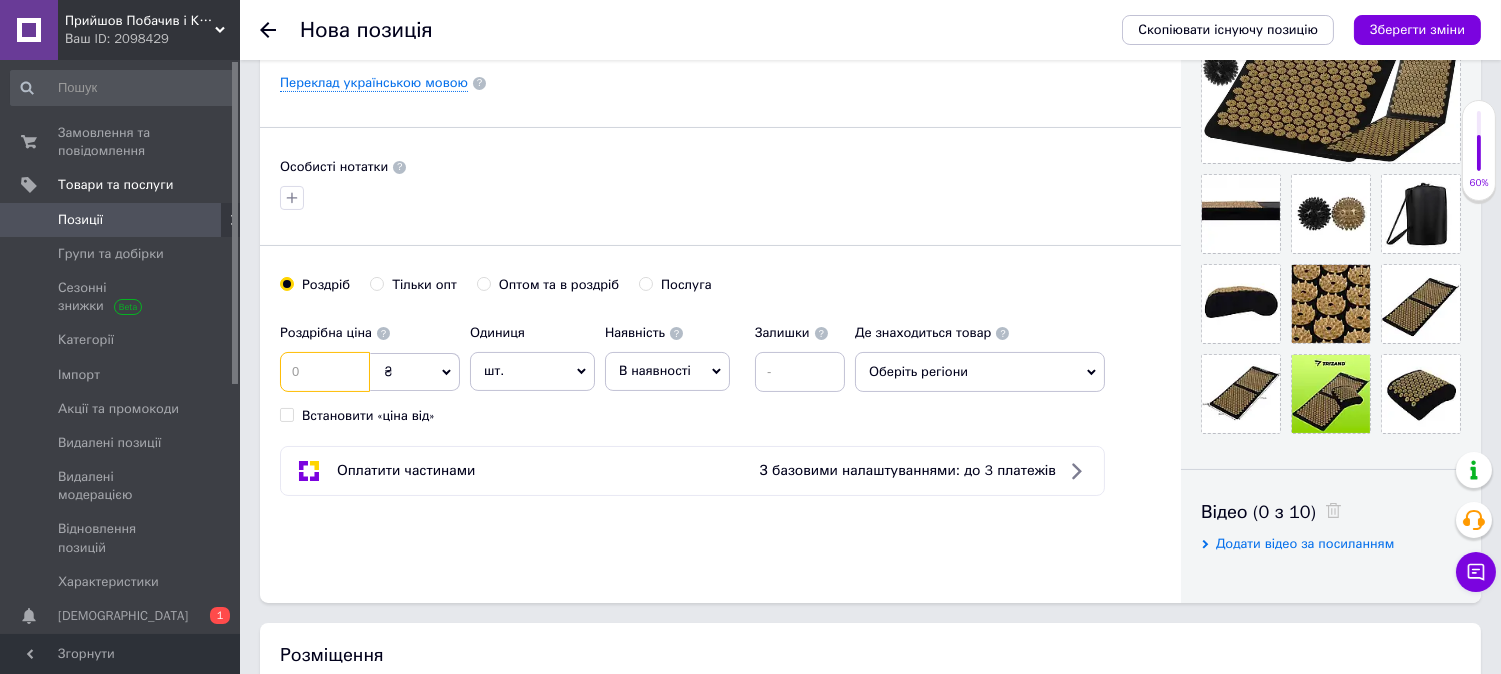 click at bounding box center (325, 372) 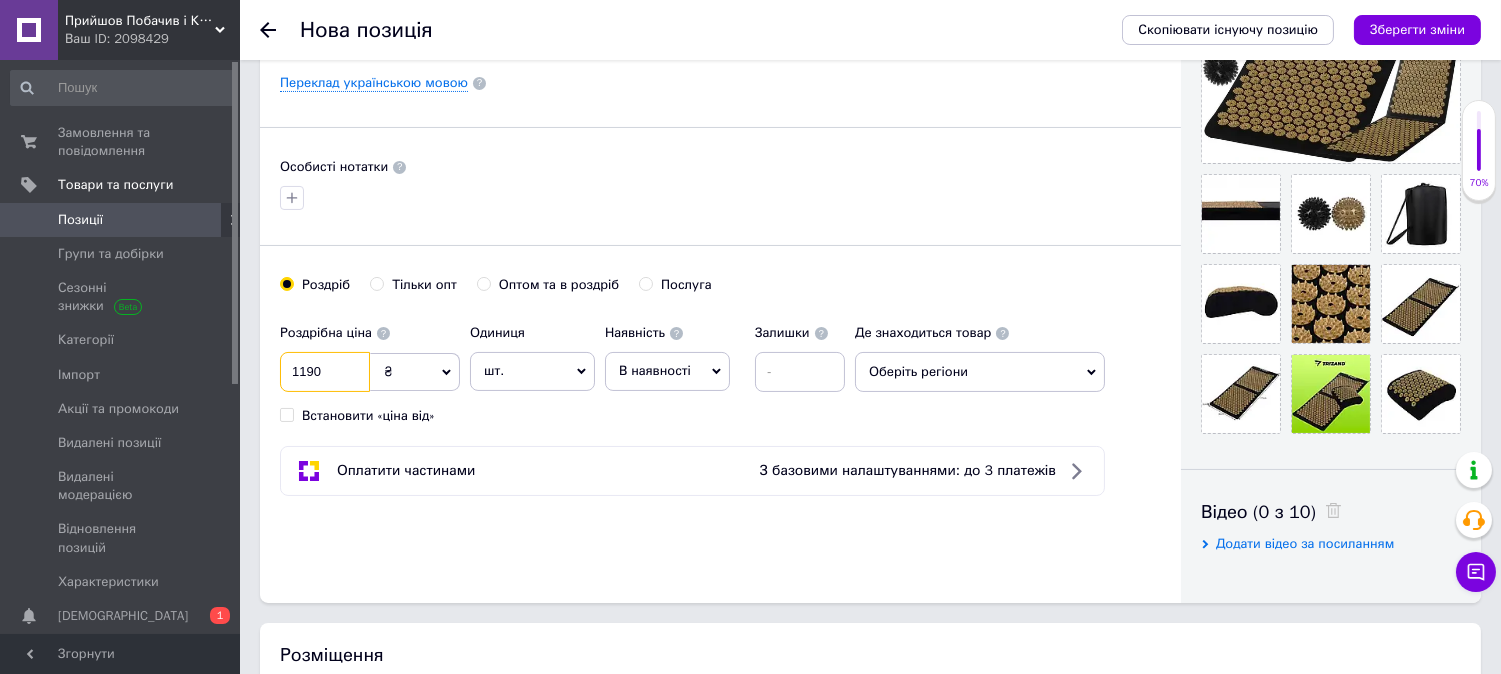 type on "1190" 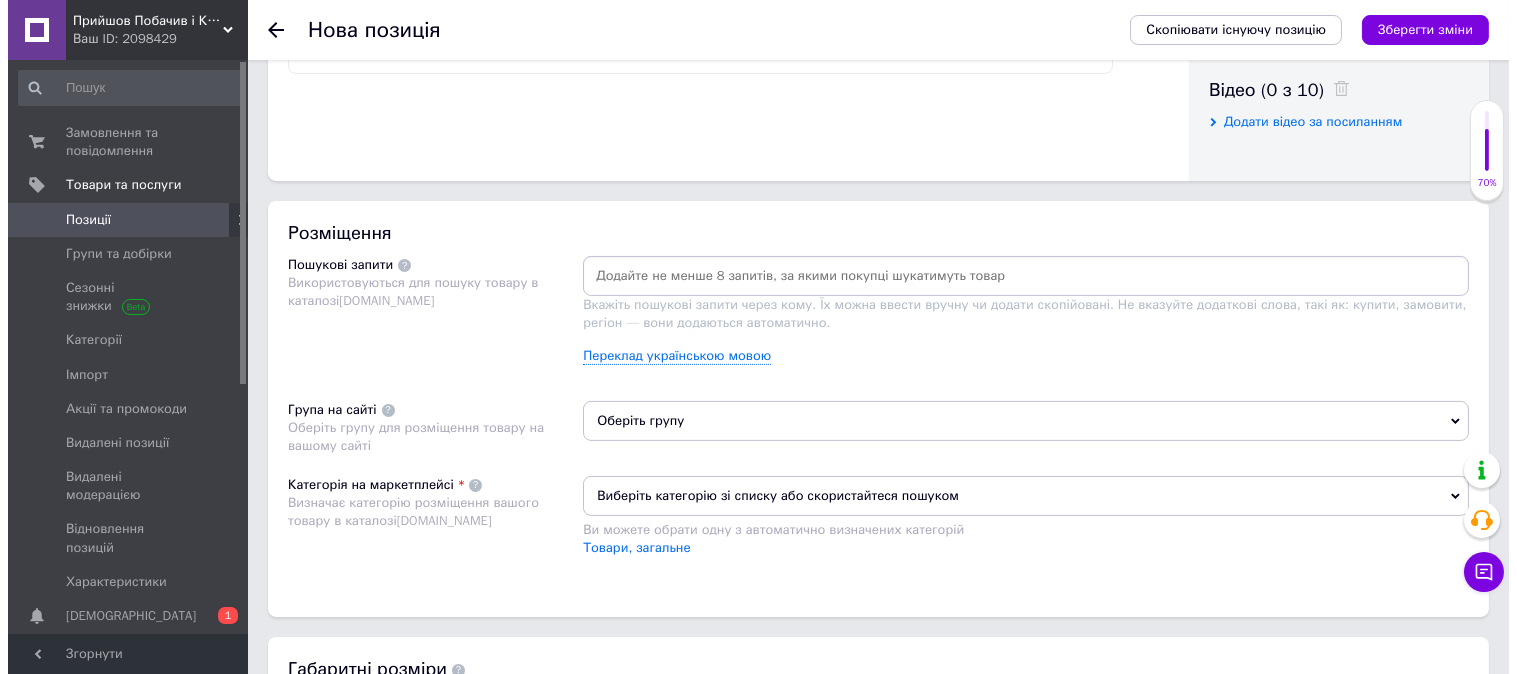 scroll, scrollTop: 1000, scrollLeft: 0, axis: vertical 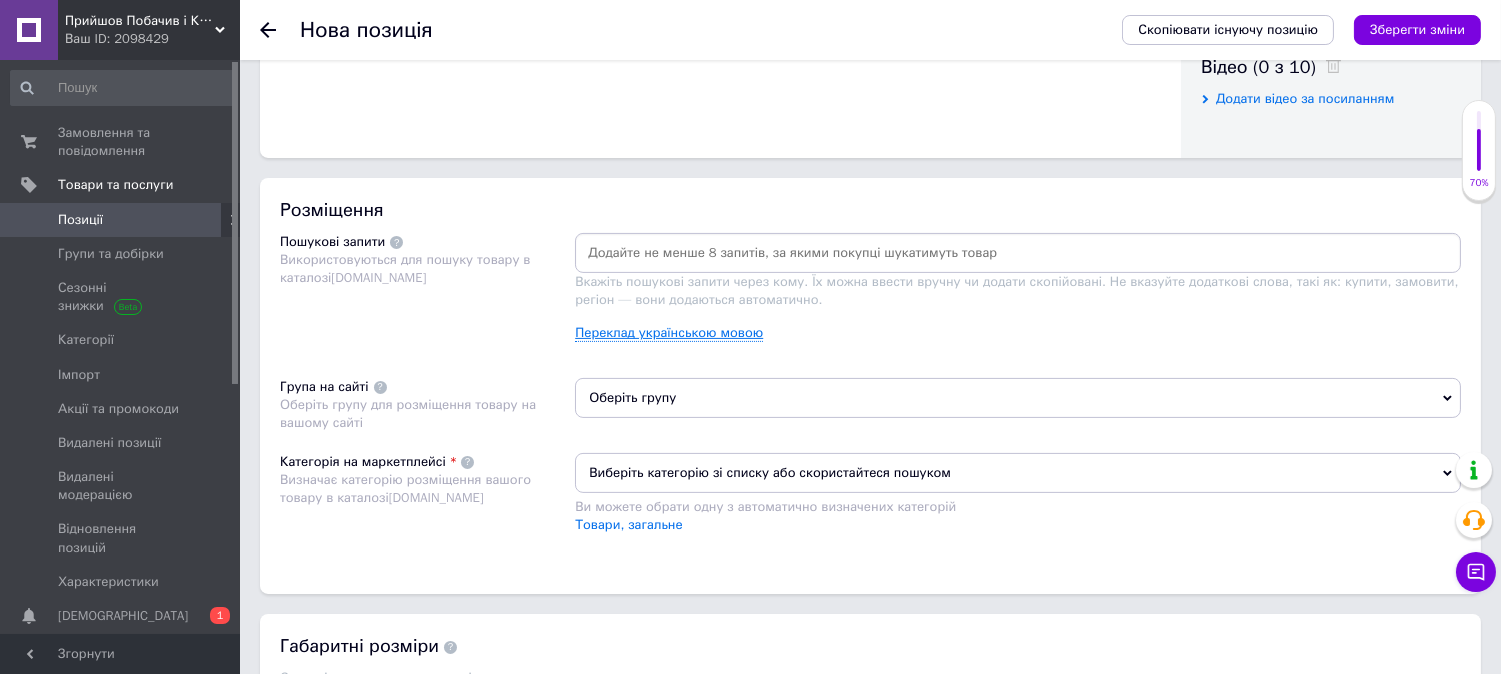 drag, startPoint x: 588, startPoint y: 528, endPoint x: 598, endPoint y: 520, distance: 12.806249 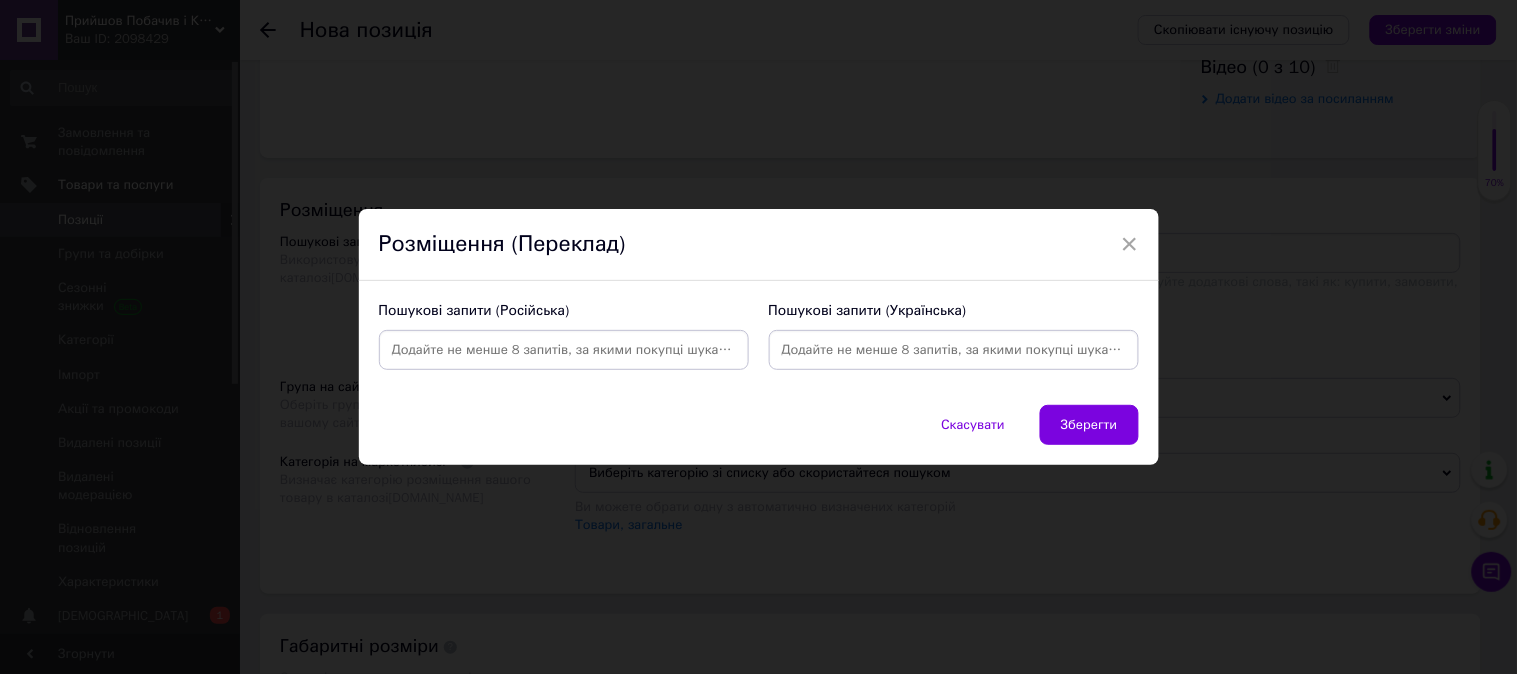 click at bounding box center (954, 350) 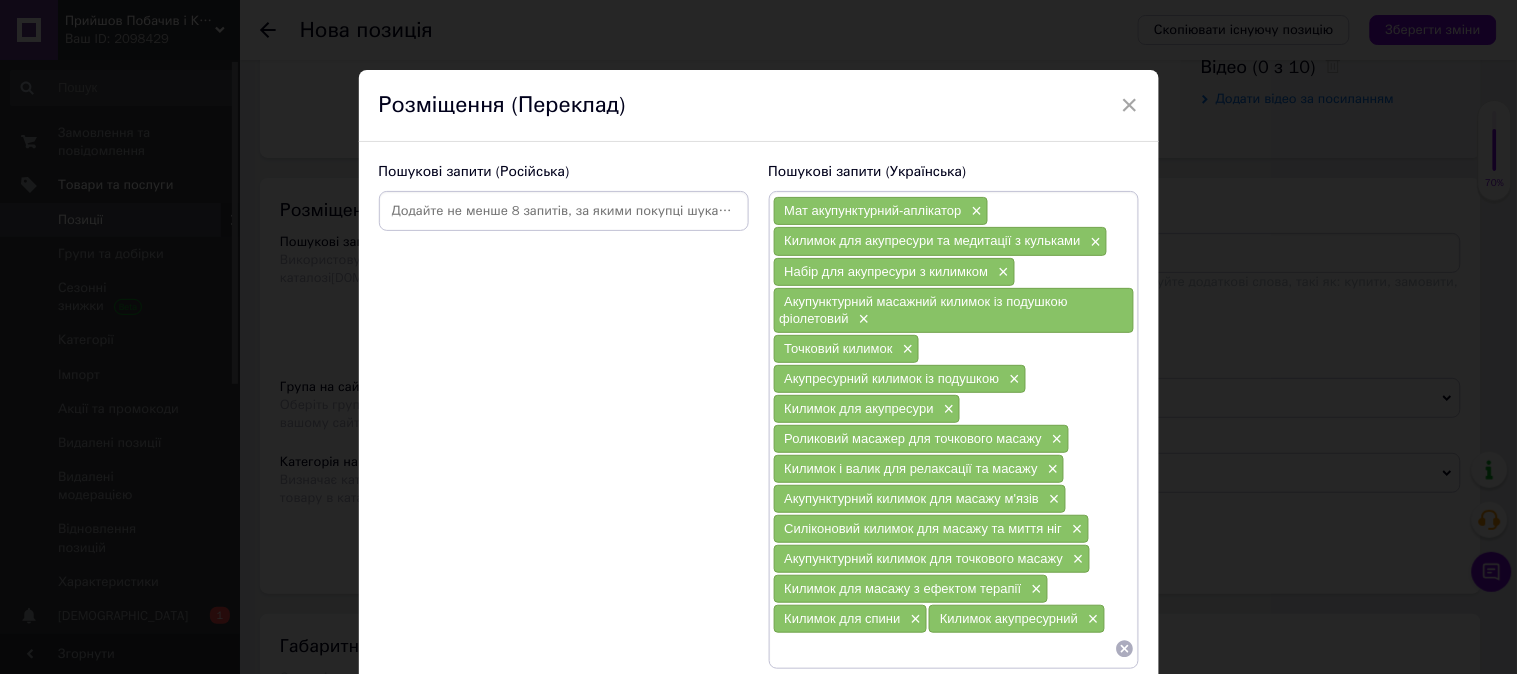 click at bounding box center [564, 211] 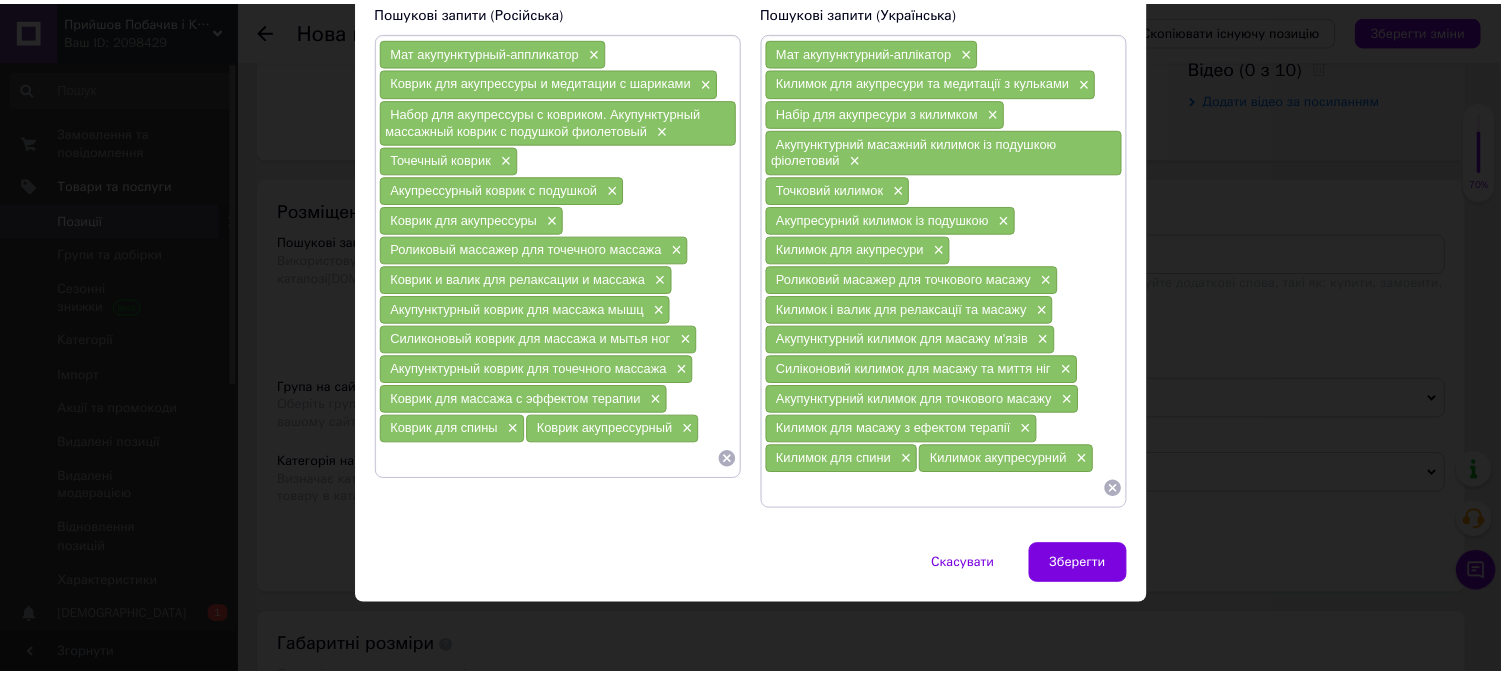 scroll, scrollTop: 167, scrollLeft: 0, axis: vertical 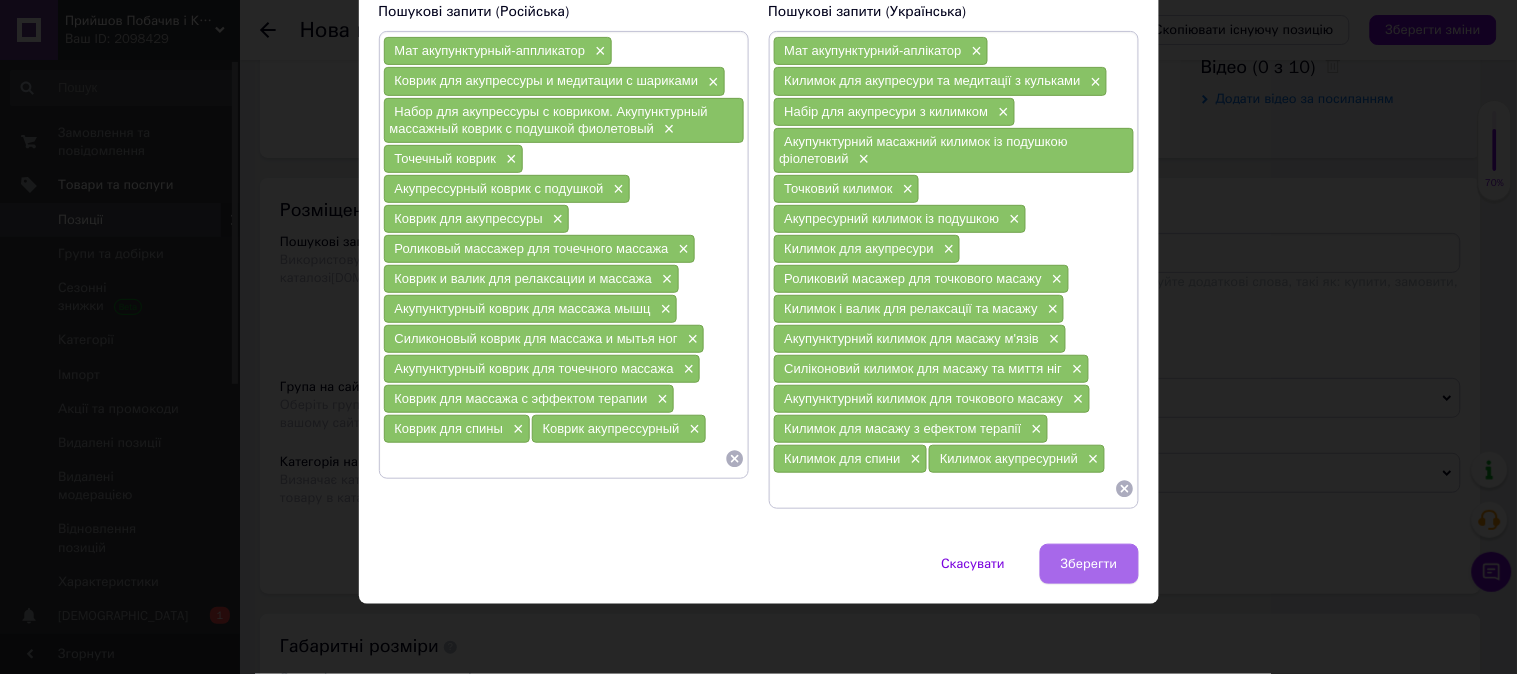 click on "Зберегти" at bounding box center (1089, 564) 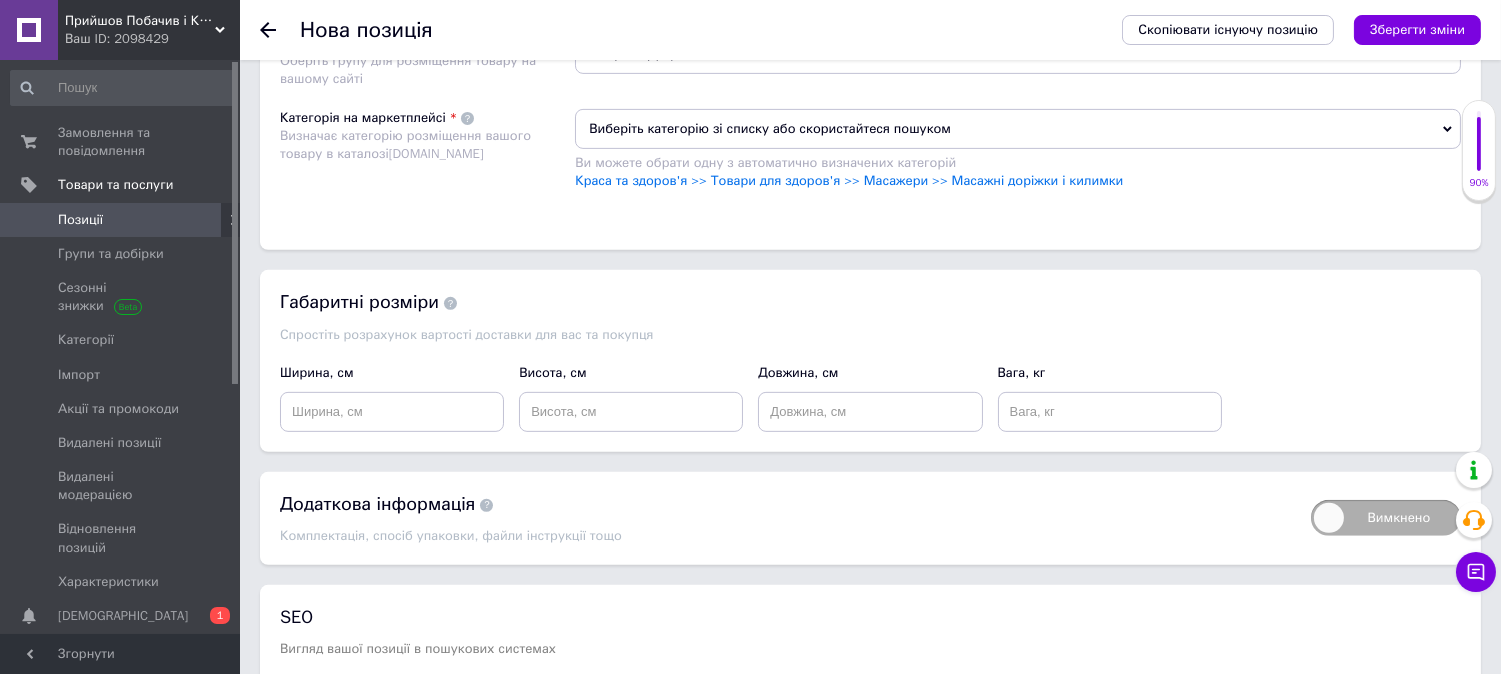 scroll, scrollTop: 1555, scrollLeft: 0, axis: vertical 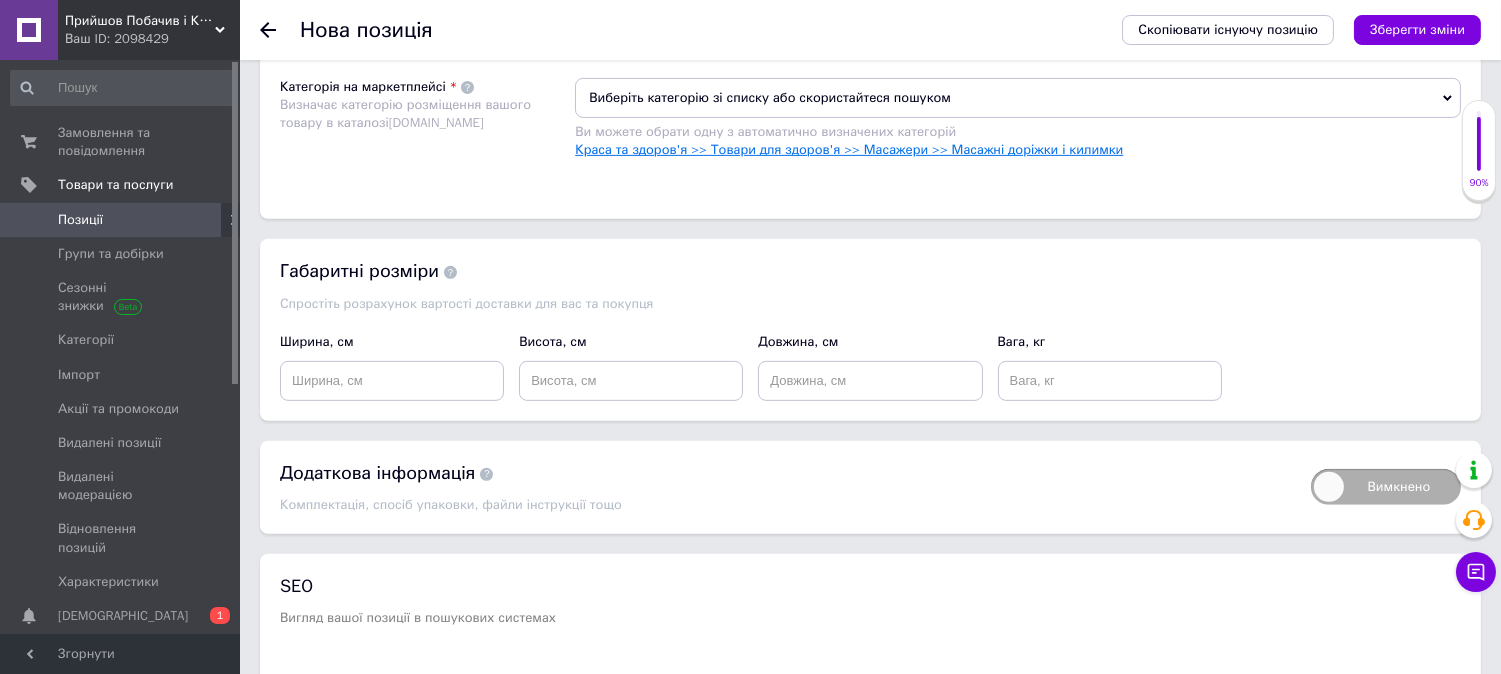 click on "Краса та здоров'я >> Товари для здоров'я >> Масажери >> Масажні доріжки і килимки" at bounding box center [849, 149] 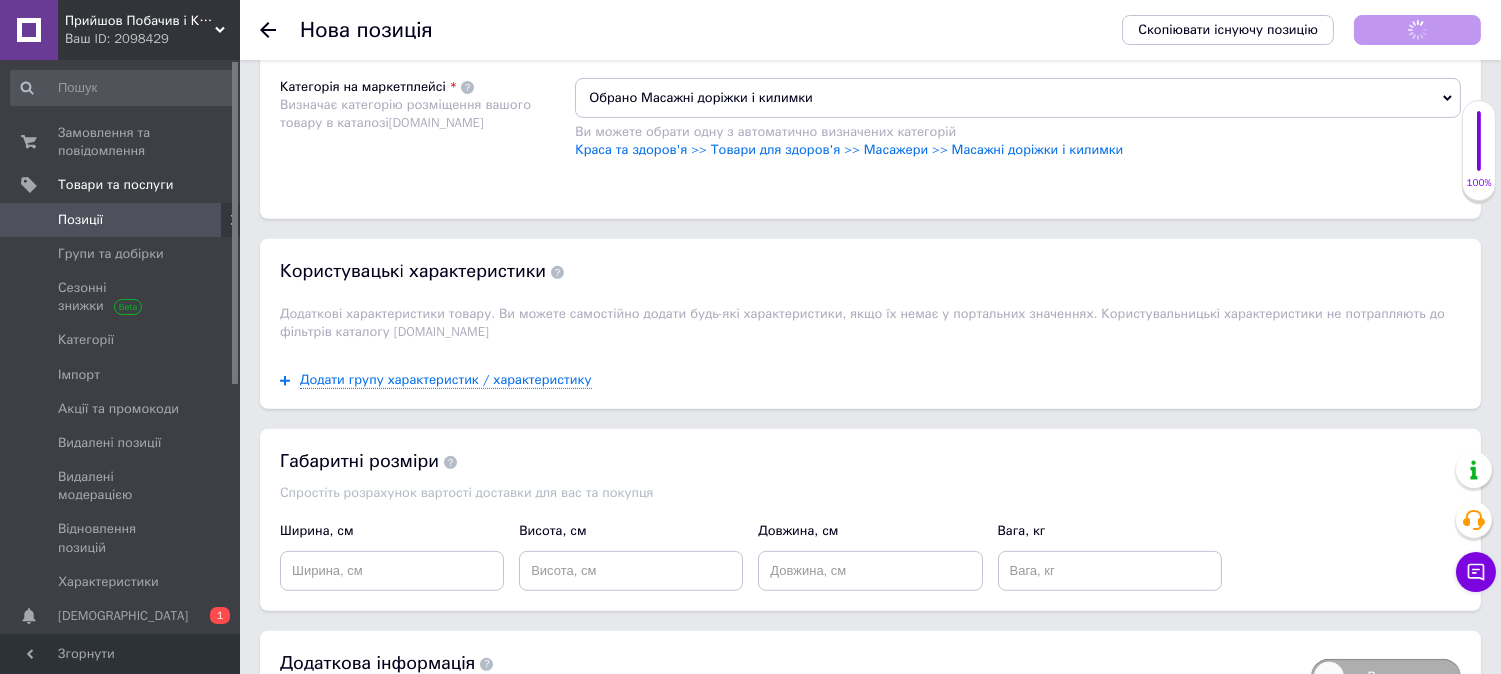 click on "Оберіть групу" at bounding box center [1018, 23] 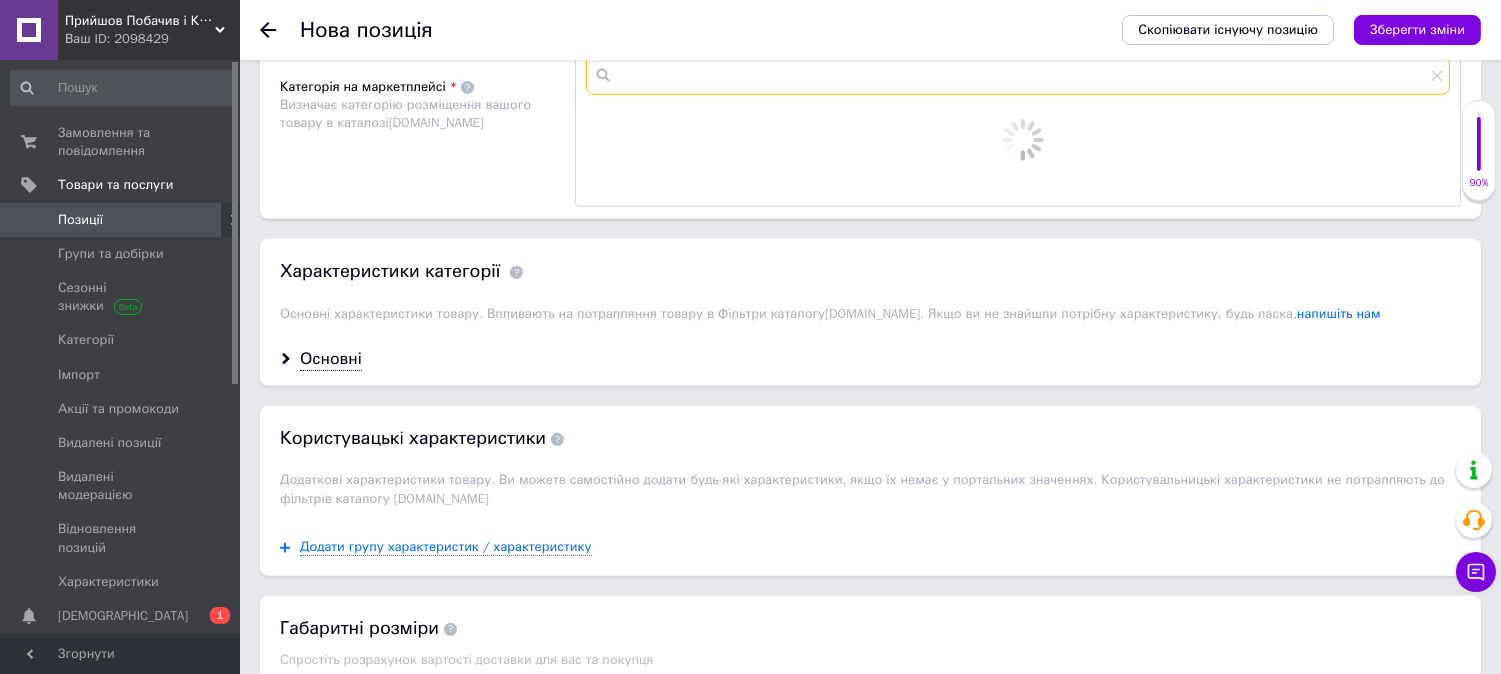click at bounding box center (1018, 75) 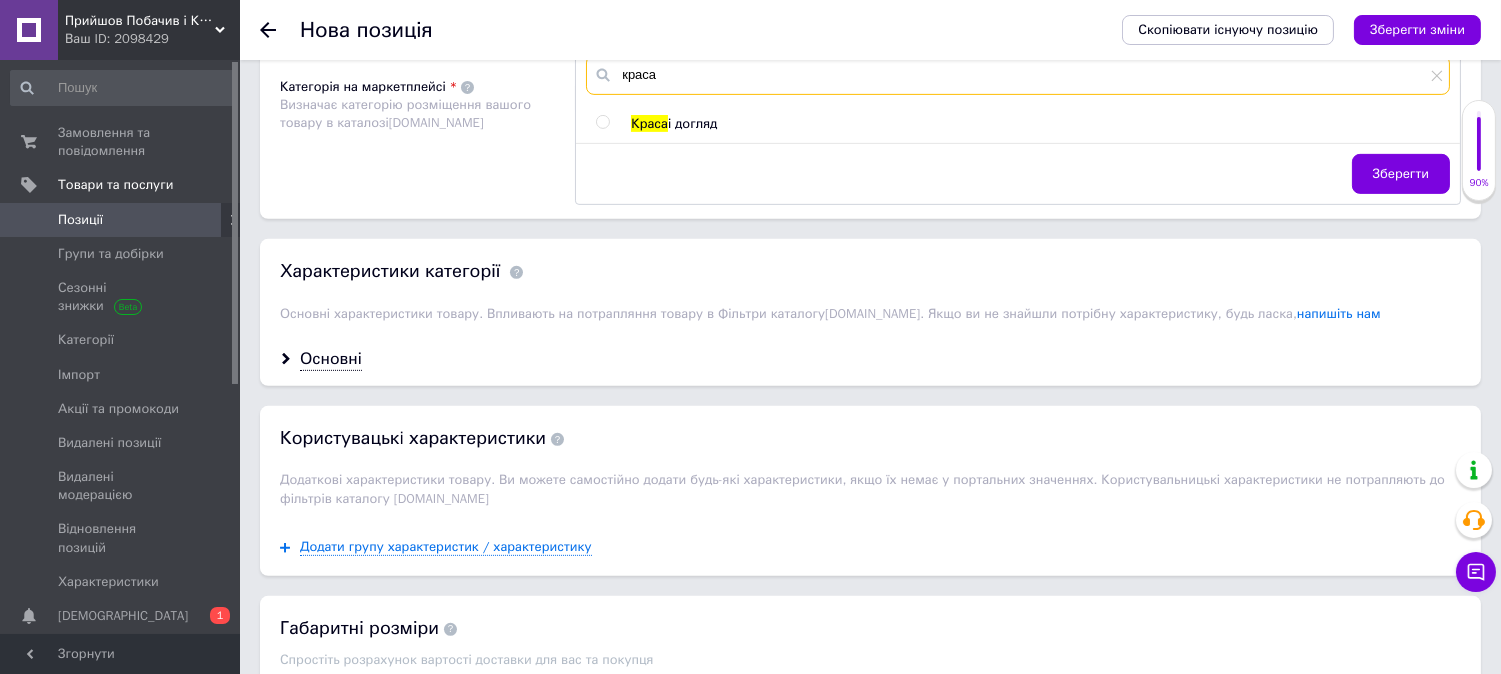 type on "краса" 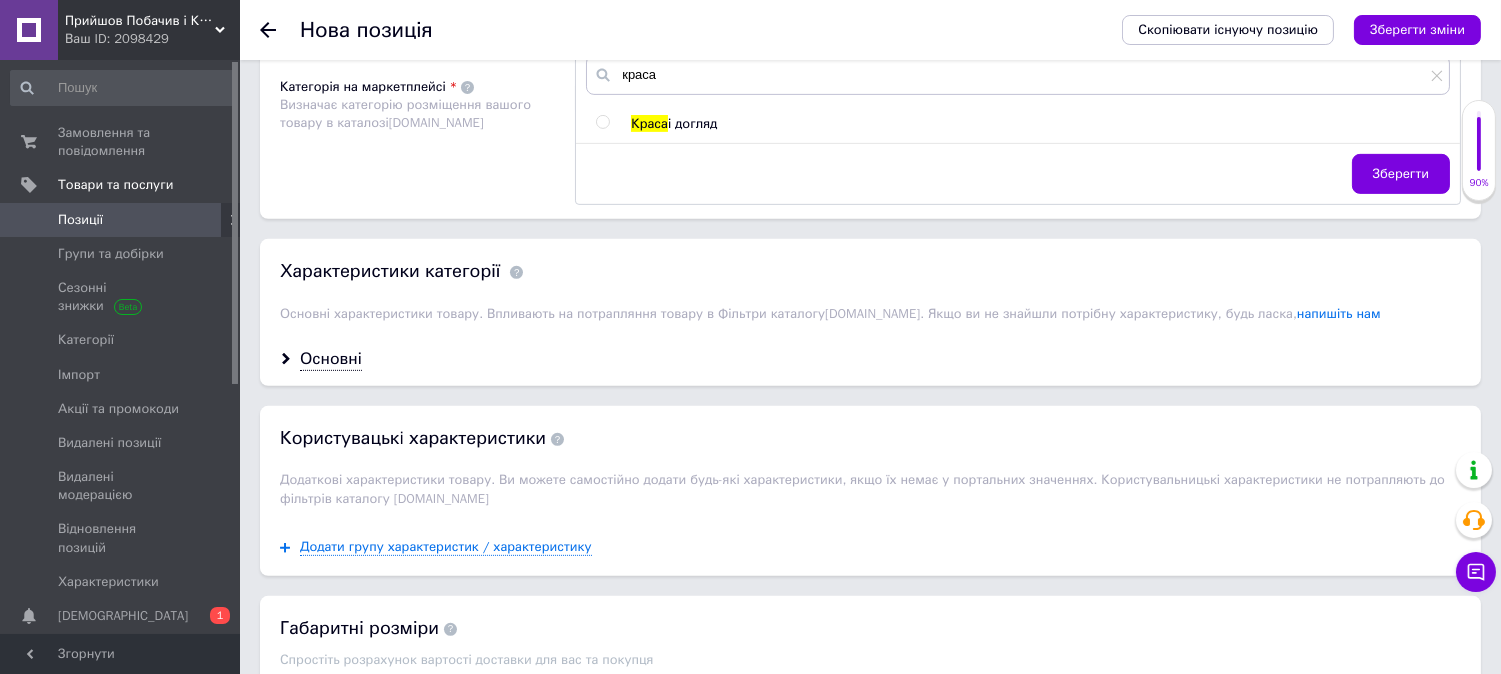 click on "краса [PERSON_NAME]  і догляд Зберегти" at bounding box center [1018, 124] 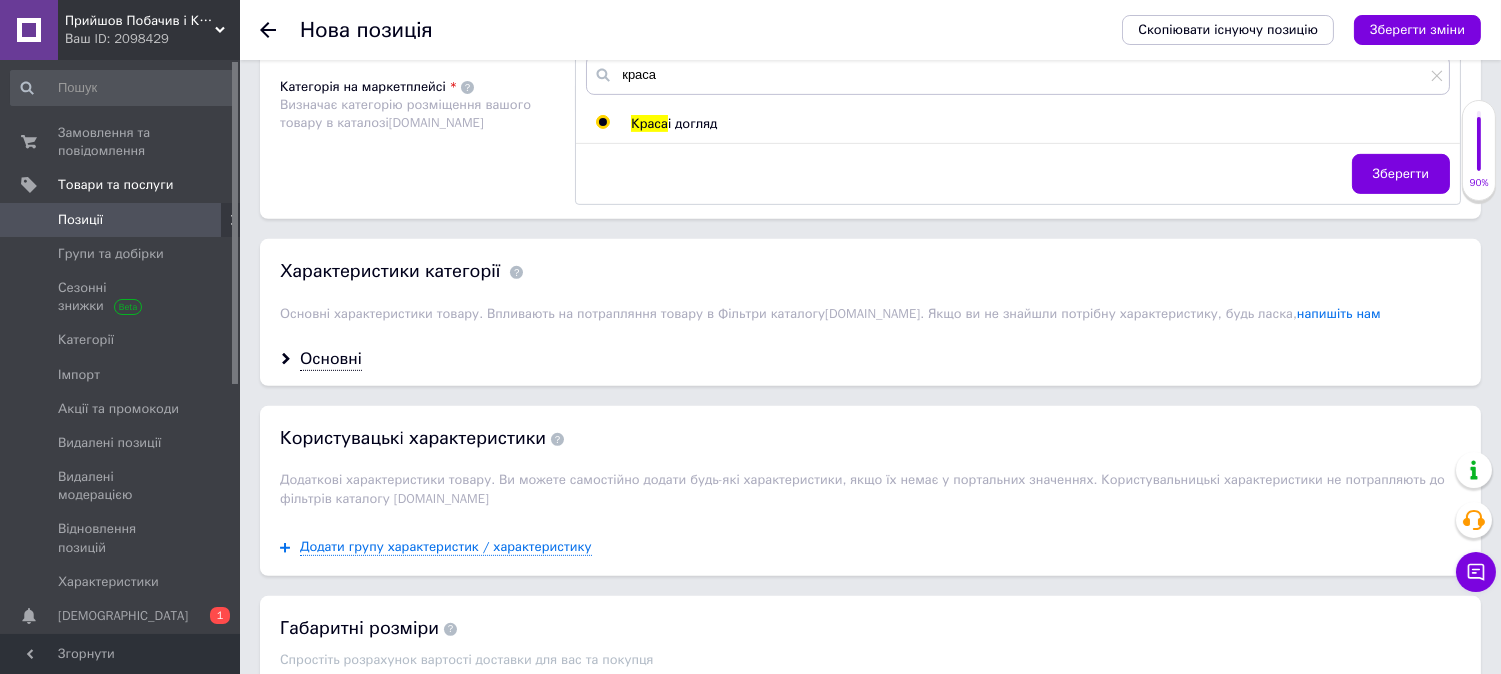 radio on "true" 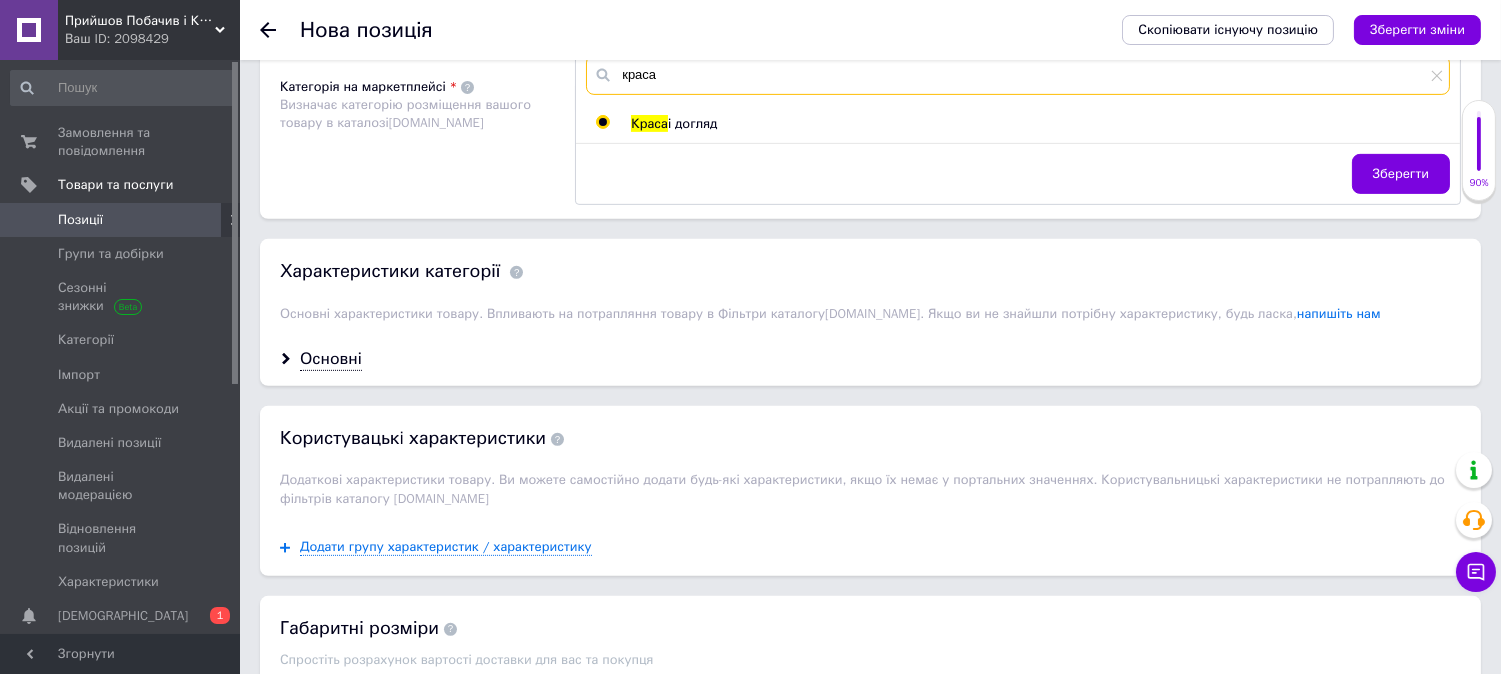 click on "краса" at bounding box center (1018, 75) 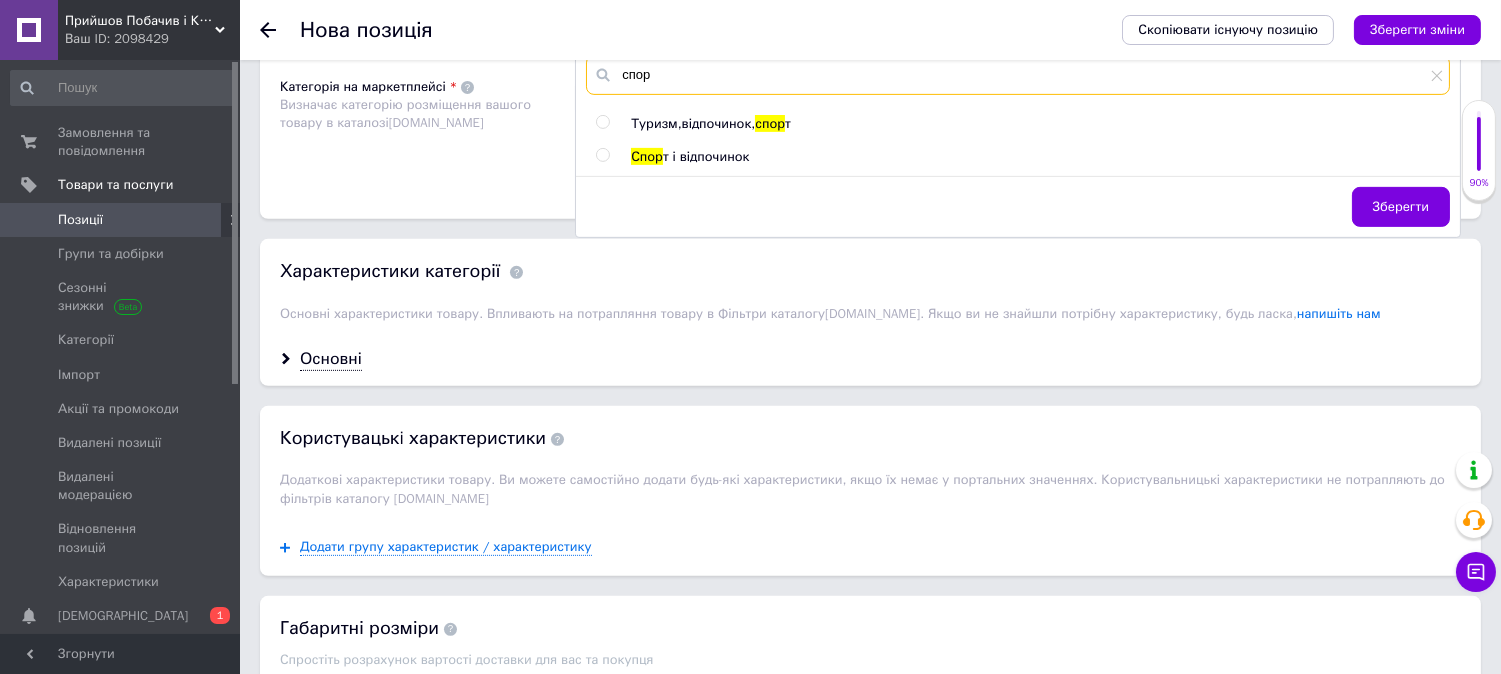 type on "спор" 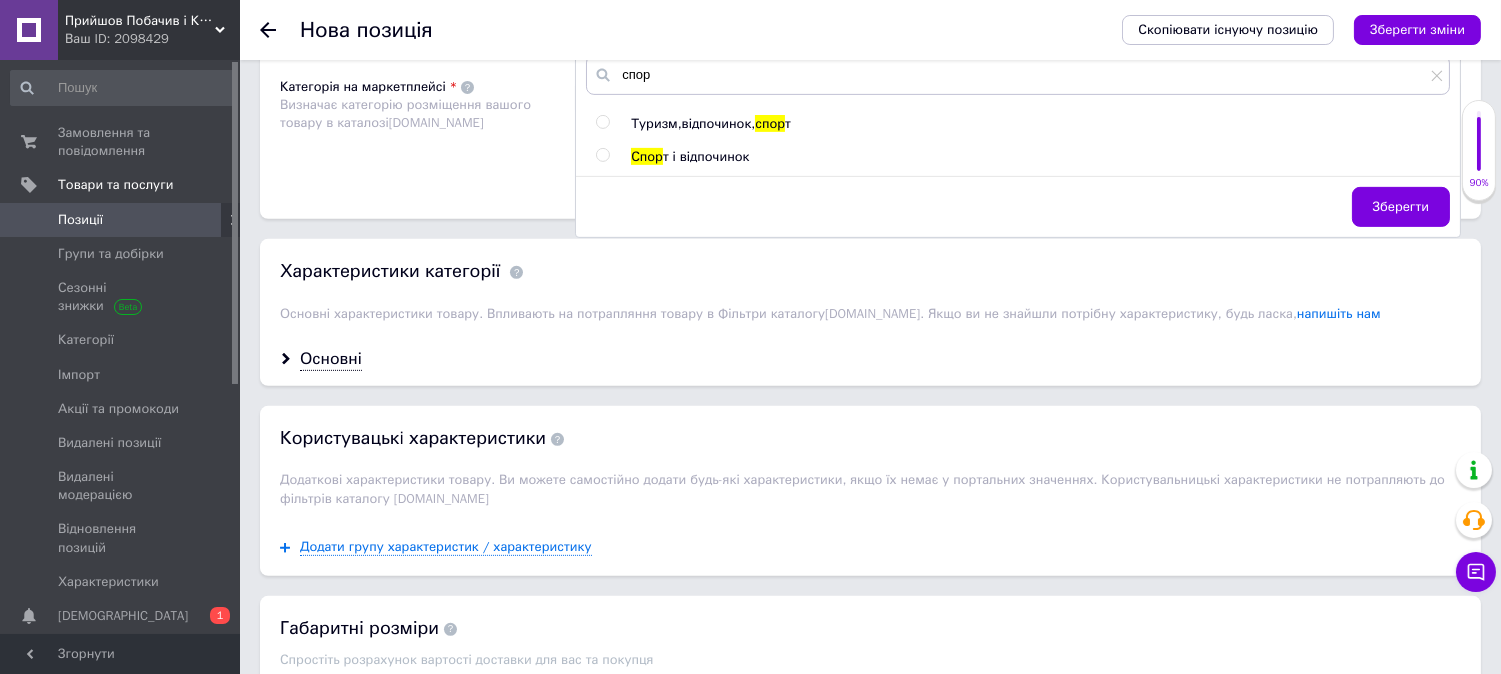 drag, startPoint x: 736, startPoint y: 313, endPoint x: 911, endPoint y: 350, distance: 178.86867 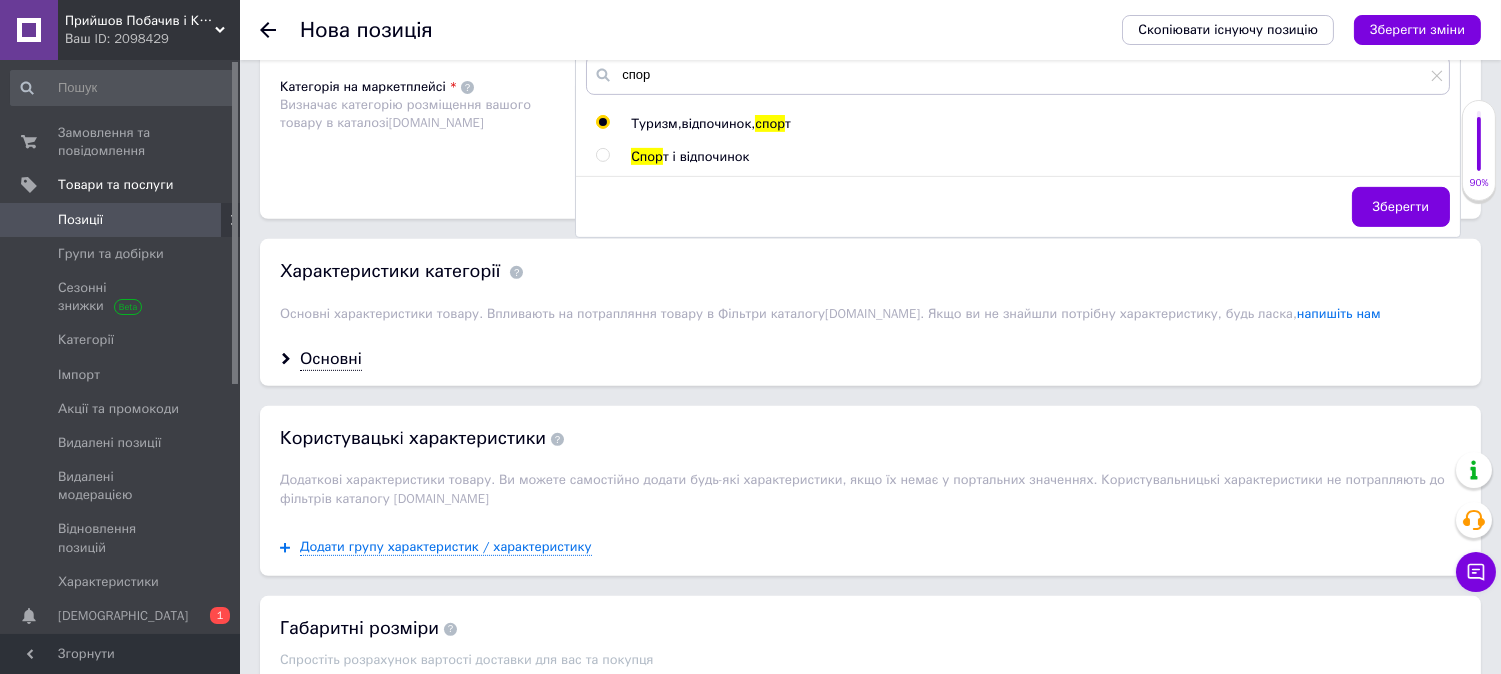 radio on "true" 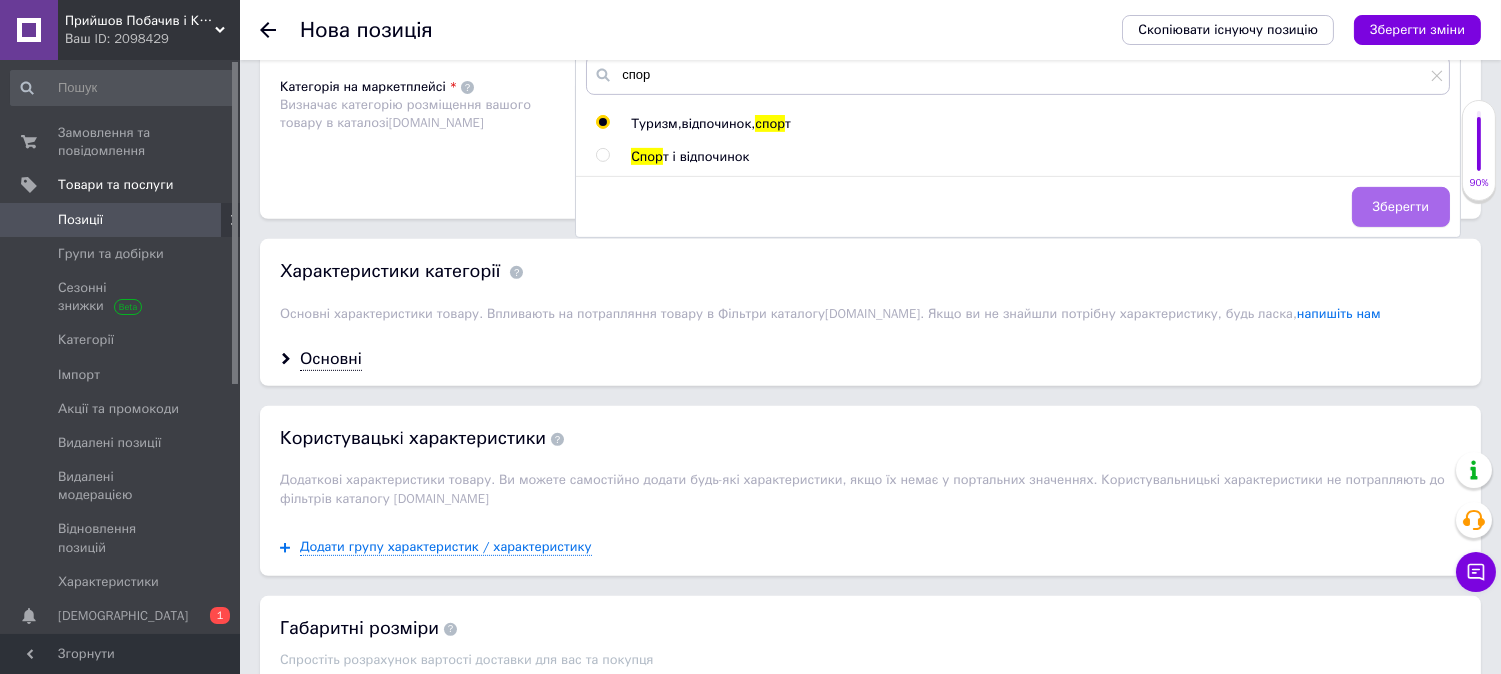 click on "Зберегти" at bounding box center [1401, 207] 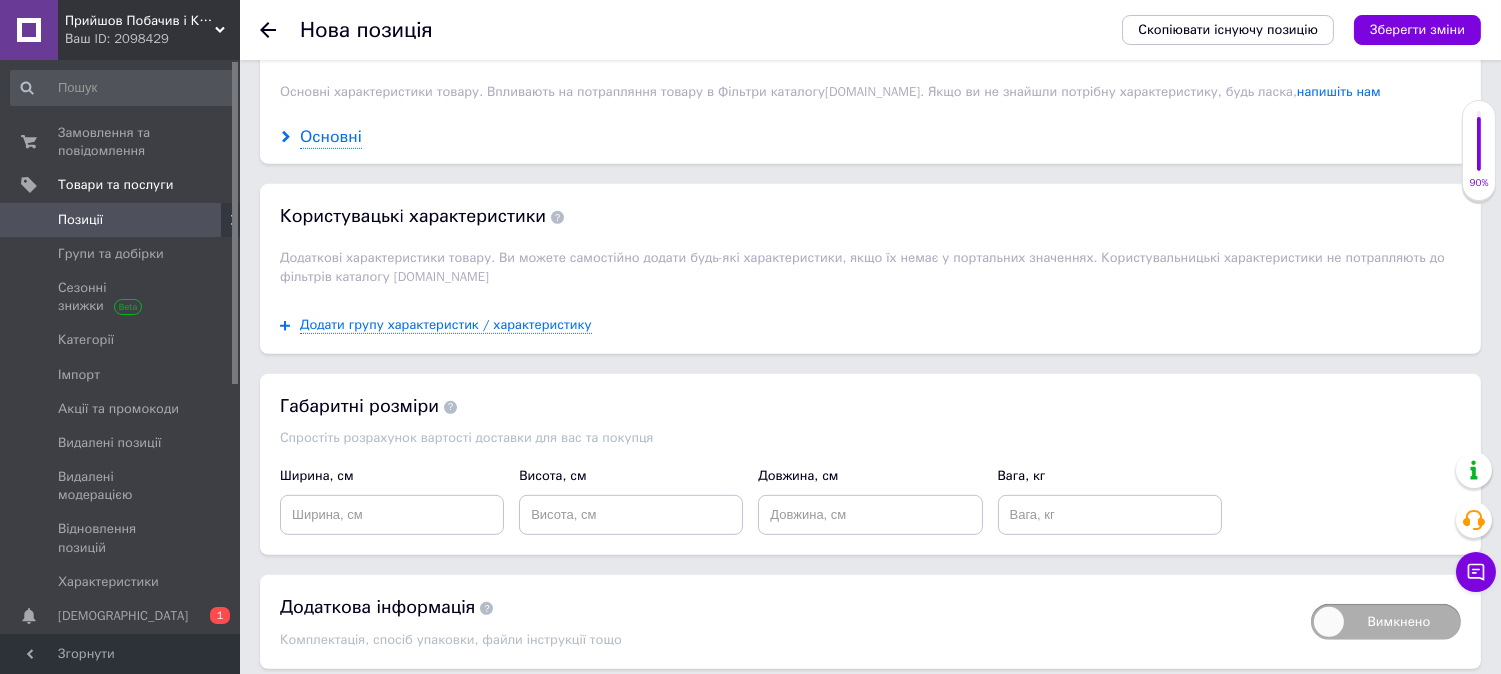 click on "Основні" at bounding box center [331, 137] 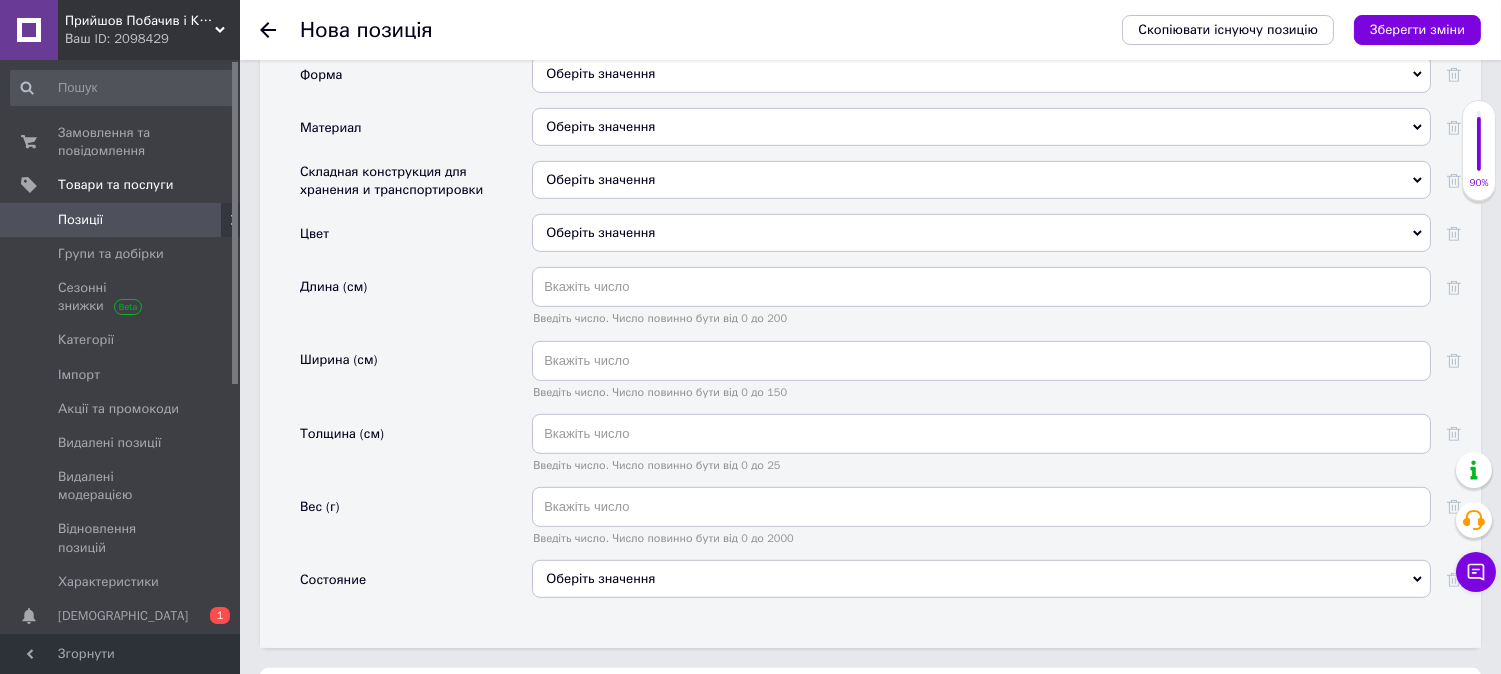 scroll, scrollTop: 2000, scrollLeft: 0, axis: vertical 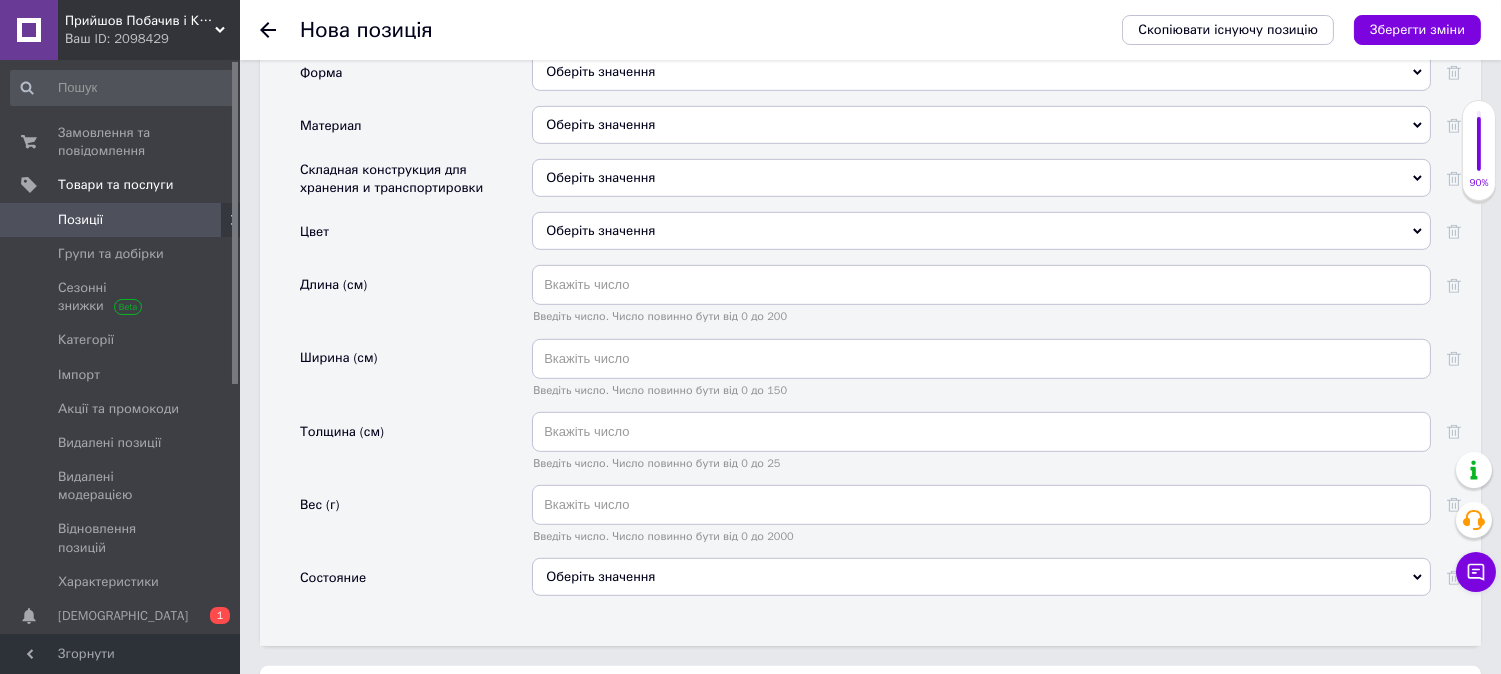 click on "Оберіть значення" at bounding box center (981, -35) 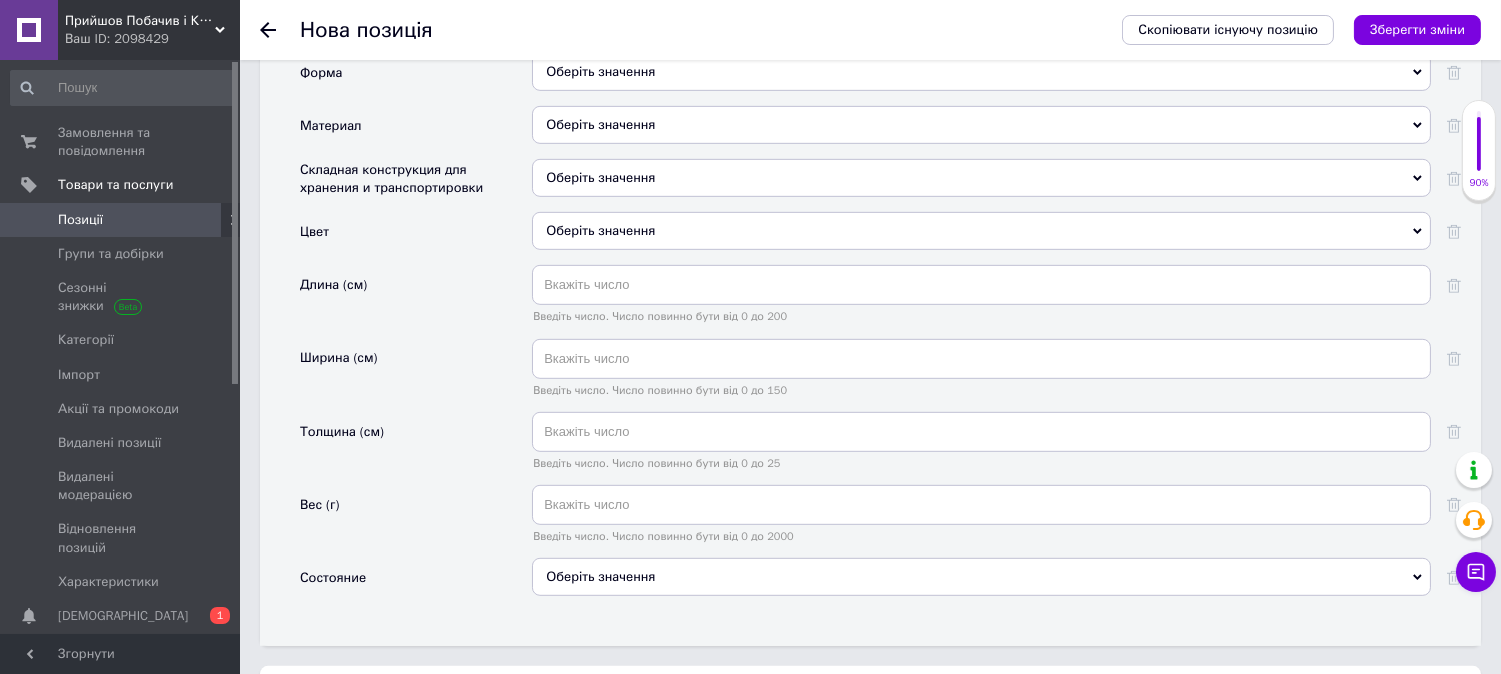type on "r" 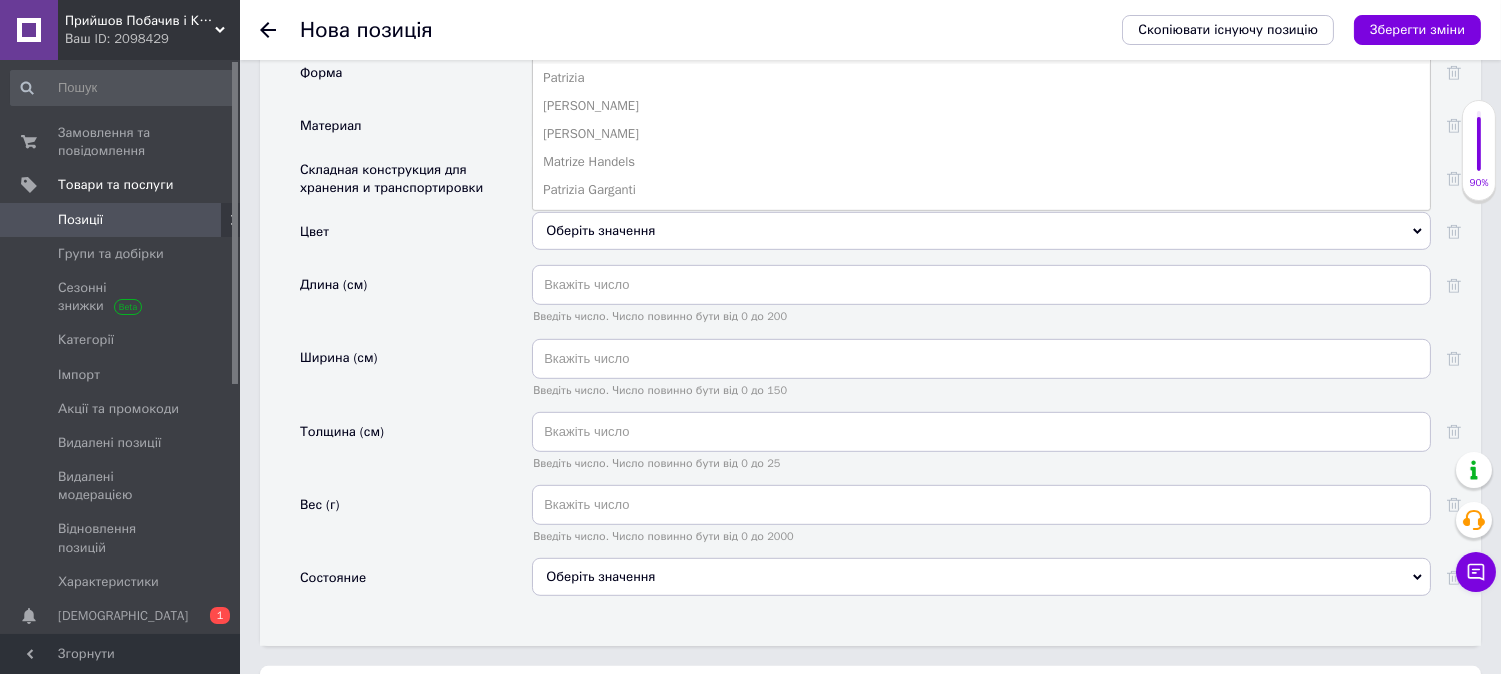type on "triz" 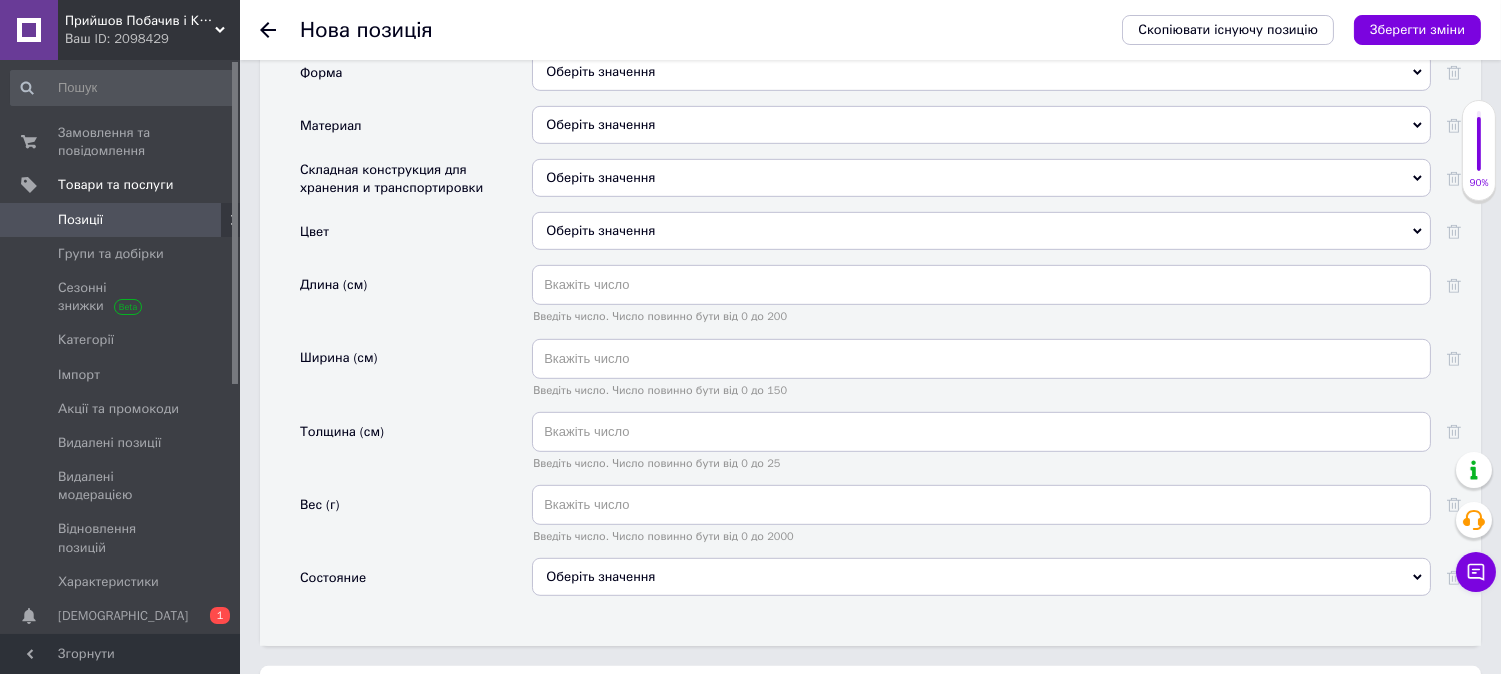 click on "Оберіть значення" at bounding box center (981, 18) 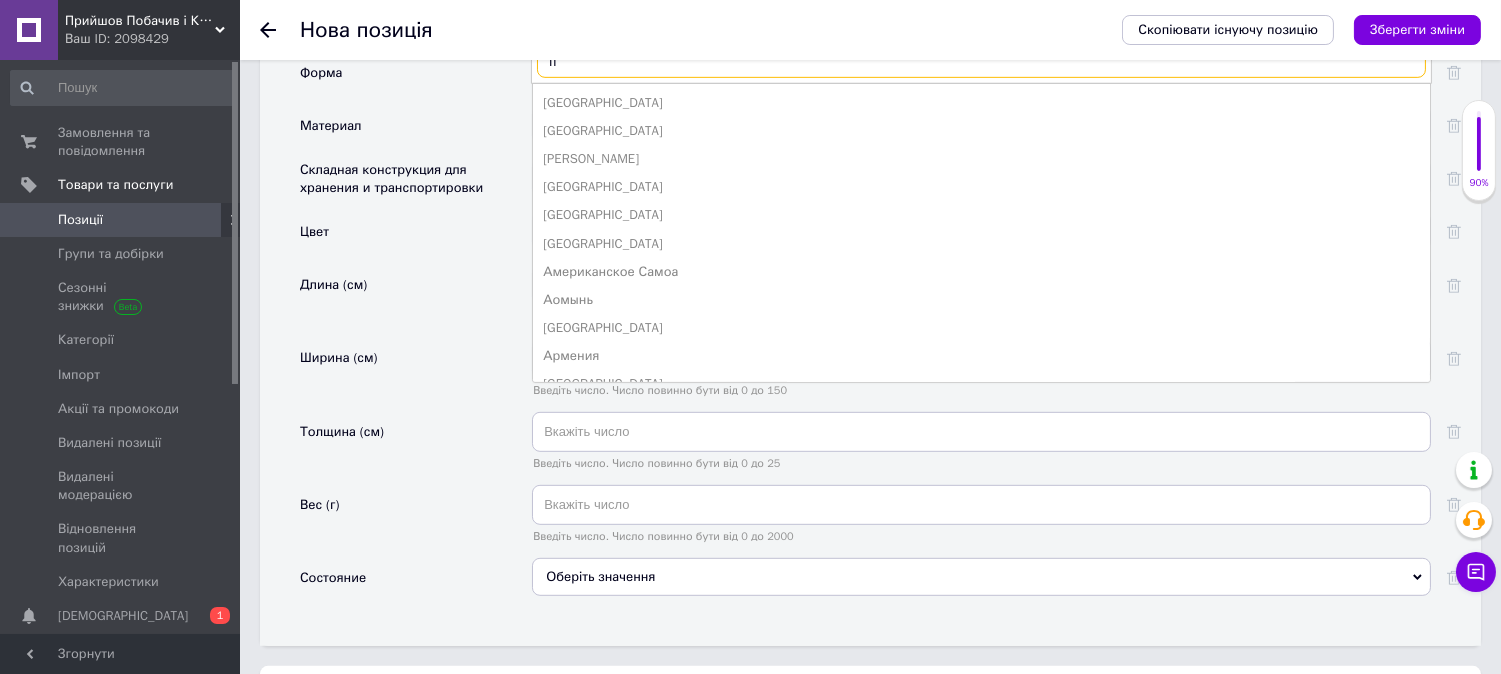 type on "по" 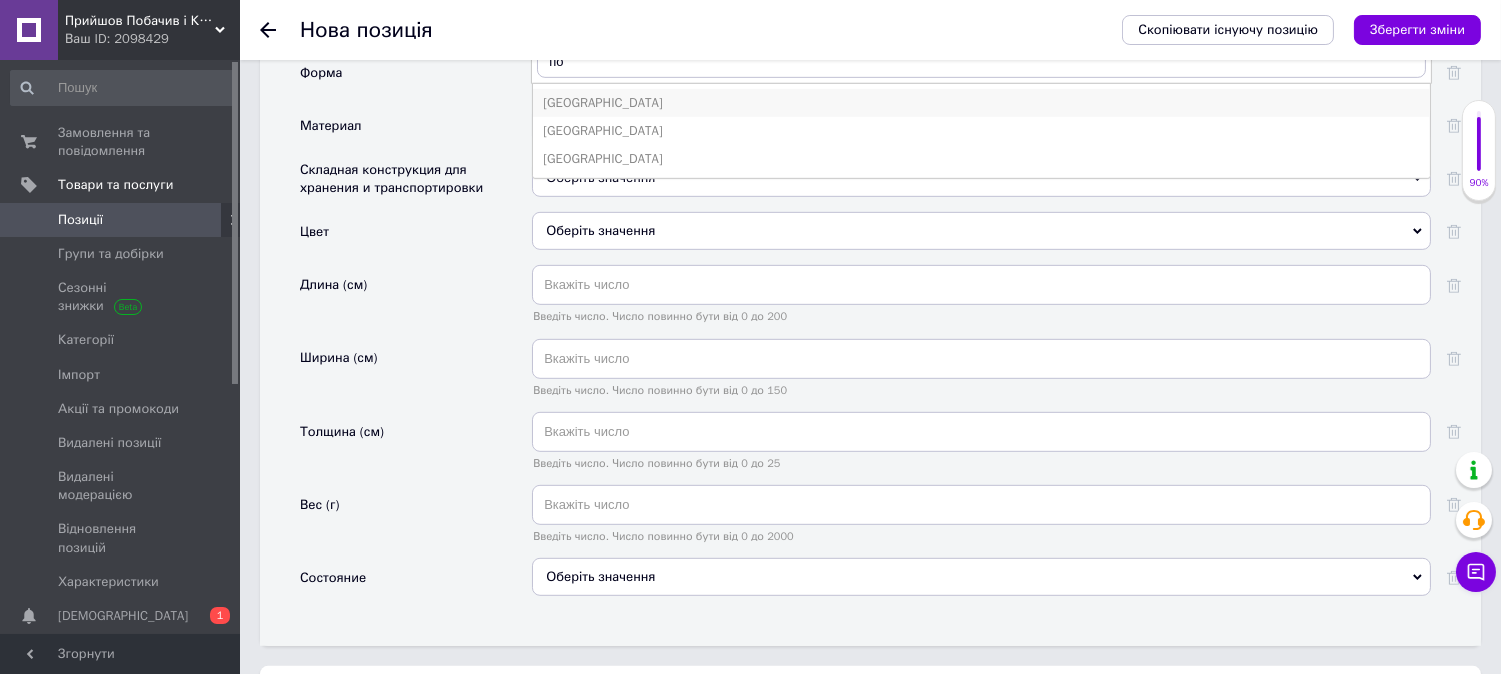 click on "[GEOGRAPHIC_DATA]" at bounding box center (981, 103) 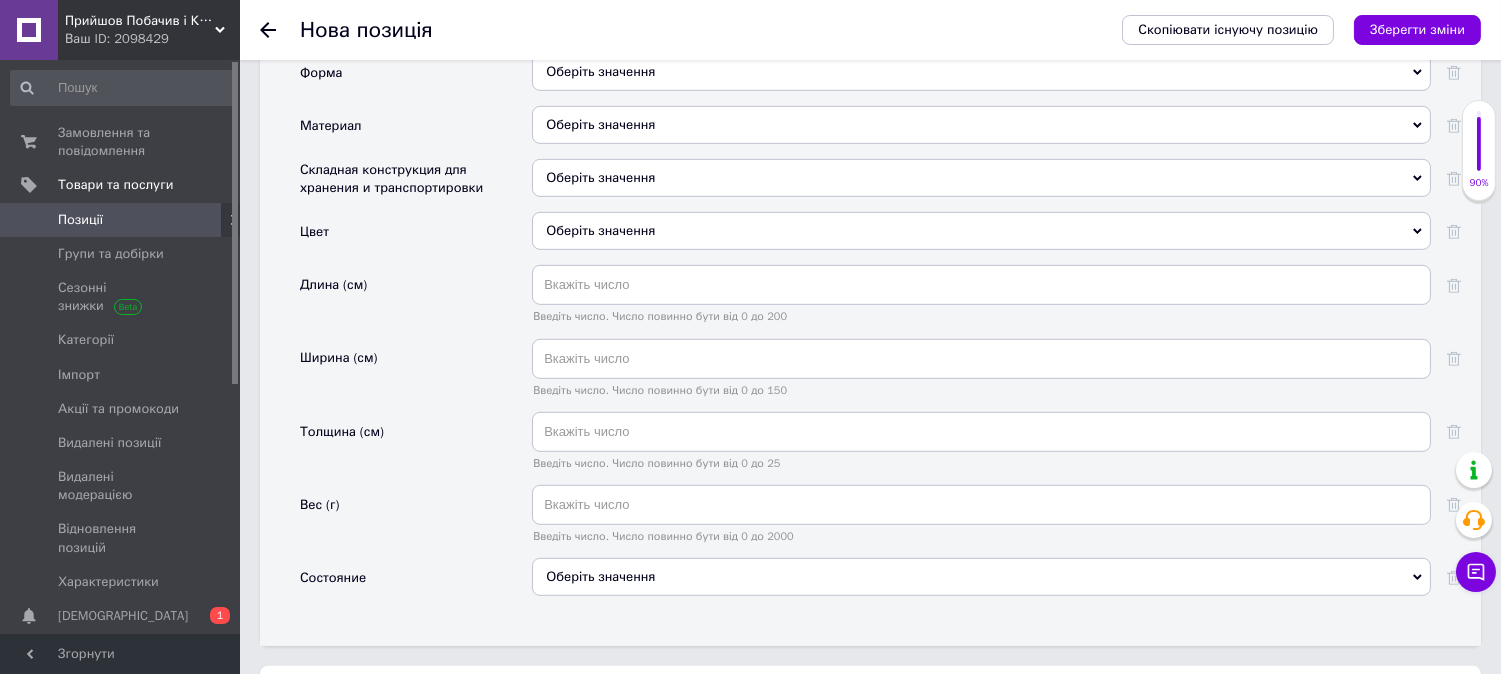 click on "Оберіть значення" at bounding box center [981, 72] 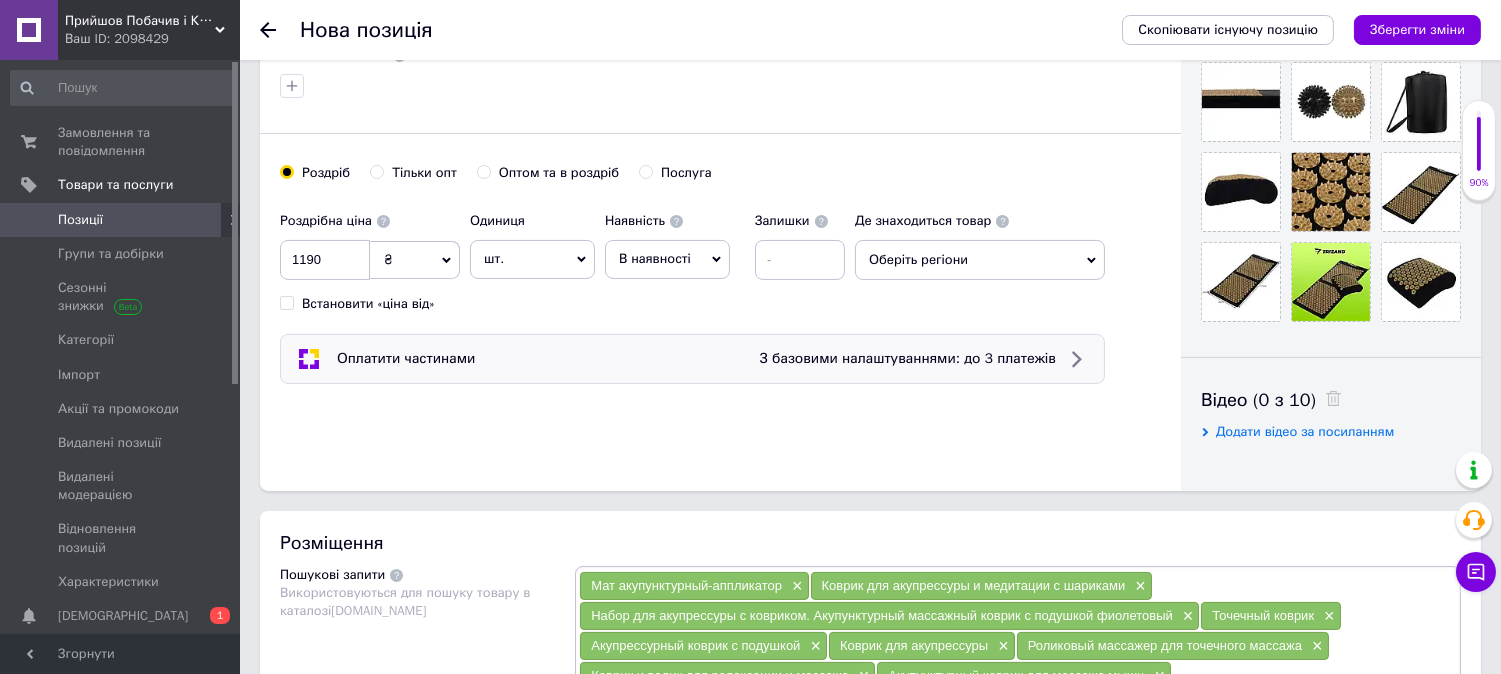 scroll, scrollTop: 222, scrollLeft: 0, axis: vertical 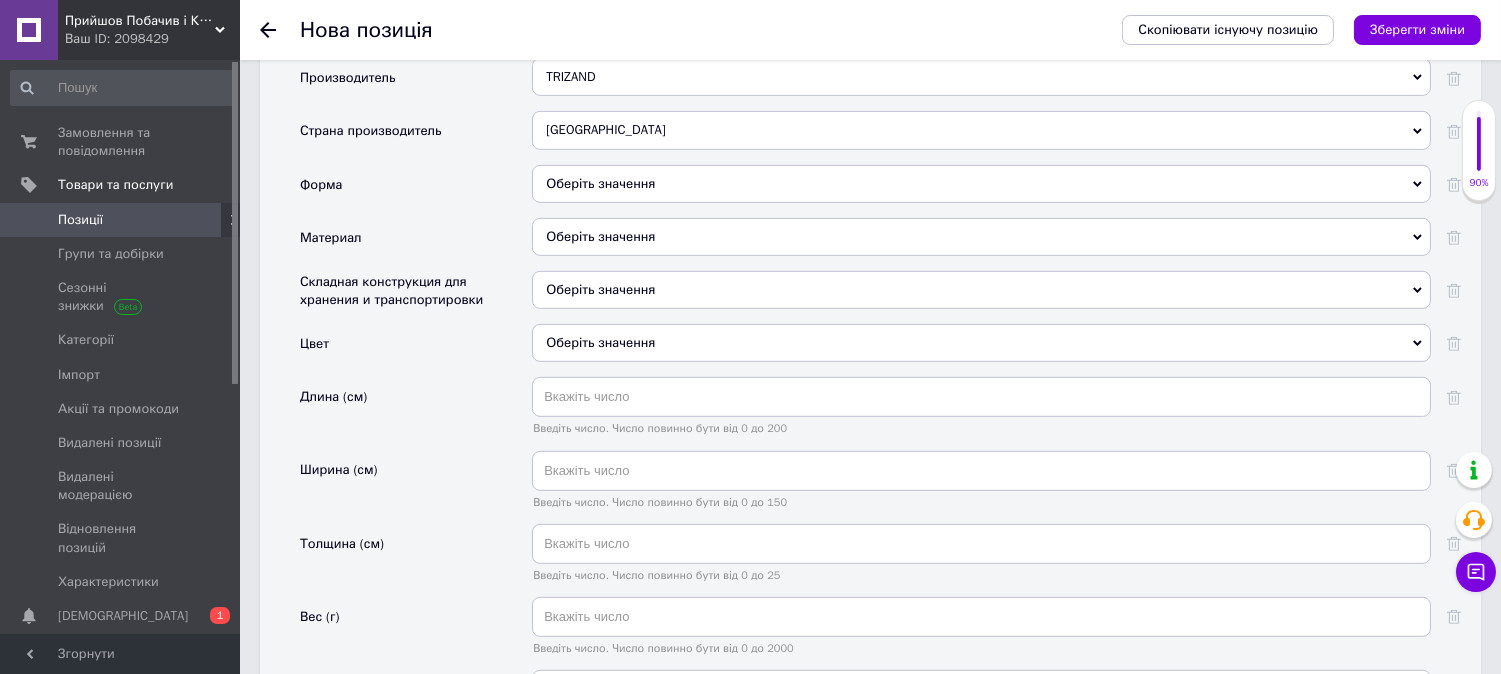 click on "Оберіть значення" at bounding box center (981, 184) 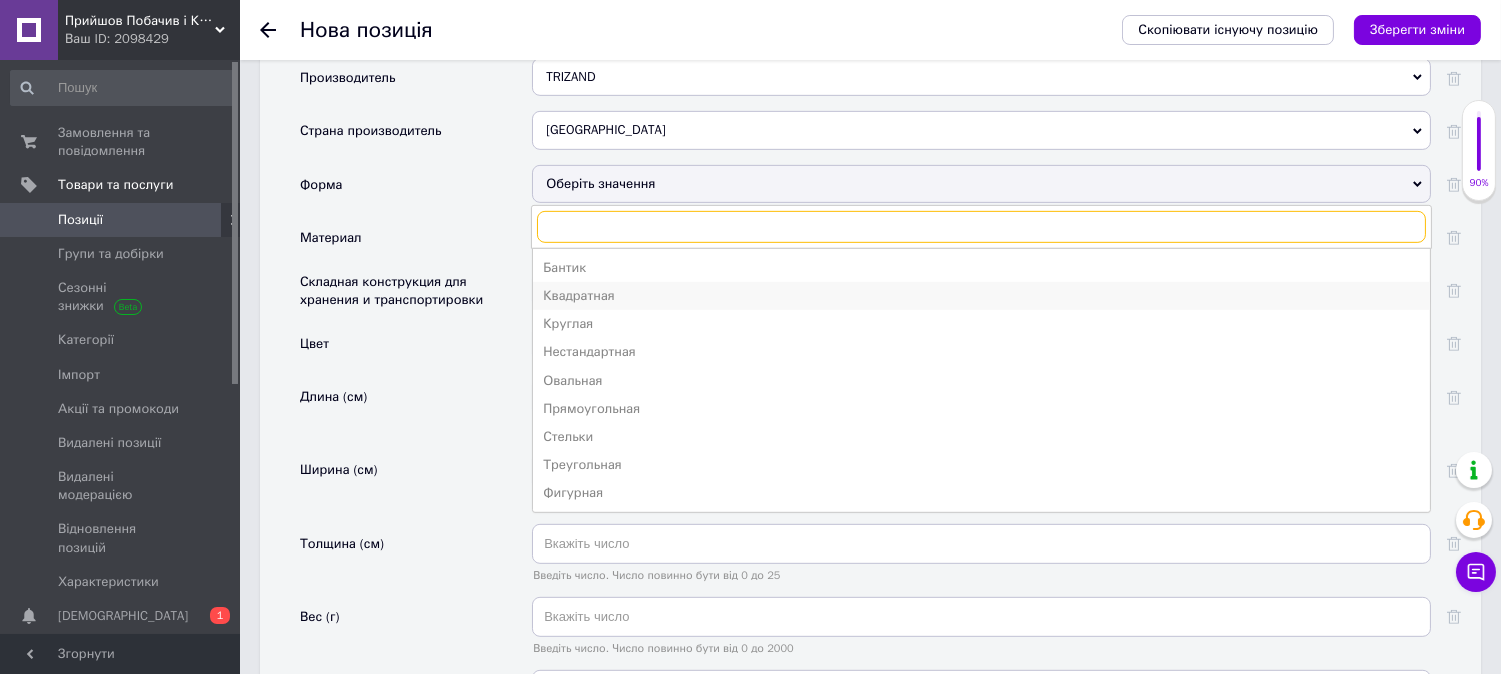 scroll, scrollTop: 2000, scrollLeft: 0, axis: vertical 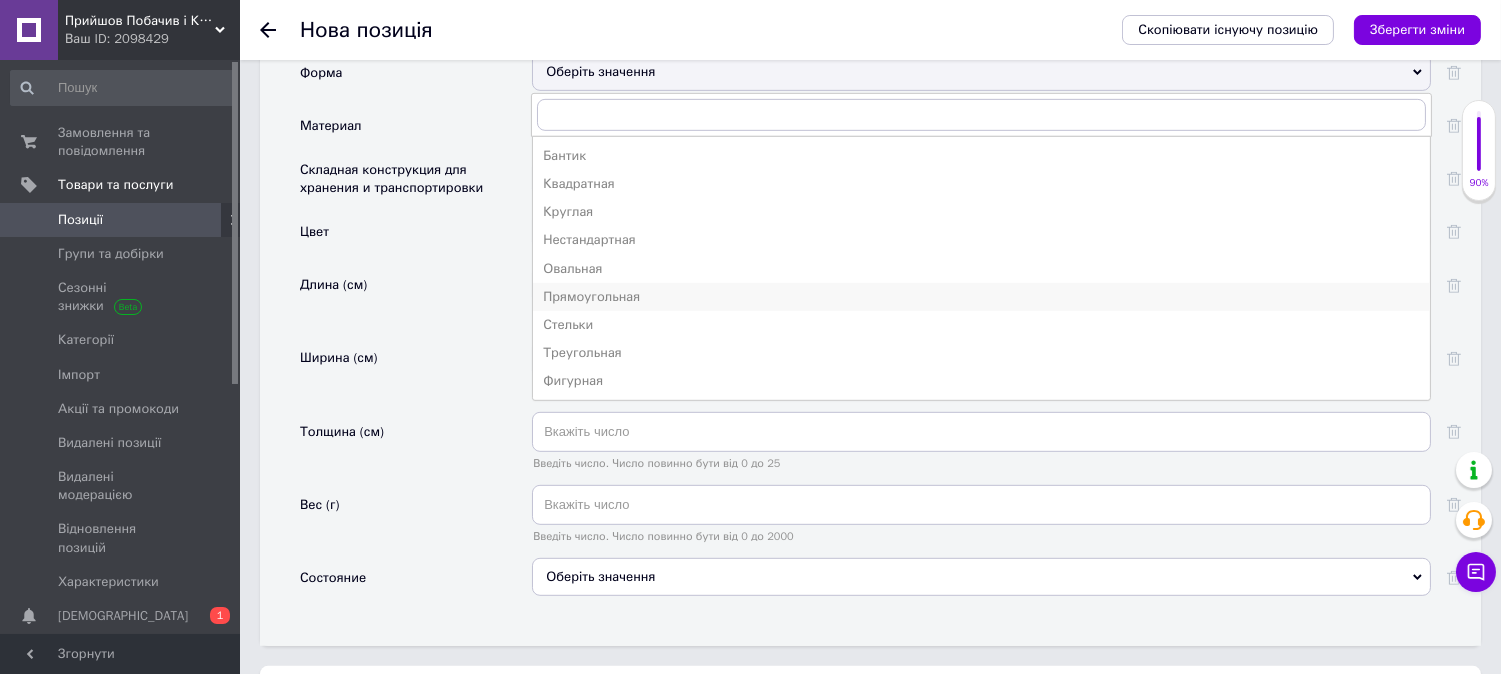 click on "Прямоугольная" at bounding box center [981, 297] 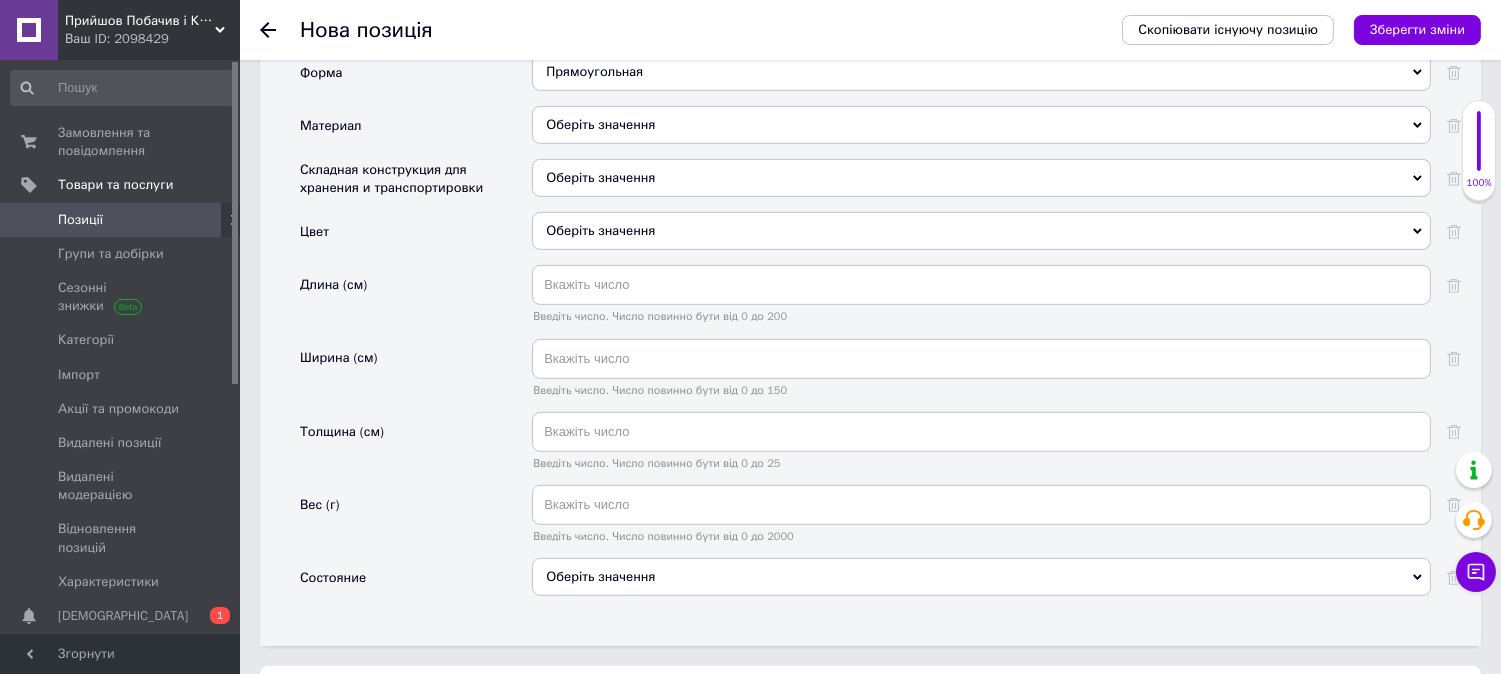 click on "Оберіть значення" at bounding box center [981, 125] 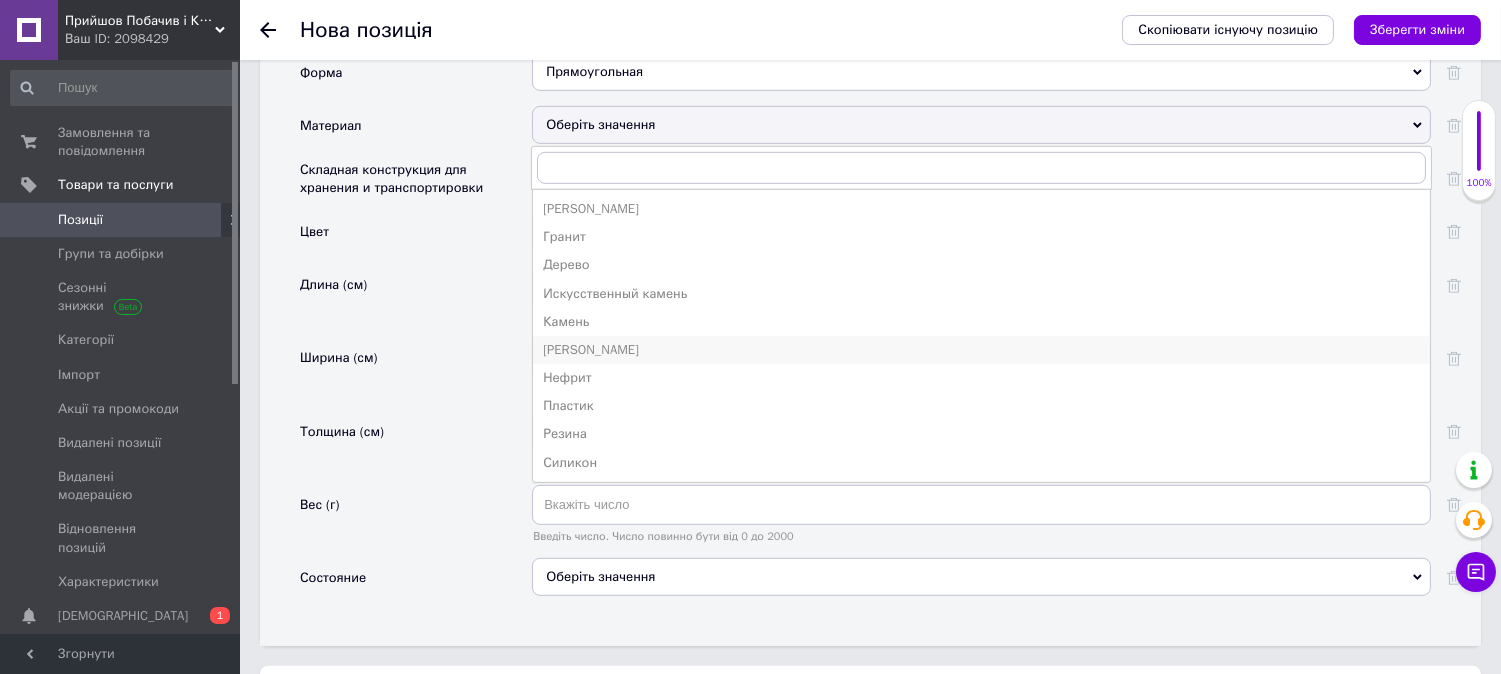 click on "[PERSON_NAME]" at bounding box center (981, 350) 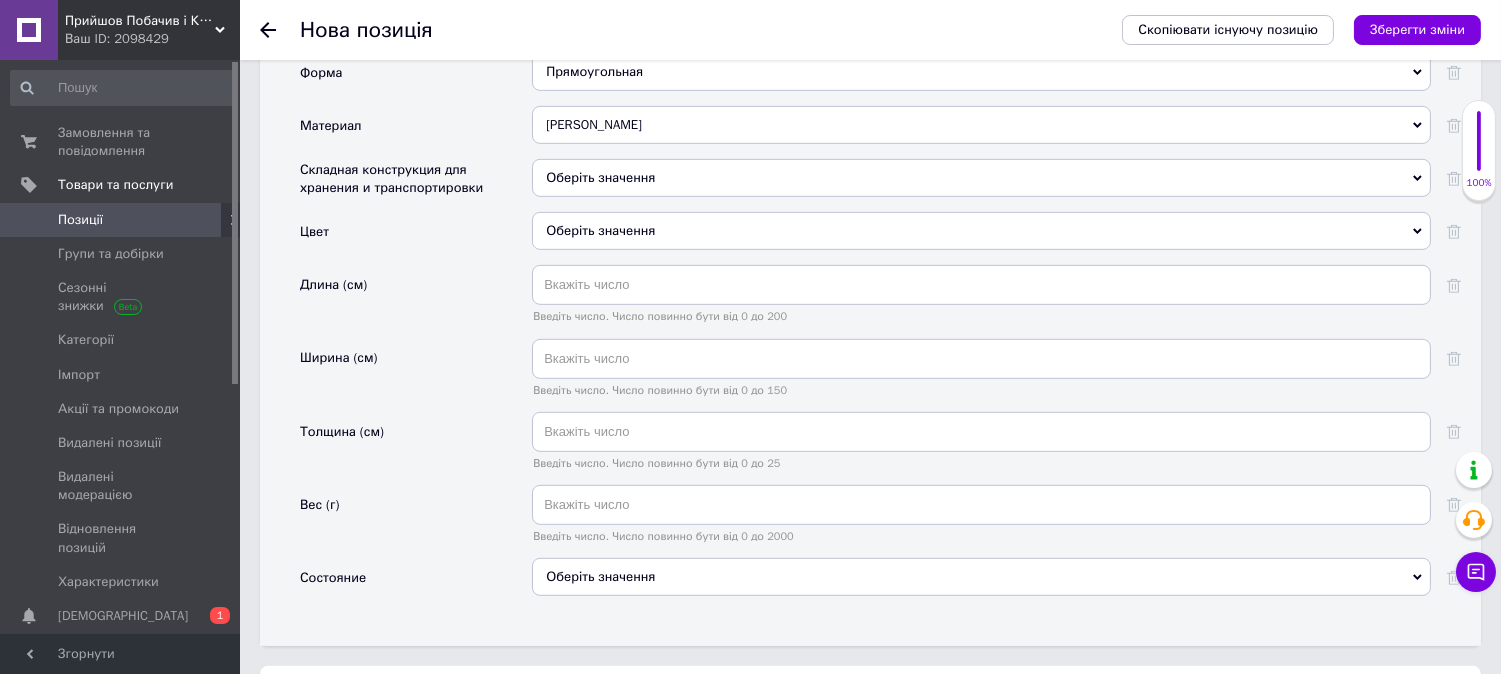click on "Оберіть значення" at bounding box center [600, 177] 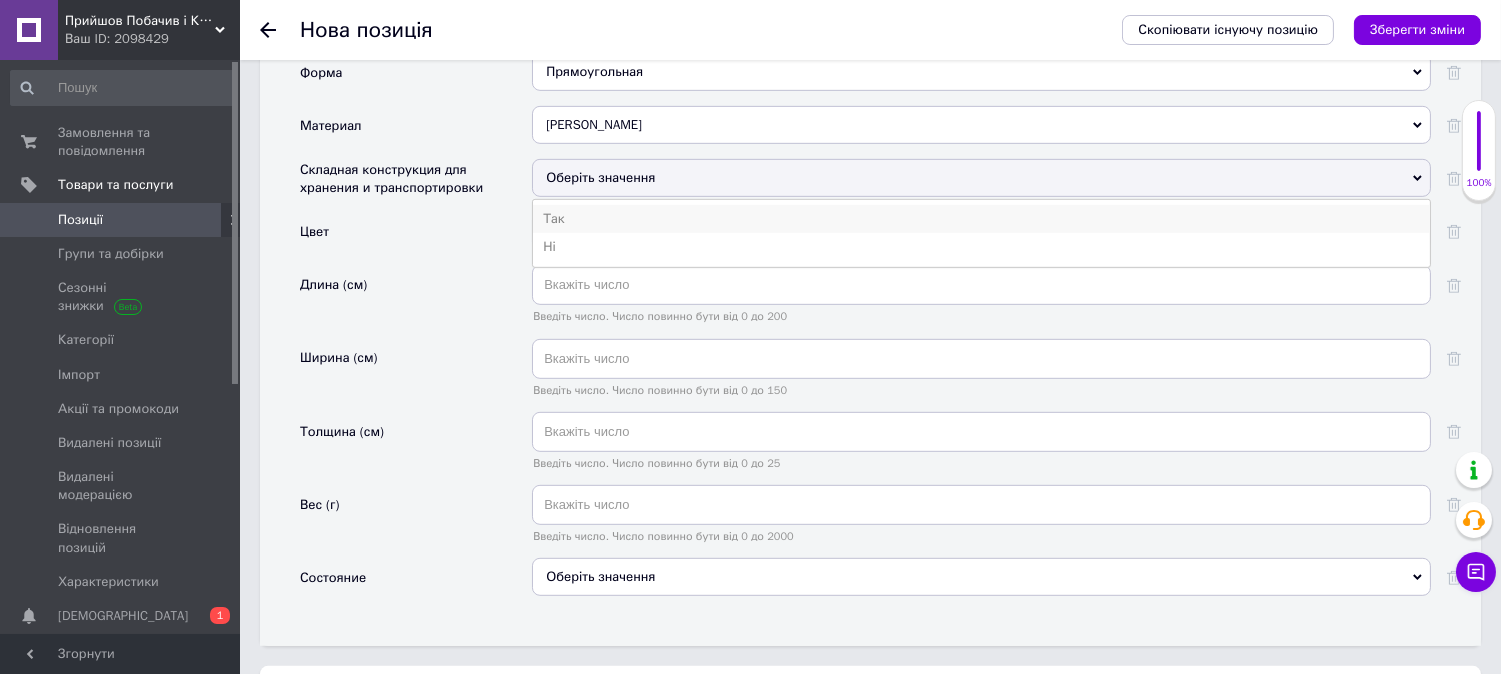 click on "Так" at bounding box center (981, 219) 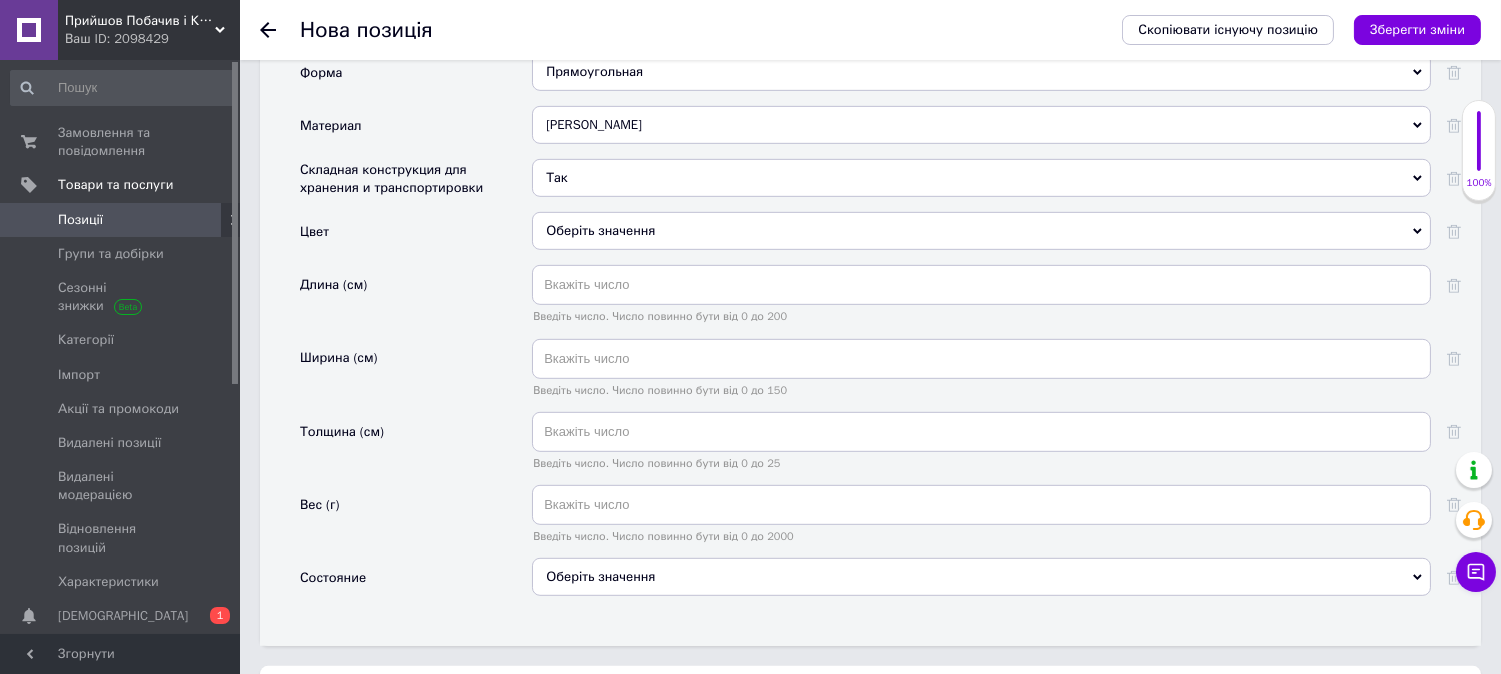 click on "Оберіть значення" at bounding box center [981, 231] 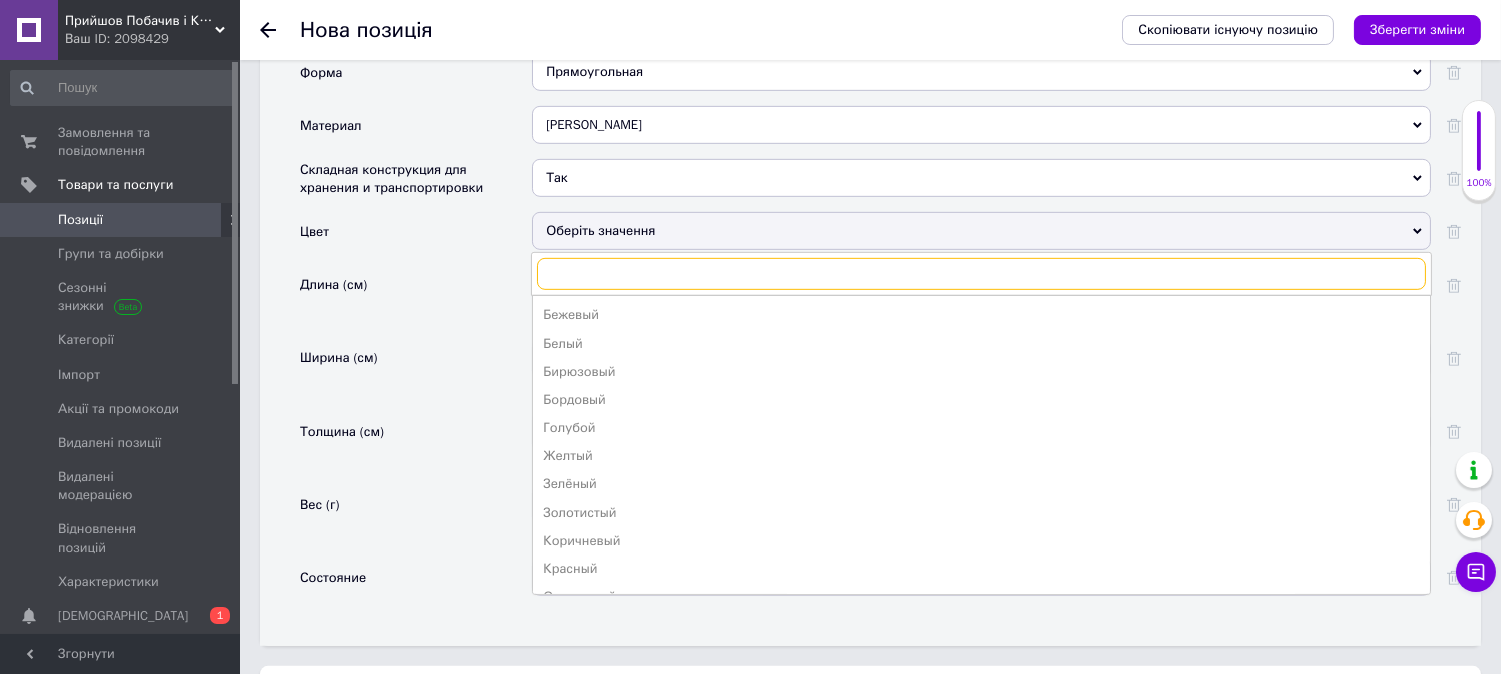 type on "ч" 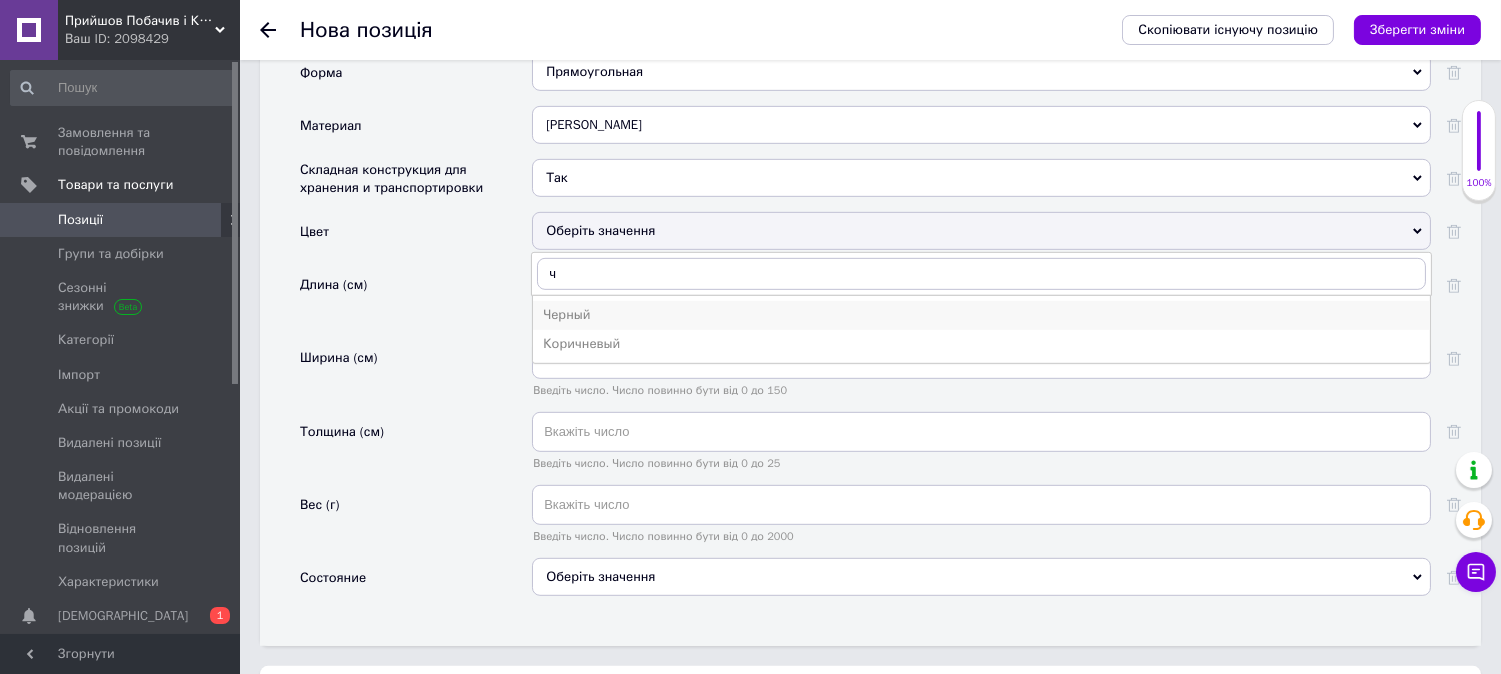 click on "Черный" at bounding box center (981, 315) 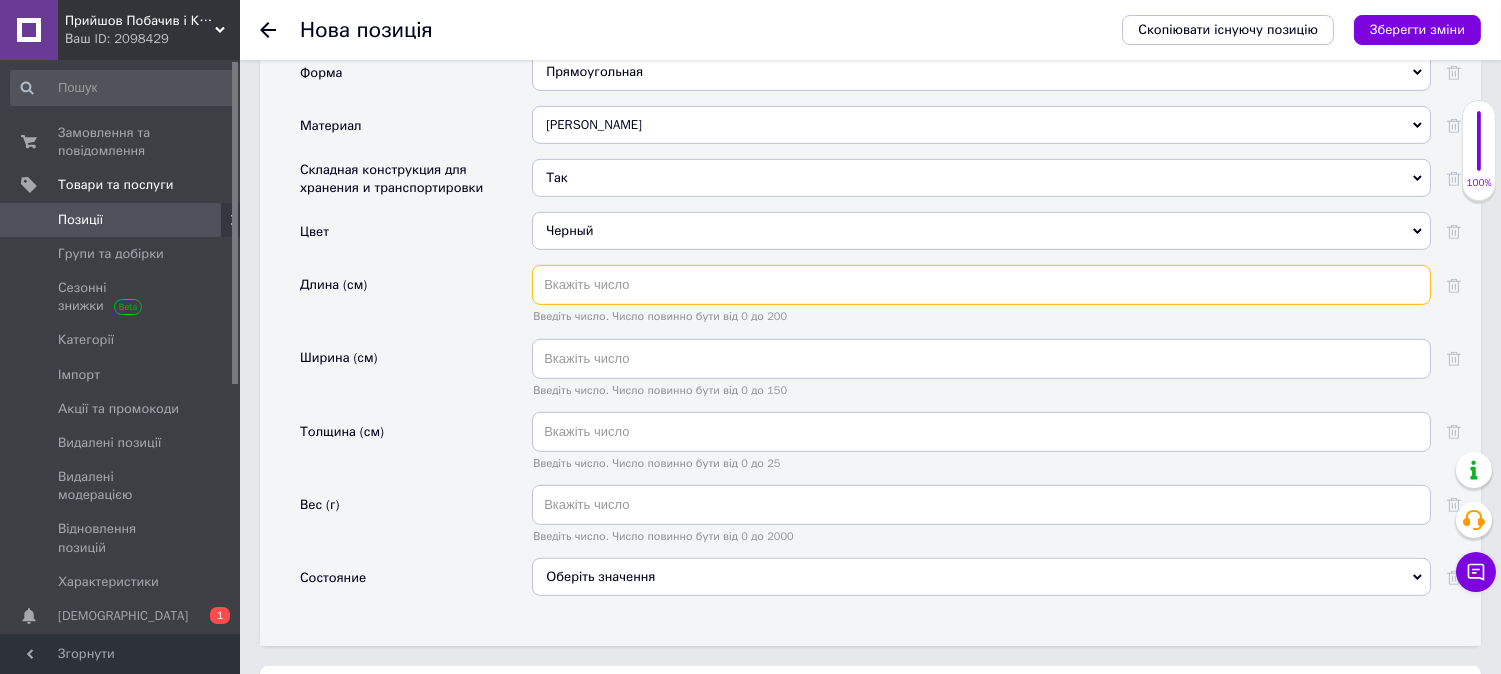 click at bounding box center [981, 285] 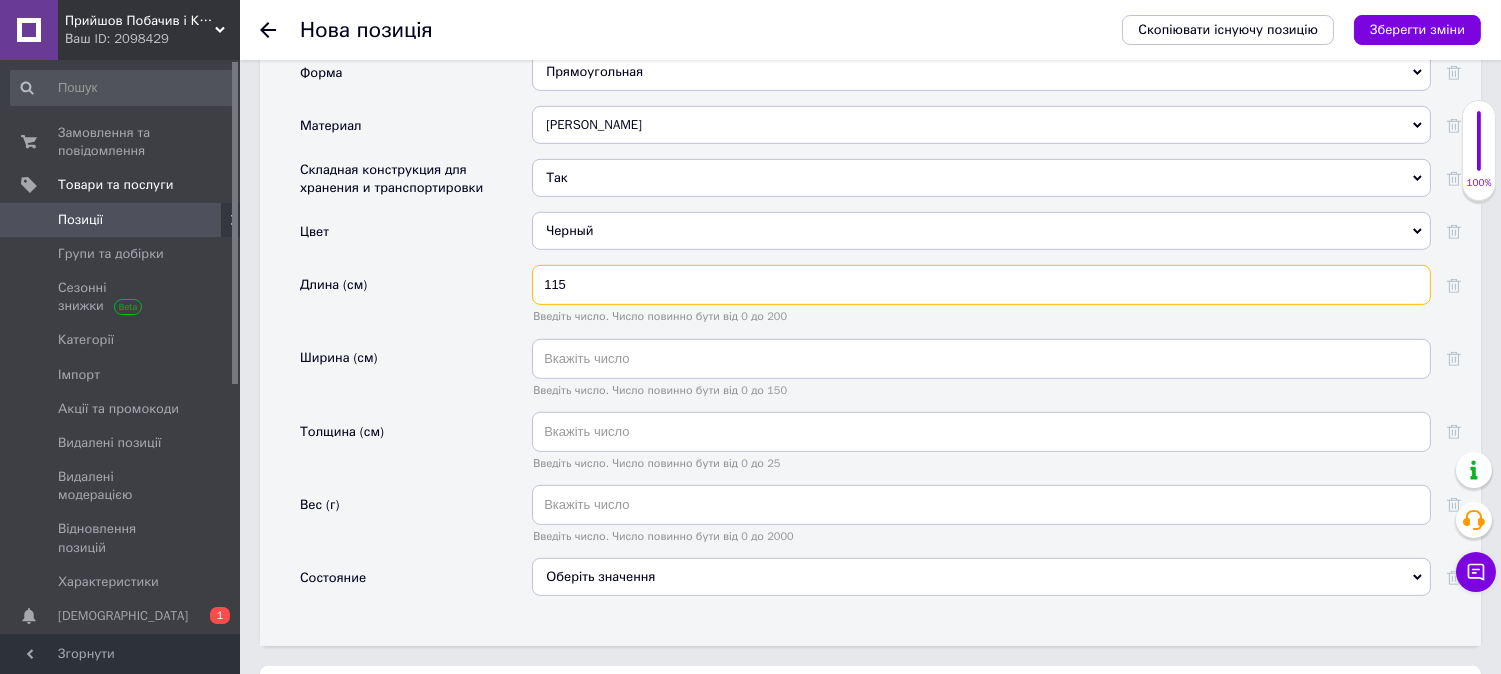 type on "115" 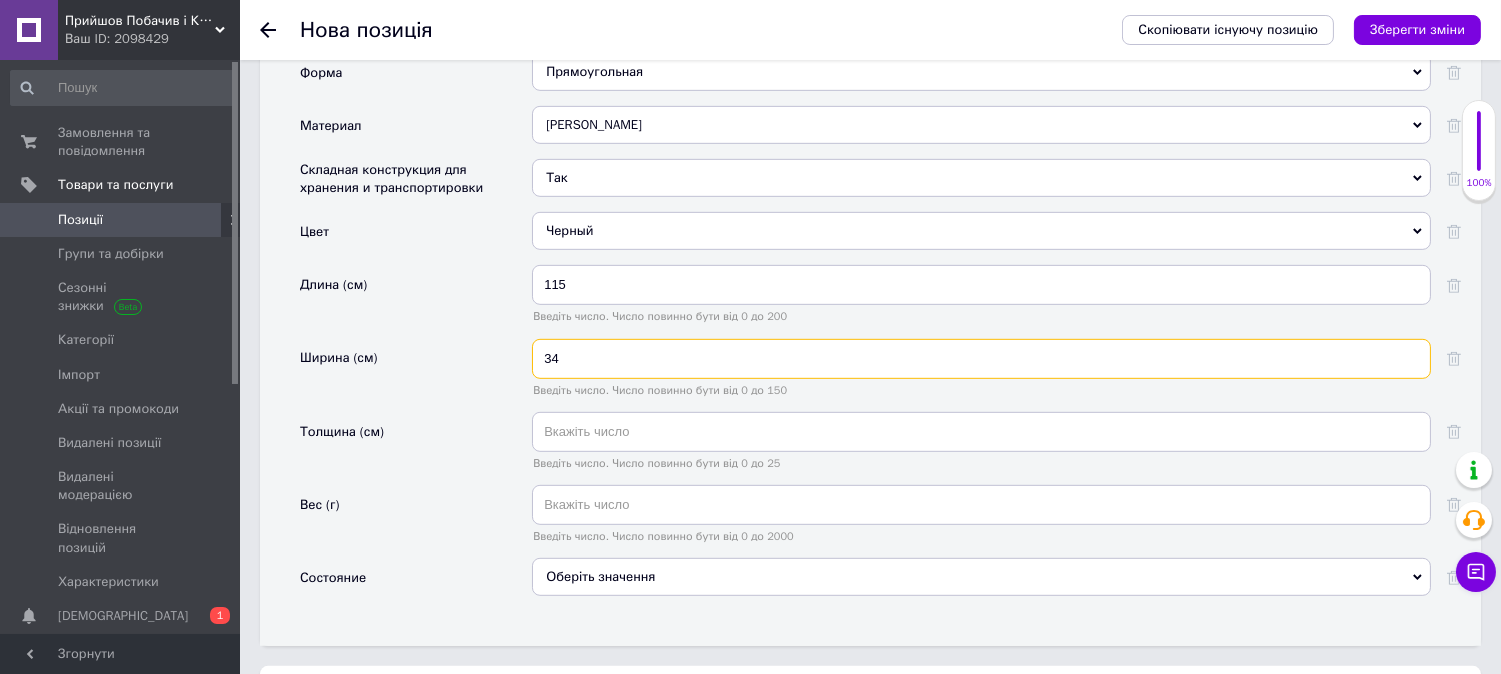 type on "3" 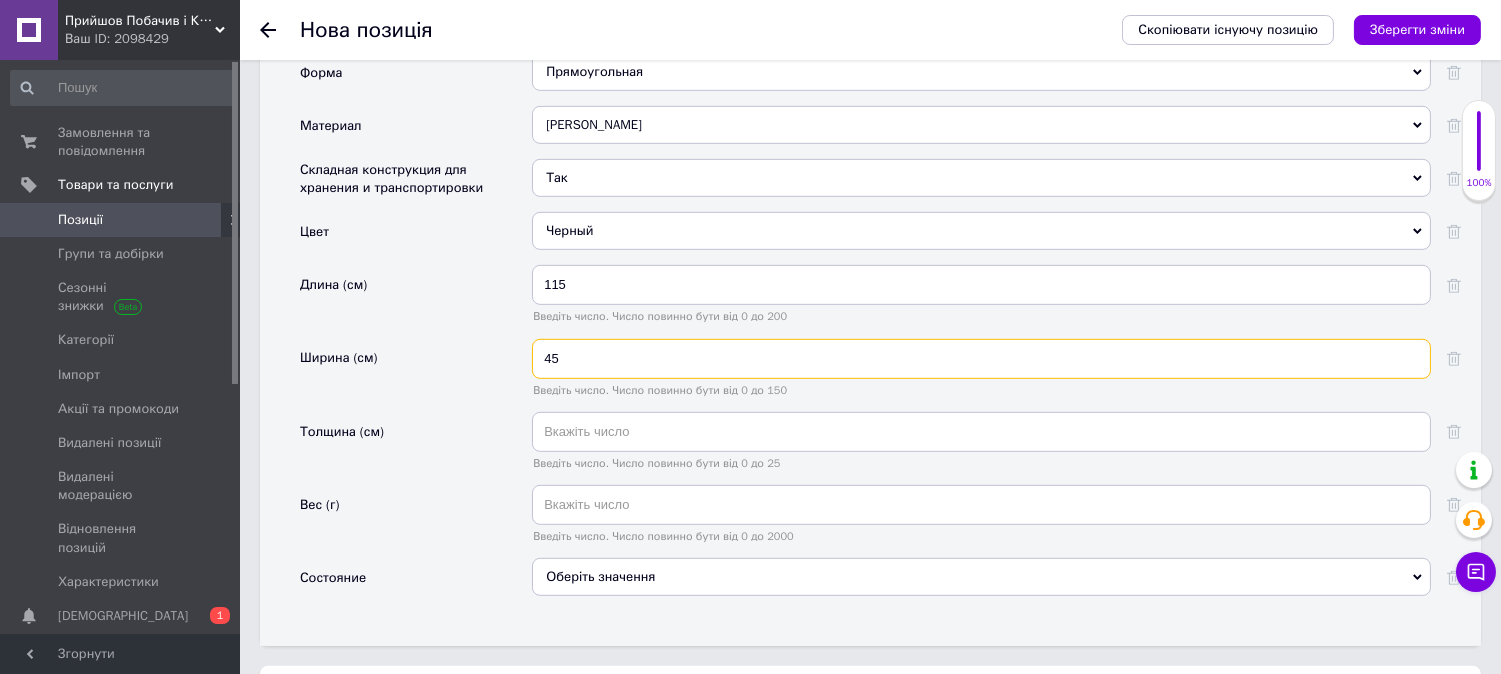 type on "45" 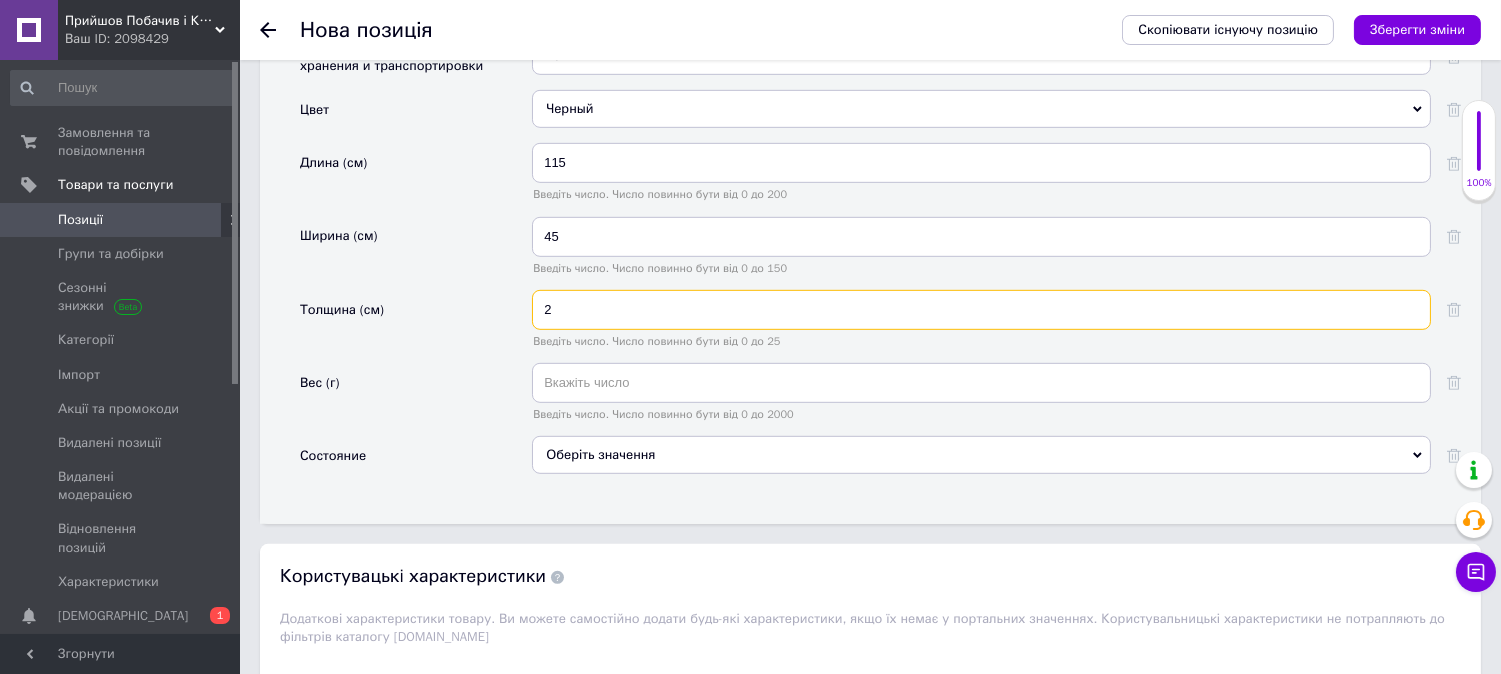scroll, scrollTop: 2333, scrollLeft: 0, axis: vertical 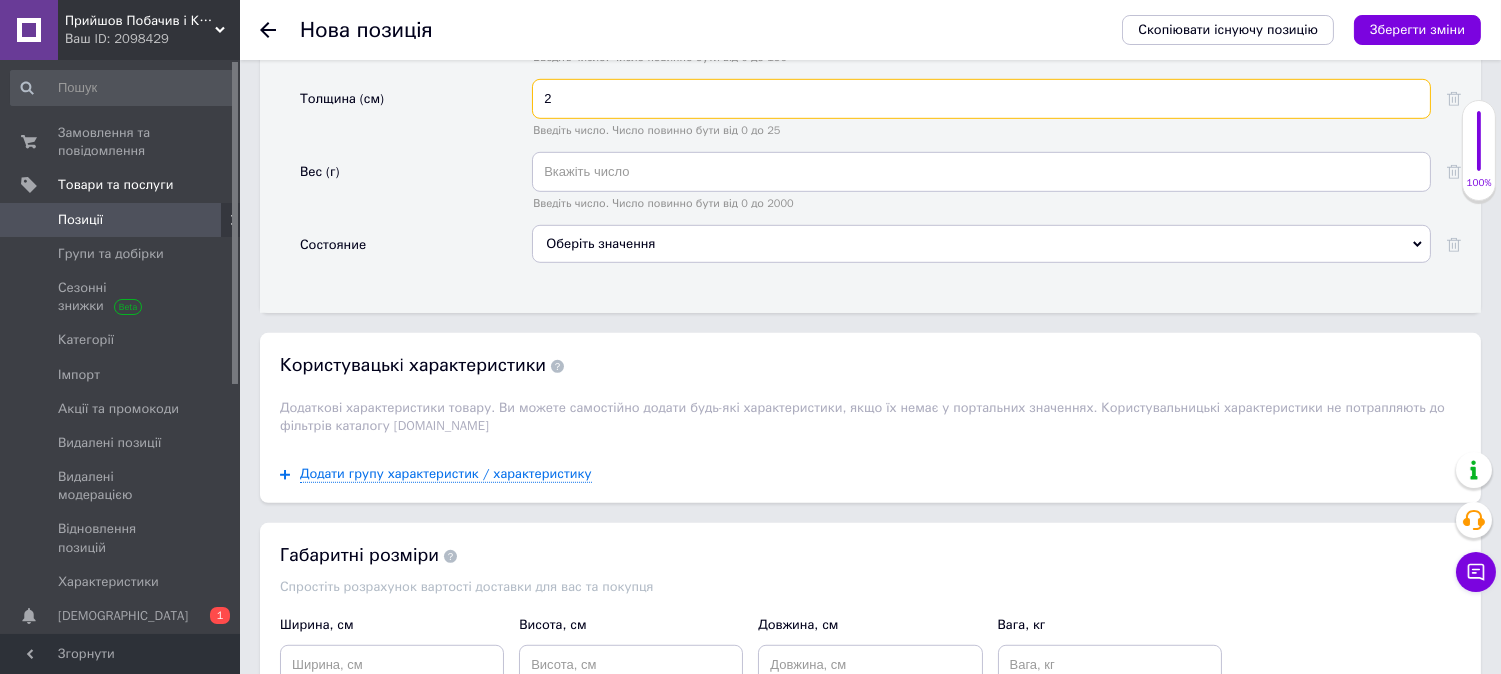 type on "2" 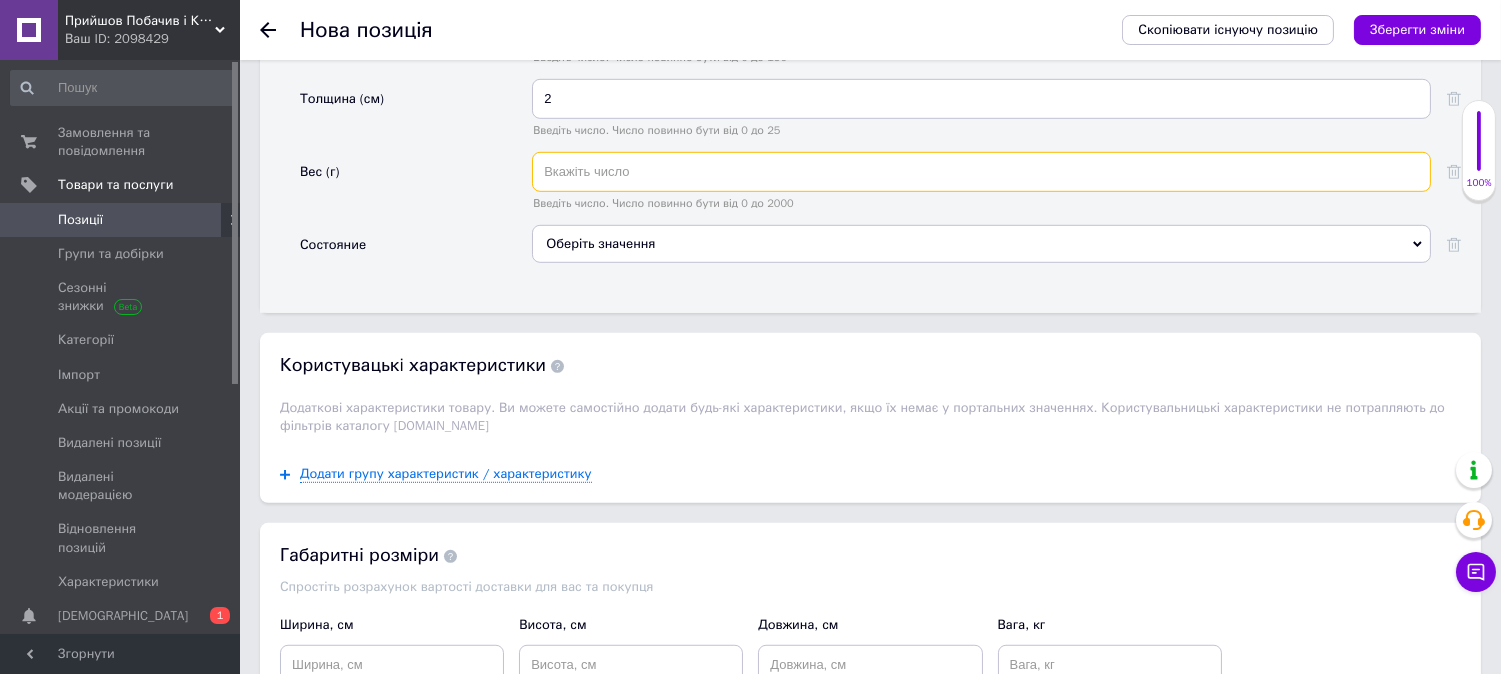 click at bounding box center [981, 172] 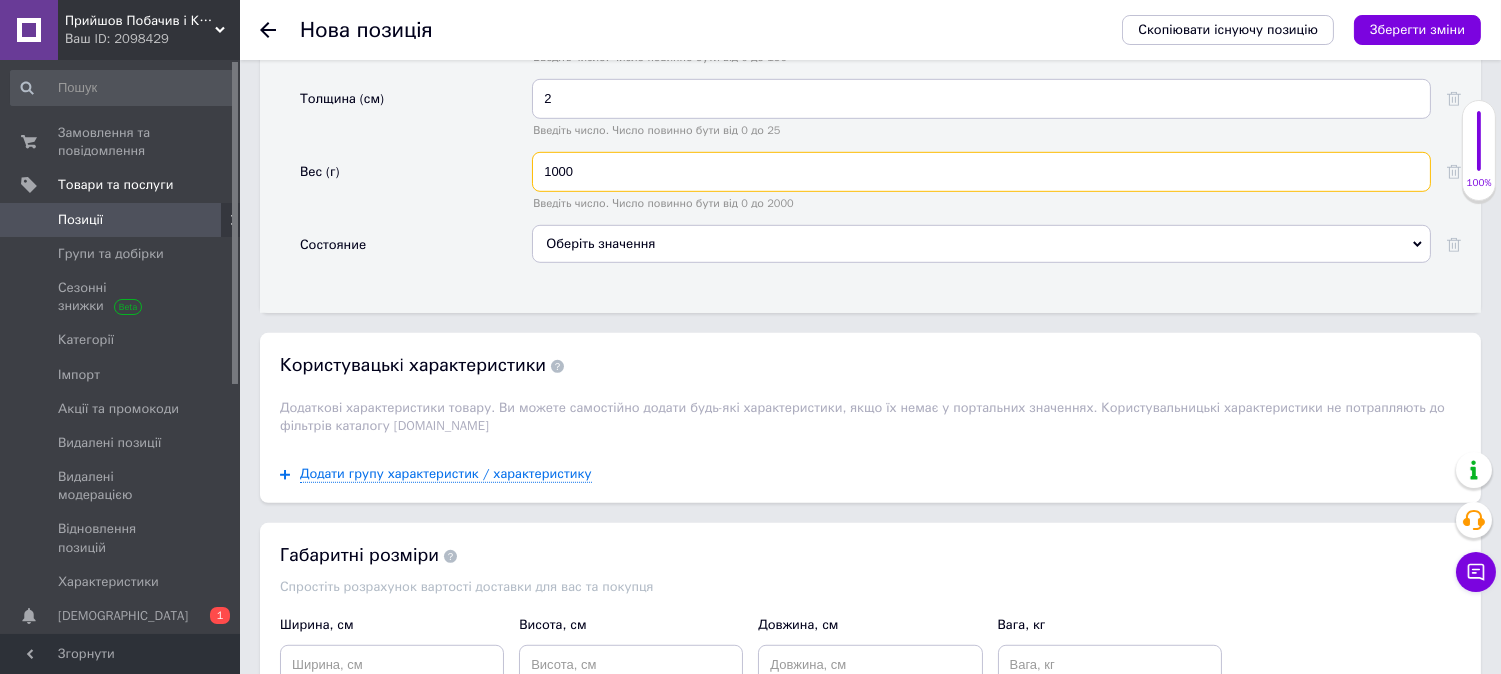 type on "1000" 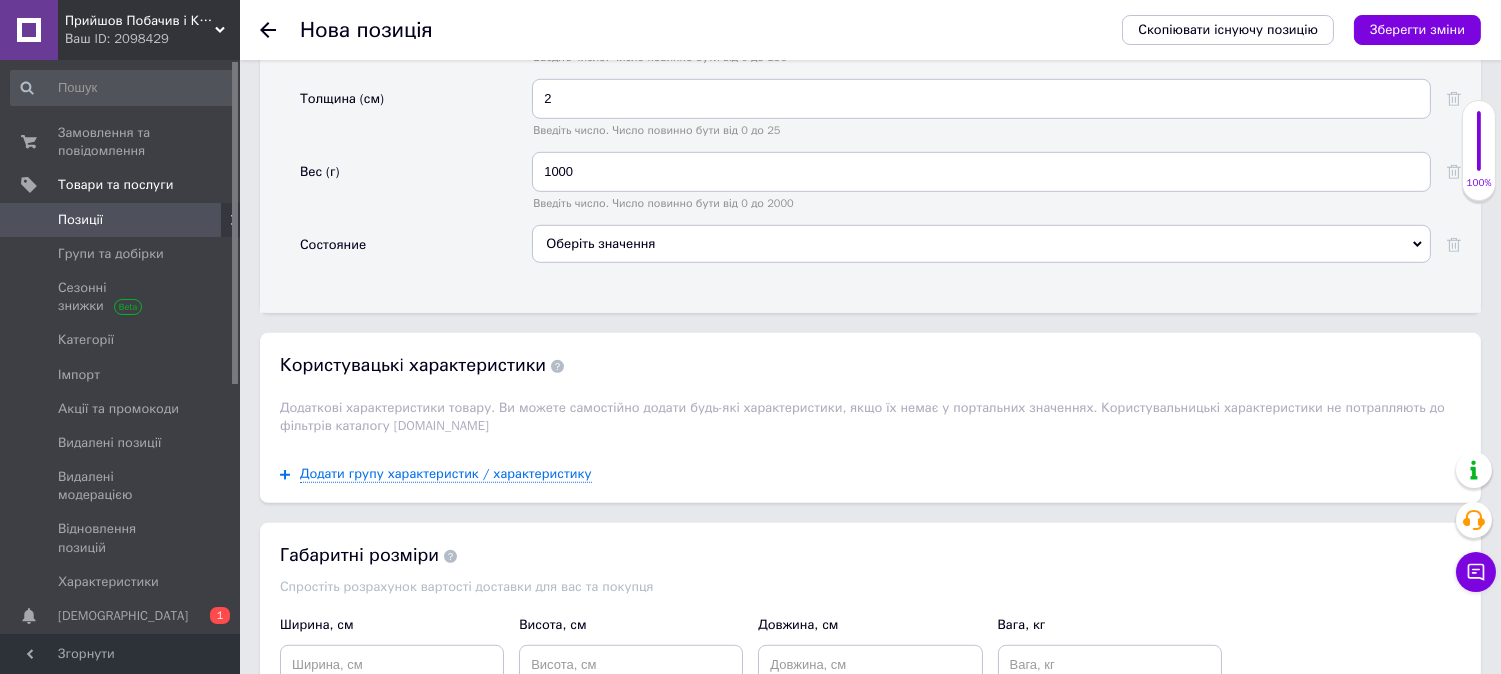 click on "Оберіть значення" at bounding box center (981, 244) 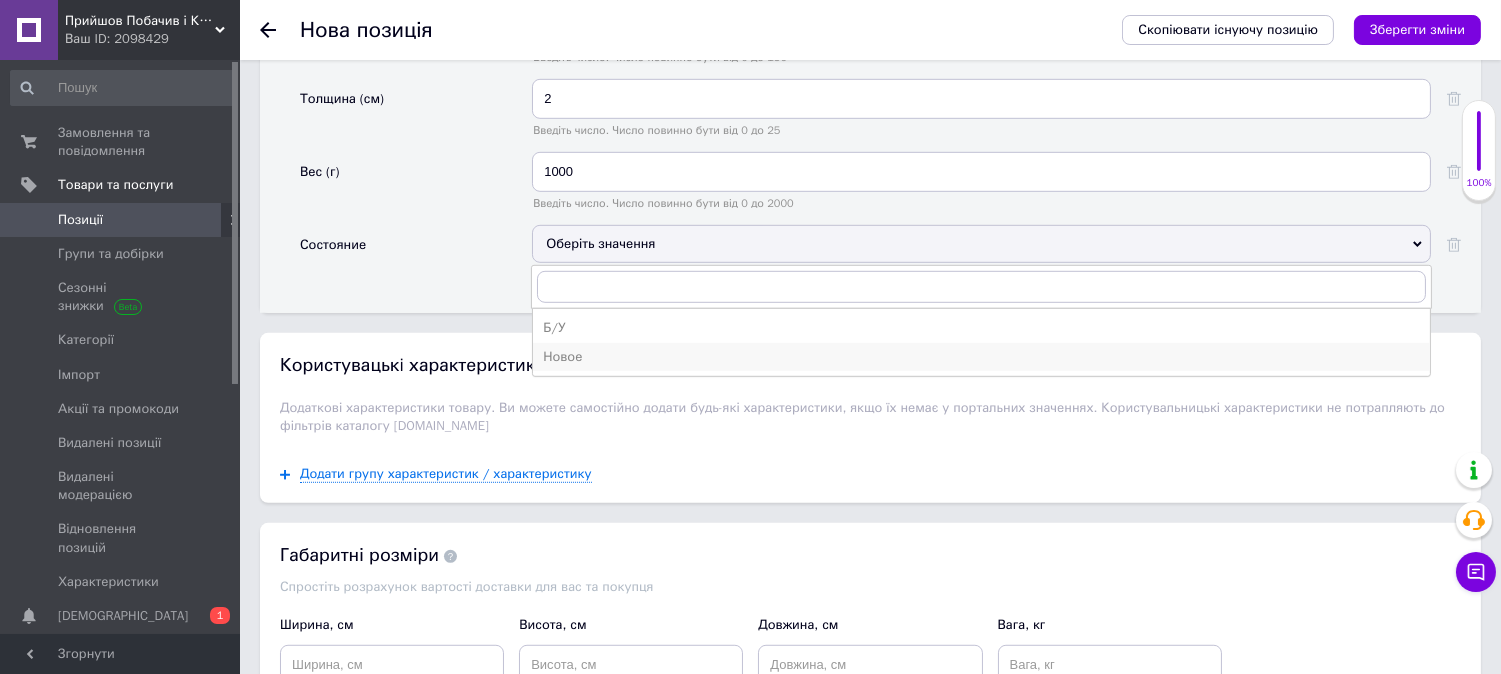 click on "Новое" at bounding box center [981, 357] 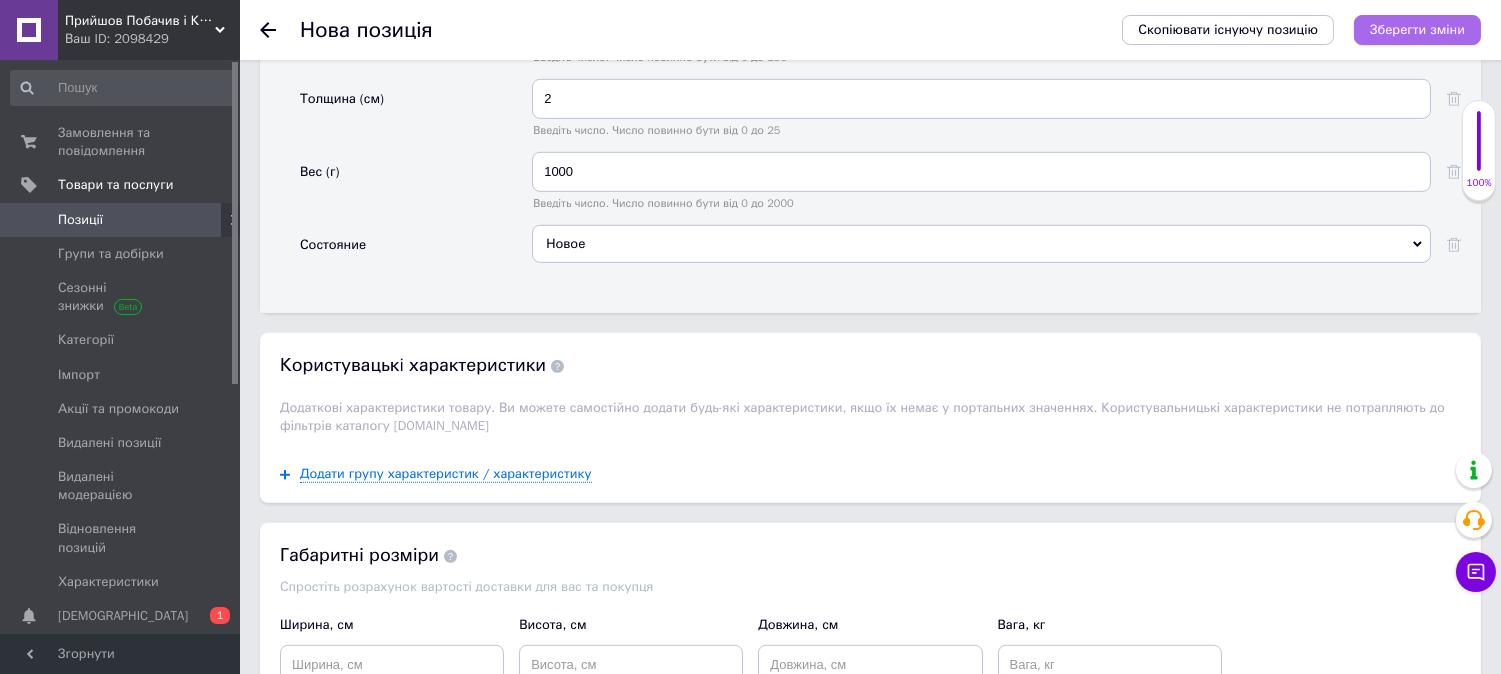 click on "Зберегти зміни" at bounding box center (1417, 29) 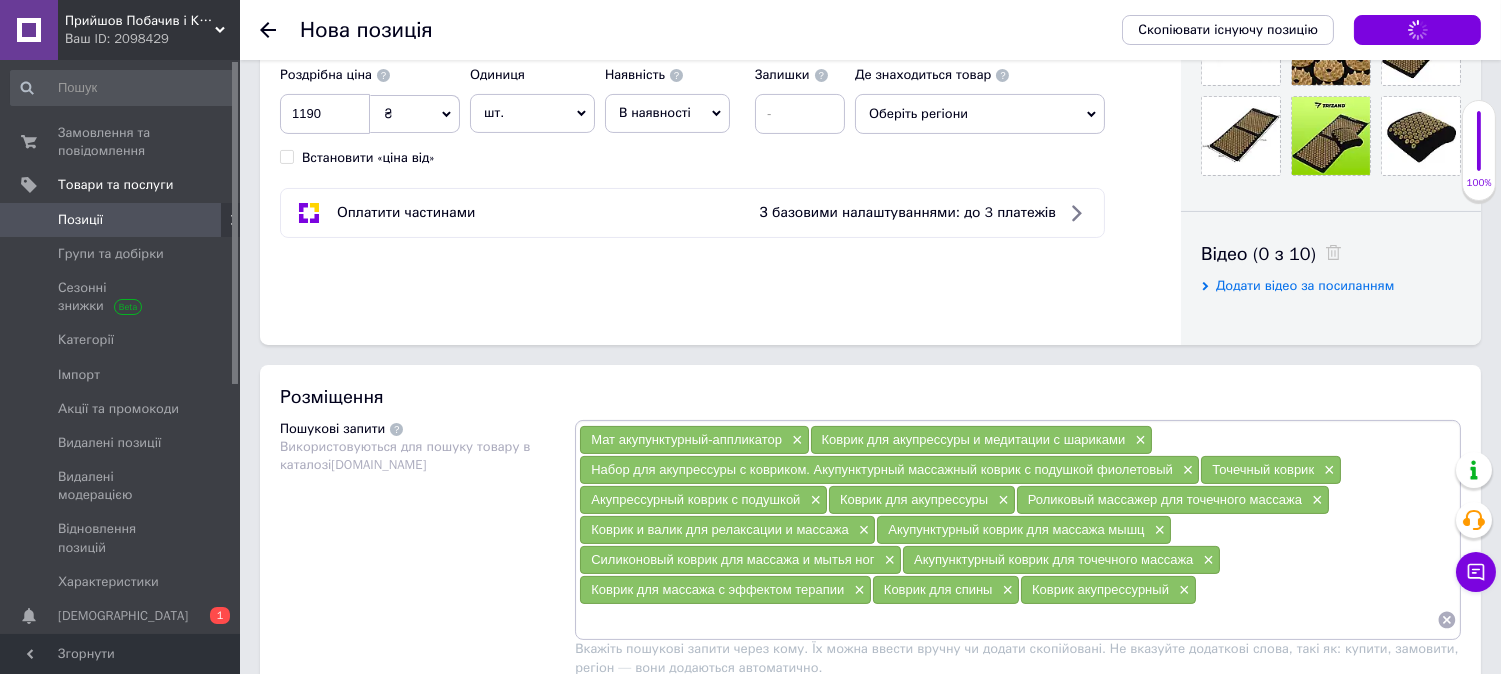 scroll, scrollTop: 777, scrollLeft: 0, axis: vertical 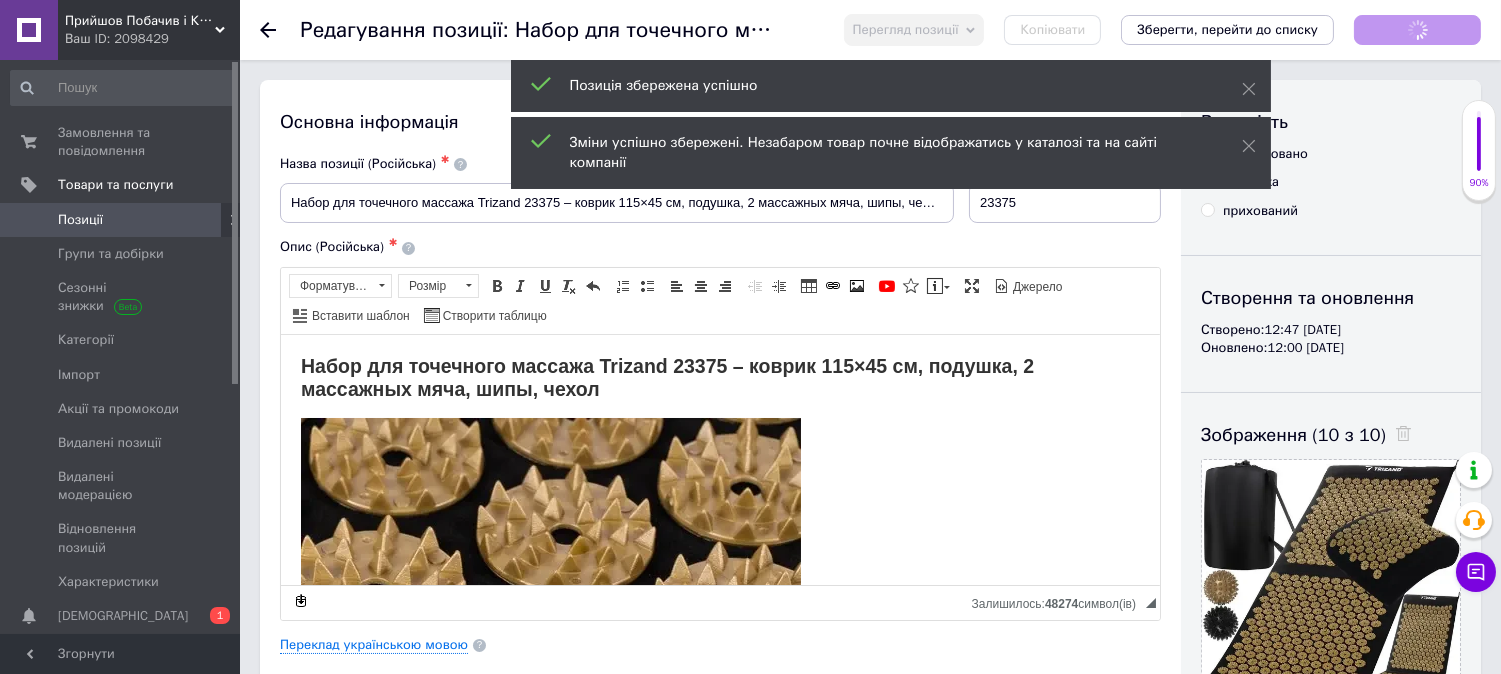 click on "Позиції" at bounding box center [121, 220] 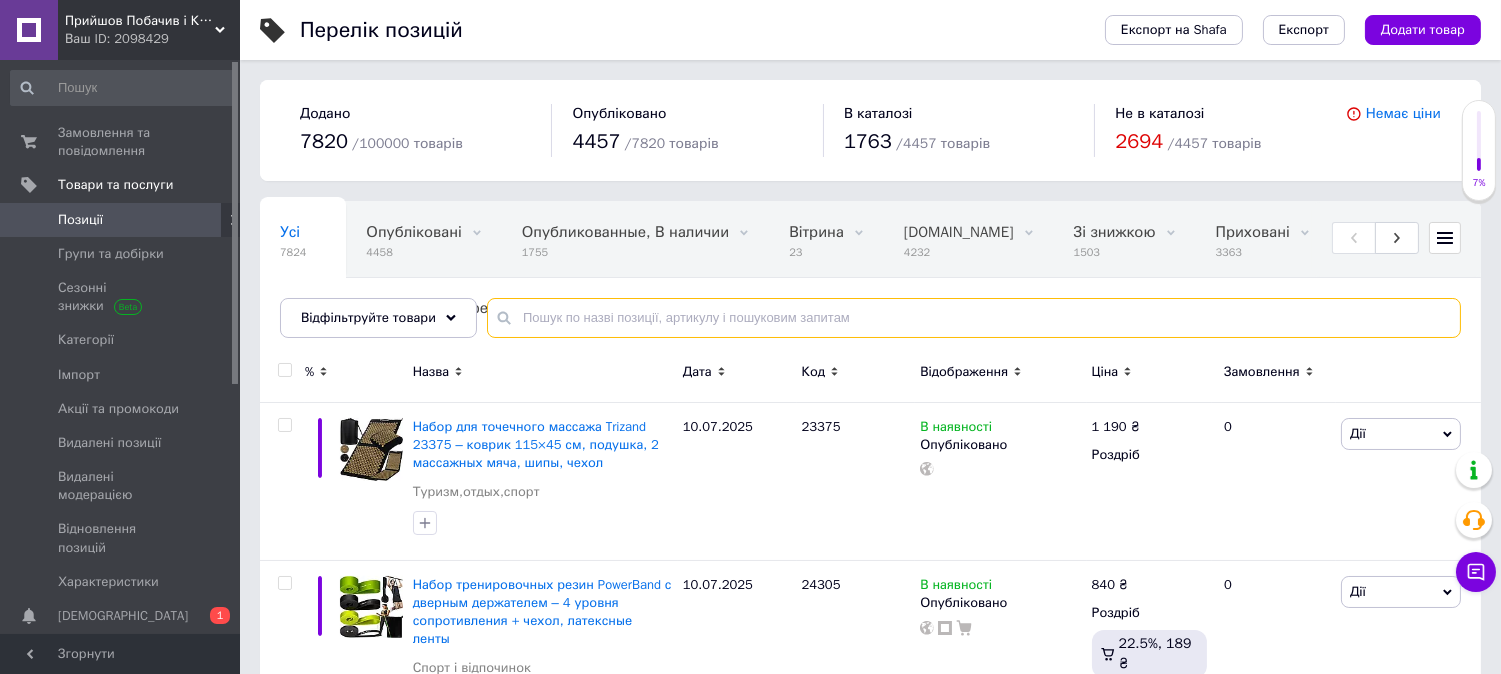 click at bounding box center (974, 318) 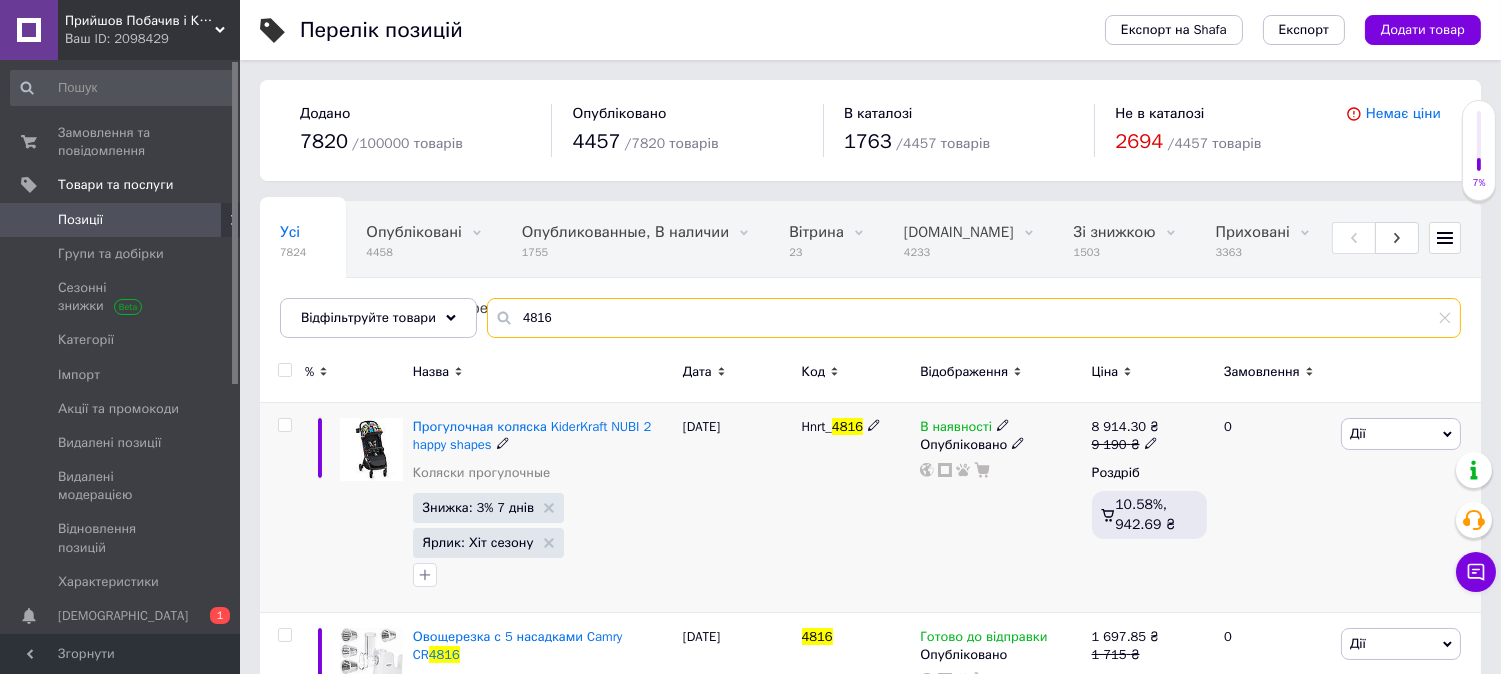 scroll, scrollTop: 146, scrollLeft: 0, axis: vertical 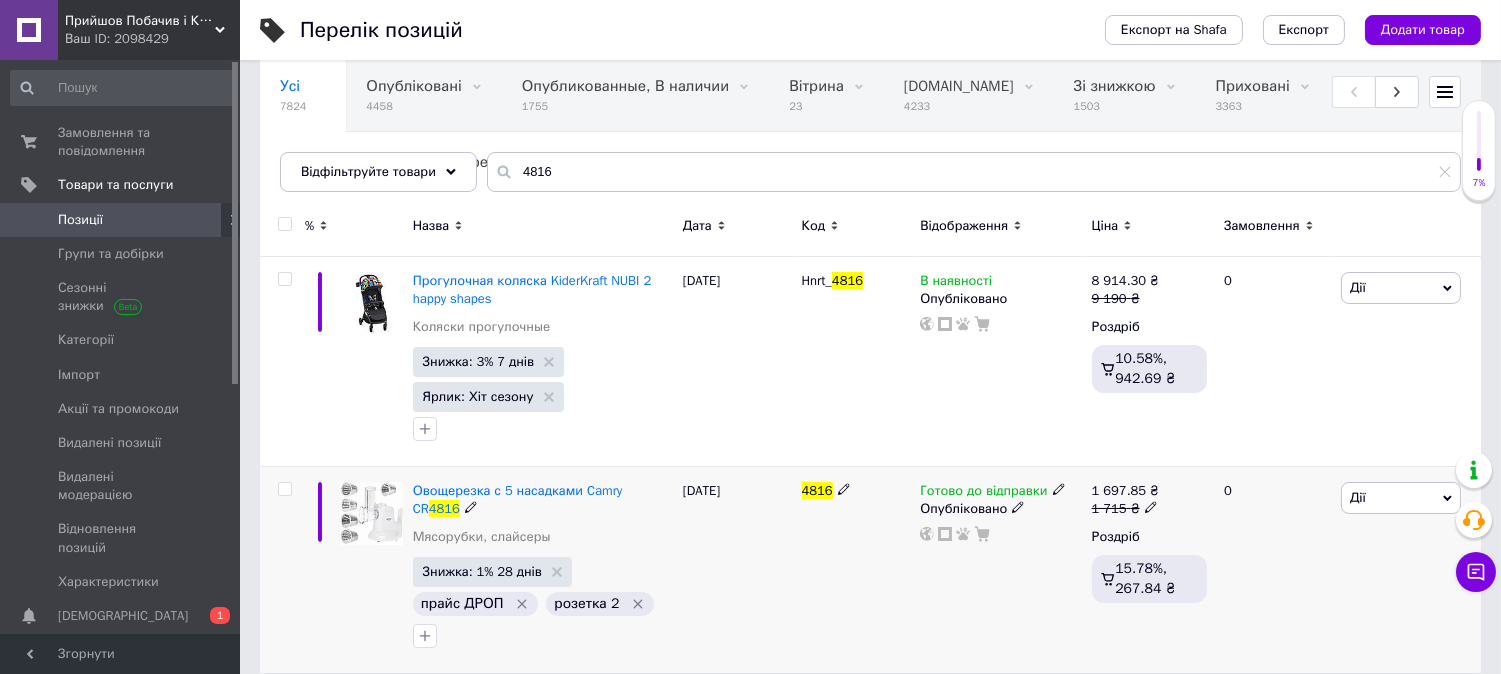 click on "Готово до відправки" at bounding box center (983, 493) 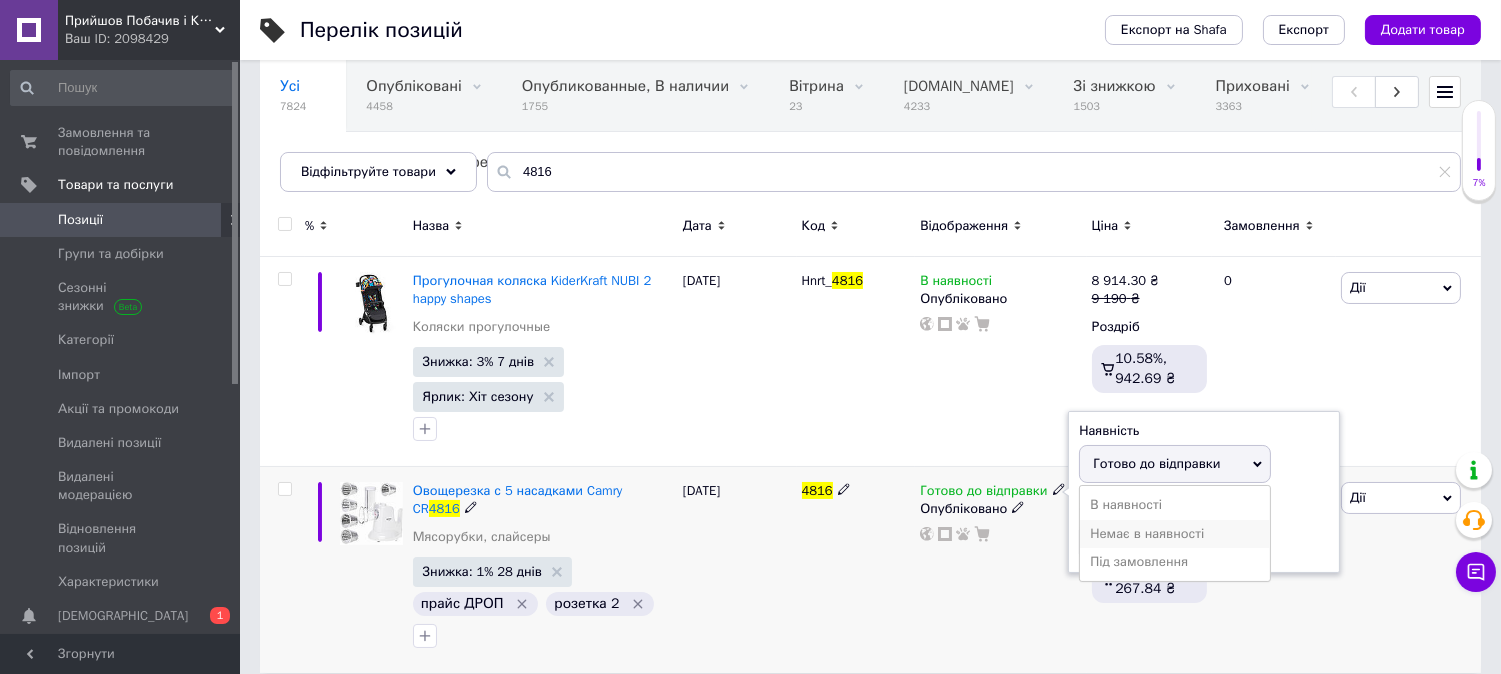 click on "Немає в наявності" at bounding box center [1175, 534] 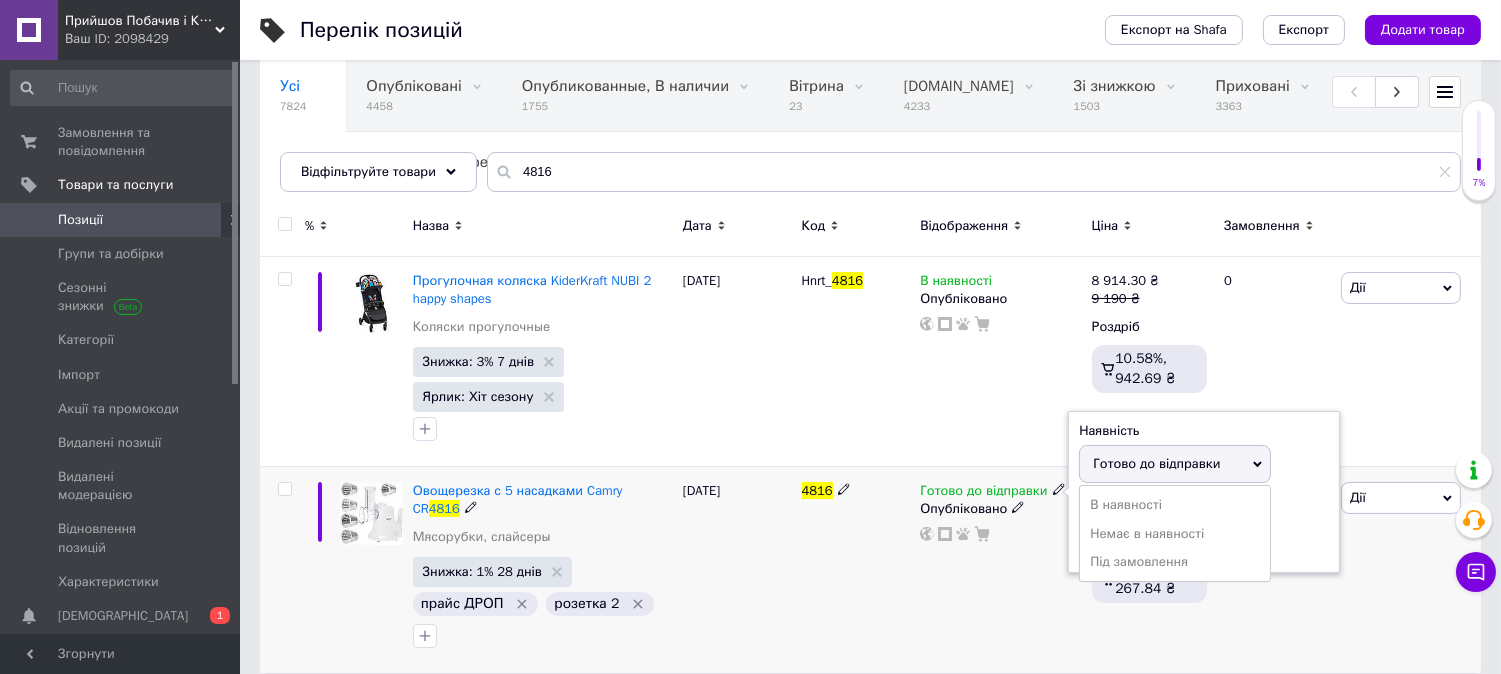 click on "Готово до відправки Наявність Готово до відправки В наявності Немає в наявності Під замовлення Залишки шт. Опубліковано" at bounding box center (1000, 570) 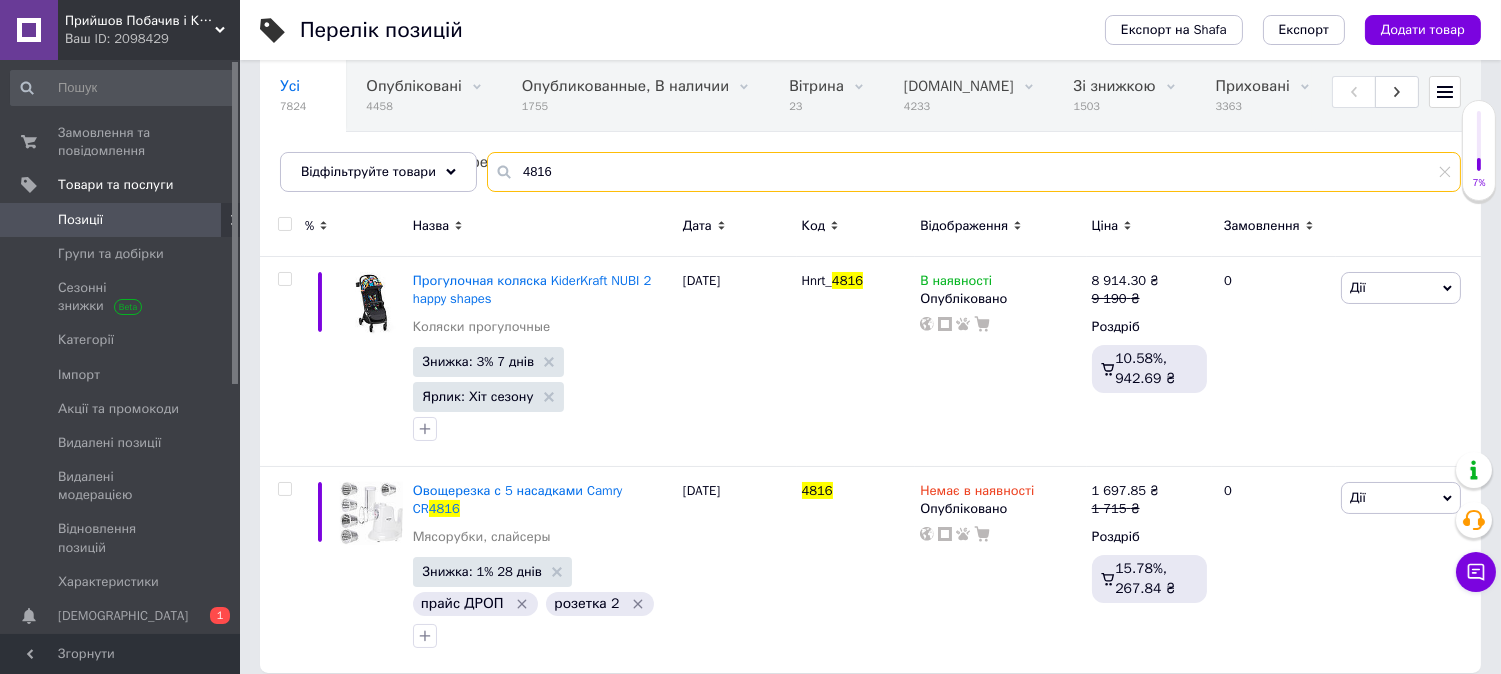 click on "4816" at bounding box center (974, 172) 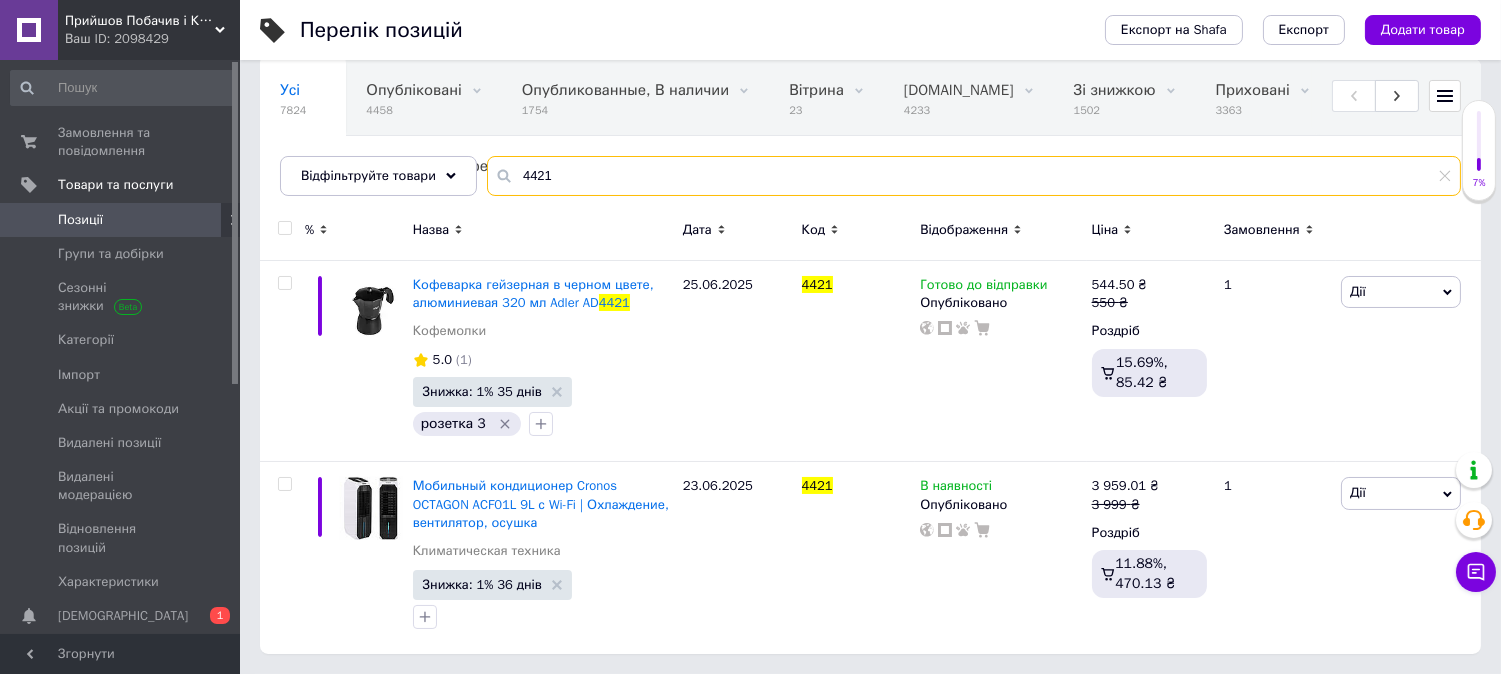 scroll, scrollTop: 142, scrollLeft: 0, axis: vertical 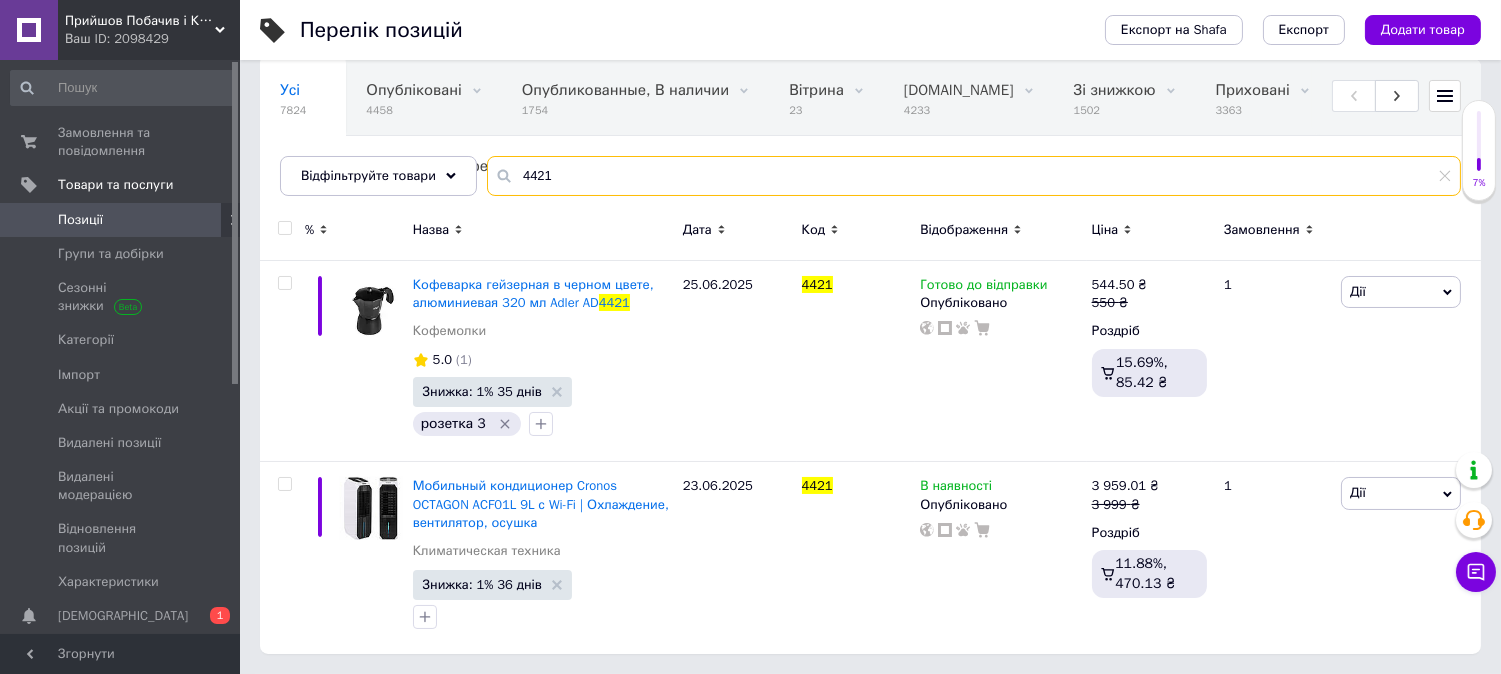 click on "4421" at bounding box center [974, 176] 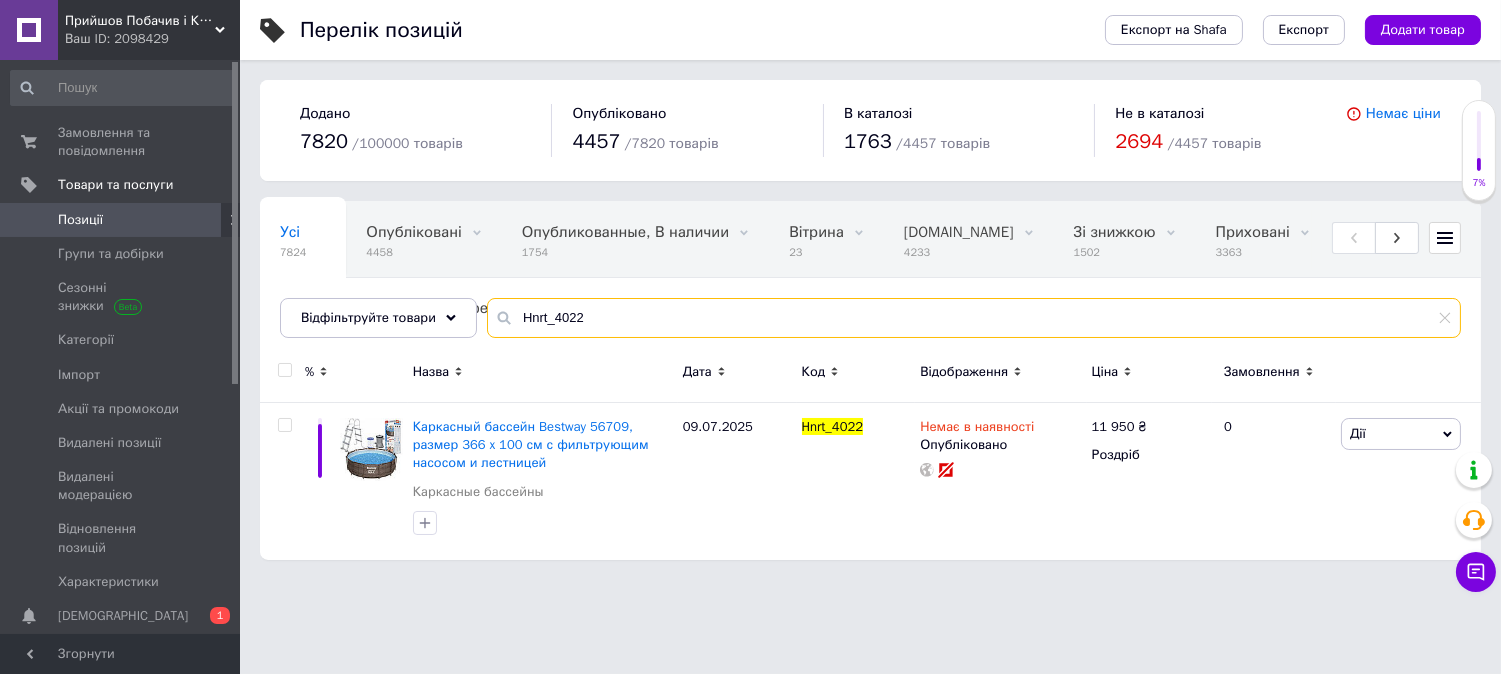 scroll, scrollTop: 0, scrollLeft: 0, axis: both 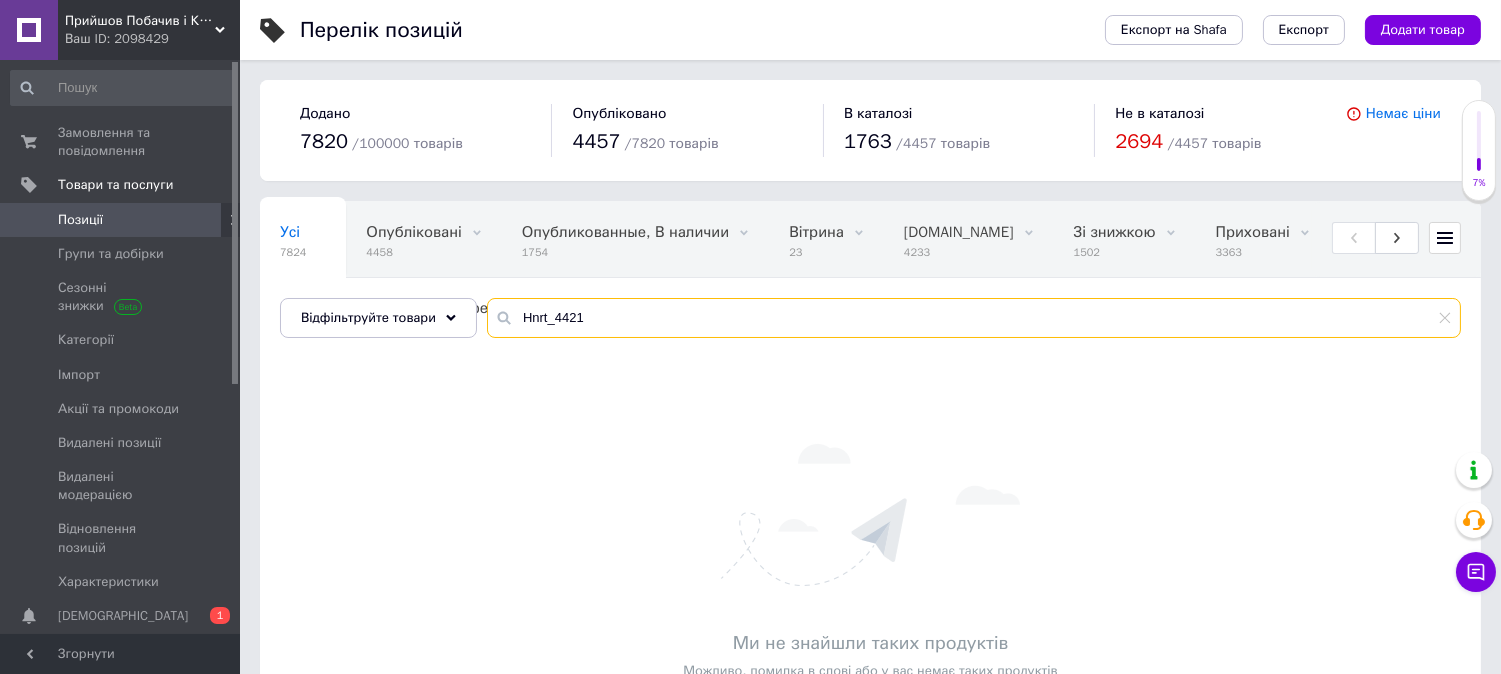 drag, startPoint x: 513, startPoint y: 322, endPoint x: 608, endPoint y: 322, distance: 95 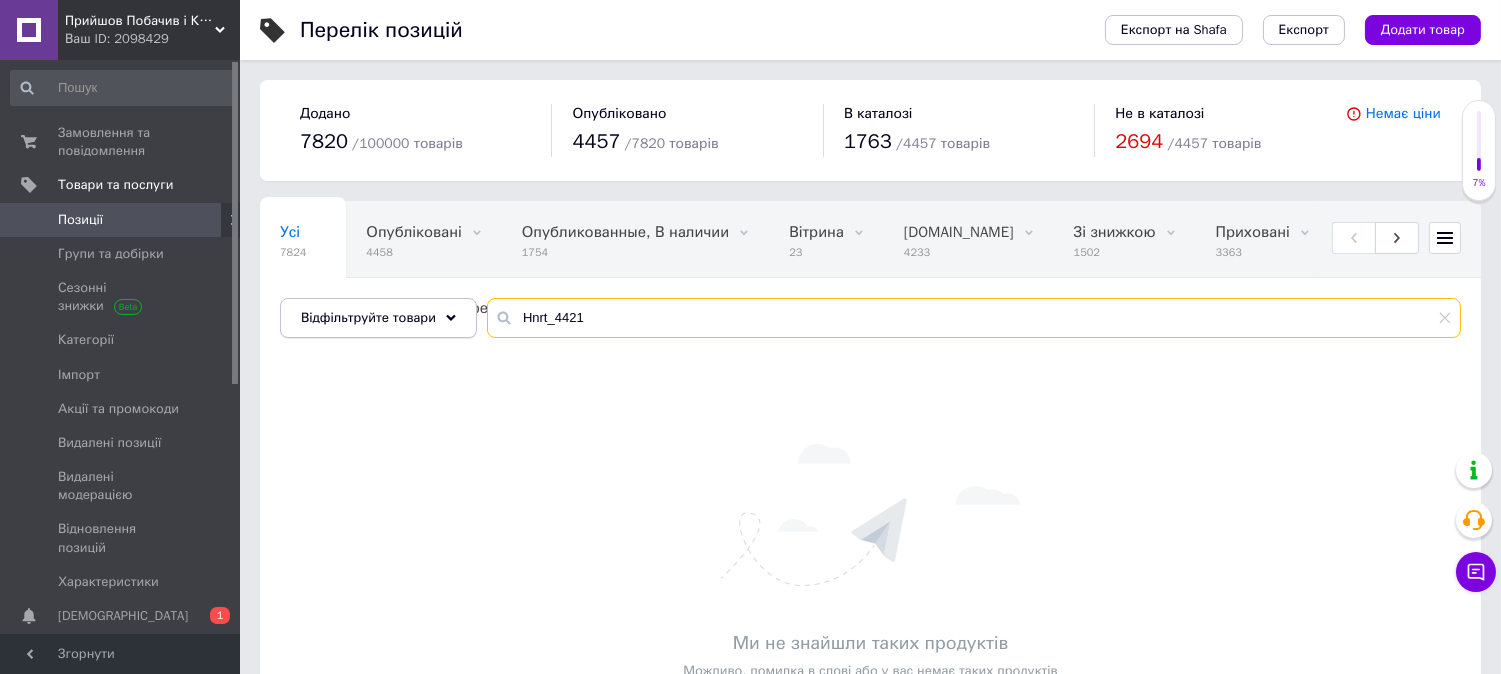 drag, startPoint x: 550, startPoint y: 316, endPoint x: 442, endPoint y: 318, distance: 108.01852 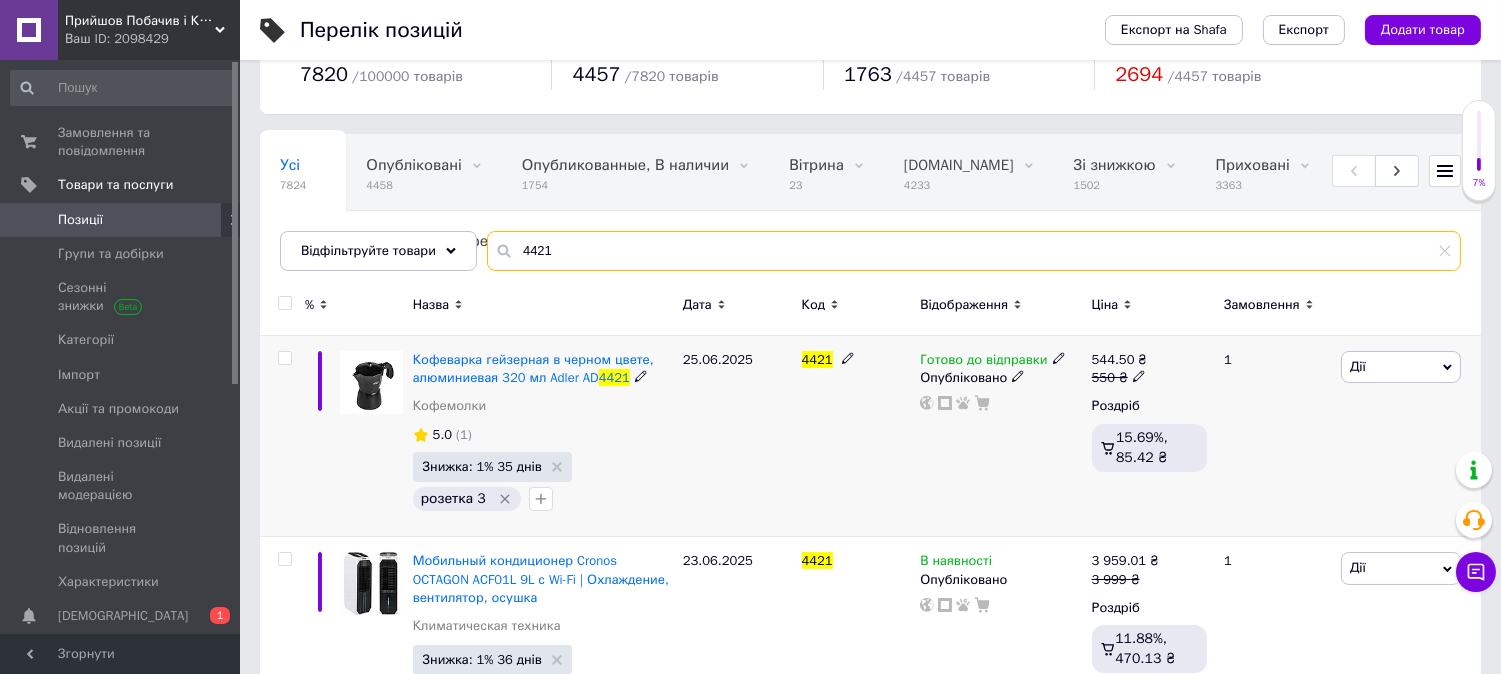 scroll, scrollTop: 142, scrollLeft: 0, axis: vertical 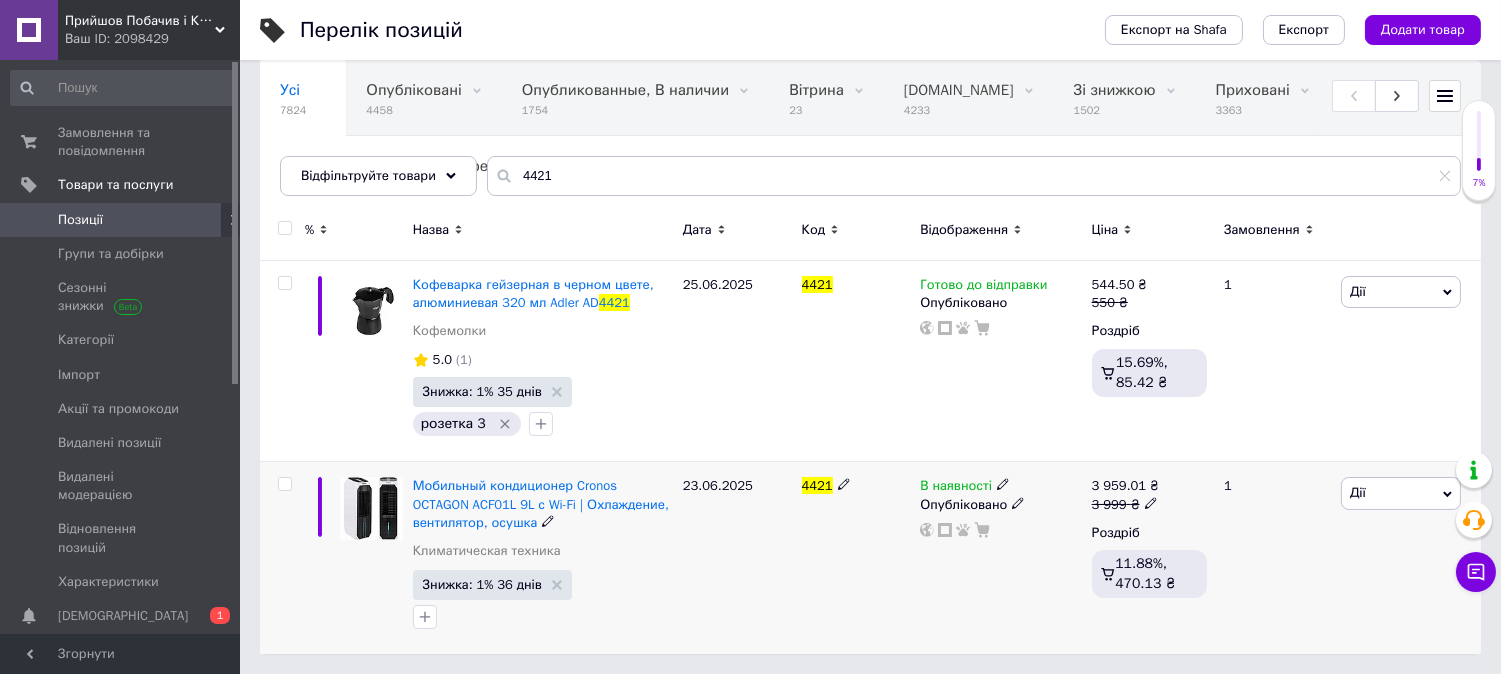 click on "4421" at bounding box center (856, 486) 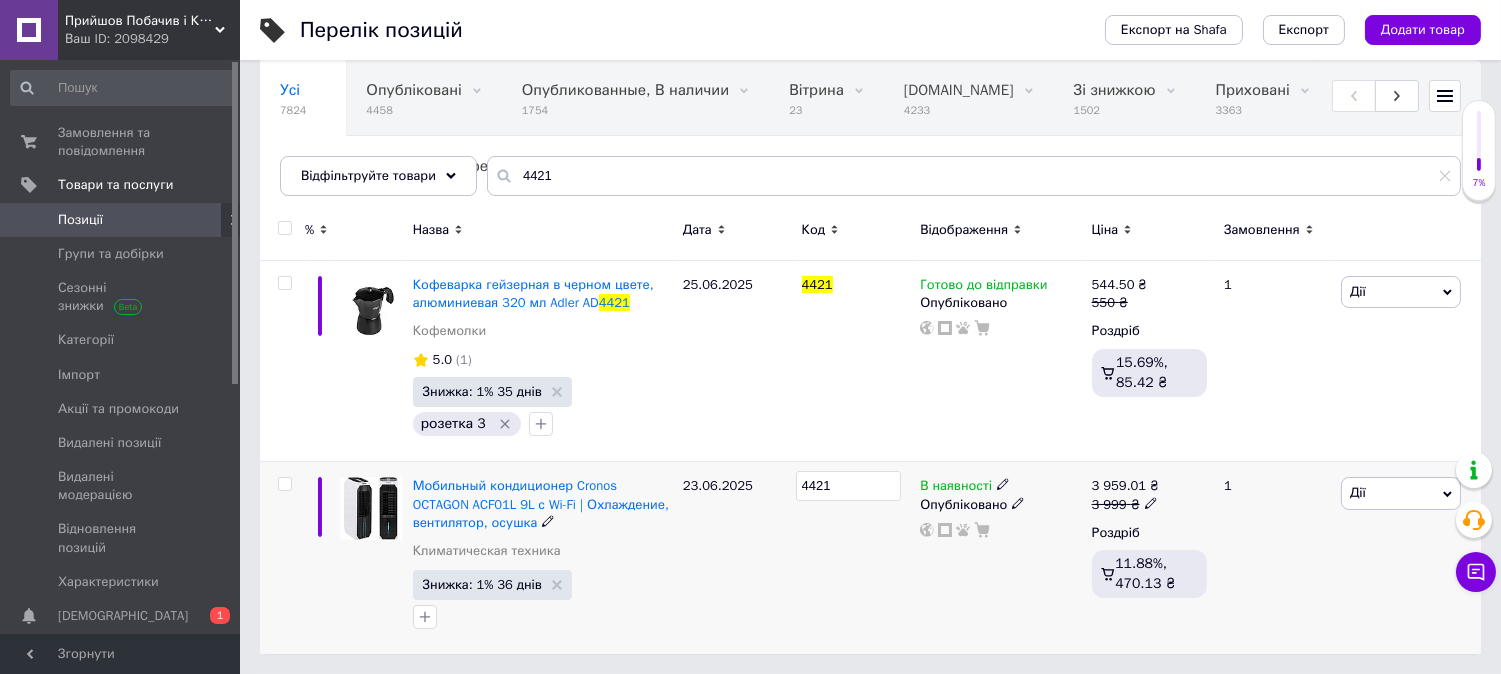 click on "4421" at bounding box center (849, 486) 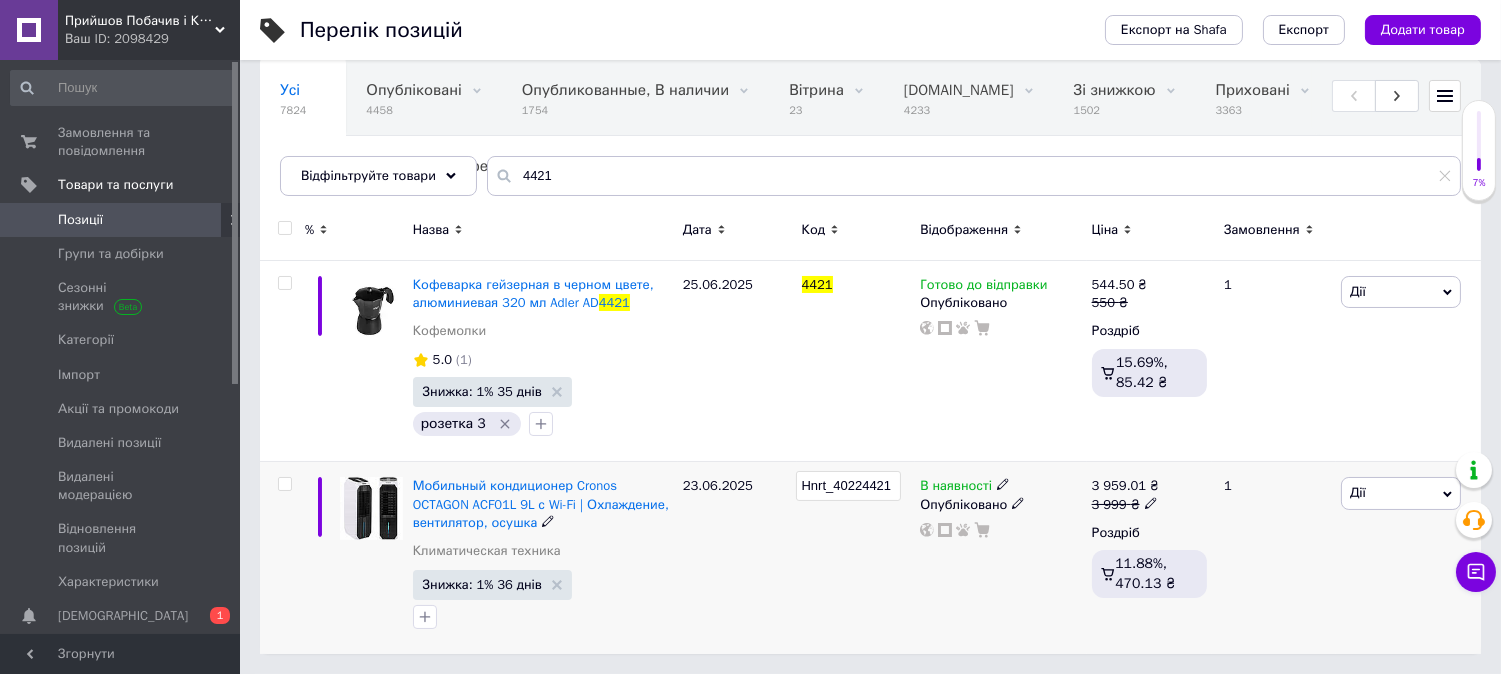 drag, startPoint x: 862, startPoint y: 490, endPoint x: 832, endPoint y: 491, distance: 30.016663 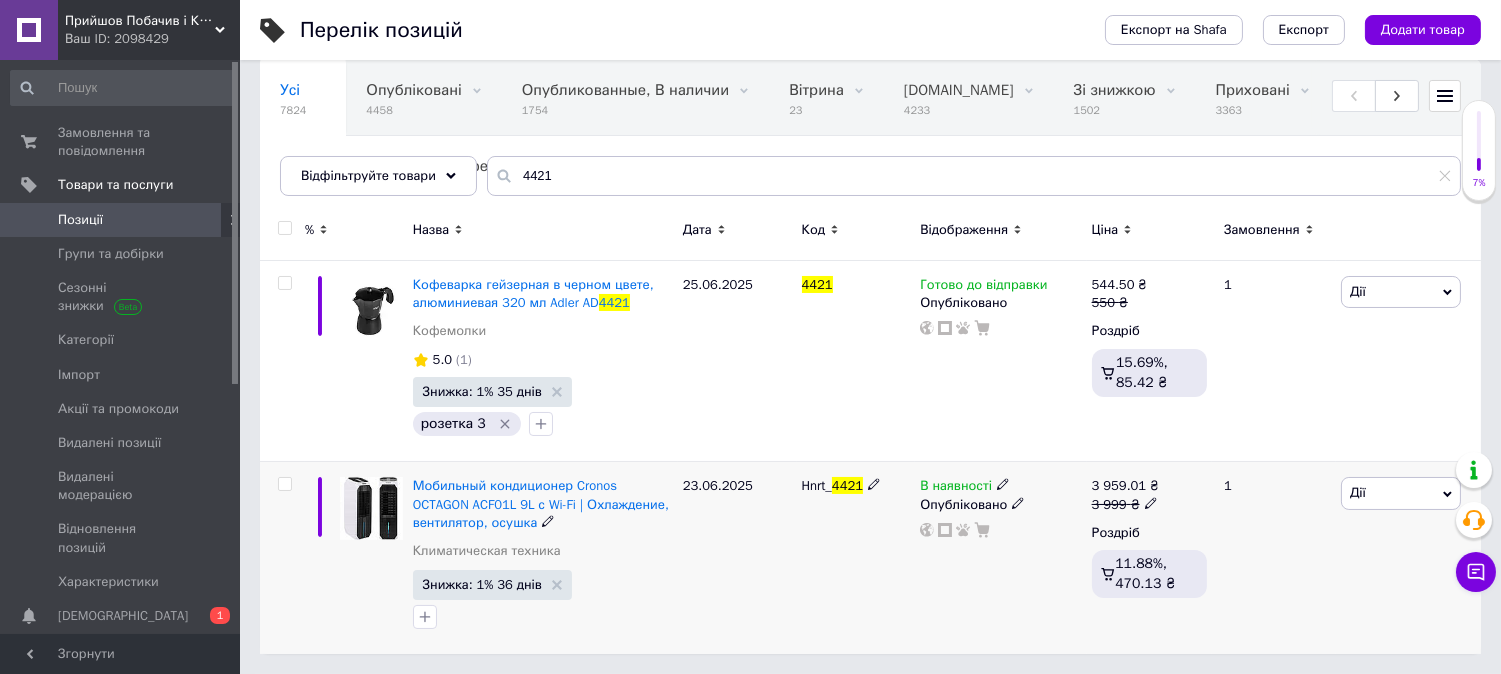 click on "Hnrt_" at bounding box center [817, 485] 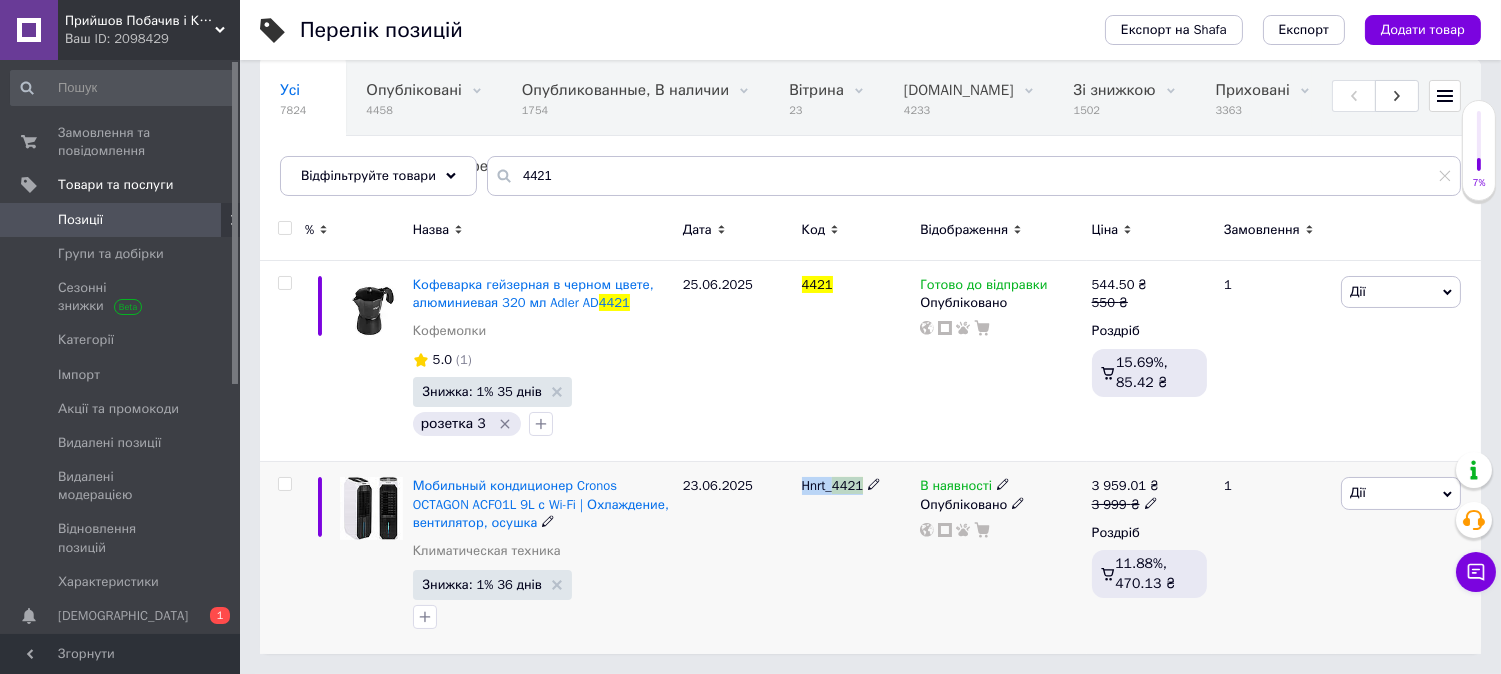 click on "Hnrt_" at bounding box center [817, 485] 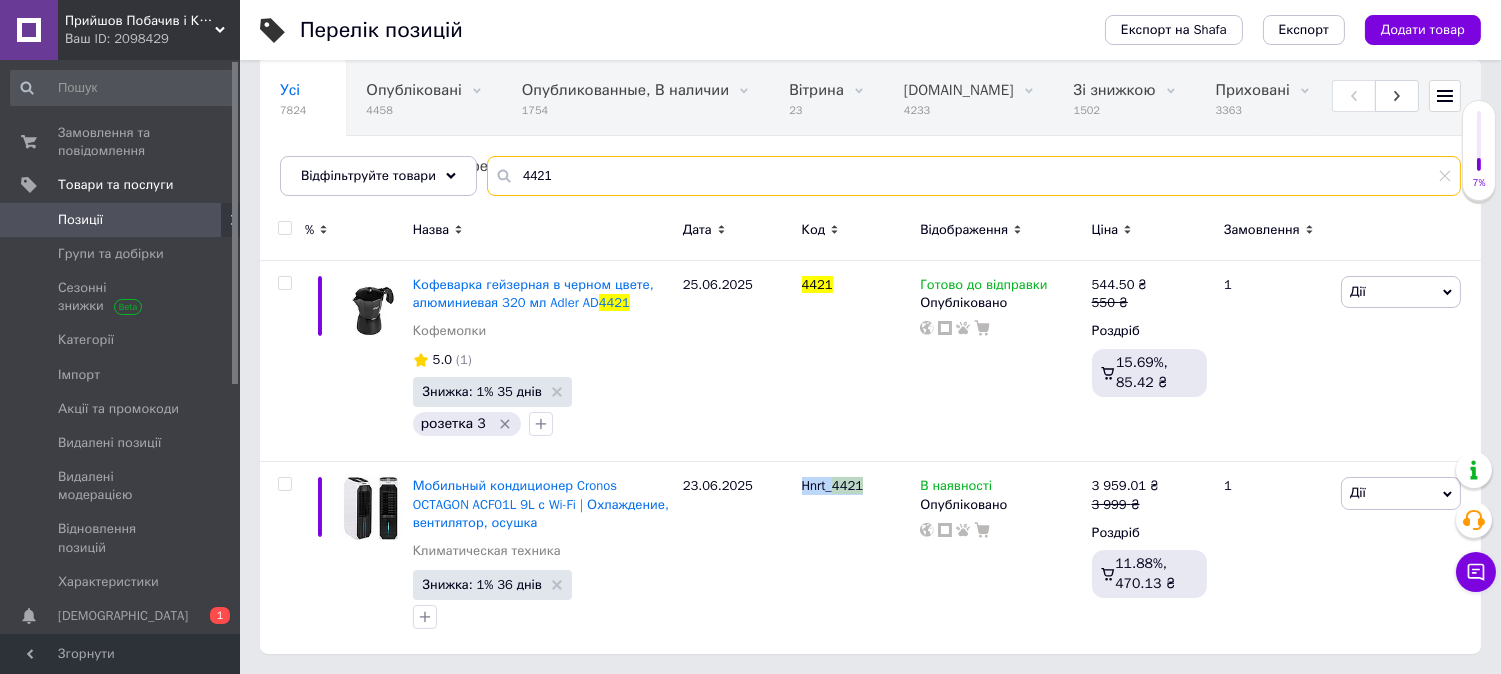 click on "4421" at bounding box center (974, 176) 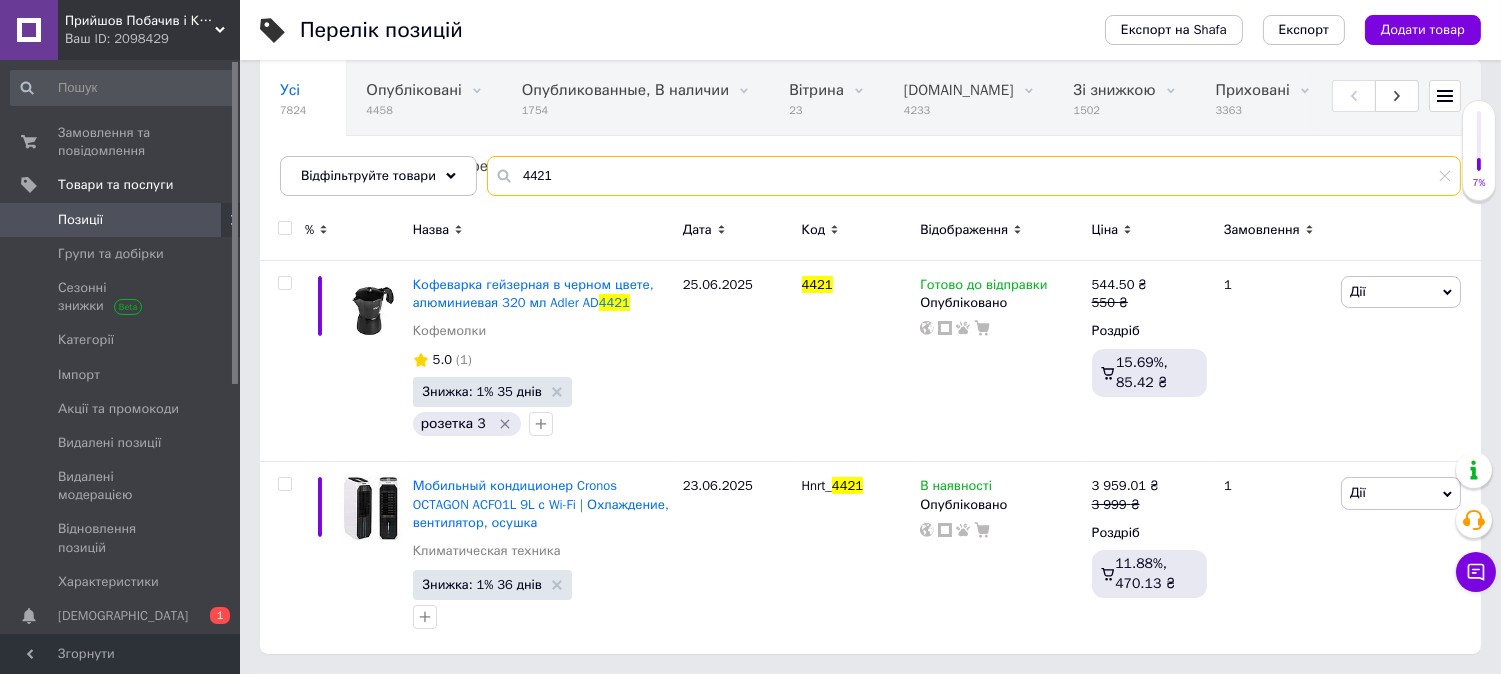 click on "4421" at bounding box center (974, 176) 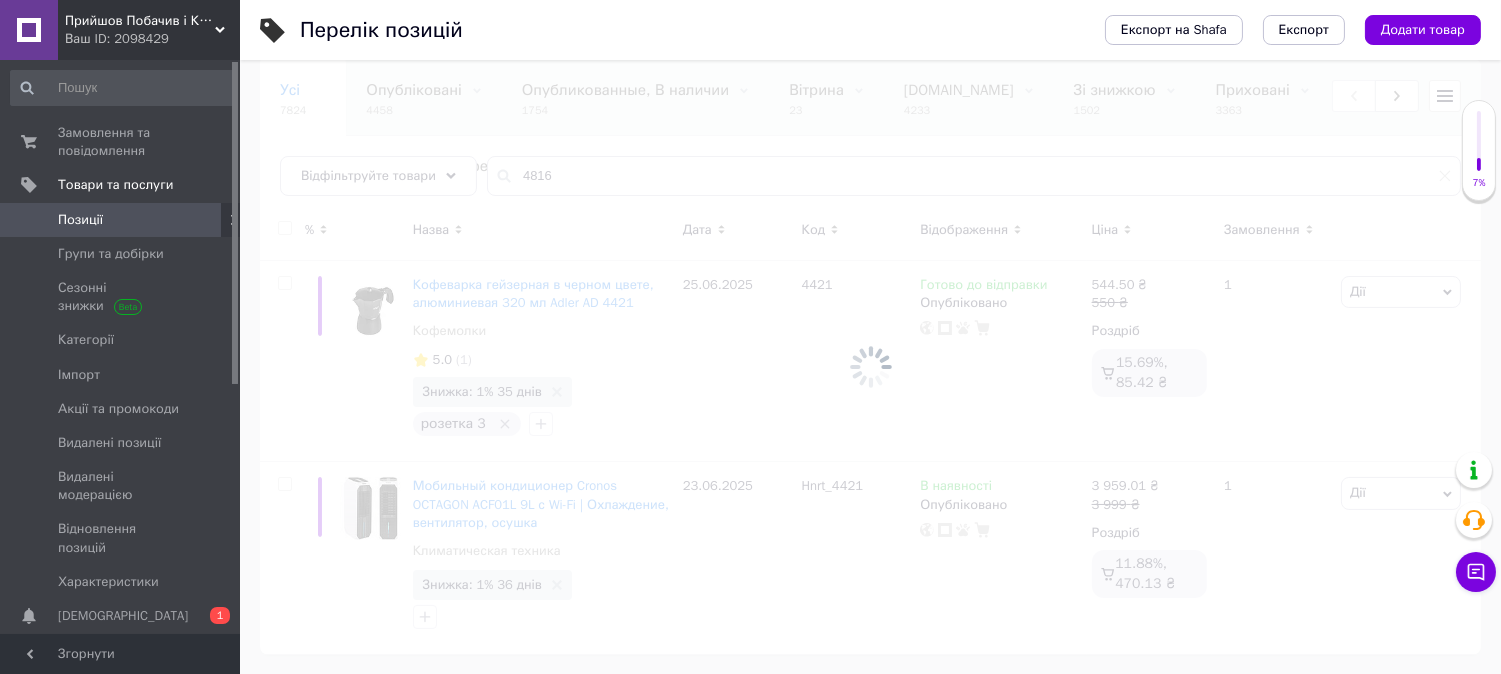 click at bounding box center [870, 367] 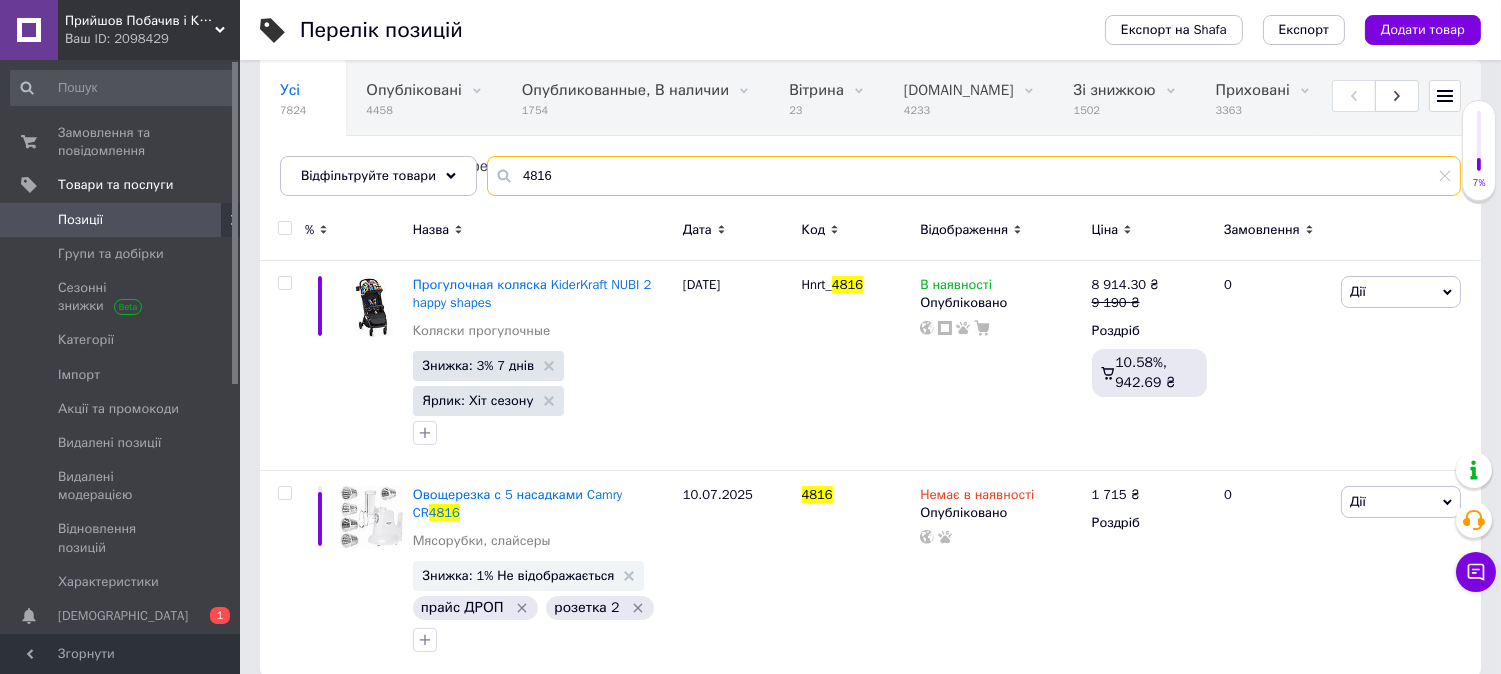click on "4816" at bounding box center (974, 176) 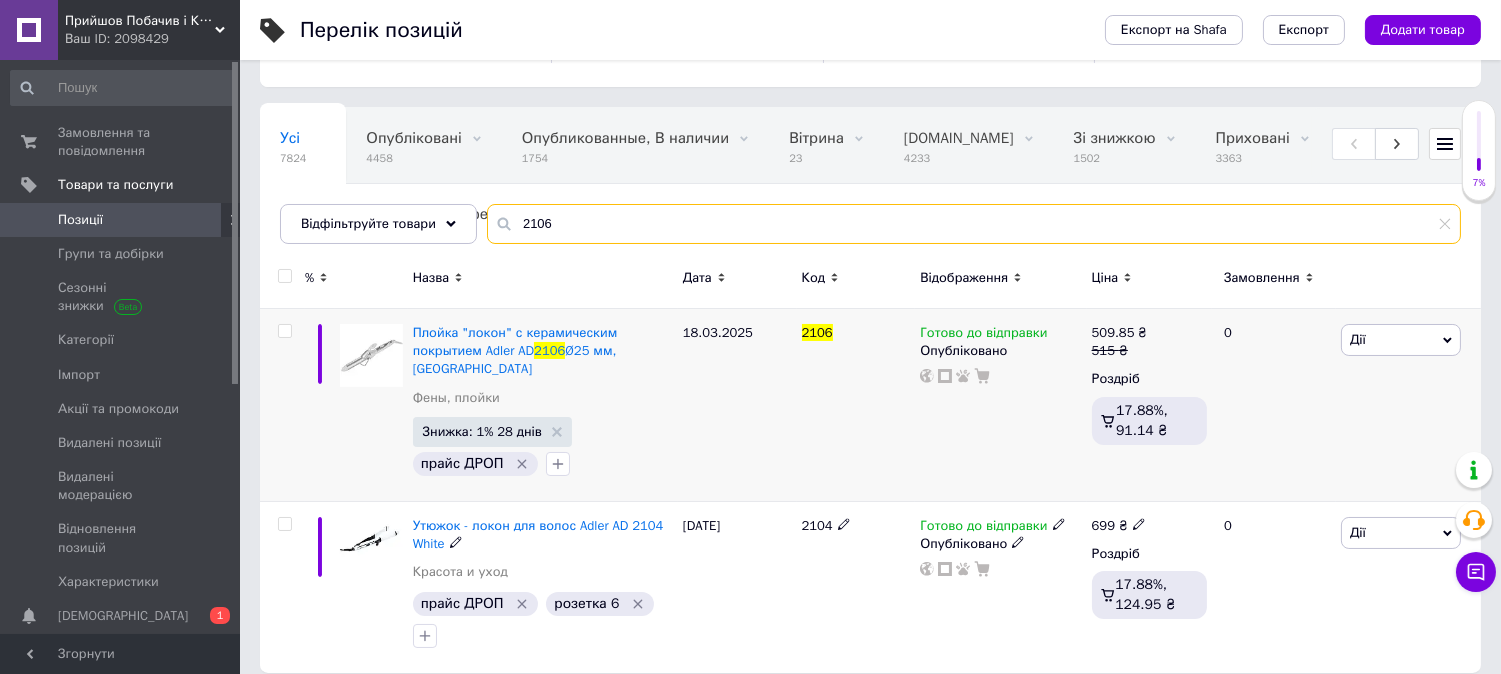 scroll, scrollTop: 112, scrollLeft: 0, axis: vertical 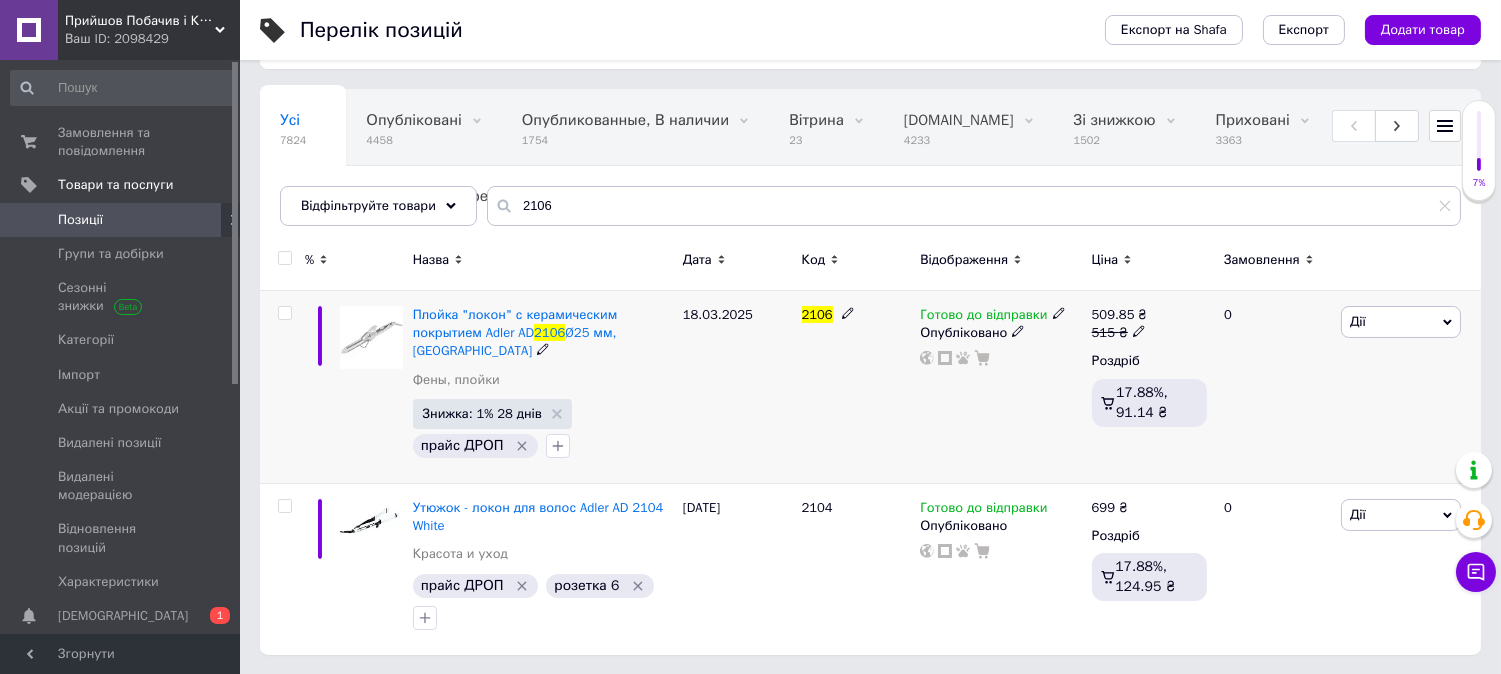 click on "Готово до відправки" at bounding box center [983, 317] 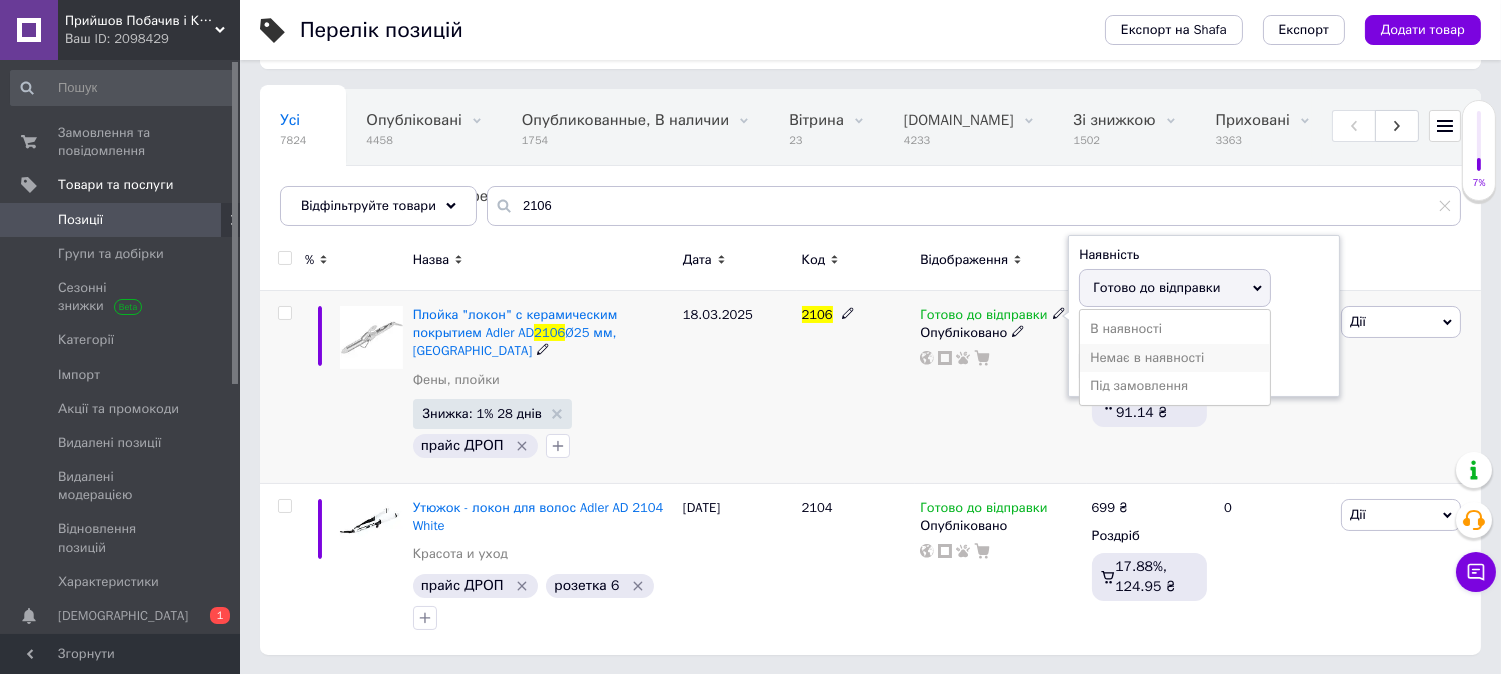click on "Немає в наявності" at bounding box center [1175, 358] 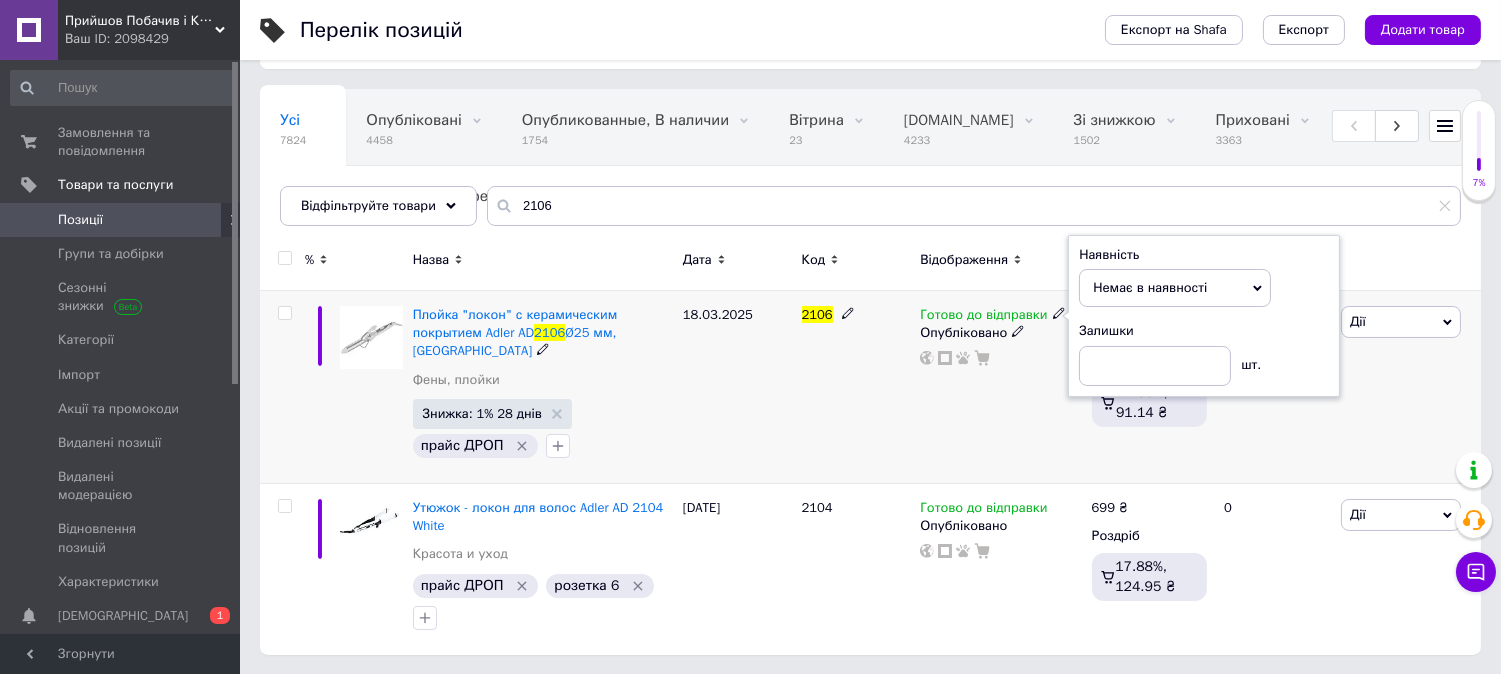 click on "Готово до відправки Наявність Немає в наявності В наявності Під замовлення Готово до відправки Залишки шт. Опубліковано" at bounding box center (1000, 387) 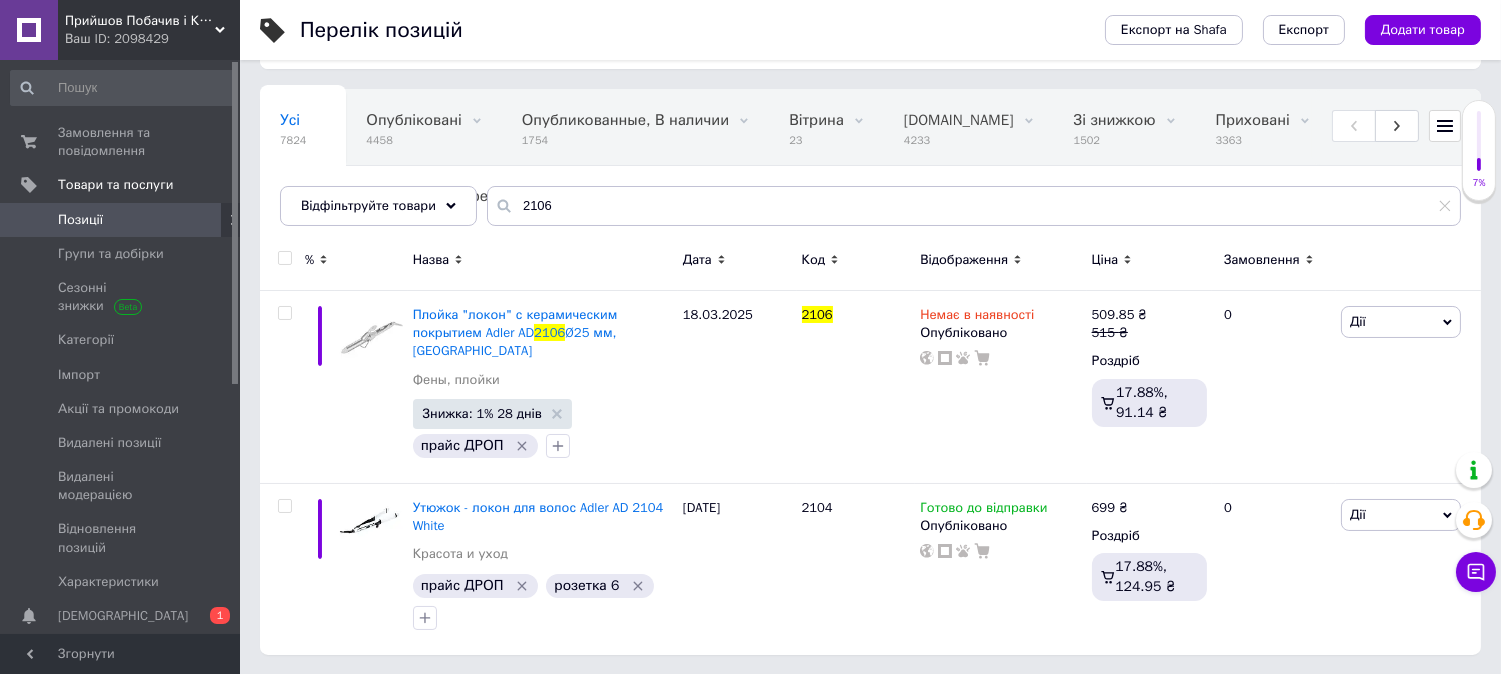 scroll, scrollTop: 94, scrollLeft: 0, axis: vertical 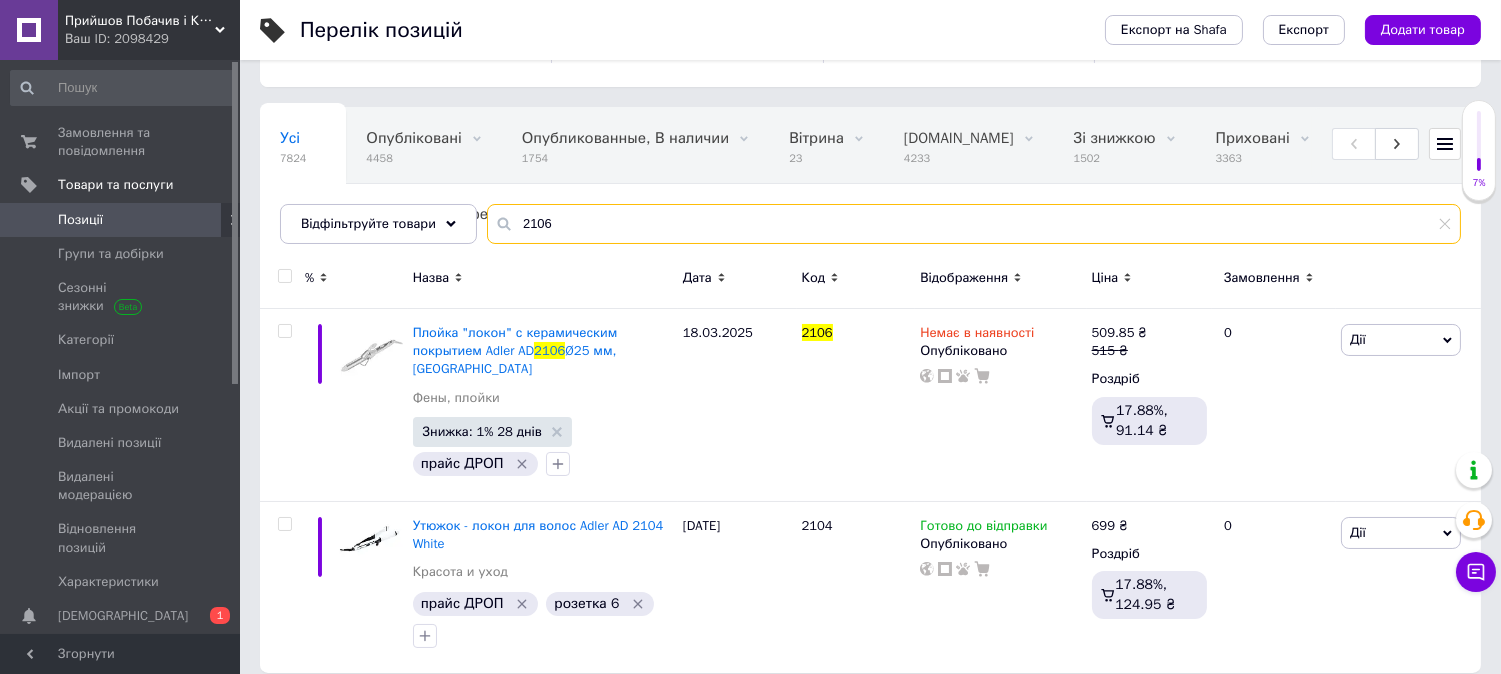 click on "2106" at bounding box center [974, 224] 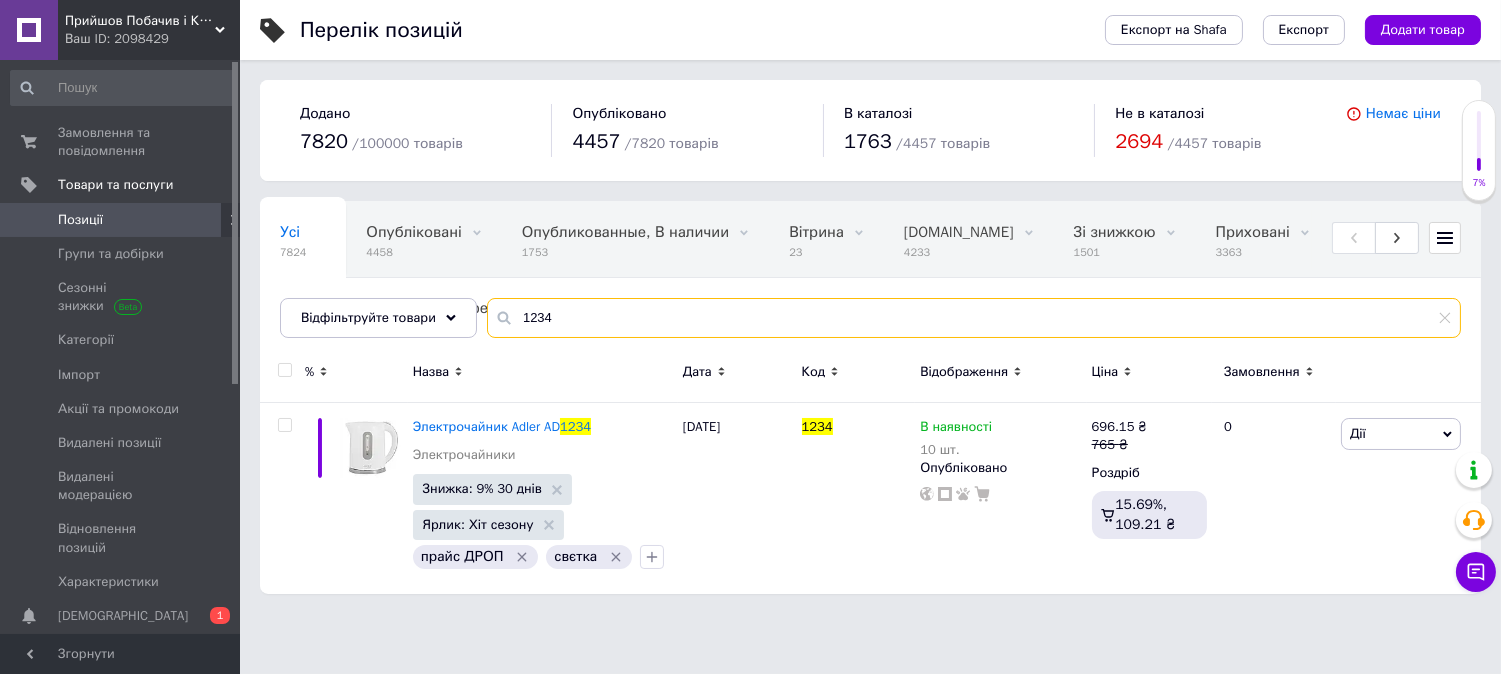 scroll, scrollTop: 0, scrollLeft: 0, axis: both 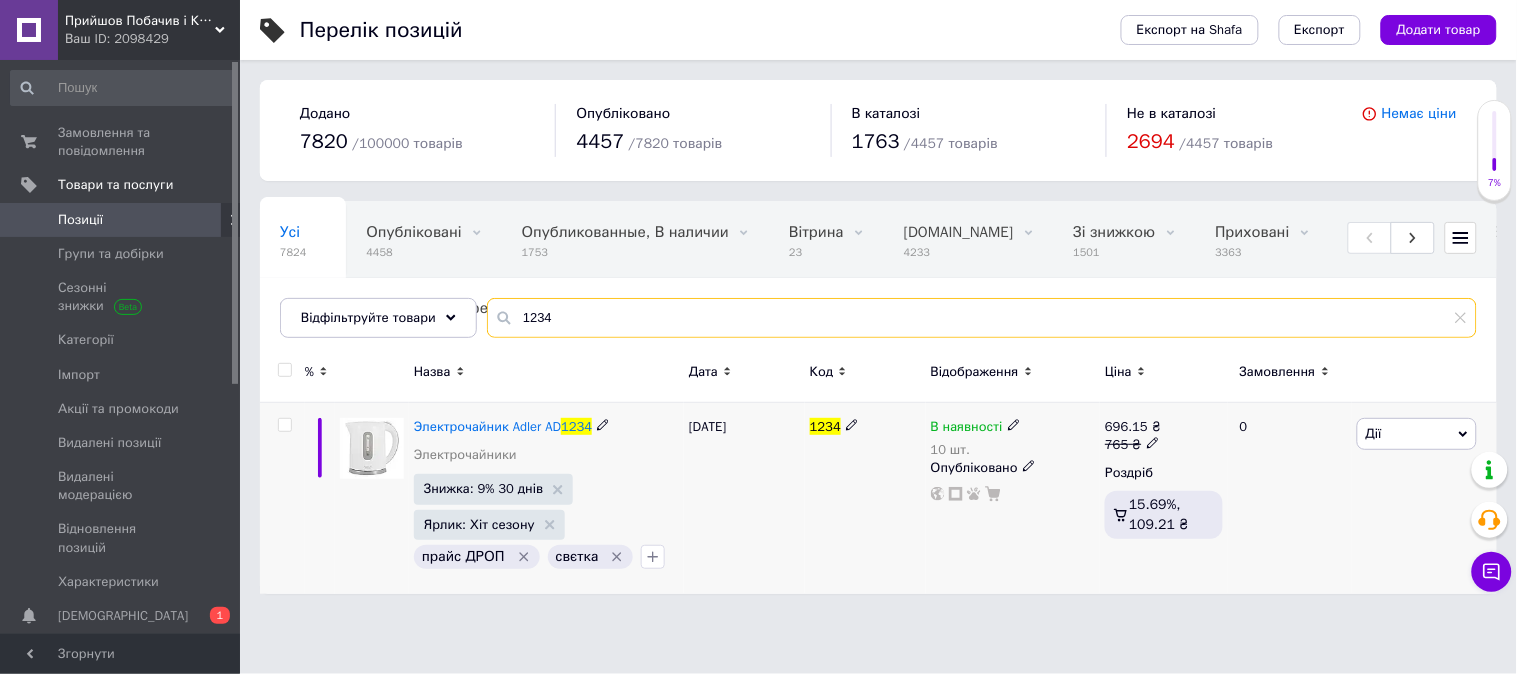 type on "1234" 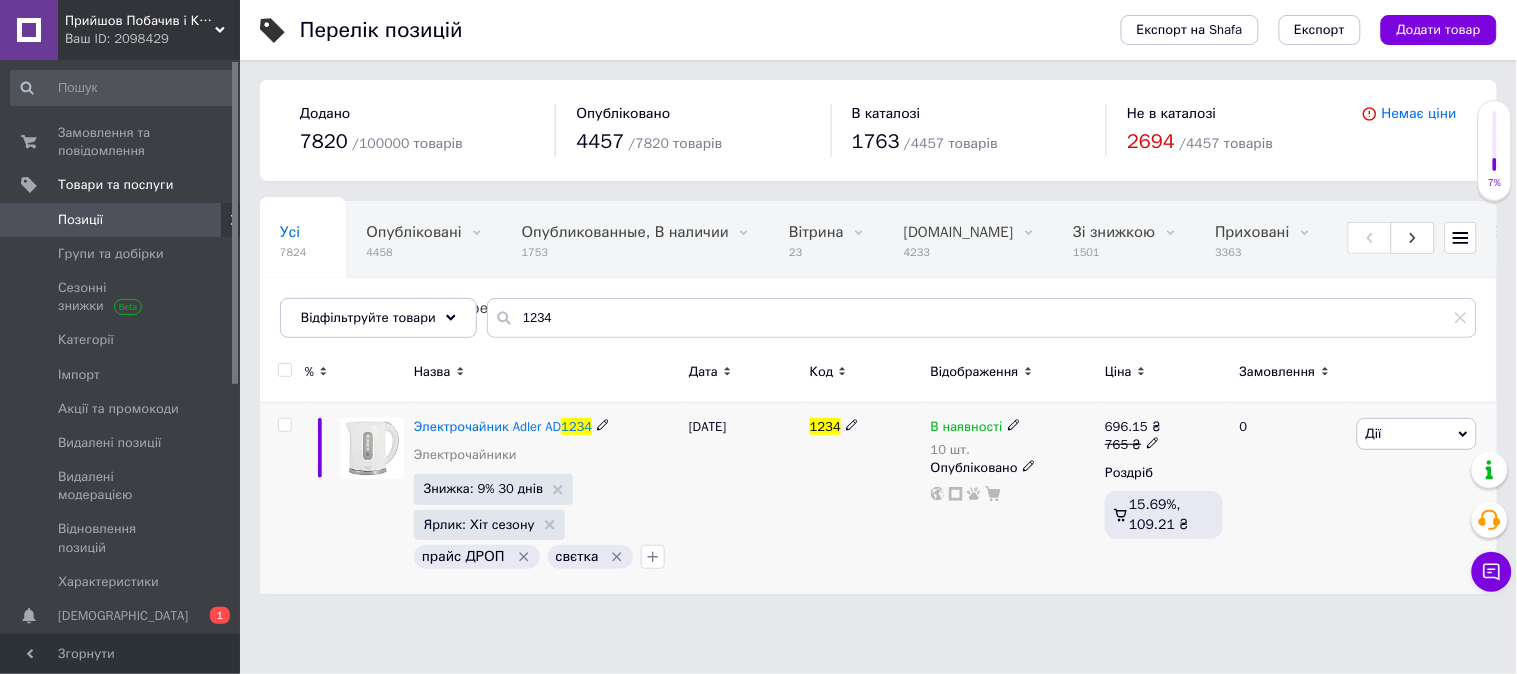 click on "В наявності" at bounding box center (967, 429) 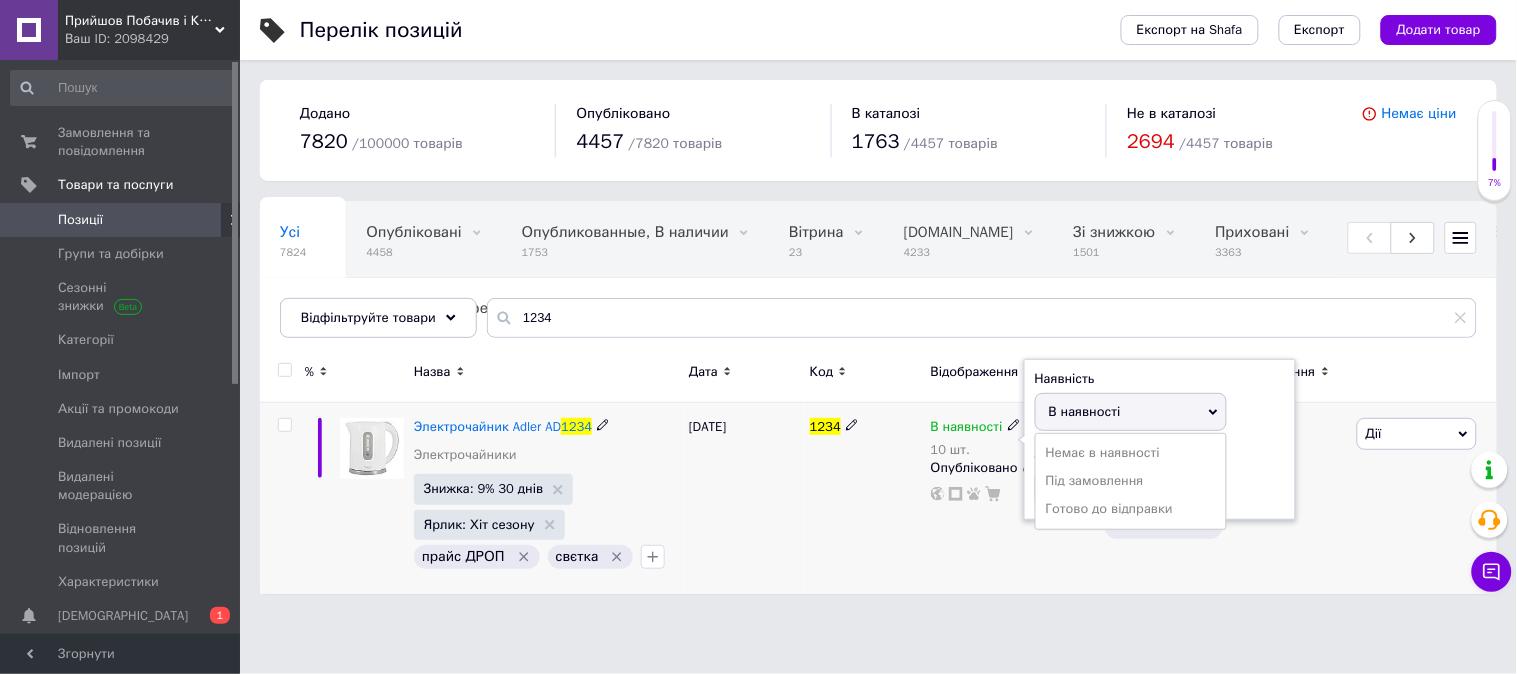 click on "Немає в наявності Під замовлення [PERSON_NAME] до відправки" at bounding box center [1131, 481] 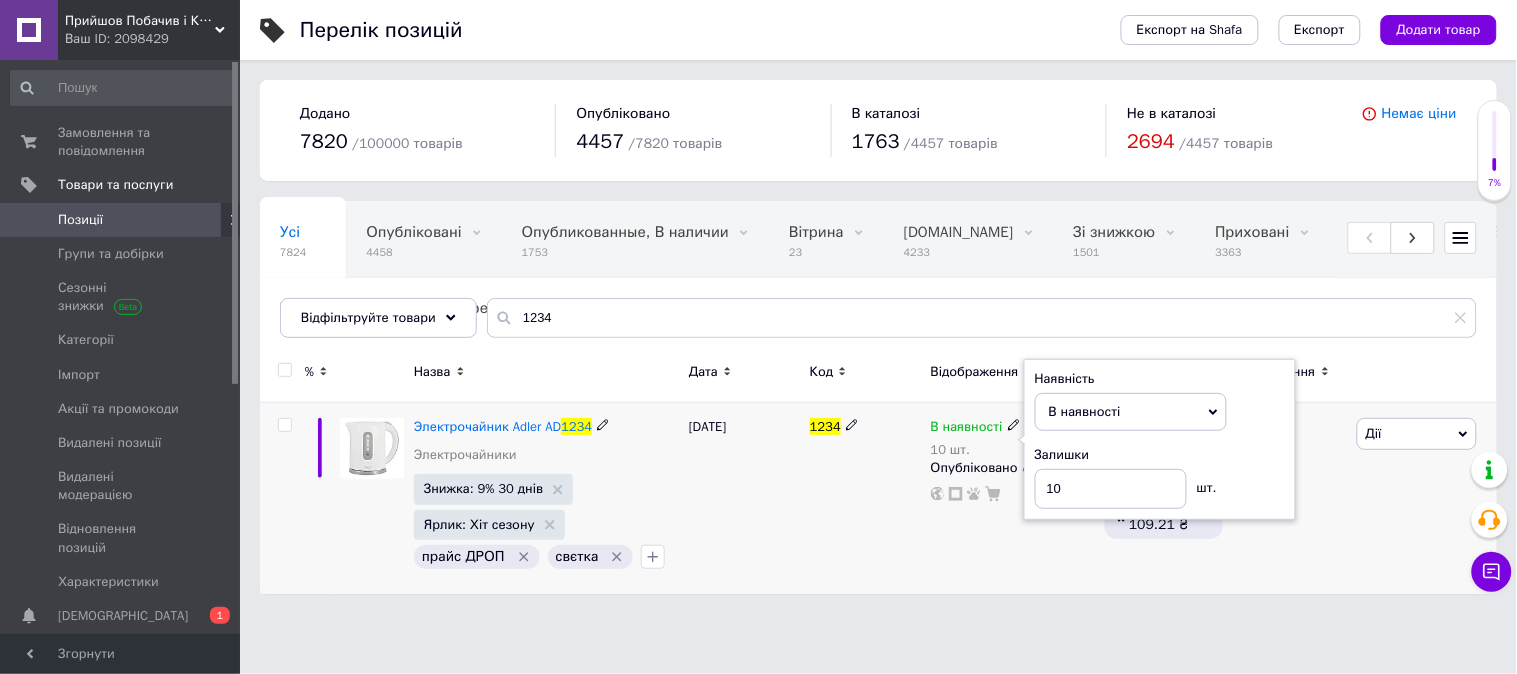 click on "В наявності" at bounding box center (1085, 411) 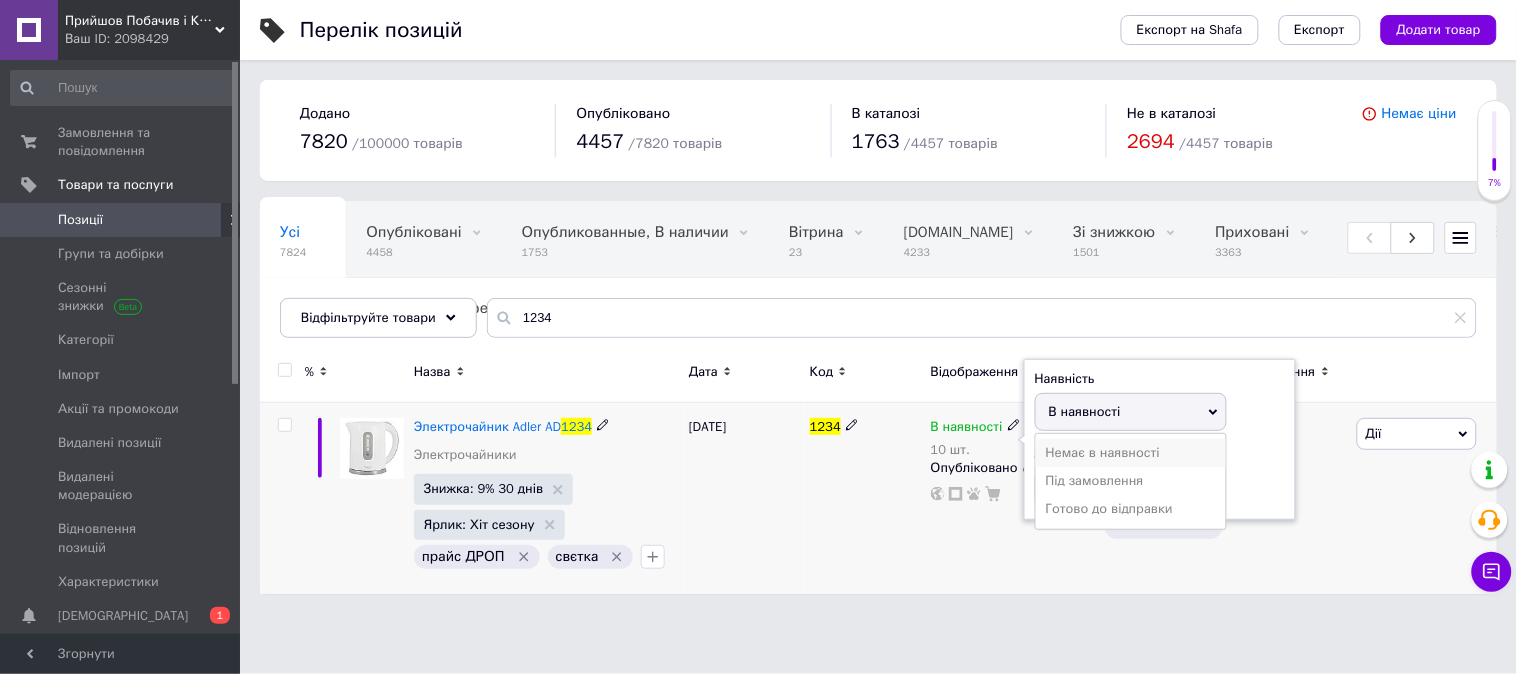 click on "Немає в наявності" at bounding box center [1131, 453] 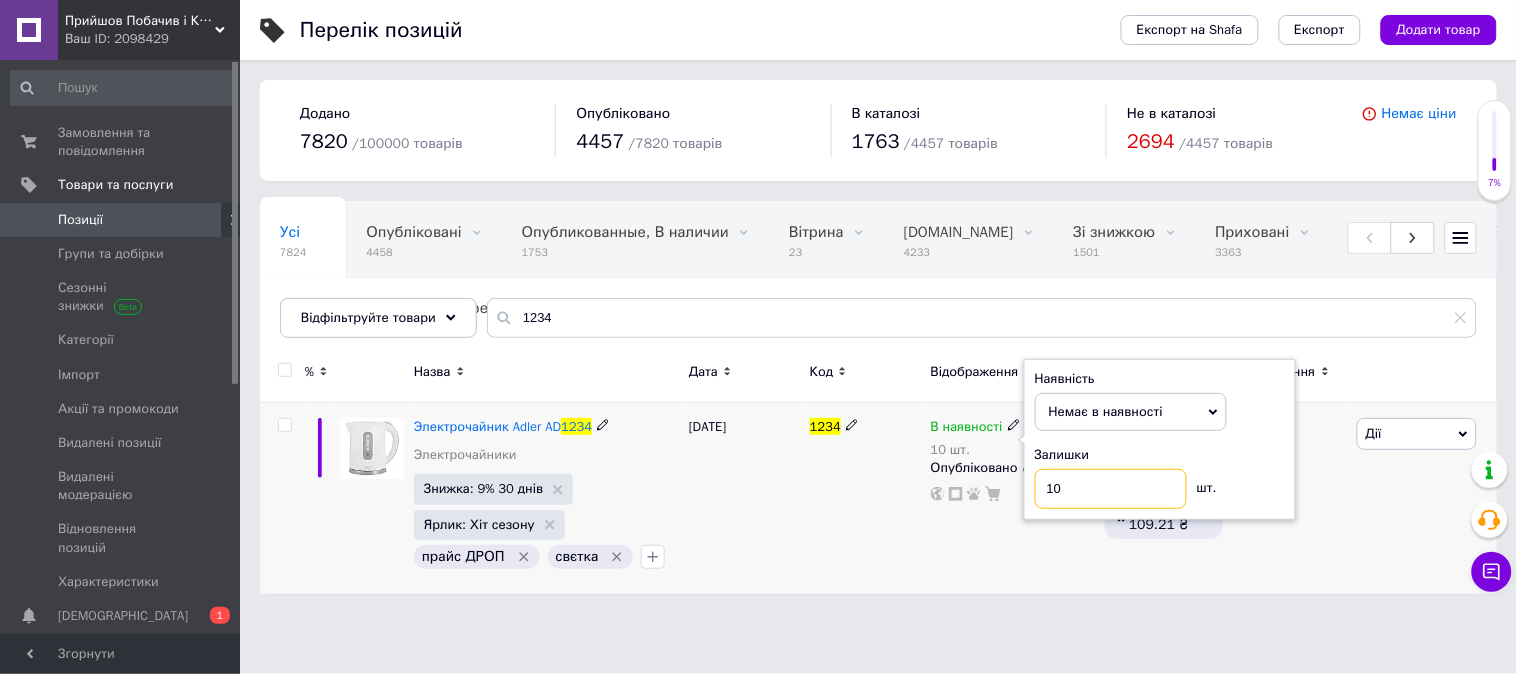 click on "10" at bounding box center [1111, 489] 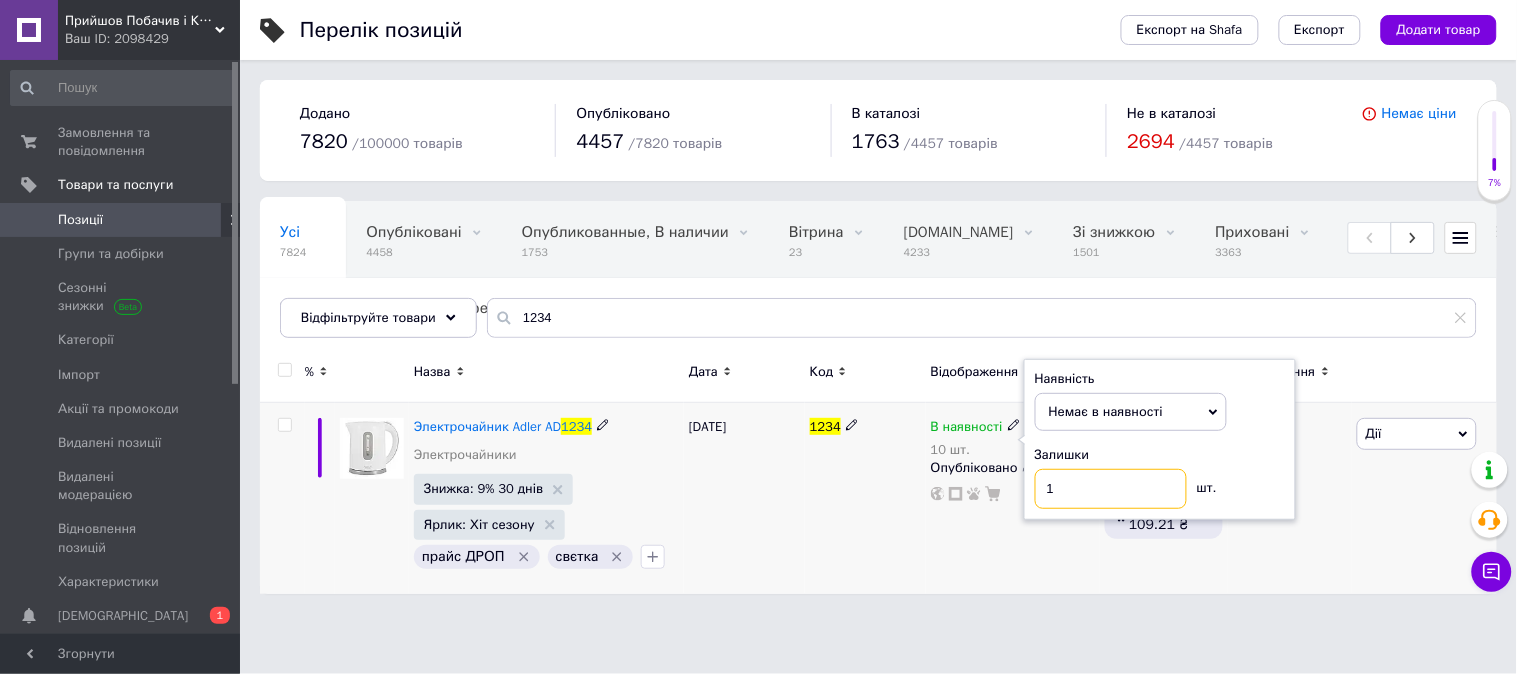 type 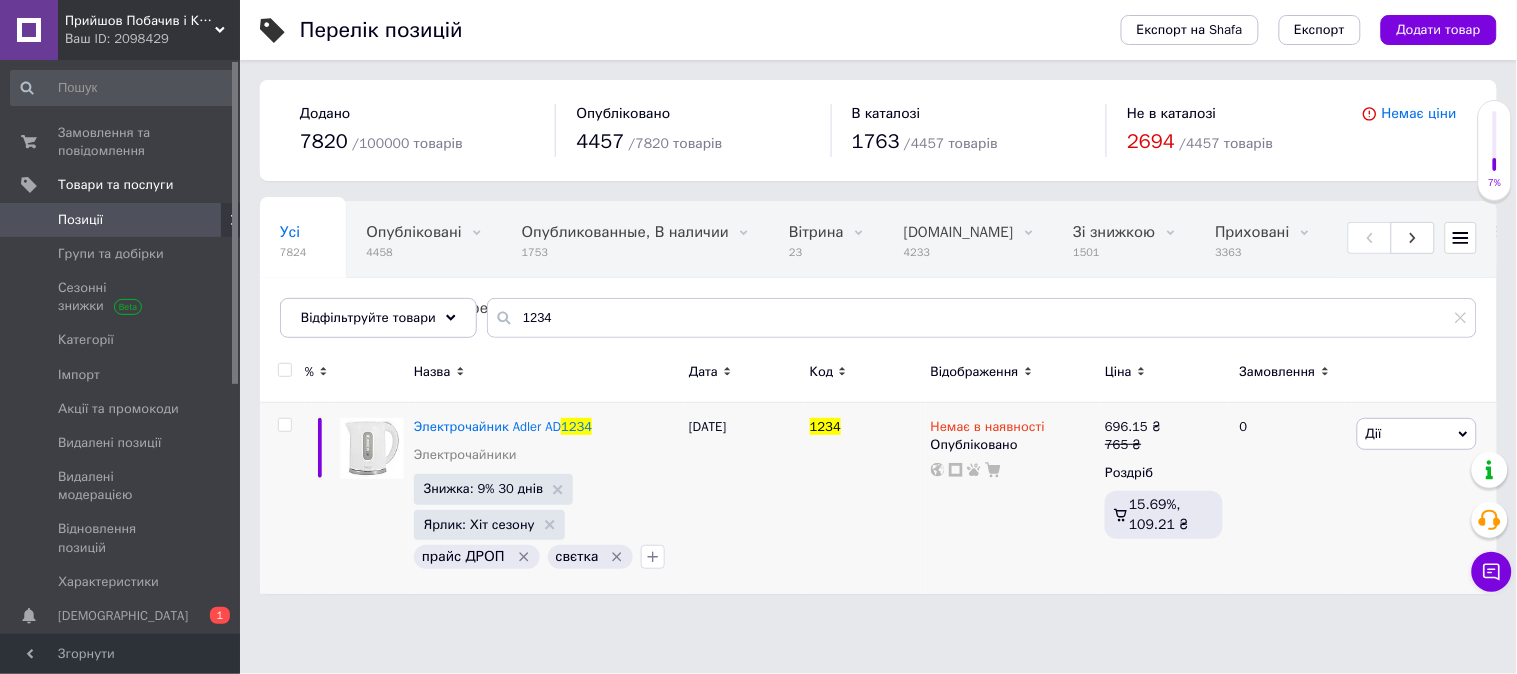 click on "Усі 7824 Опубліковані 4458 Видалити Редагувати Опубликованные, В наличии 1753 Видалити Редагувати Вітрина 23 Видалити Редагувати [DOMAIN_NAME] 4233 Видалити Редагувати Зі знижкою 1501 Видалити Редагувати Приховані 3363 Видалити Редагувати В наявності 2912 Видалити Редагувати Блендеры и миксеры 0 Видалити Редагувати Кухонные комбайны, кух... 0 Видалити [PERSON_NAME], Новые кофе... 120 Видалити Редагувати Опубліковані 4458 Видалити Редагувати [PERSON_NAME], Новые кофе... 108 Видалити Редагувати Ok Відфільтровано...  Зберегти" at bounding box center [878, 279] 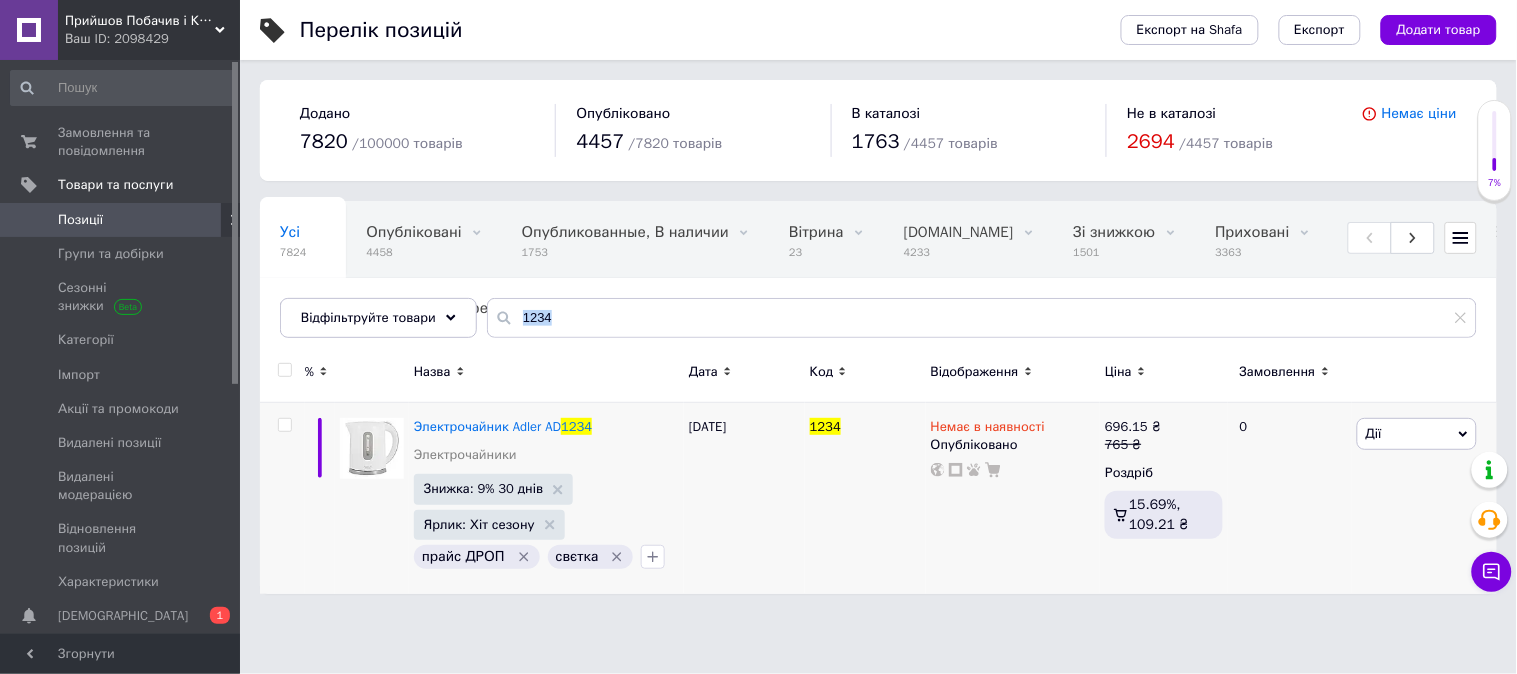 click on "Усі 7824 Опубліковані 4458 Видалити Редагувати Опубликованные, В наличии 1753 Видалити Редагувати Вітрина 23 Видалити Редагувати [DOMAIN_NAME] 4233 Видалити Редагувати Зі знижкою 1501 Видалити Редагувати Приховані 3363 Видалити Редагувати В наявності 2912 Видалити Редагувати Блендеры и миксеры 0 Видалити Редагувати Кухонные комбайны, кух... 0 Видалити [PERSON_NAME], Новые кофе... 120 Видалити Редагувати Опубліковані 4458 Видалити Редагувати [PERSON_NAME], Новые кофе... 108 Видалити Редагувати Ok Відфільтровано...  Зберегти" at bounding box center (878, 279) 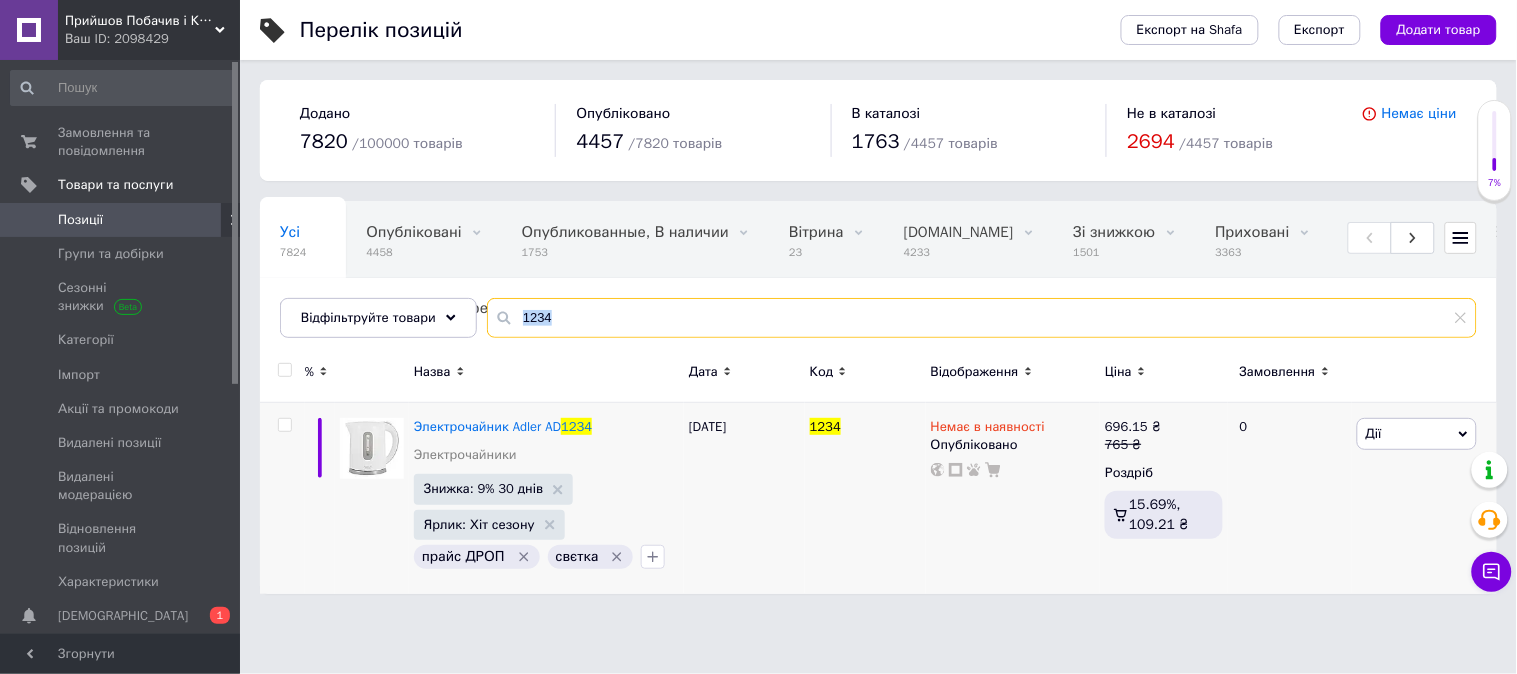 click on "1234" at bounding box center [982, 318] 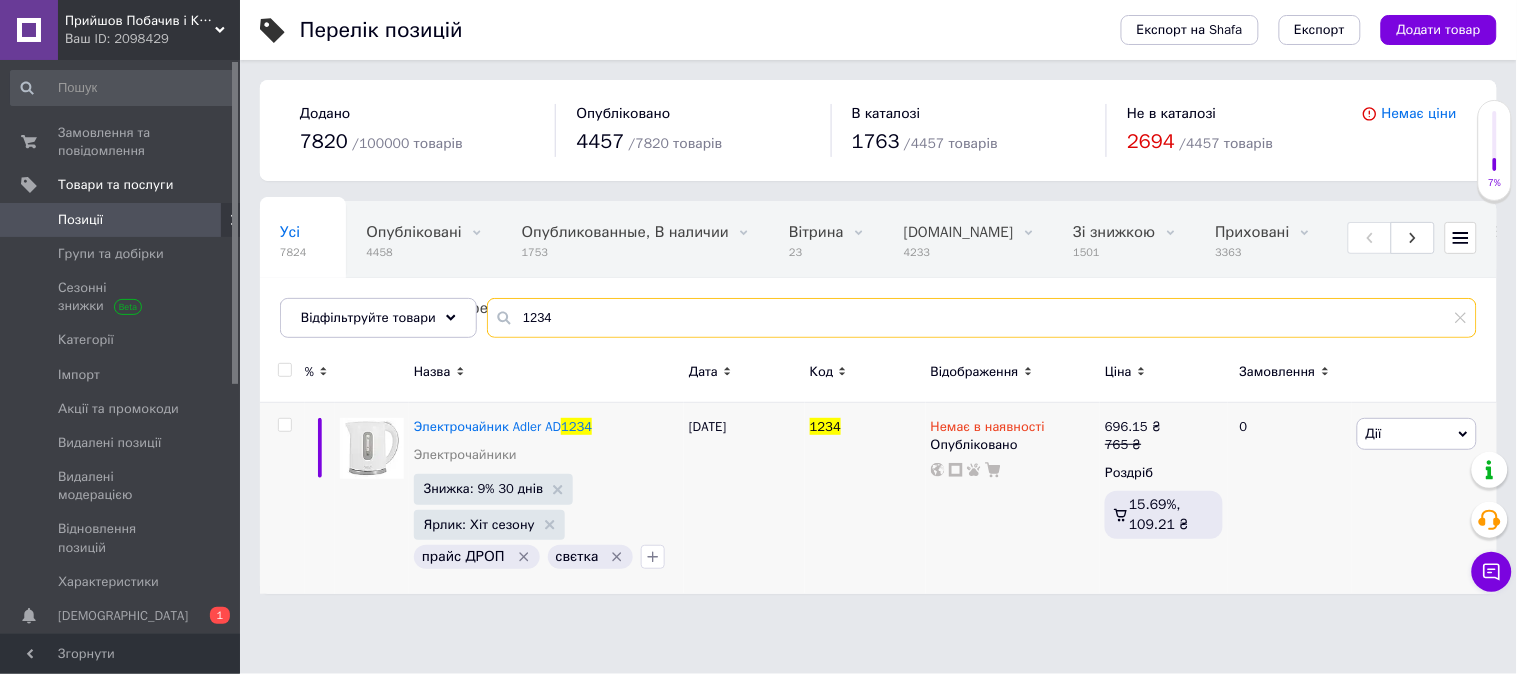 click on "1234" at bounding box center (982, 318) 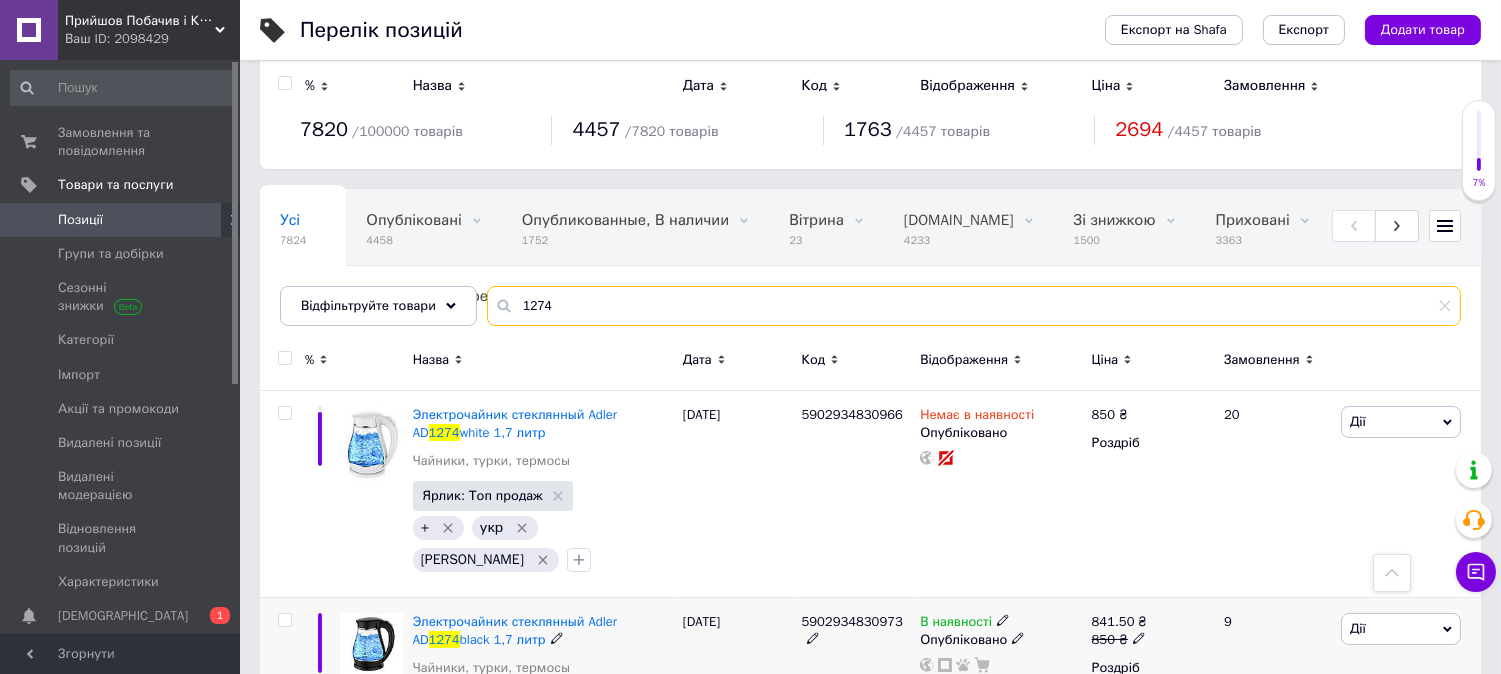 scroll, scrollTop: 0, scrollLeft: 0, axis: both 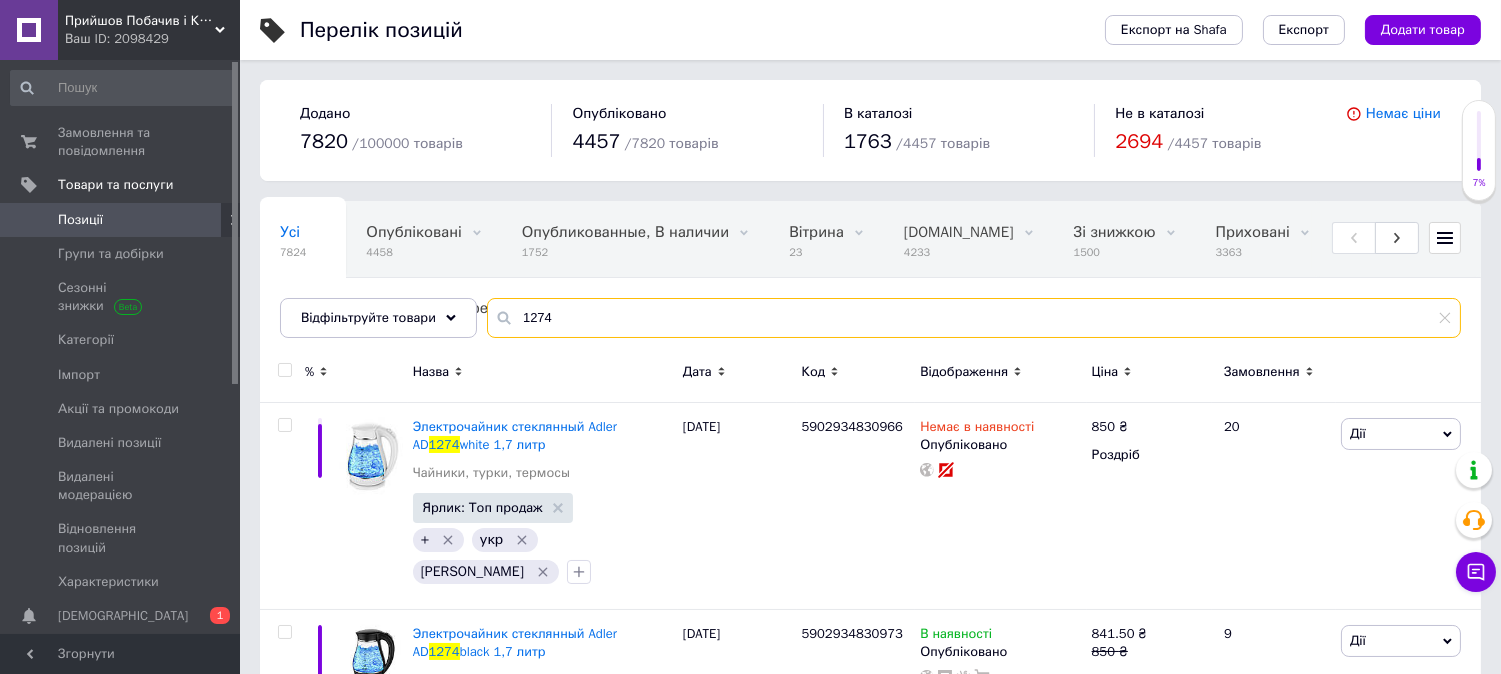 click on "1274" at bounding box center [974, 318] 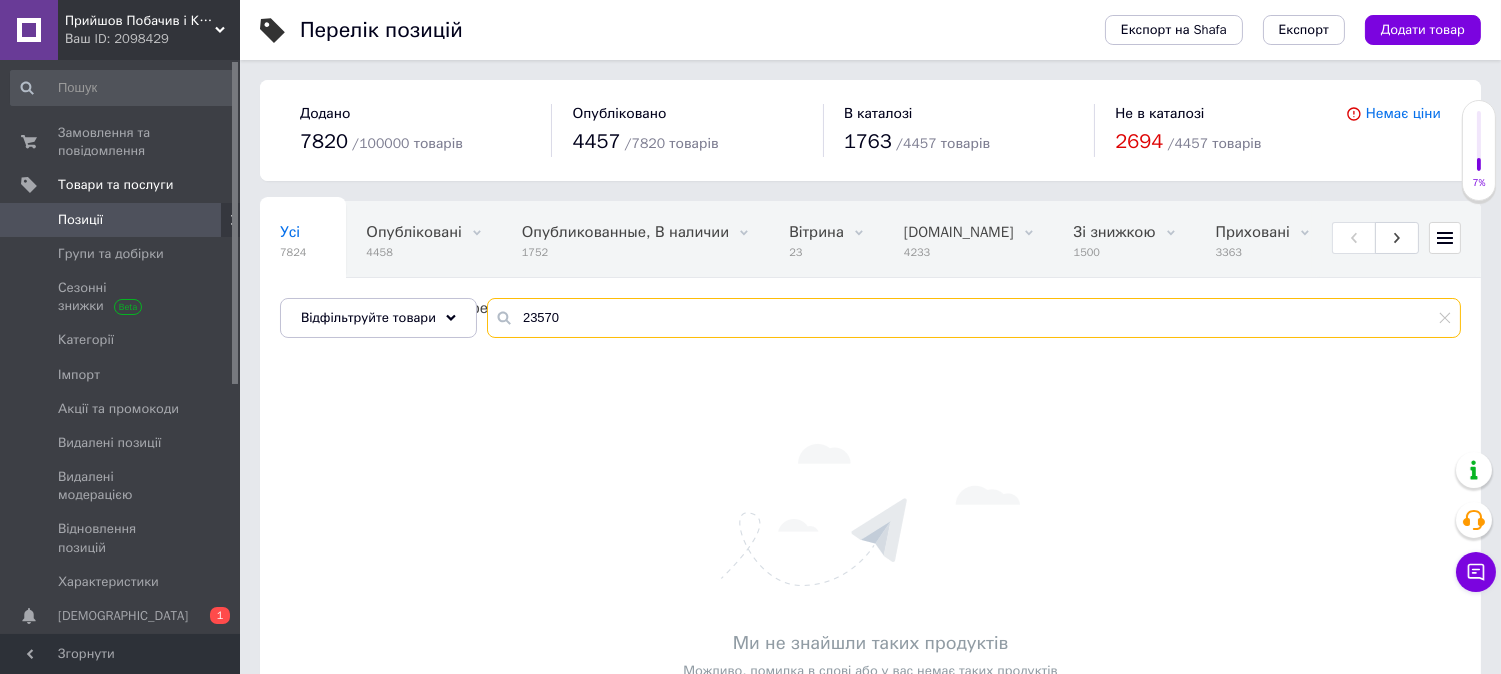 click on "23570" at bounding box center (974, 318) 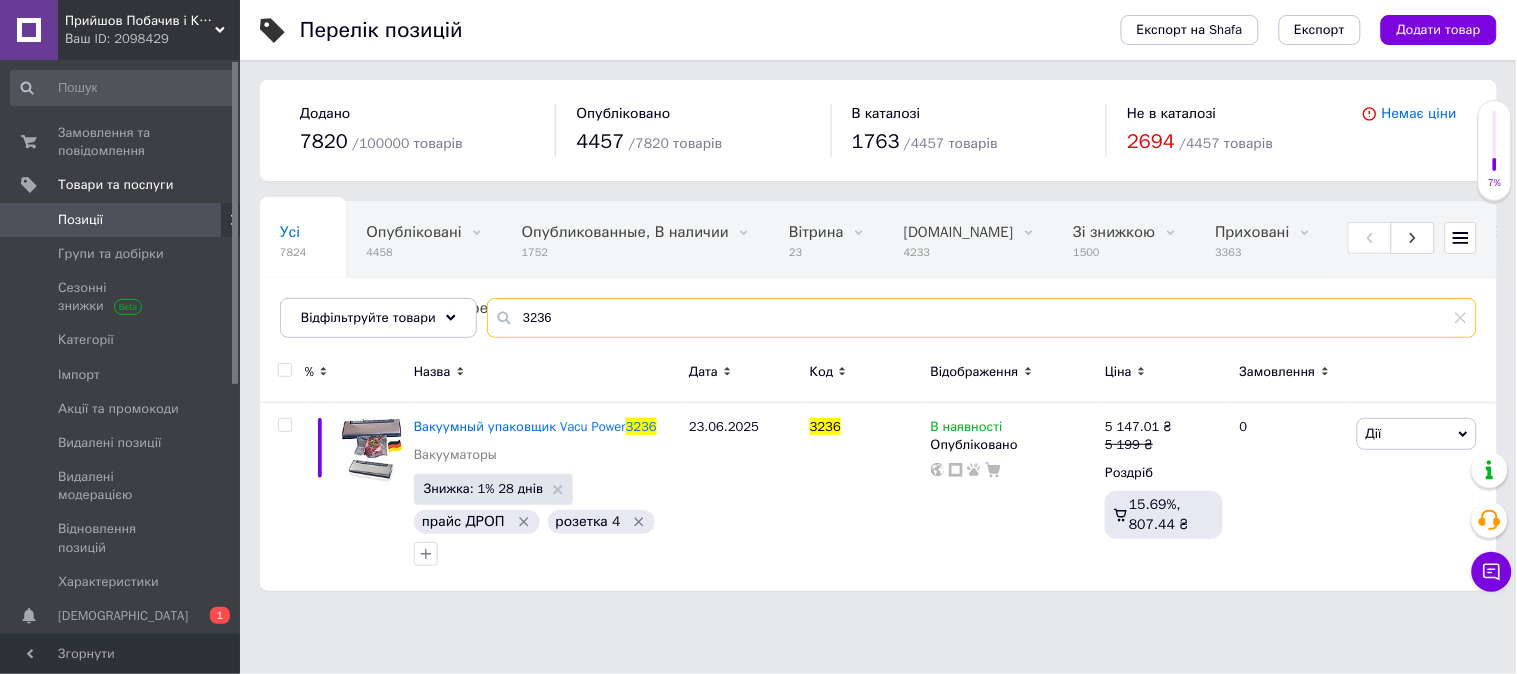 click on "3236" at bounding box center (982, 318) 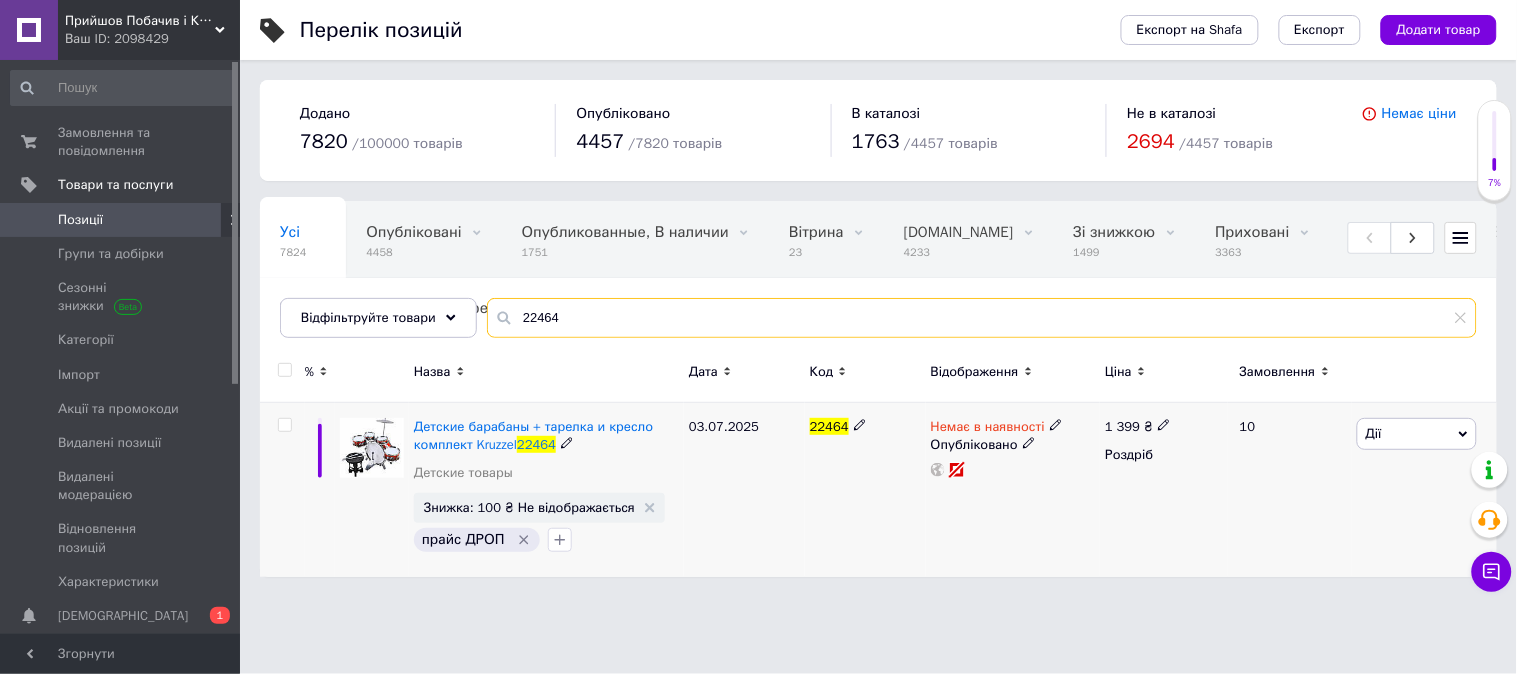 type on "22464" 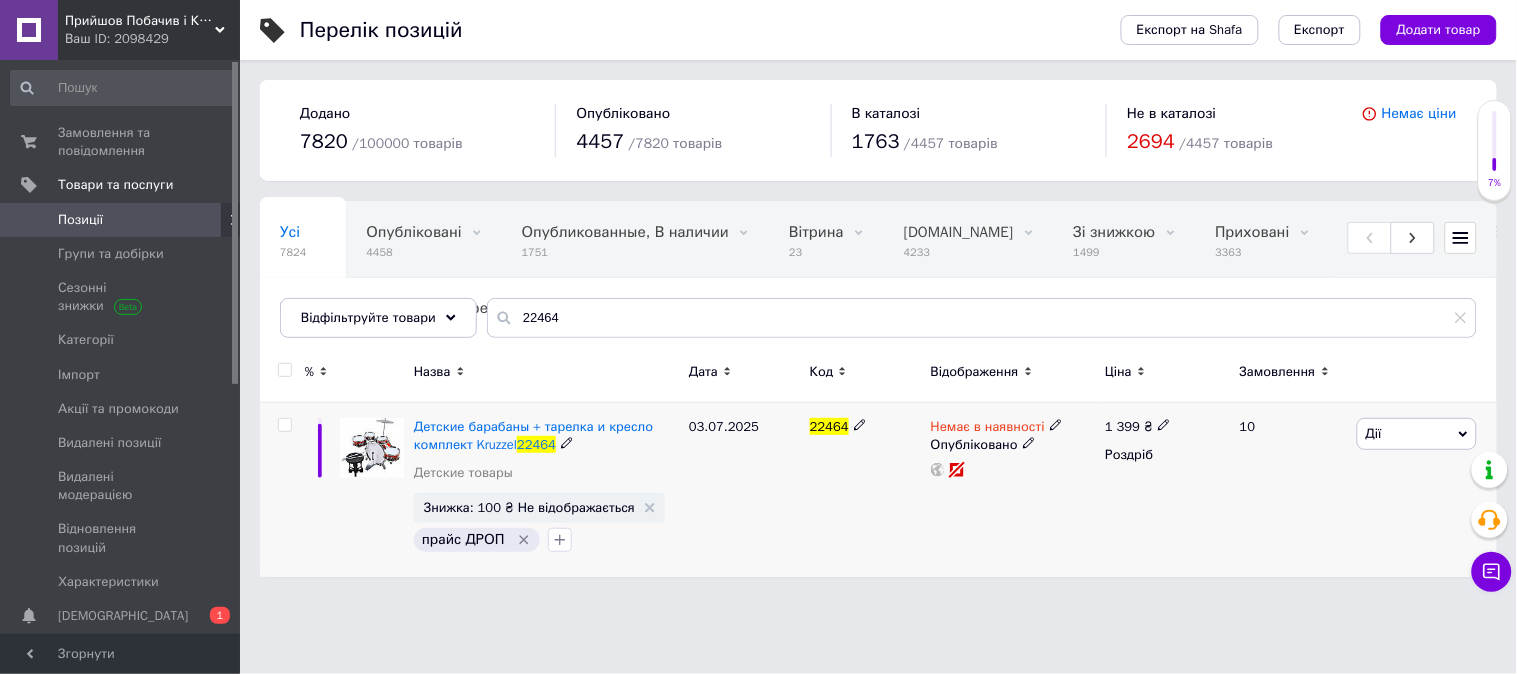 click 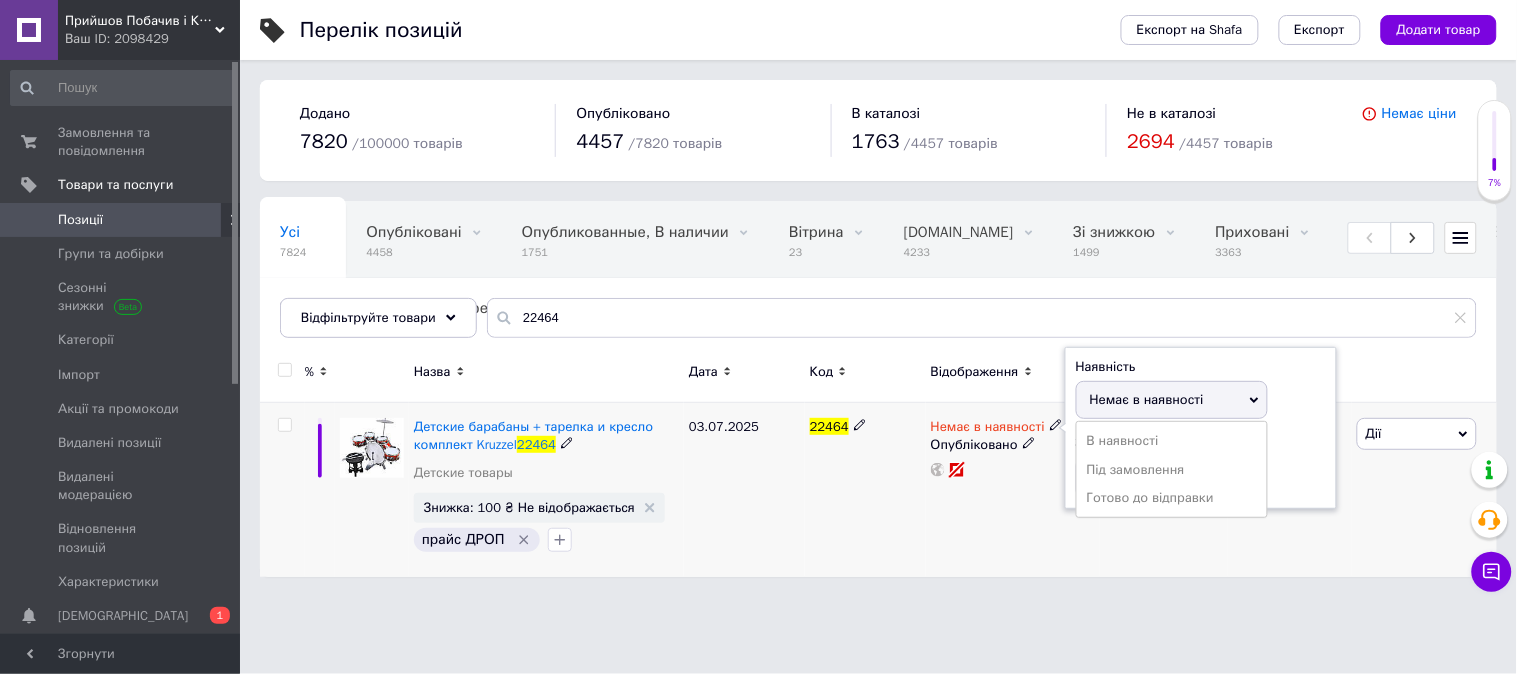 click on "Готово до відправки" at bounding box center (1172, 498) 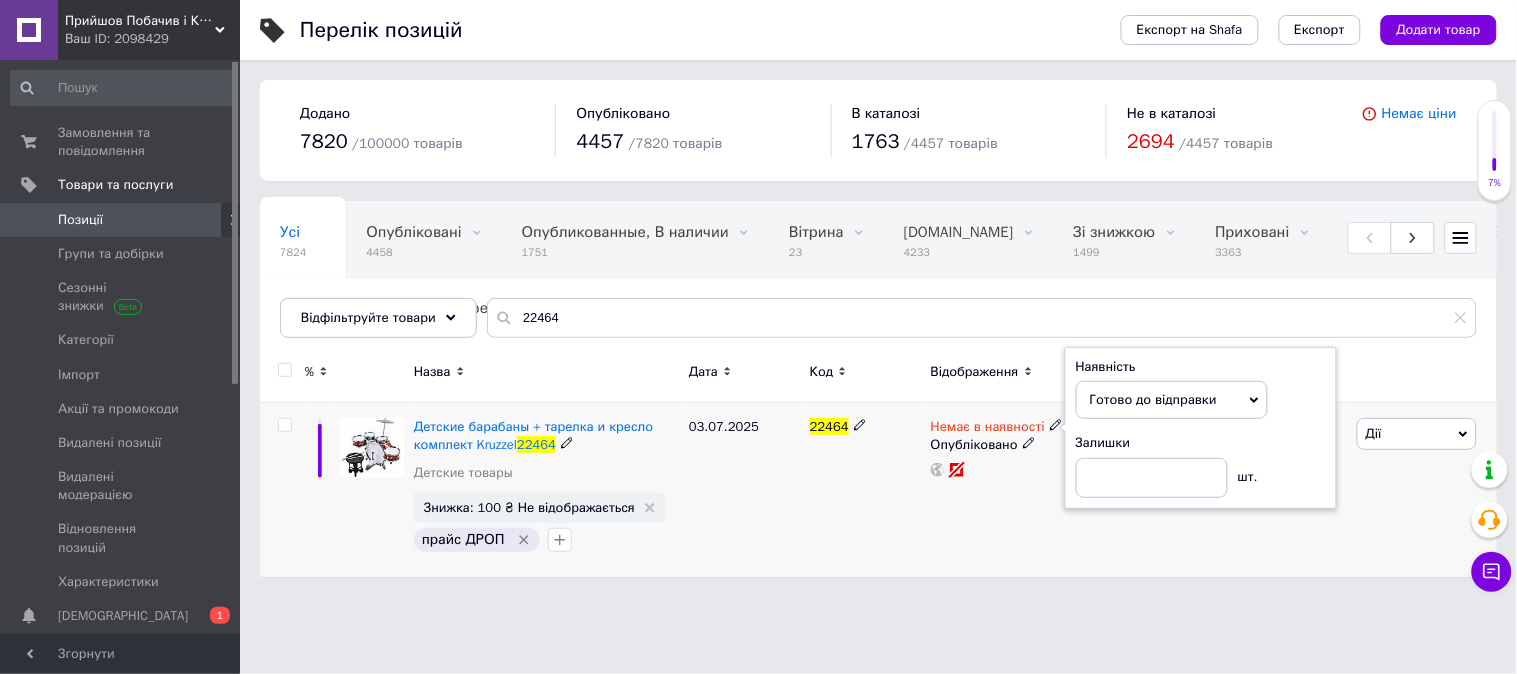 click on "Немає в наявності Наявність [PERSON_NAME] до відправки В наявності Немає в наявності Під замовлення Залишки шт. Опубліковано" at bounding box center [1013, 490] 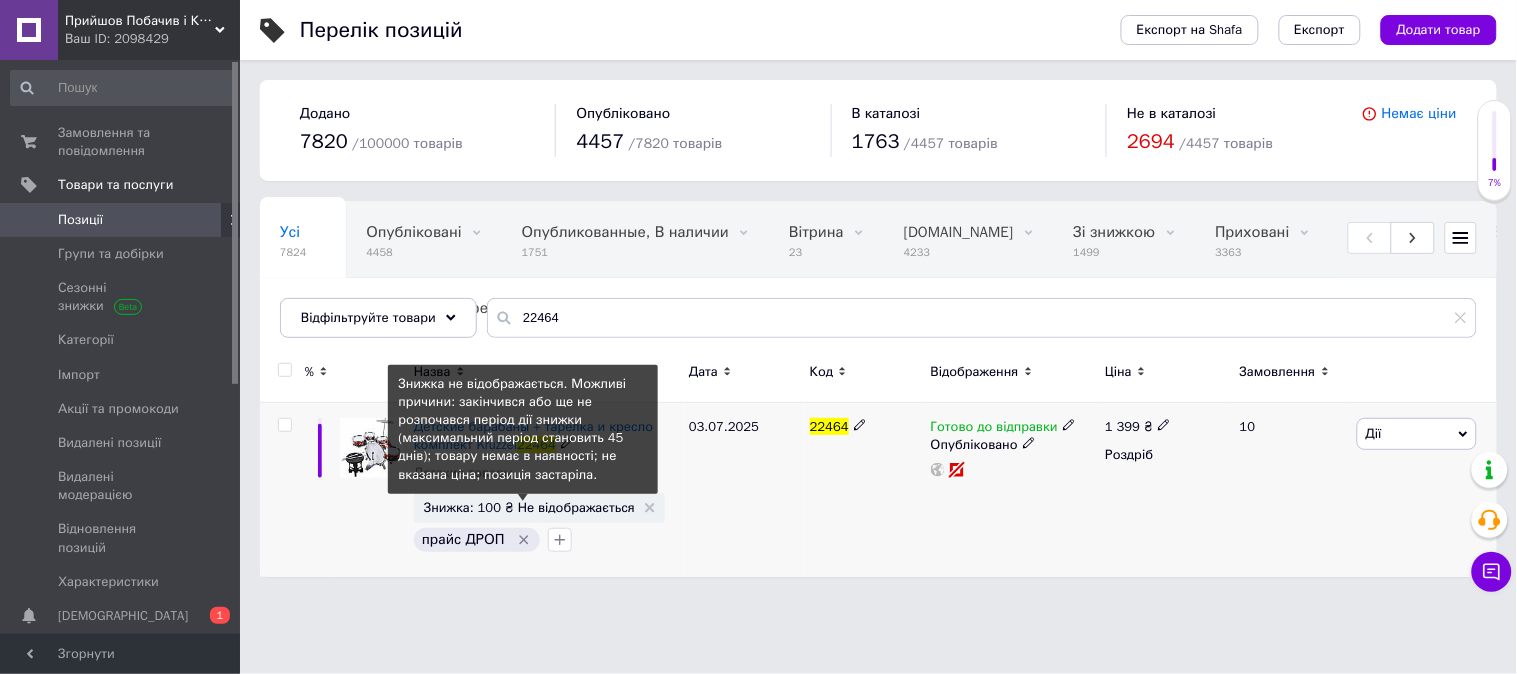 click on "Знижка: 100 ₴ Не відображається" at bounding box center (529, 507) 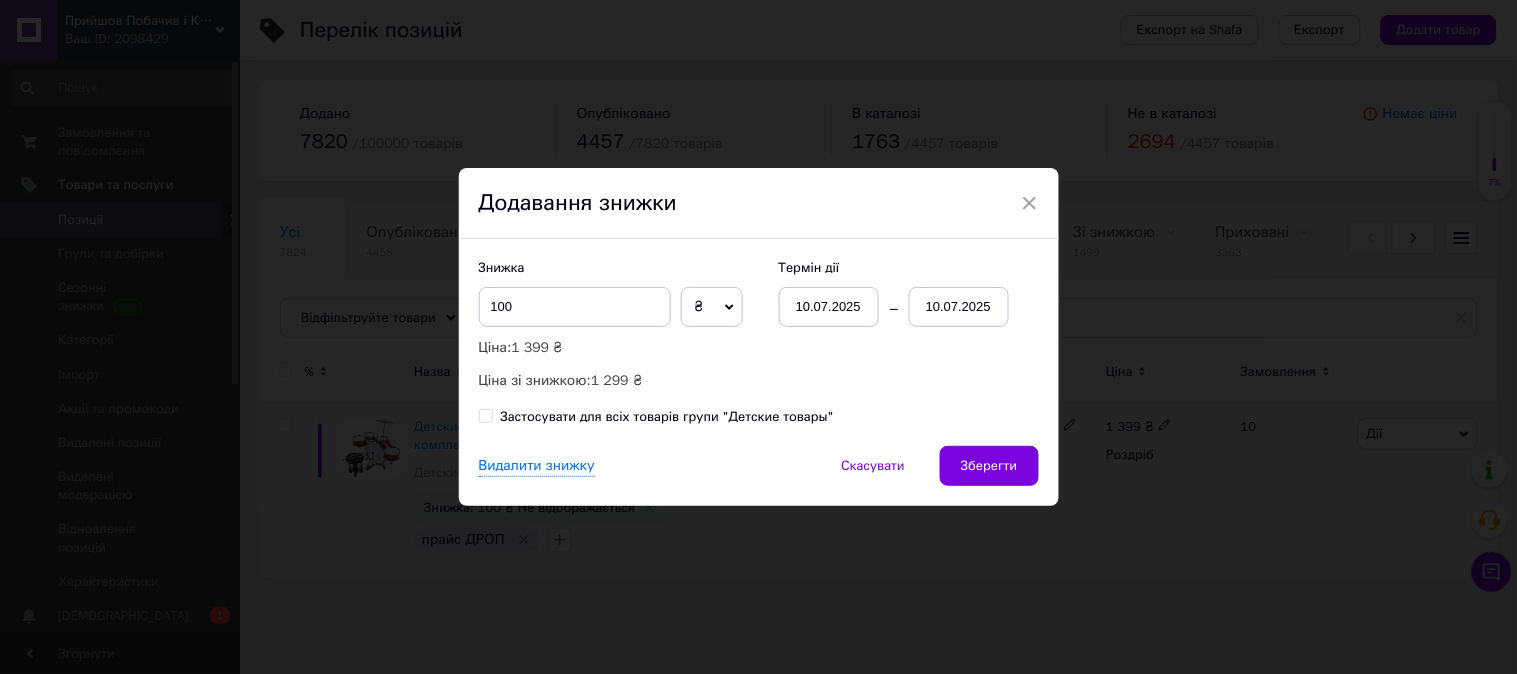 click on "Знижка 100 ₴ % Ціна:  1 399   ₴ Ціна зі знижкою:  1 299   ₴" at bounding box center [619, 325] 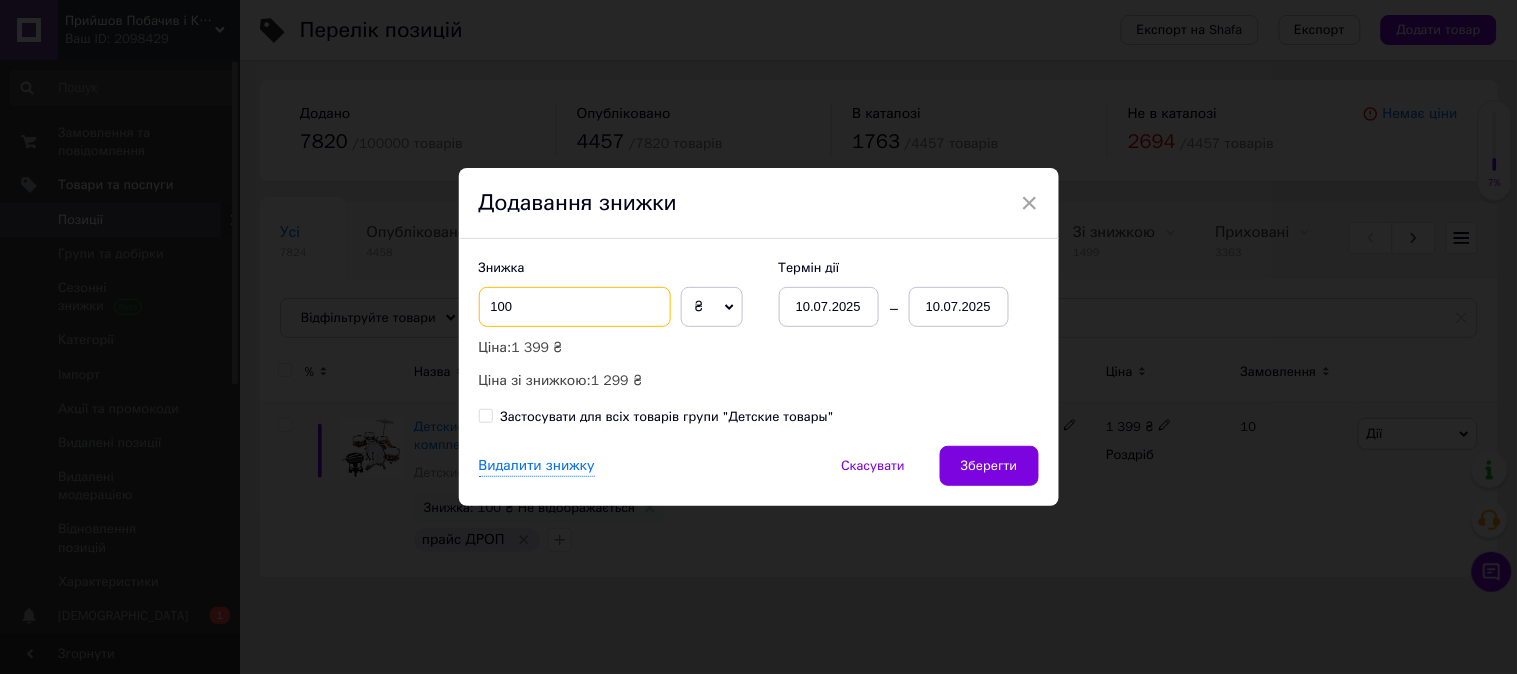 click on "100" at bounding box center (575, 307) 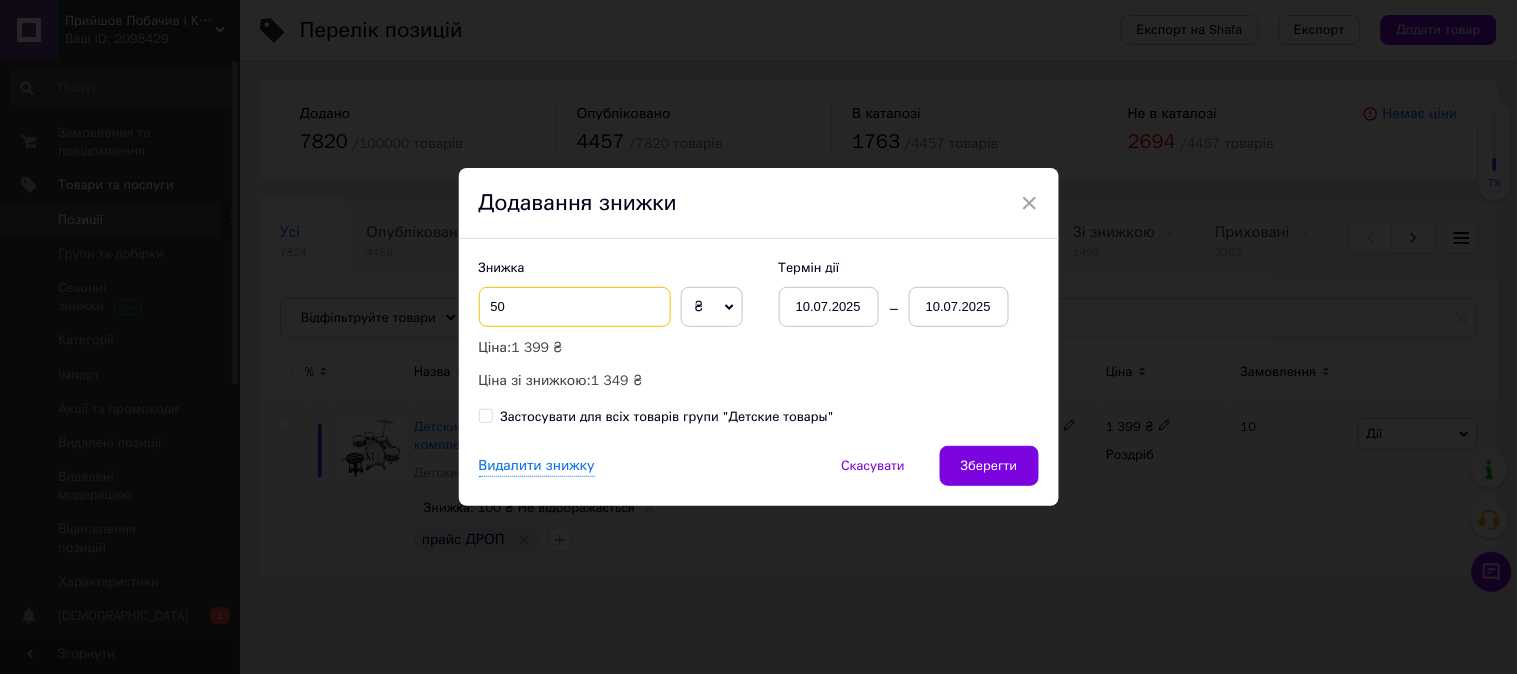 type on "50" 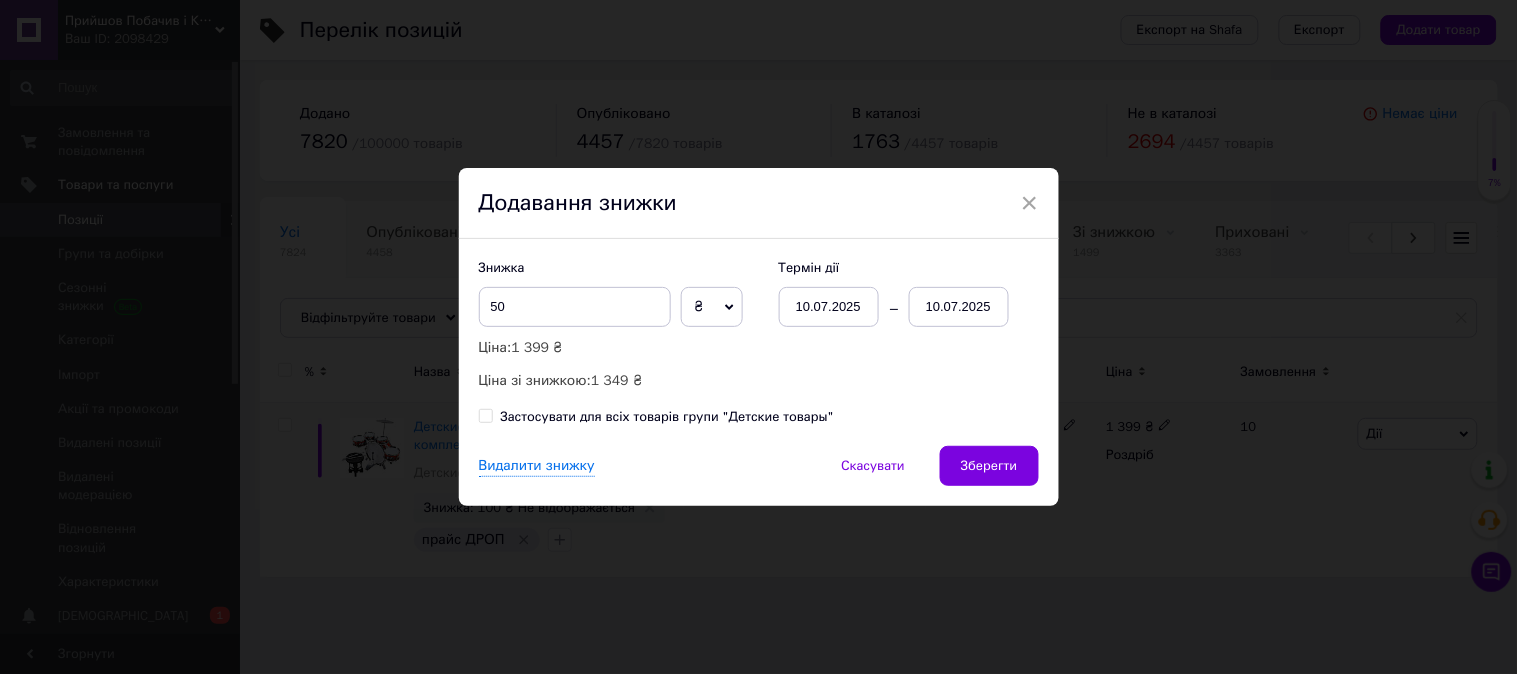 click on "10.07.2025" at bounding box center (959, 307) 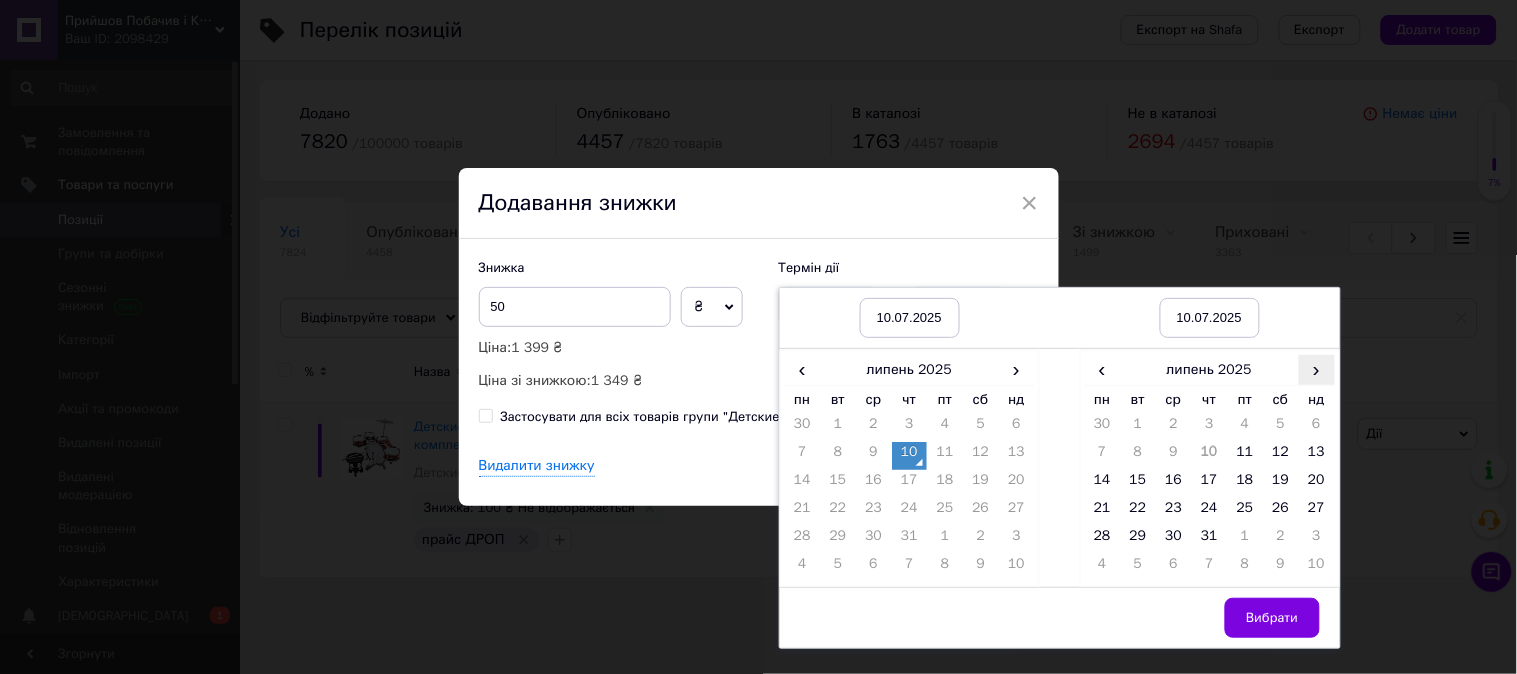 click on "›" at bounding box center [1317, 369] 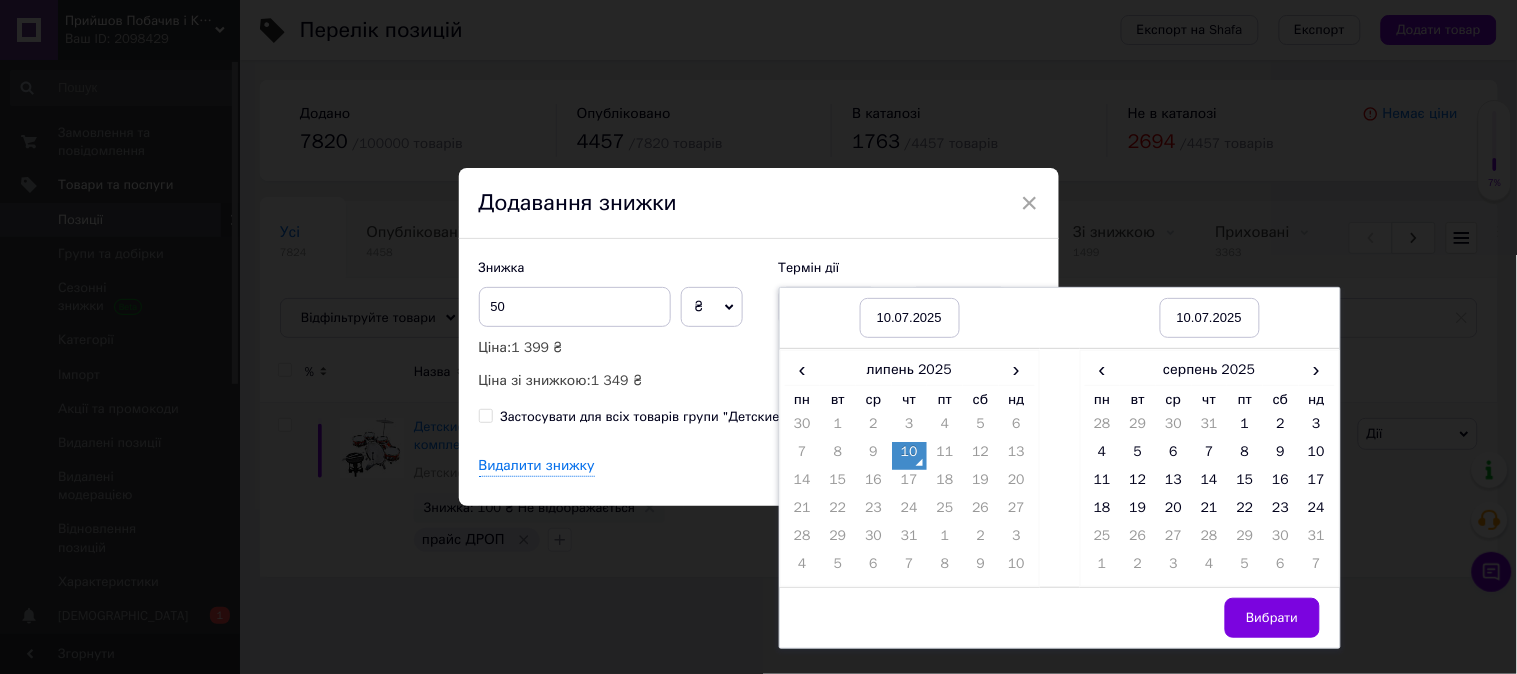 click on "‹ [DATE] › пн вт ср чт пт сб нд 28 29 30 31 1 2 3 4 5 6 7 8 9 10 11 12 13 14 15 16 17 18 19 20 21 22 23 24 25 26 27 28 29 30 31 1 2 3 4 5 6 7" at bounding box center (1210, 468) 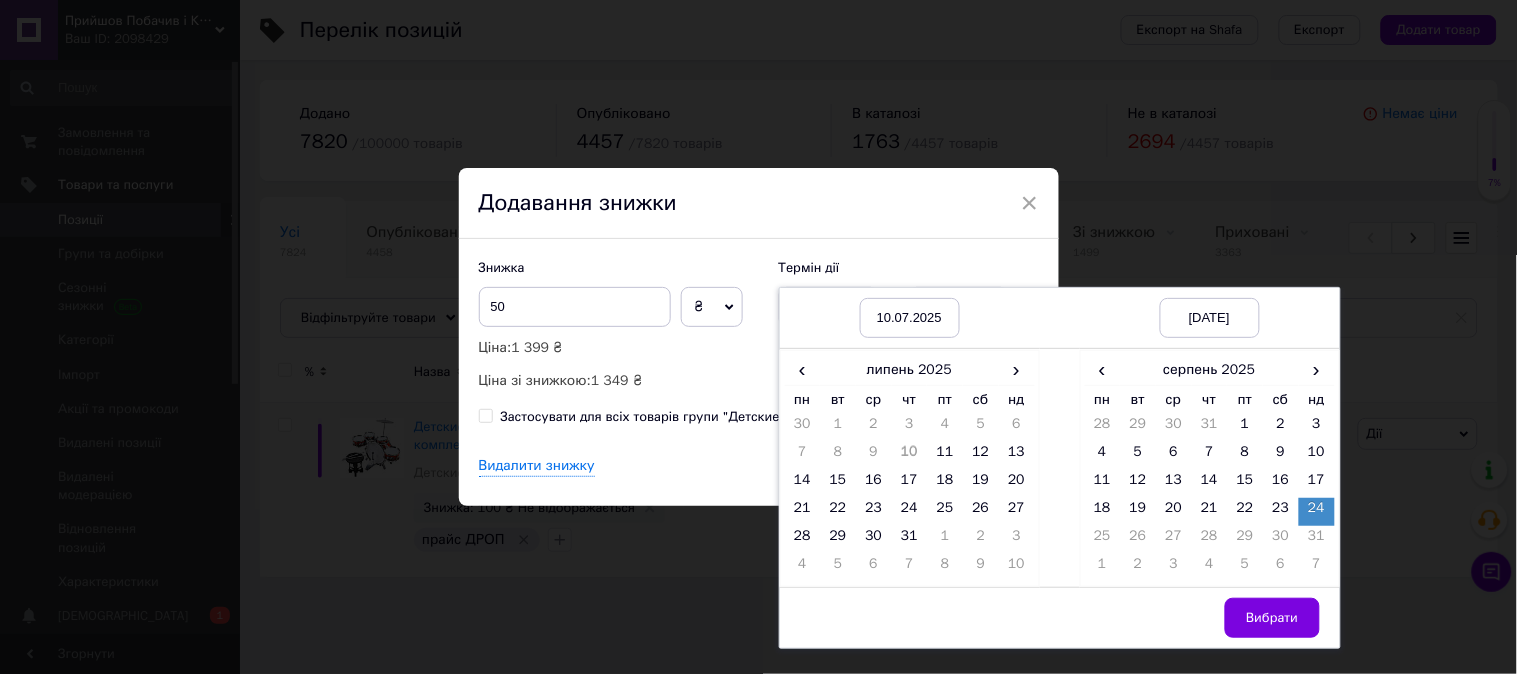 drag, startPoint x: 1248, startPoint y: 620, endPoint x: 1224, endPoint y: 595, distance: 34.655445 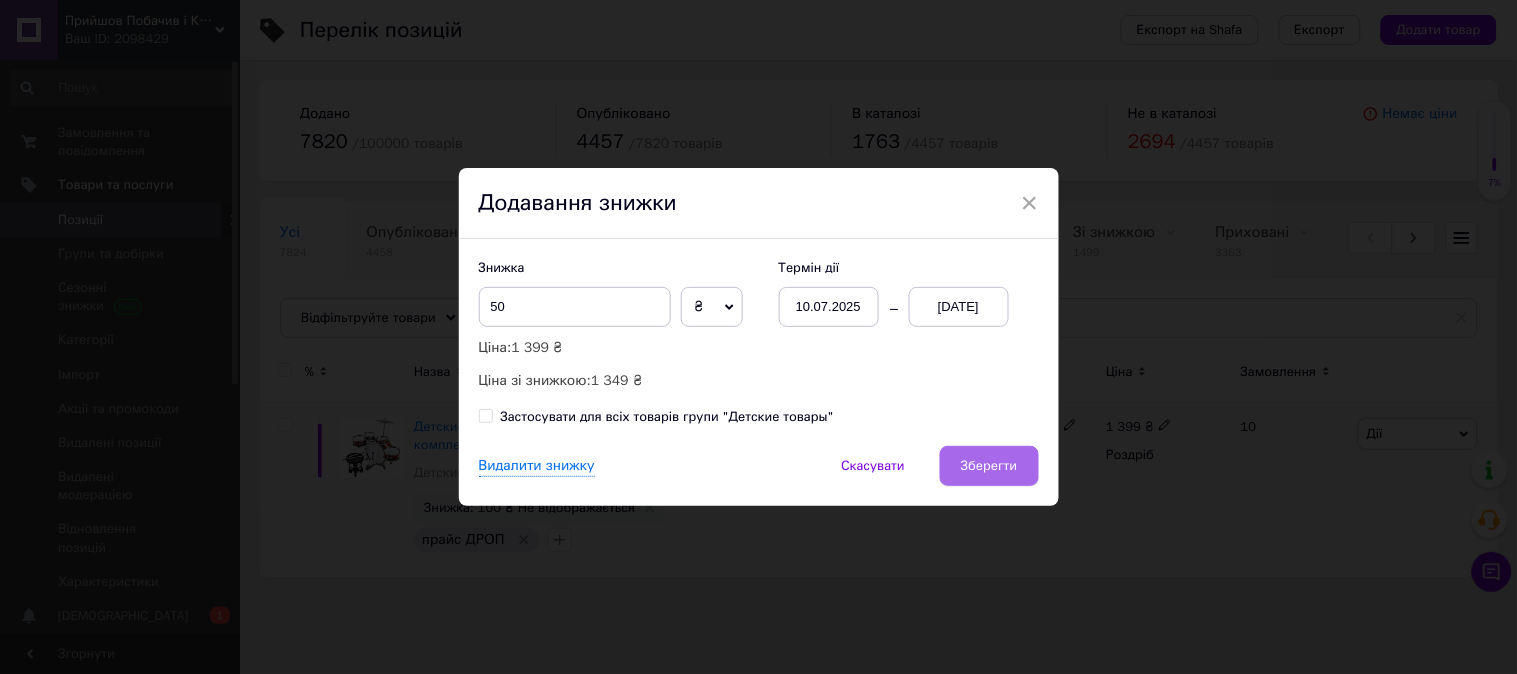 click on "Зберегти" at bounding box center (989, 466) 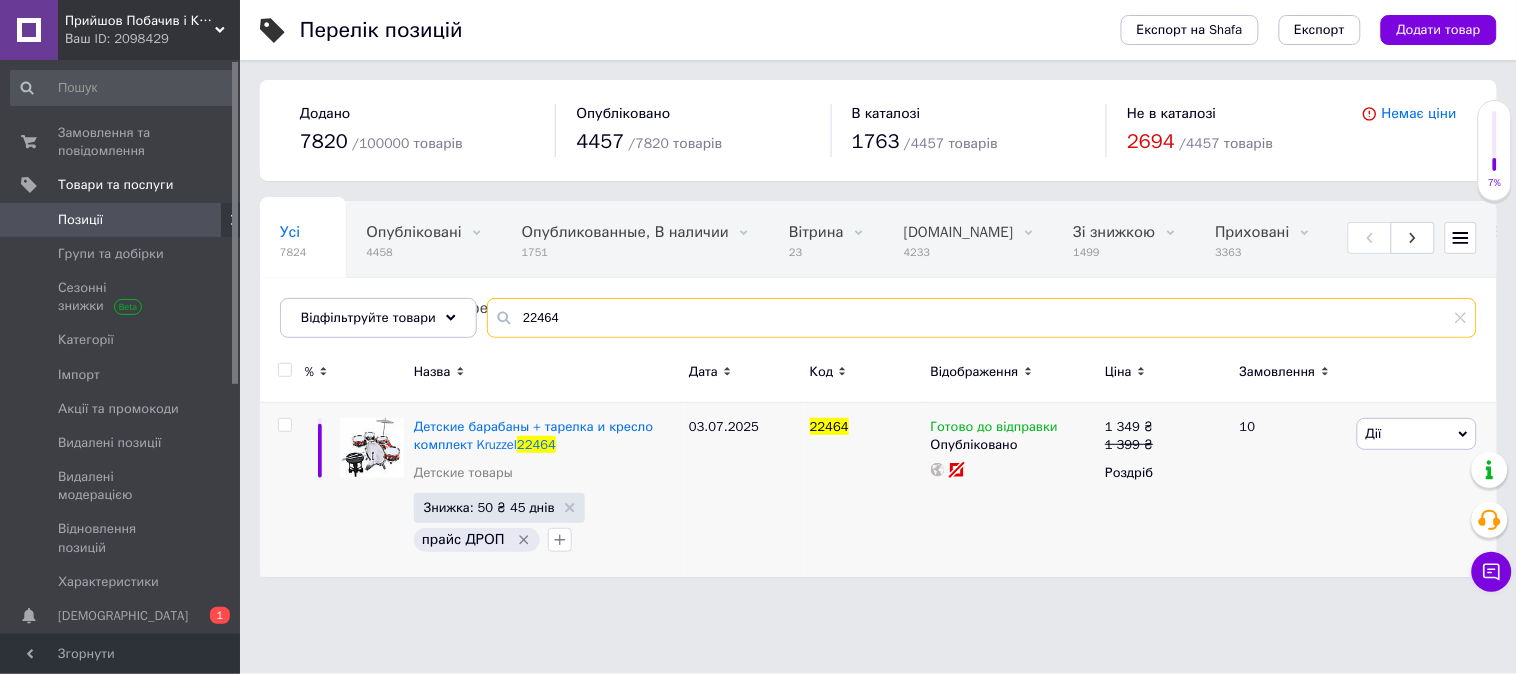click on "22464" at bounding box center (982, 318) 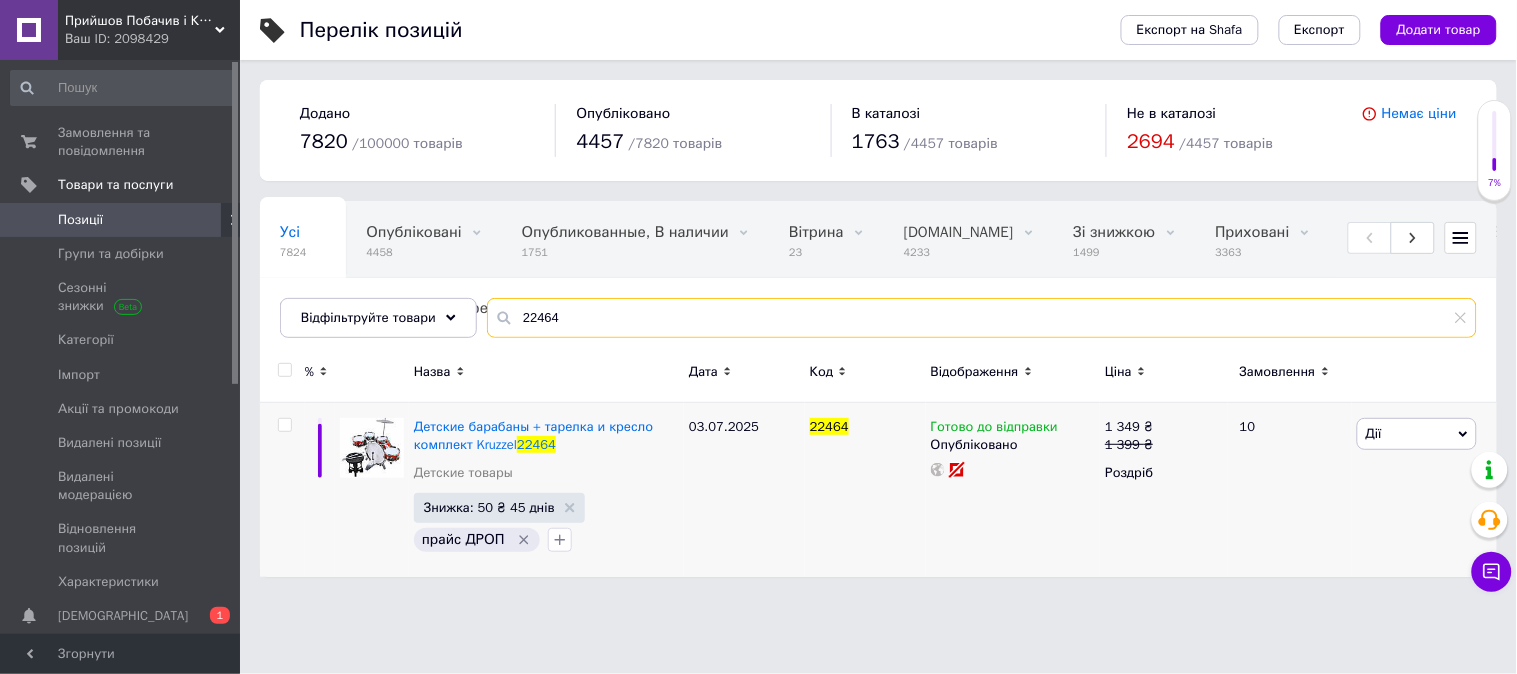 paste on "agd/st" 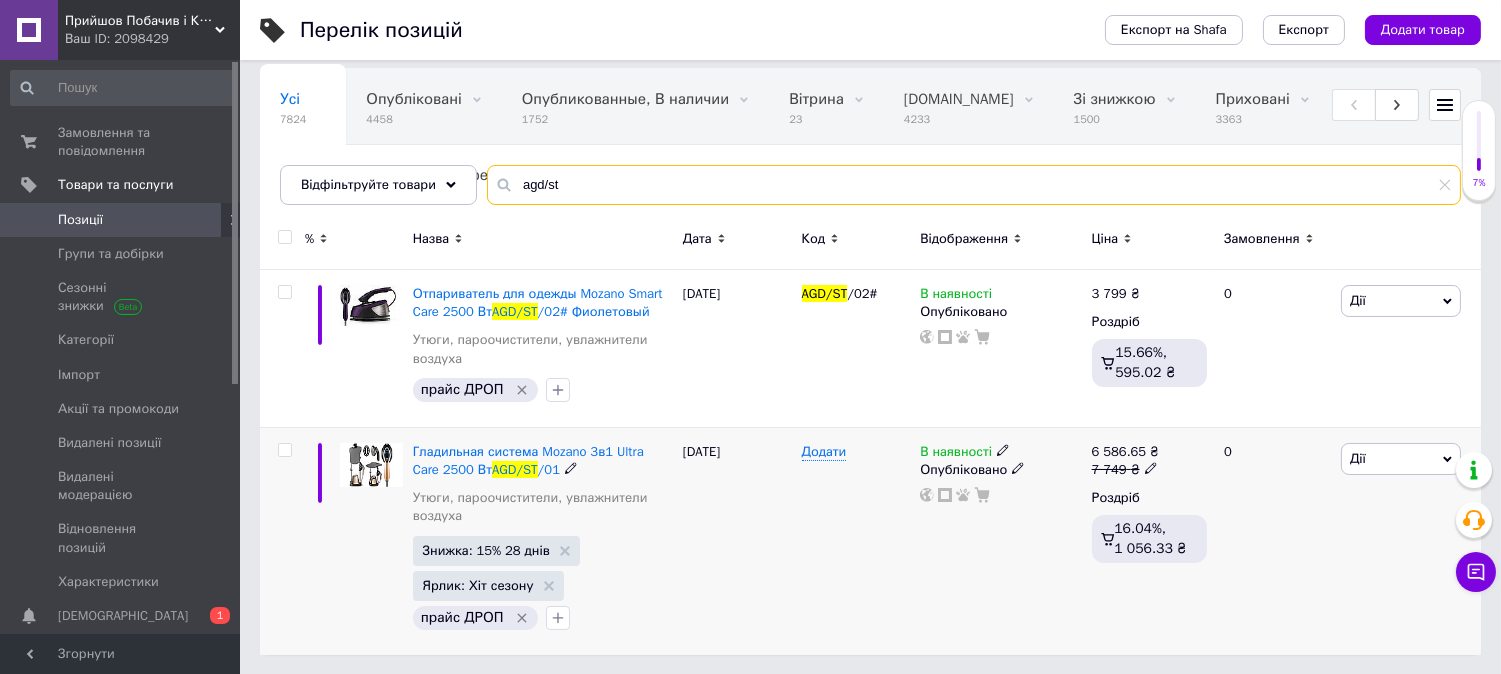 scroll, scrollTop: 134, scrollLeft: 0, axis: vertical 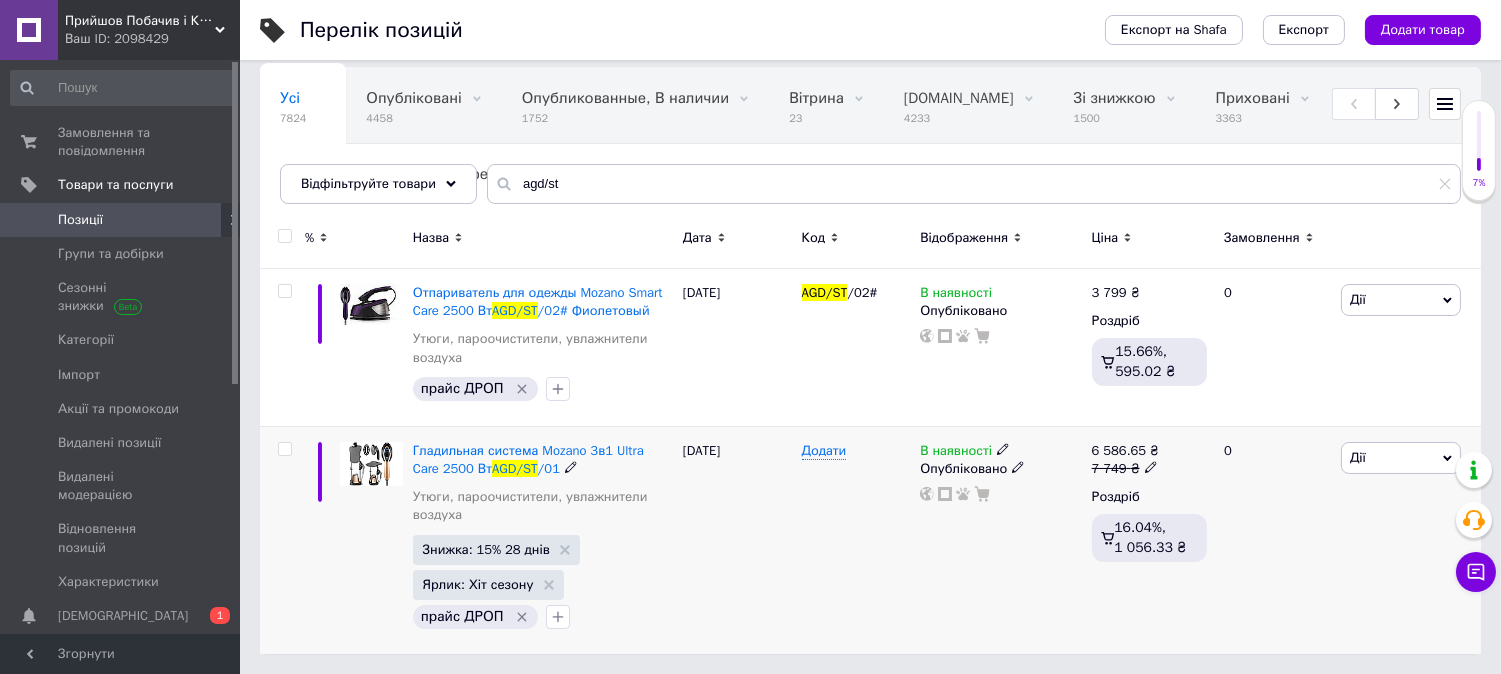 click on "В наявності" at bounding box center (956, 453) 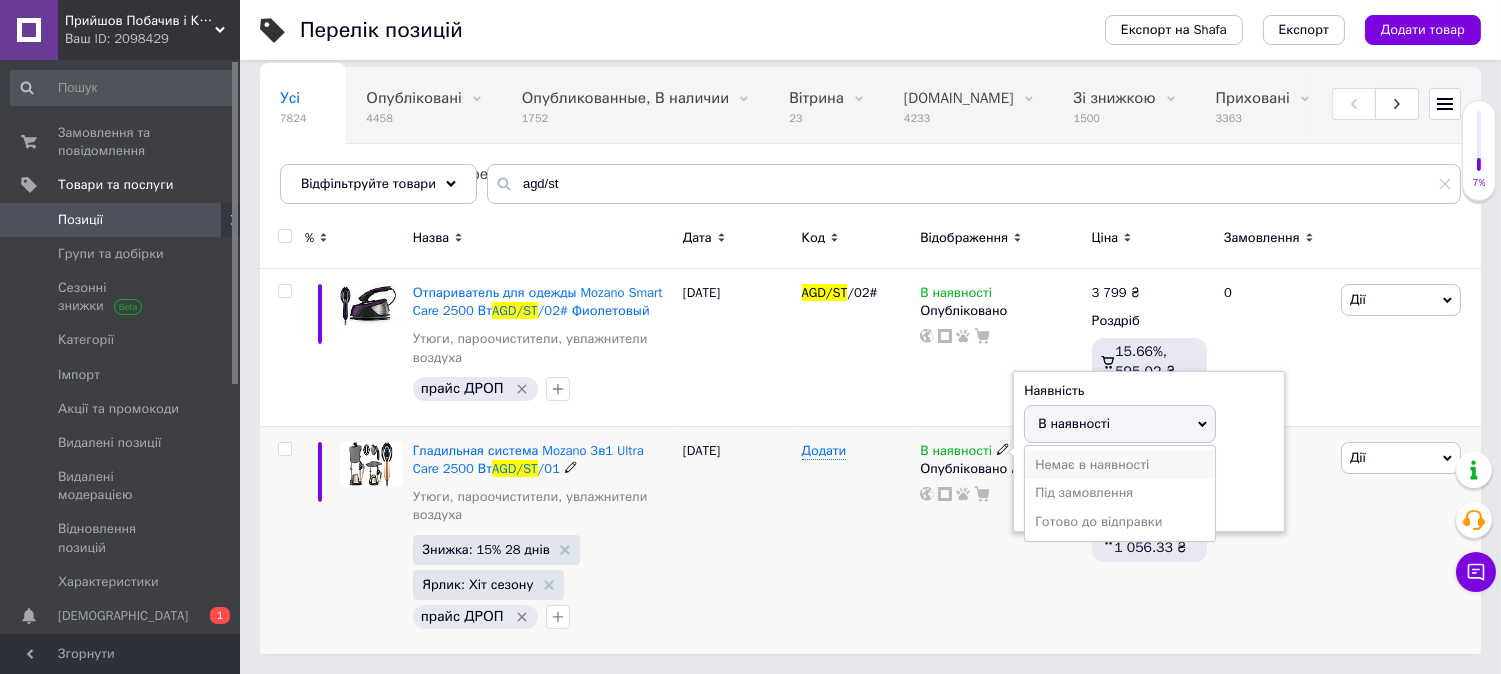 click on "Немає в наявності" at bounding box center [1120, 465] 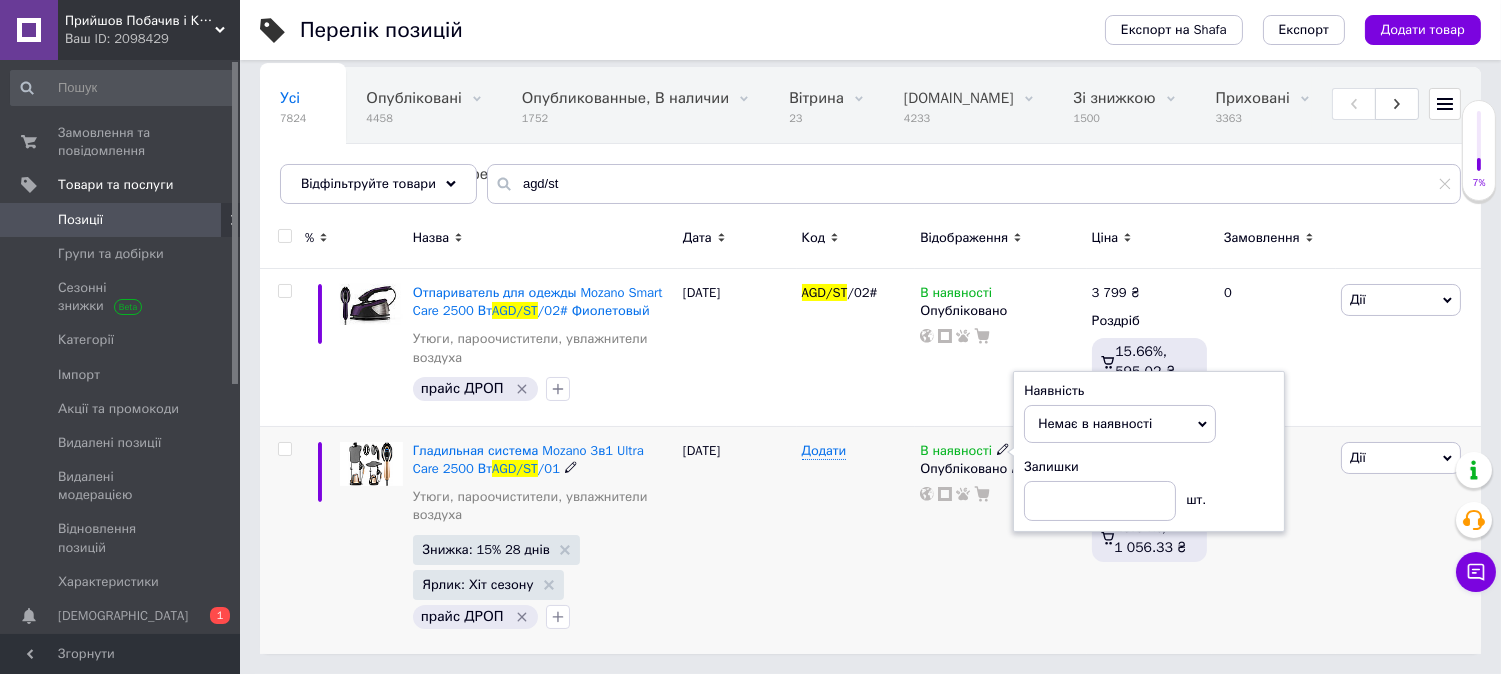 click on "Додати" at bounding box center (856, 540) 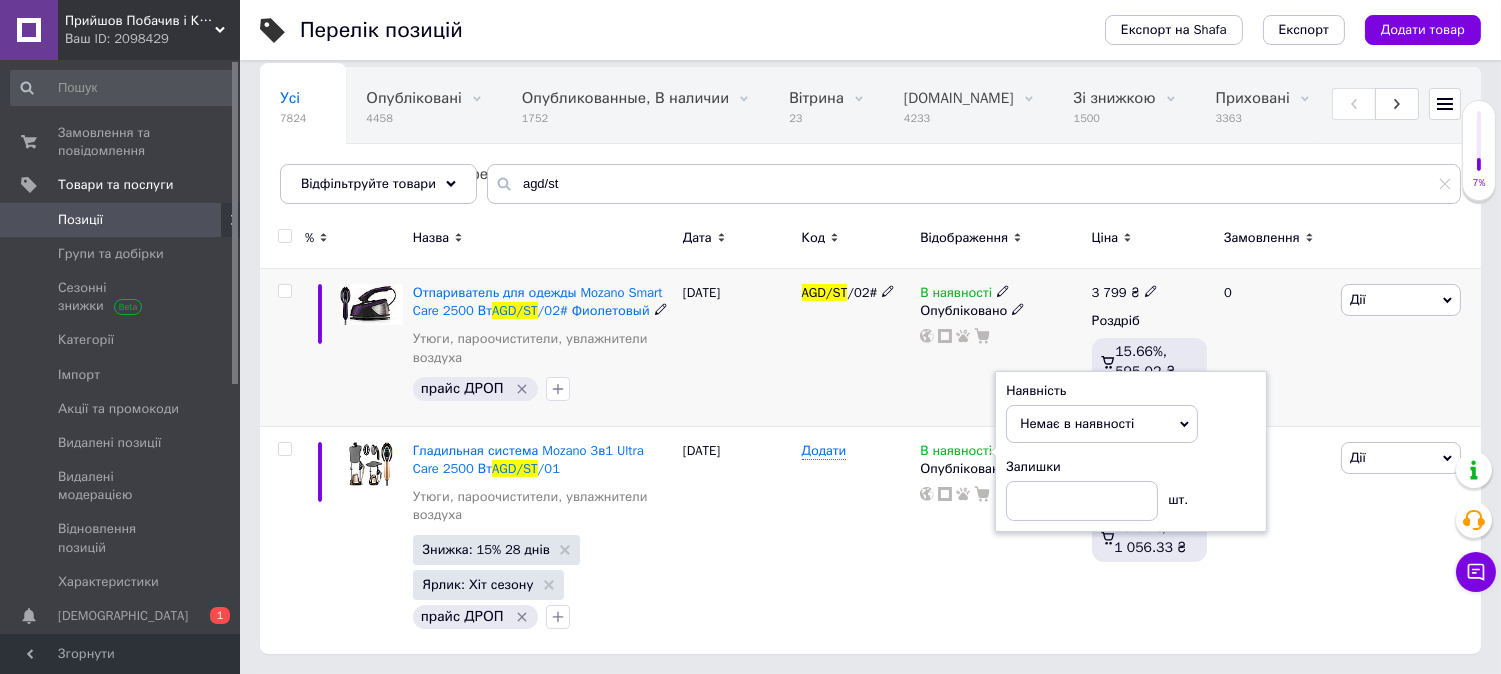 click on "В наявності" at bounding box center (956, 295) 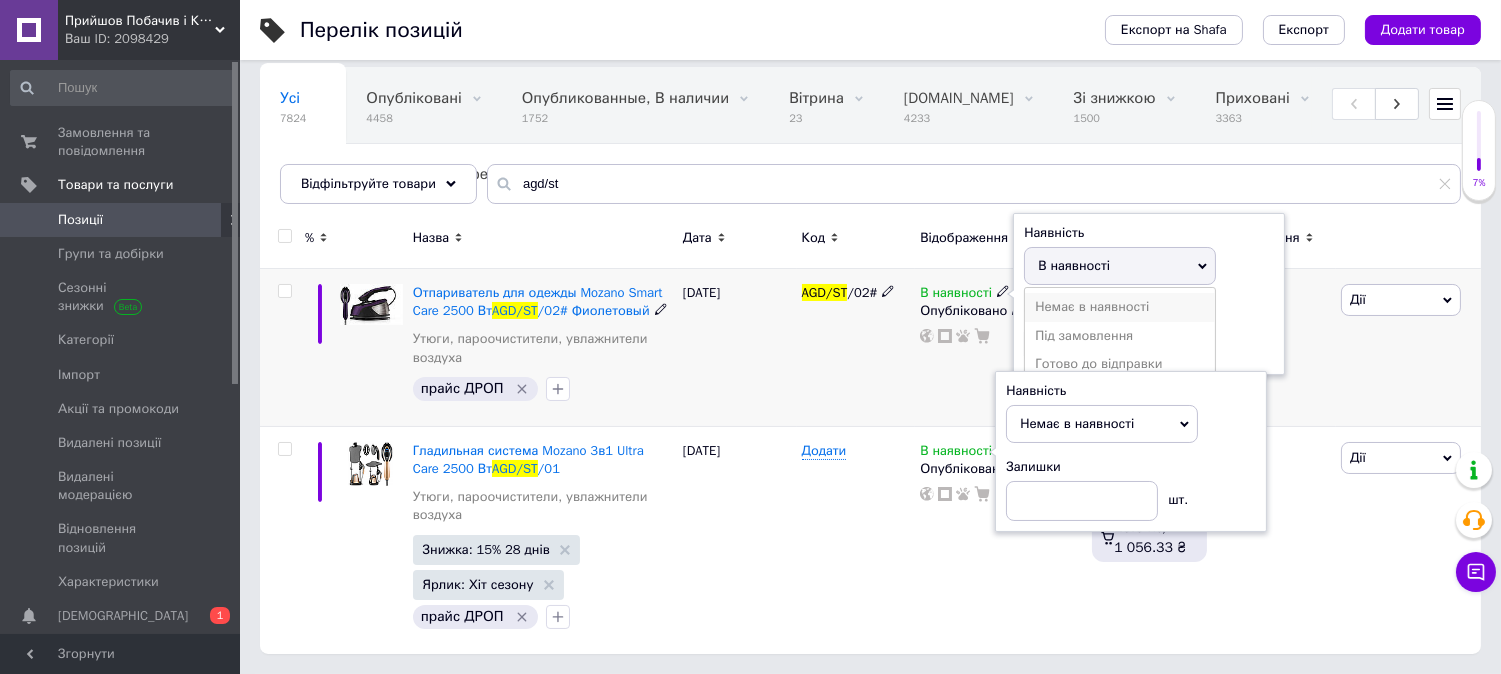 click on "Немає в наявності" at bounding box center (1120, 307) 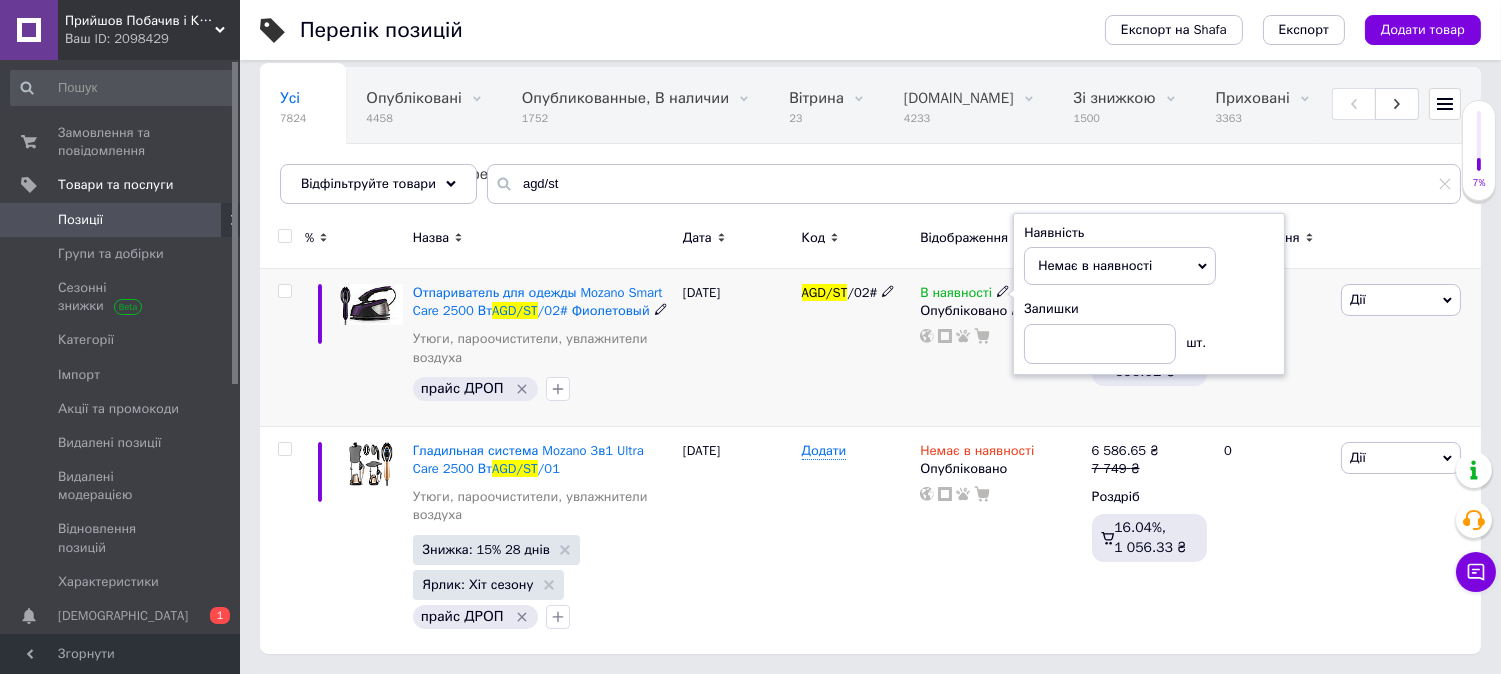 click on "В наявності Наявність Немає в наявності В наявності Під замовлення Готово до відправки Залишки шт. Опубліковано" at bounding box center [1000, 348] 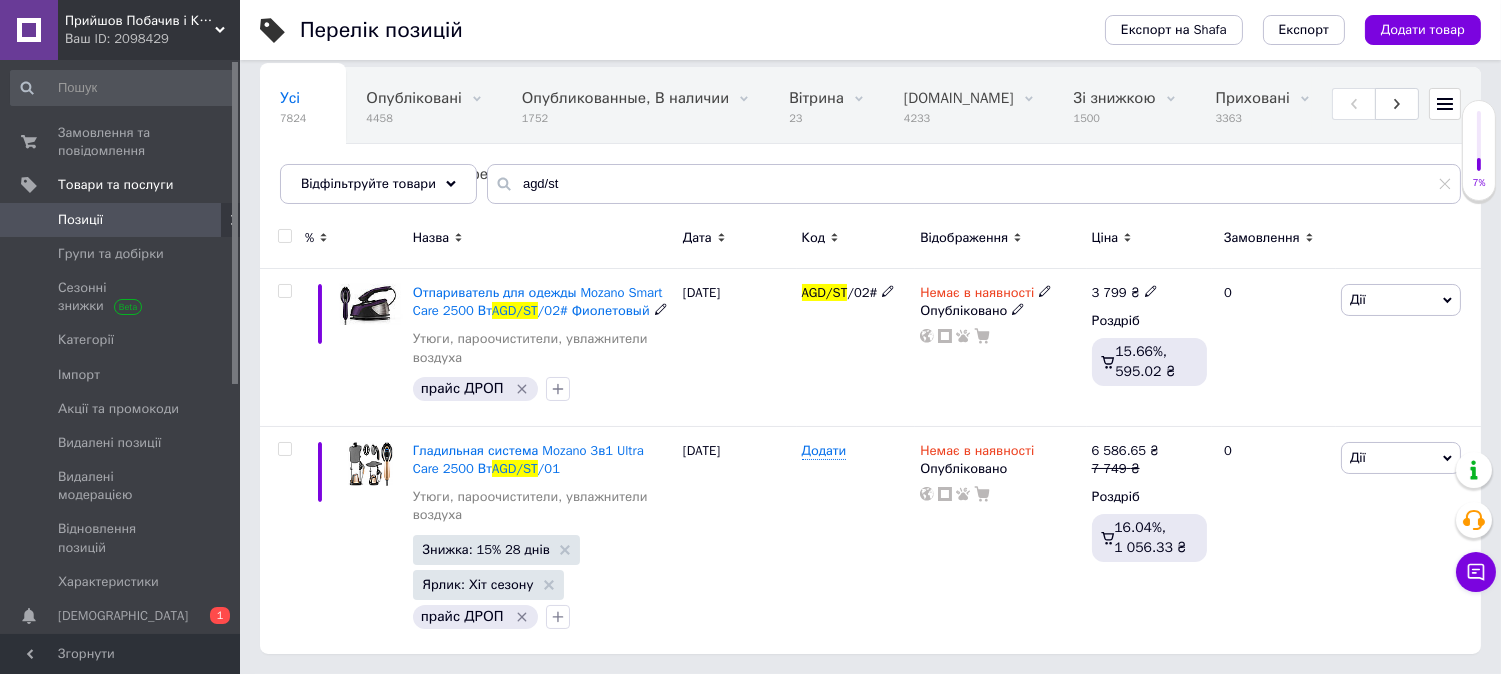 click on "Немає в наявності" at bounding box center [977, 295] 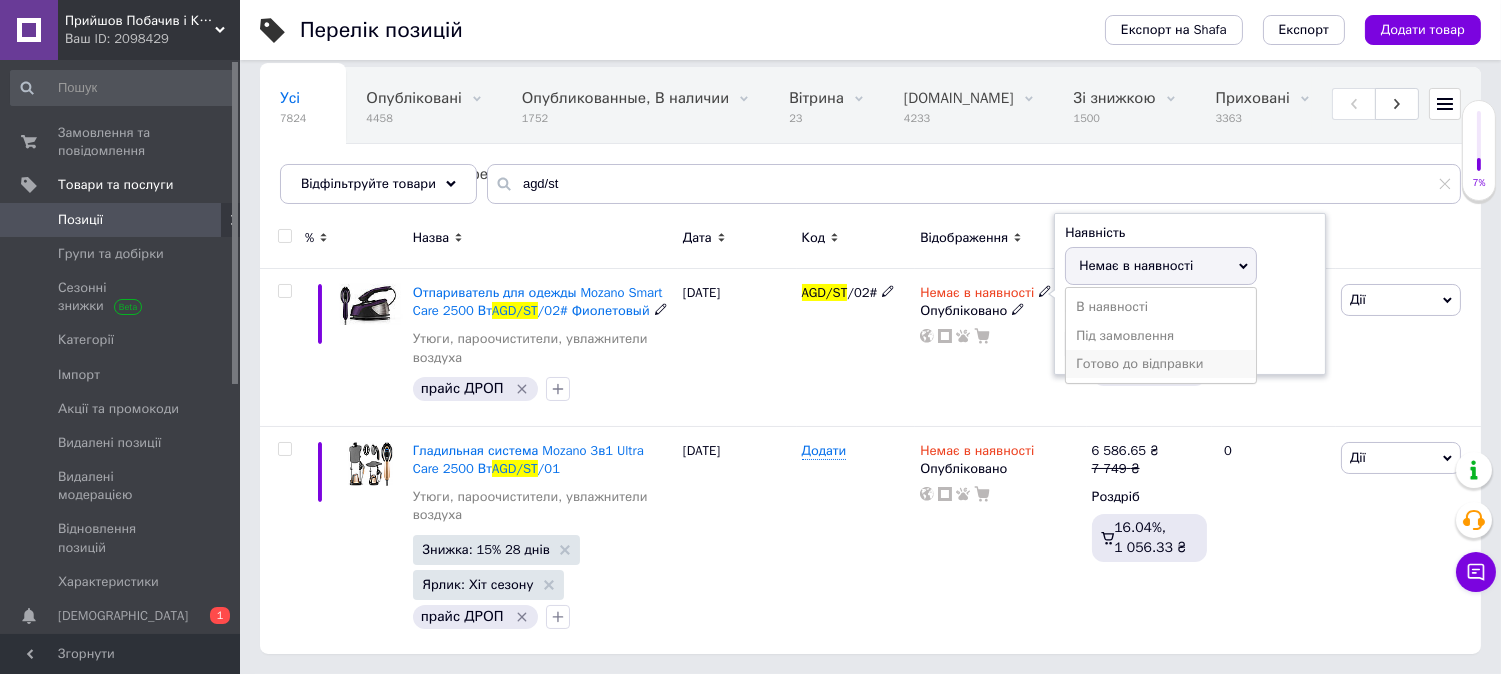 click on "Готово до відправки" at bounding box center [1161, 364] 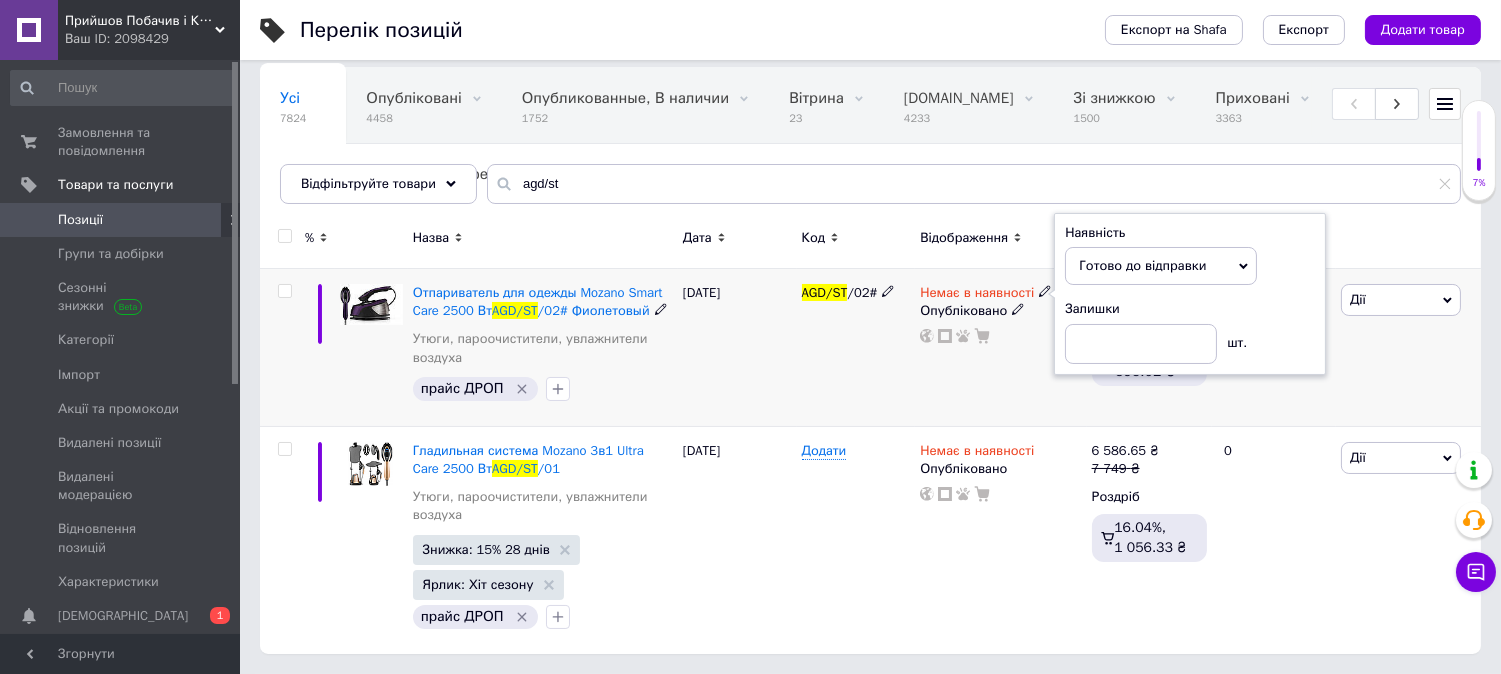click on "AGD/ST /02#" at bounding box center (856, 348) 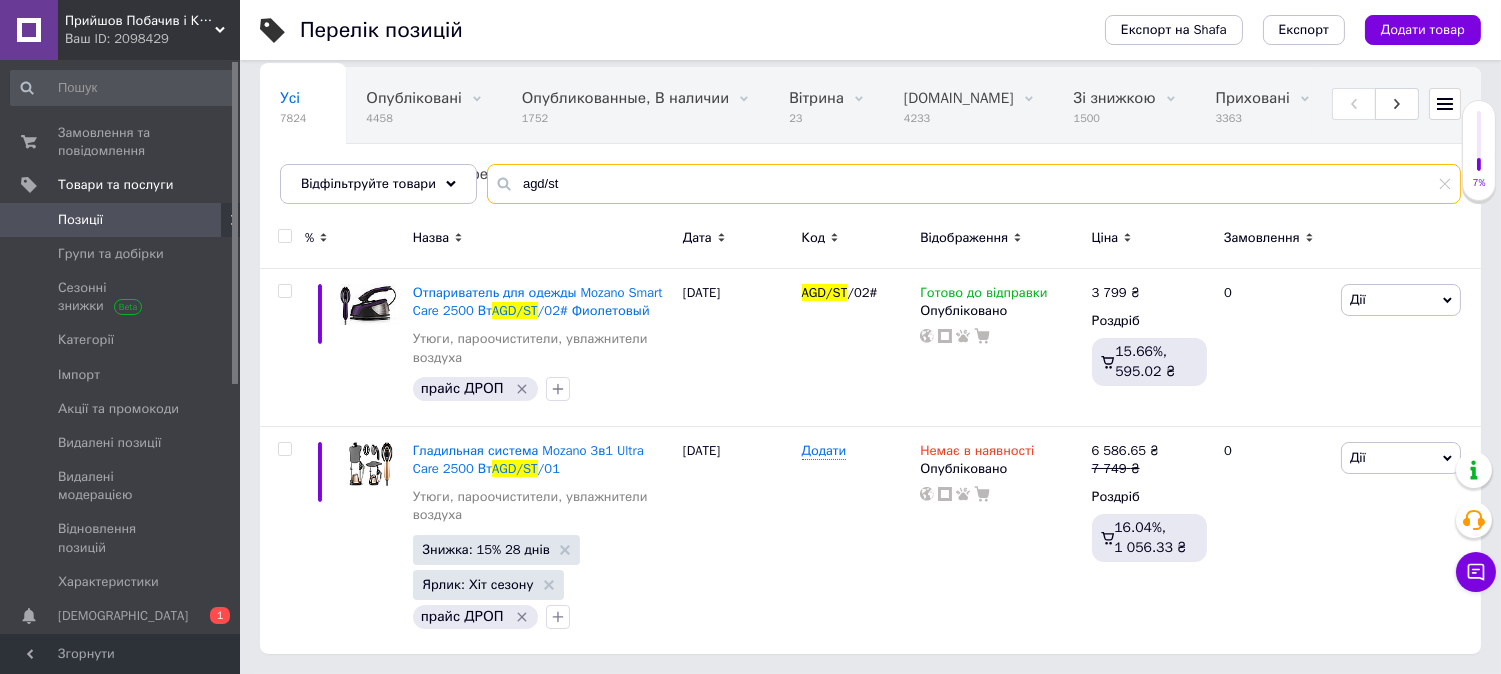 click on "agd/st" at bounding box center (974, 184) 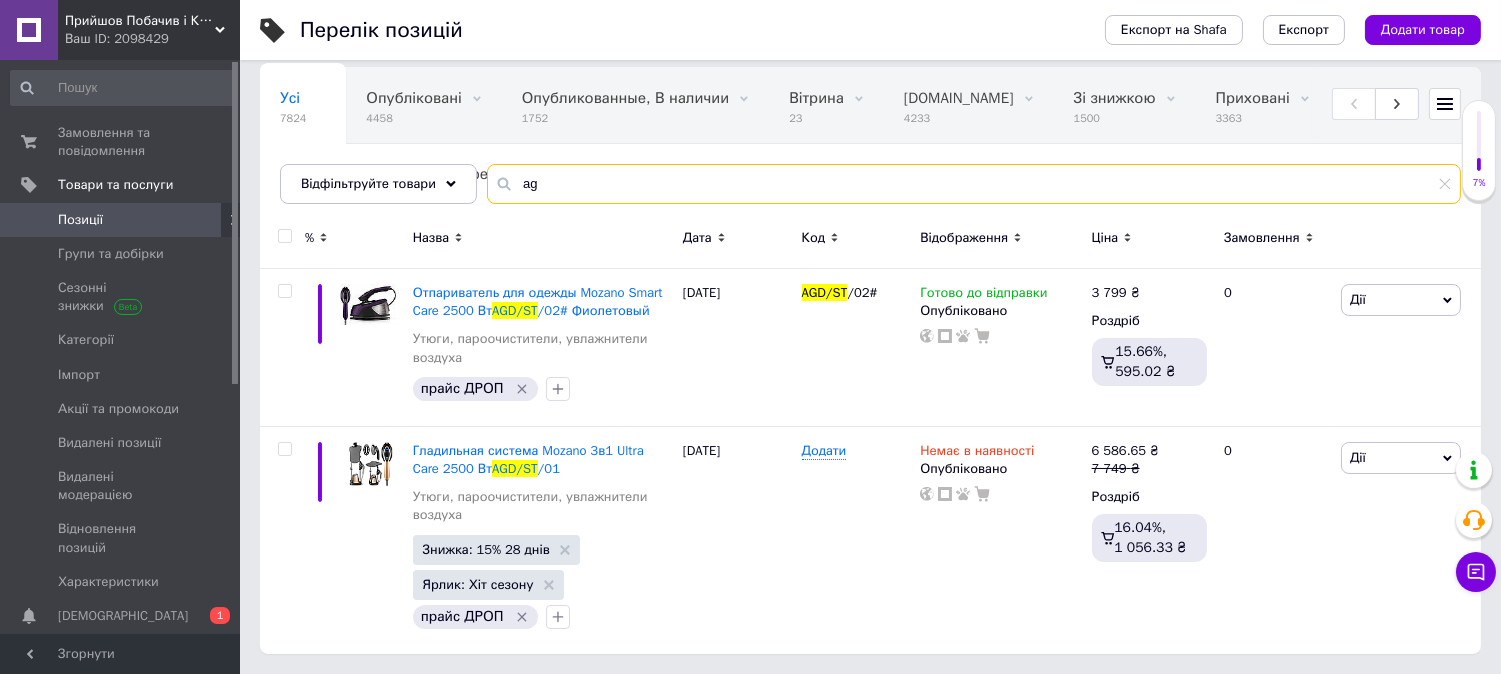 type on "a" 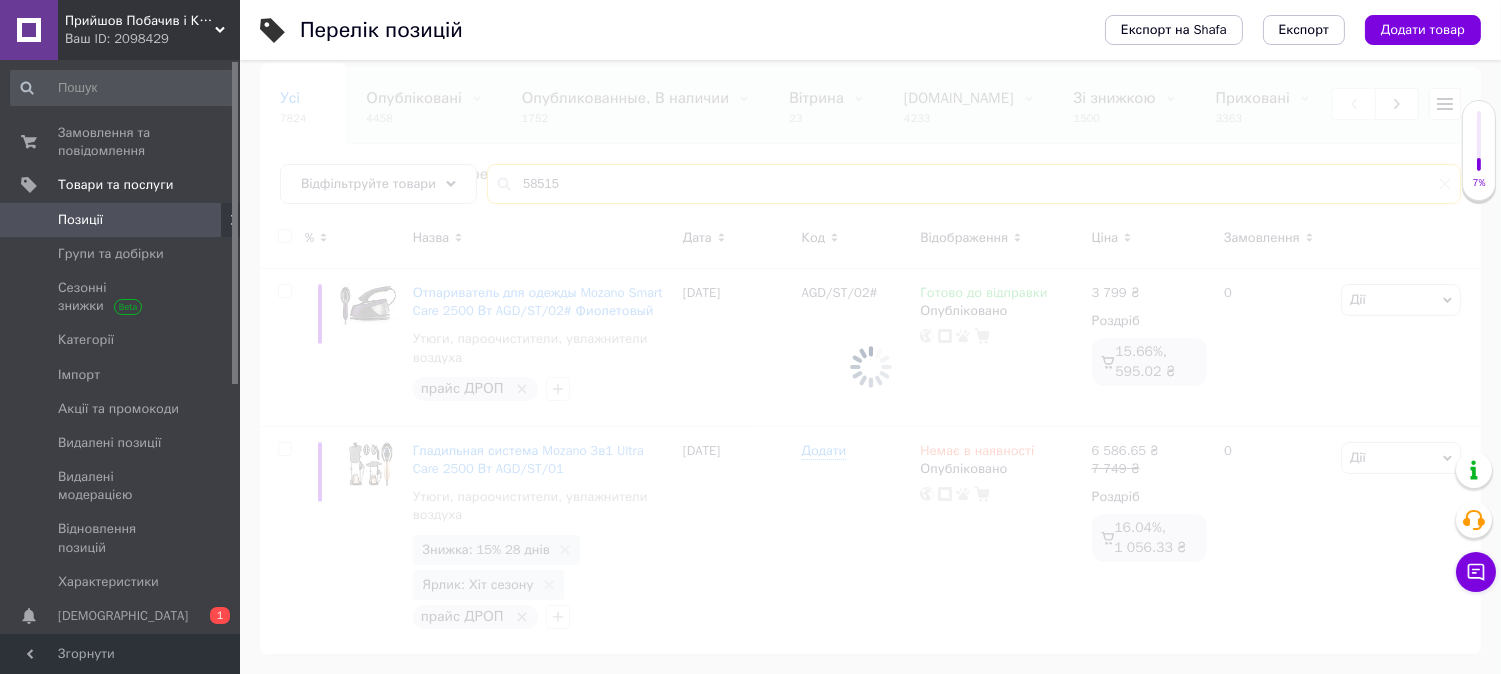 scroll, scrollTop: 0, scrollLeft: 0, axis: both 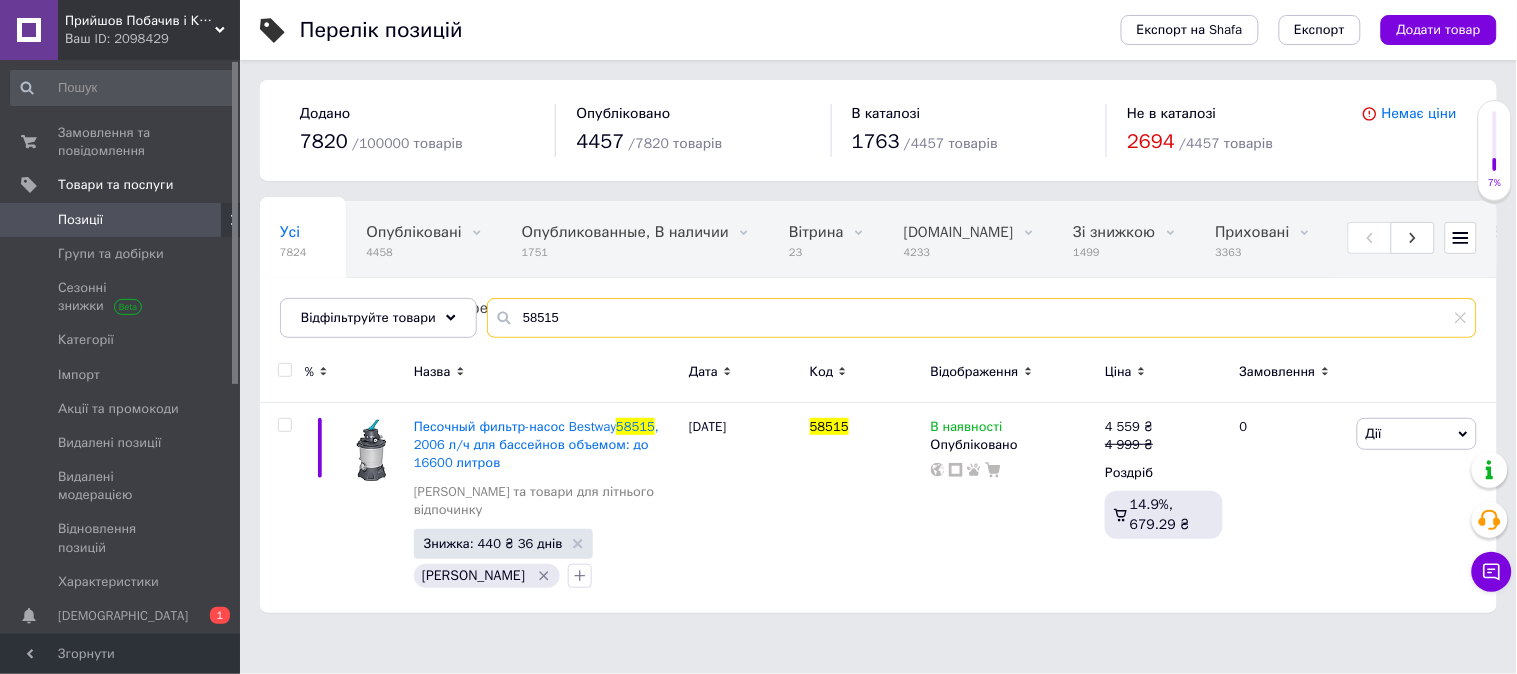 click on "58515" at bounding box center (982, 318) 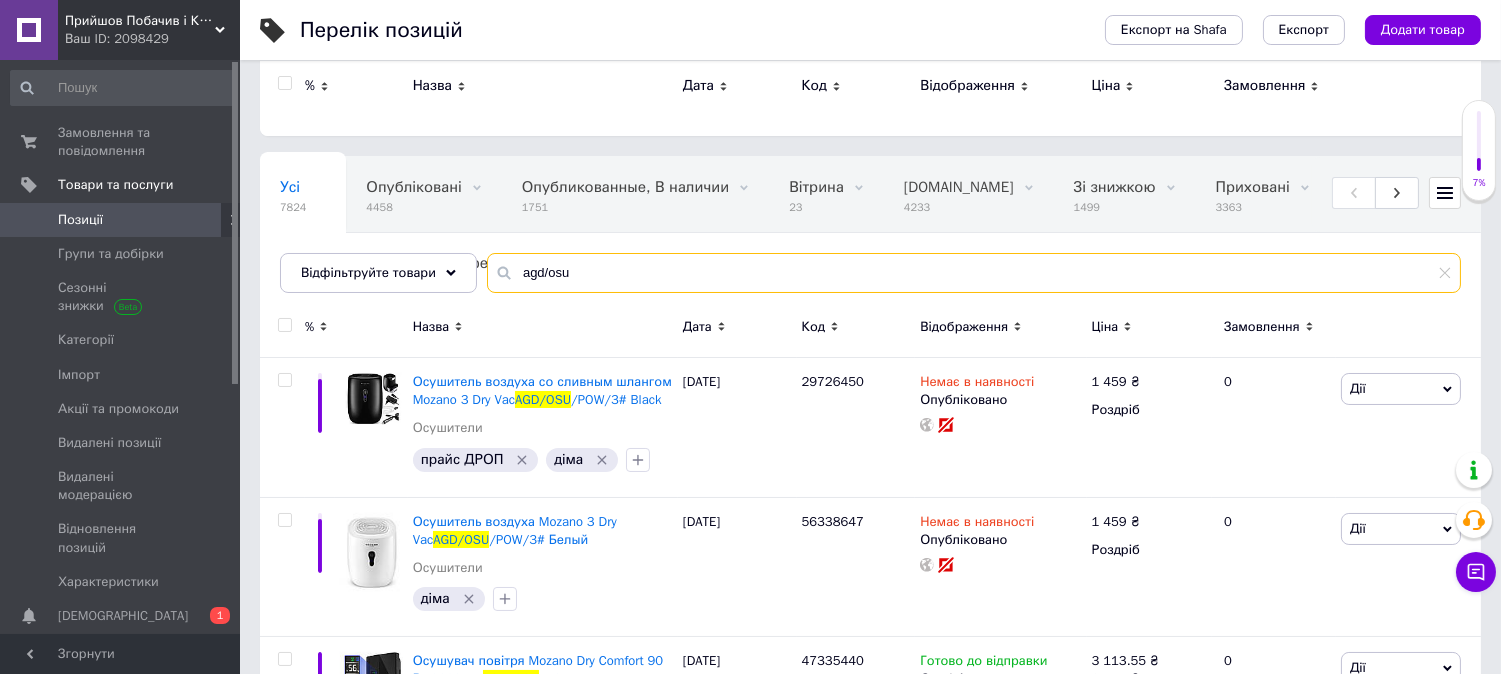 scroll, scrollTop: 0, scrollLeft: 0, axis: both 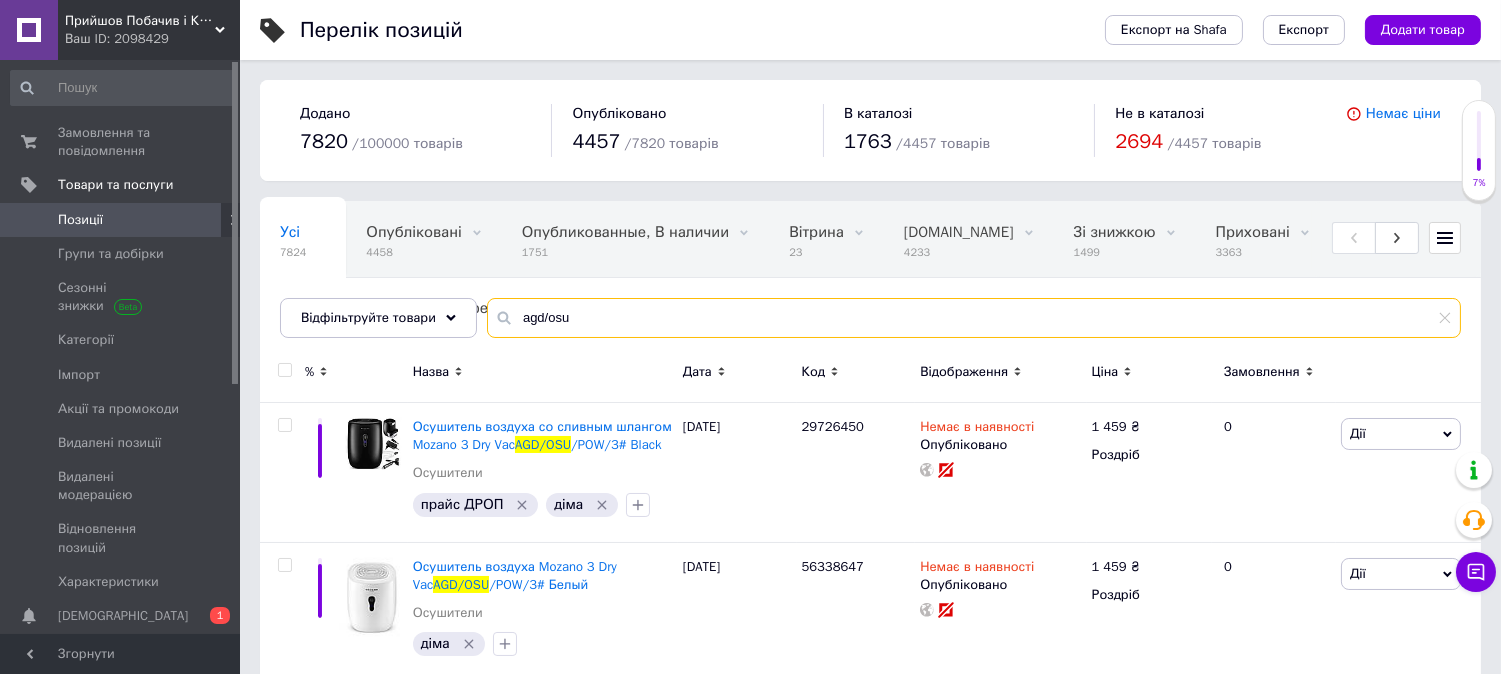 click on "agd/osu" at bounding box center [974, 318] 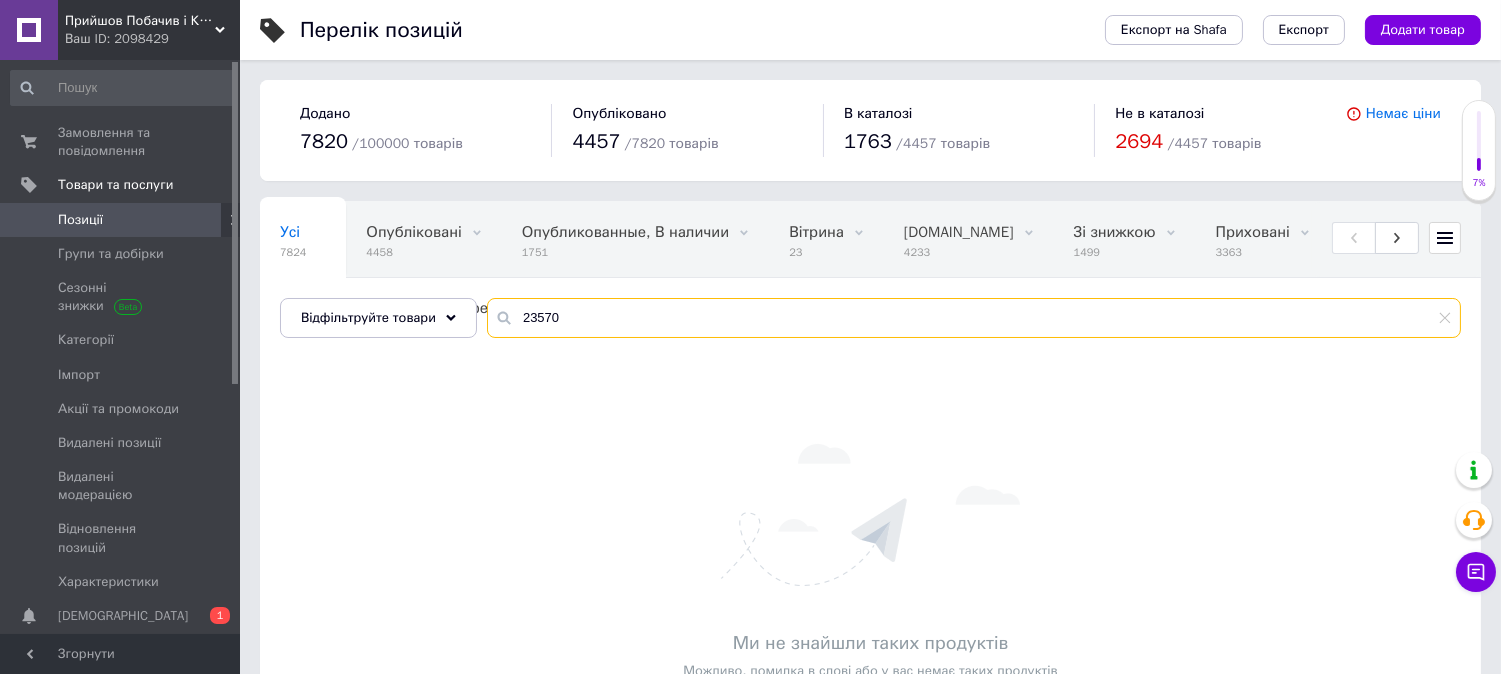 click on "23570" at bounding box center (974, 318) 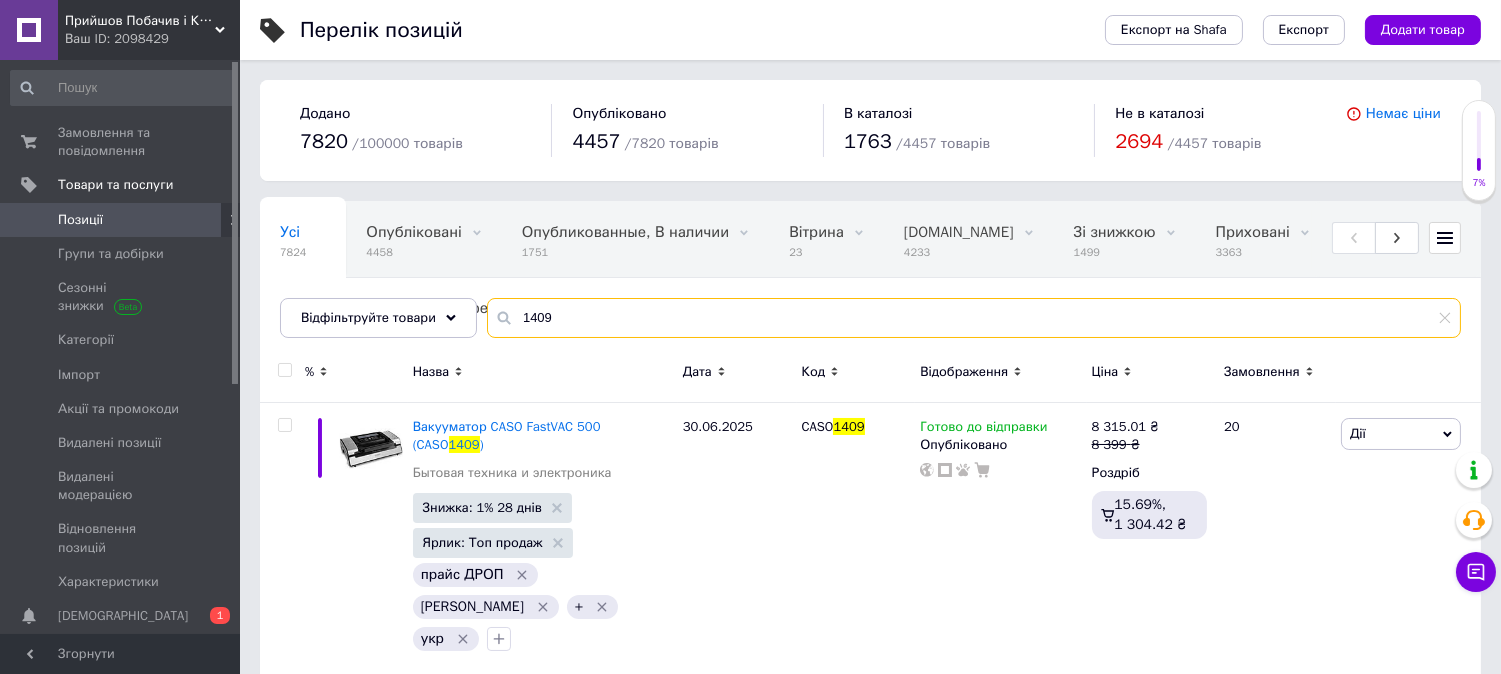 scroll, scrollTop: 88, scrollLeft: 0, axis: vertical 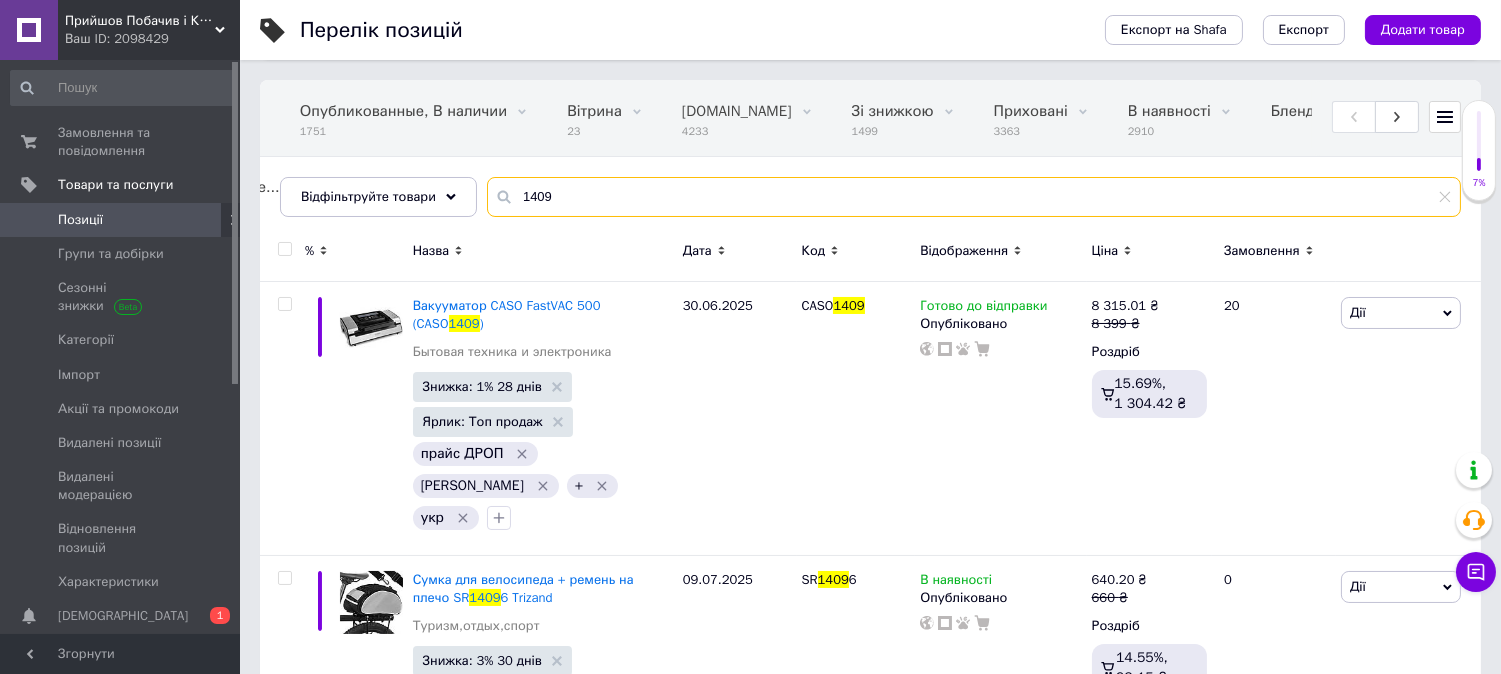 click on "1409" at bounding box center (974, 197) 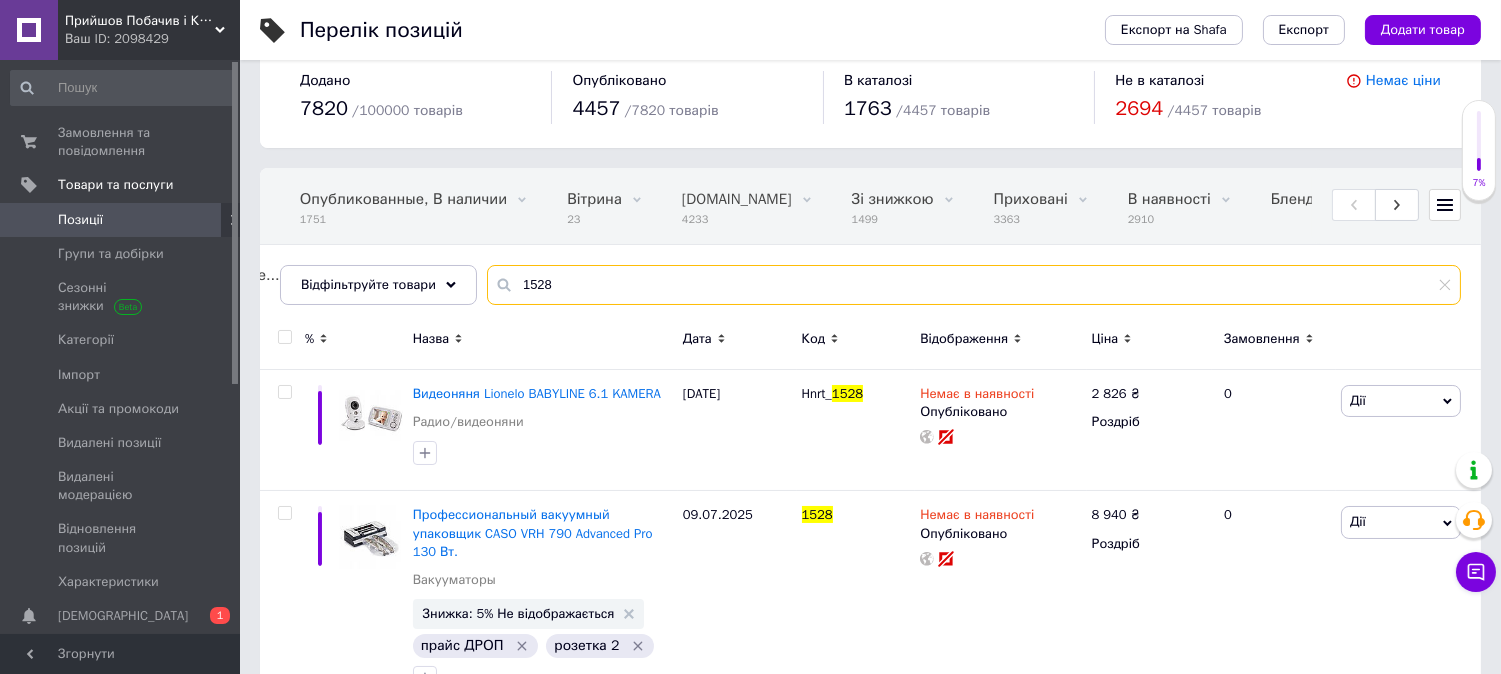 scroll, scrollTop: 0, scrollLeft: 0, axis: both 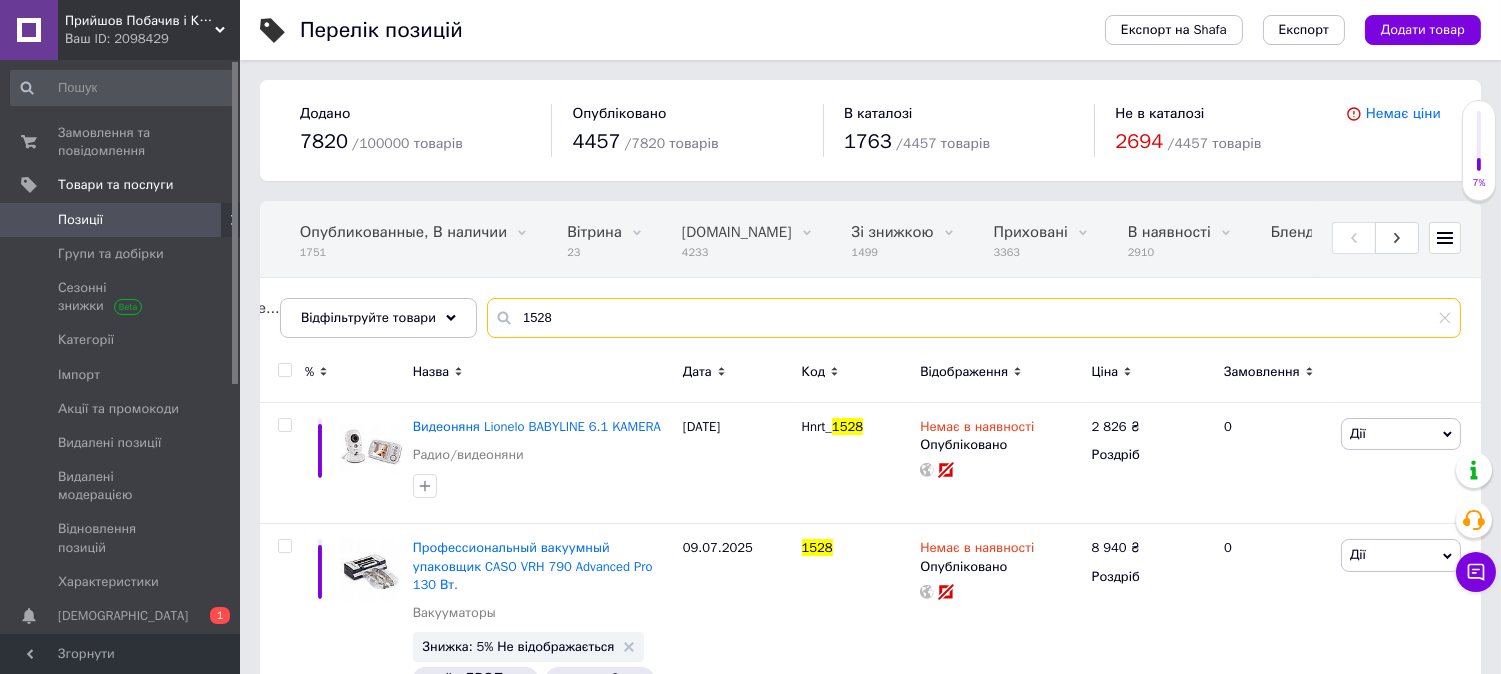 click on "1528" at bounding box center [974, 318] 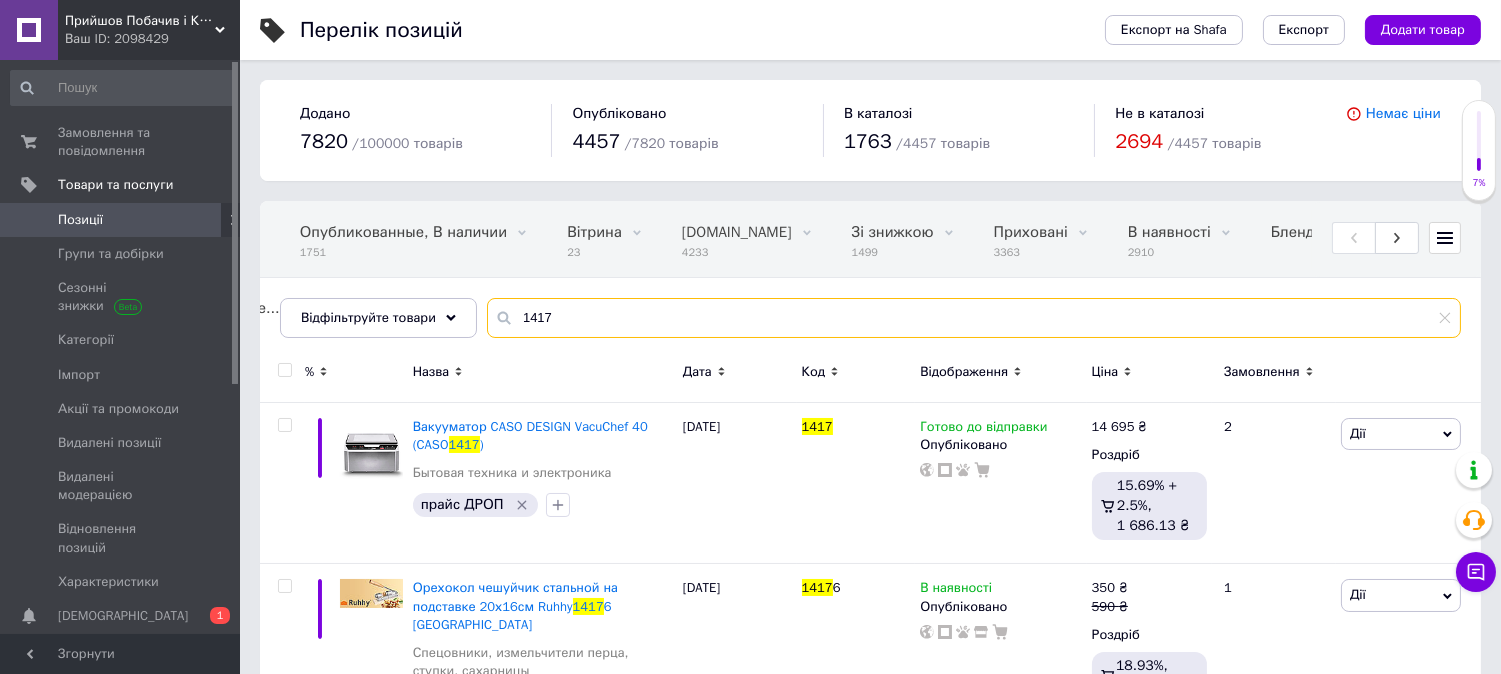 scroll, scrollTop: 16, scrollLeft: 0, axis: vertical 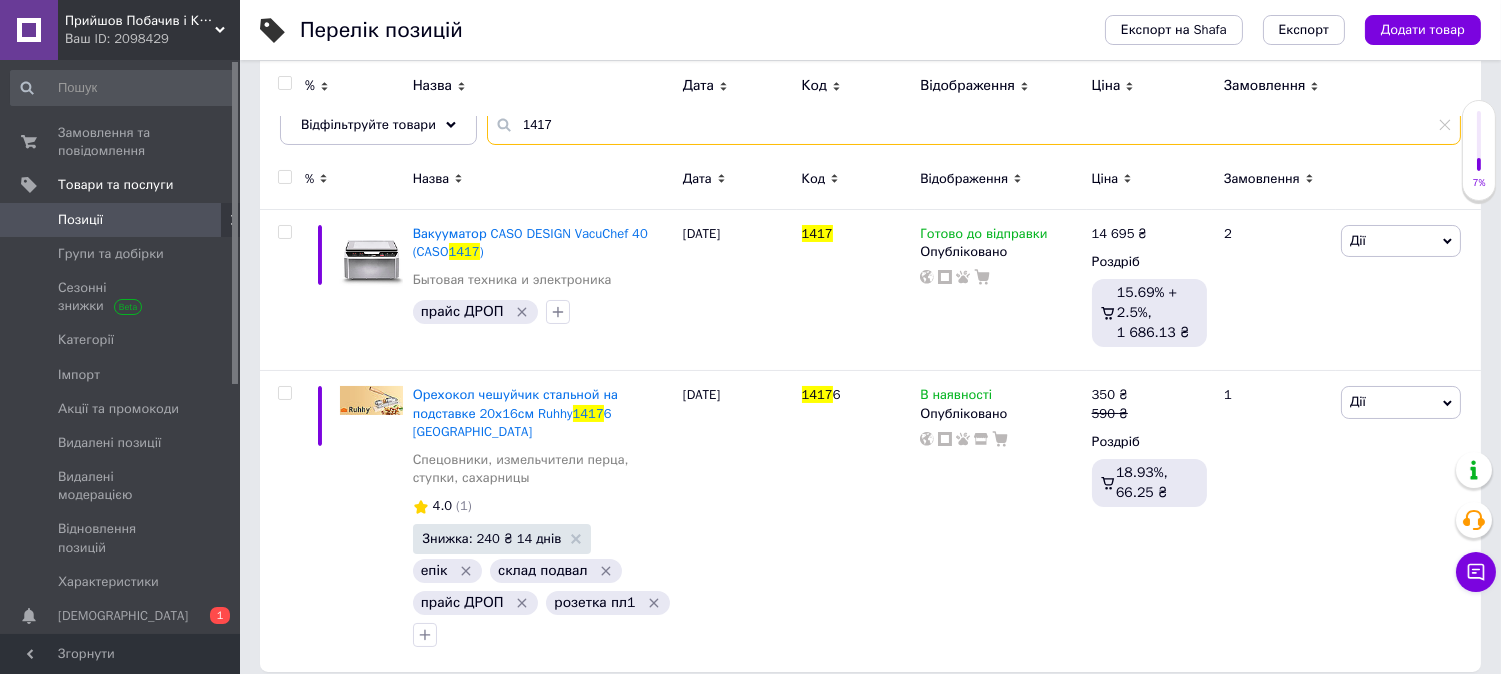 click on "1417" at bounding box center [974, 125] 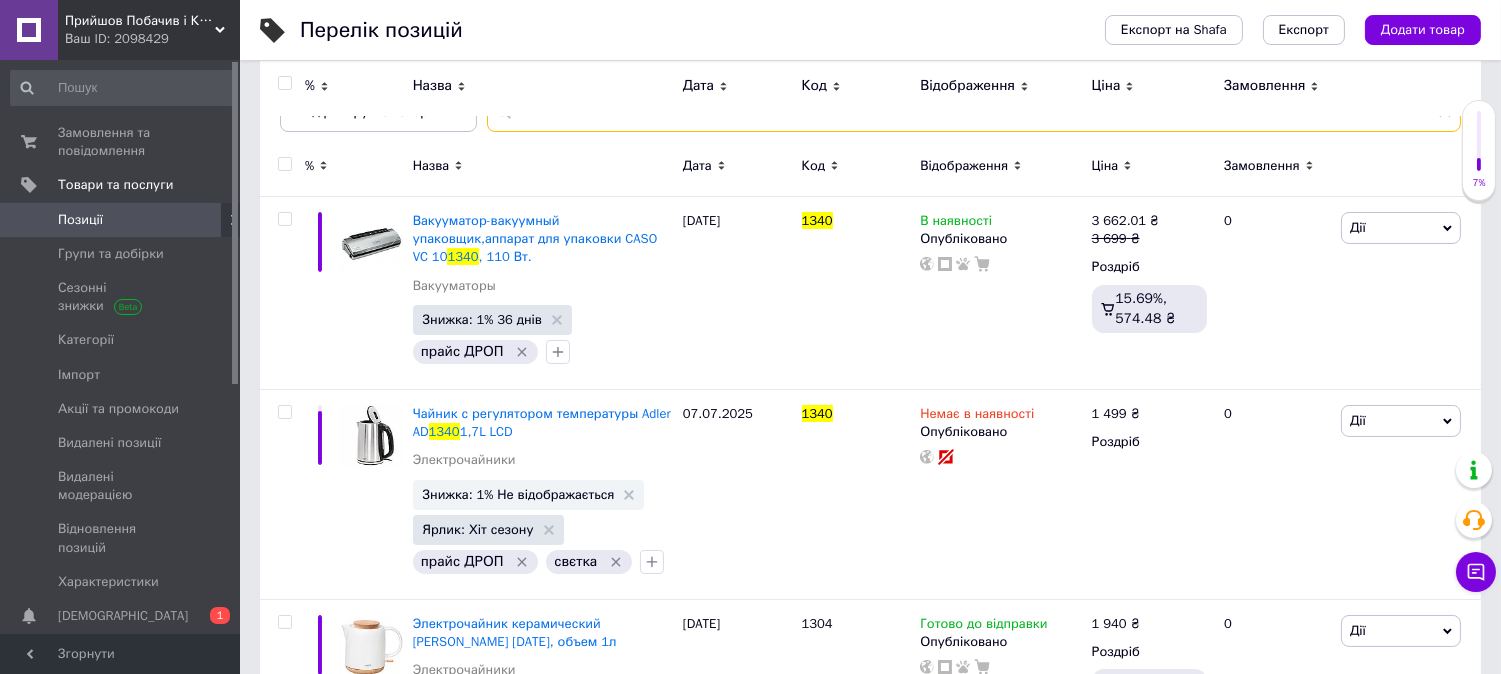 scroll, scrollTop: 100, scrollLeft: 0, axis: vertical 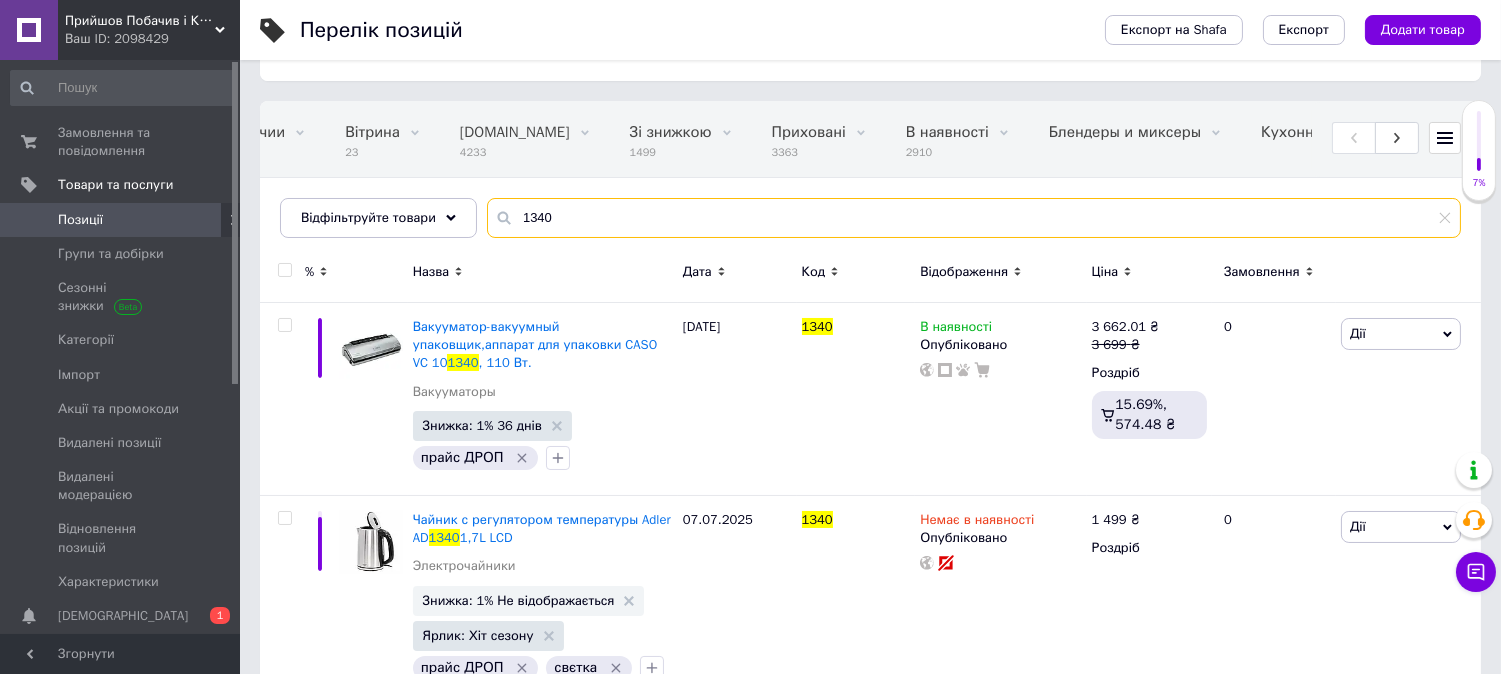 click on "1340" at bounding box center [974, 218] 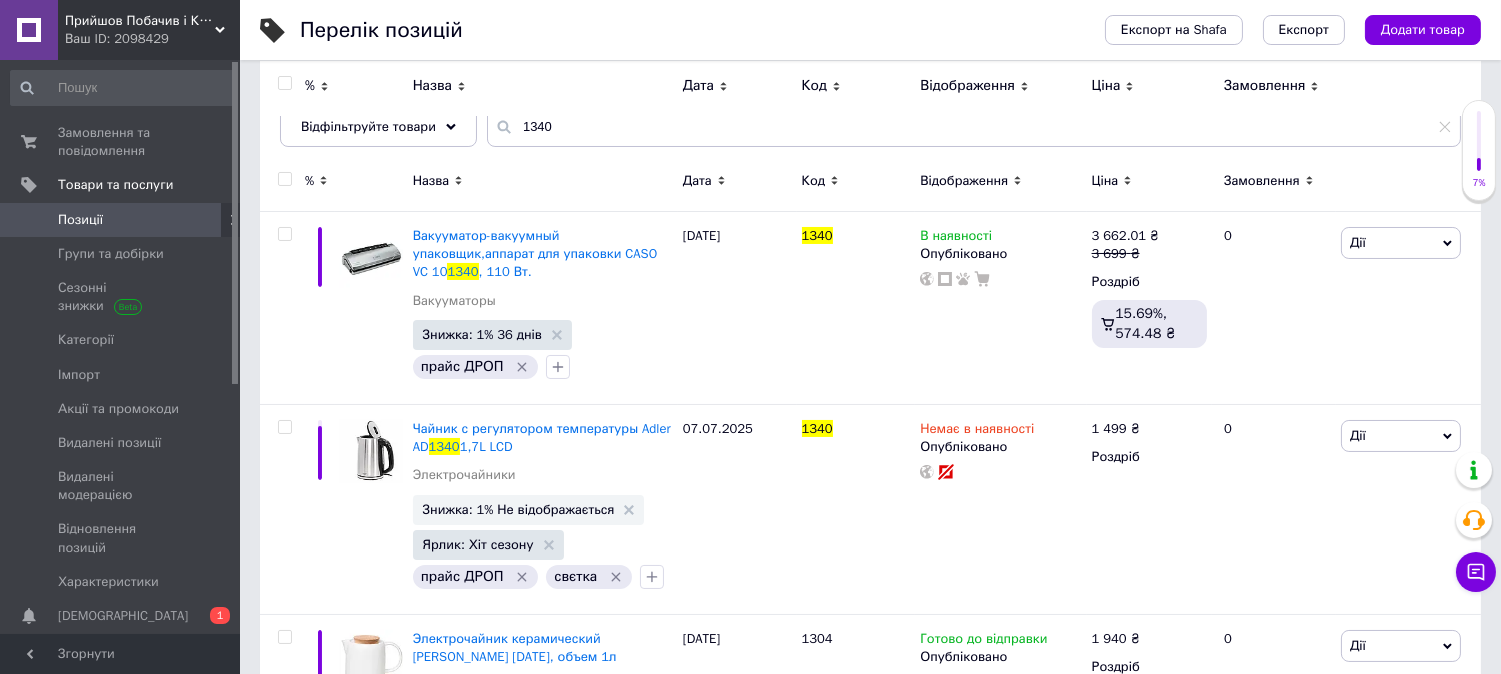 scroll, scrollTop: 0, scrollLeft: 0, axis: both 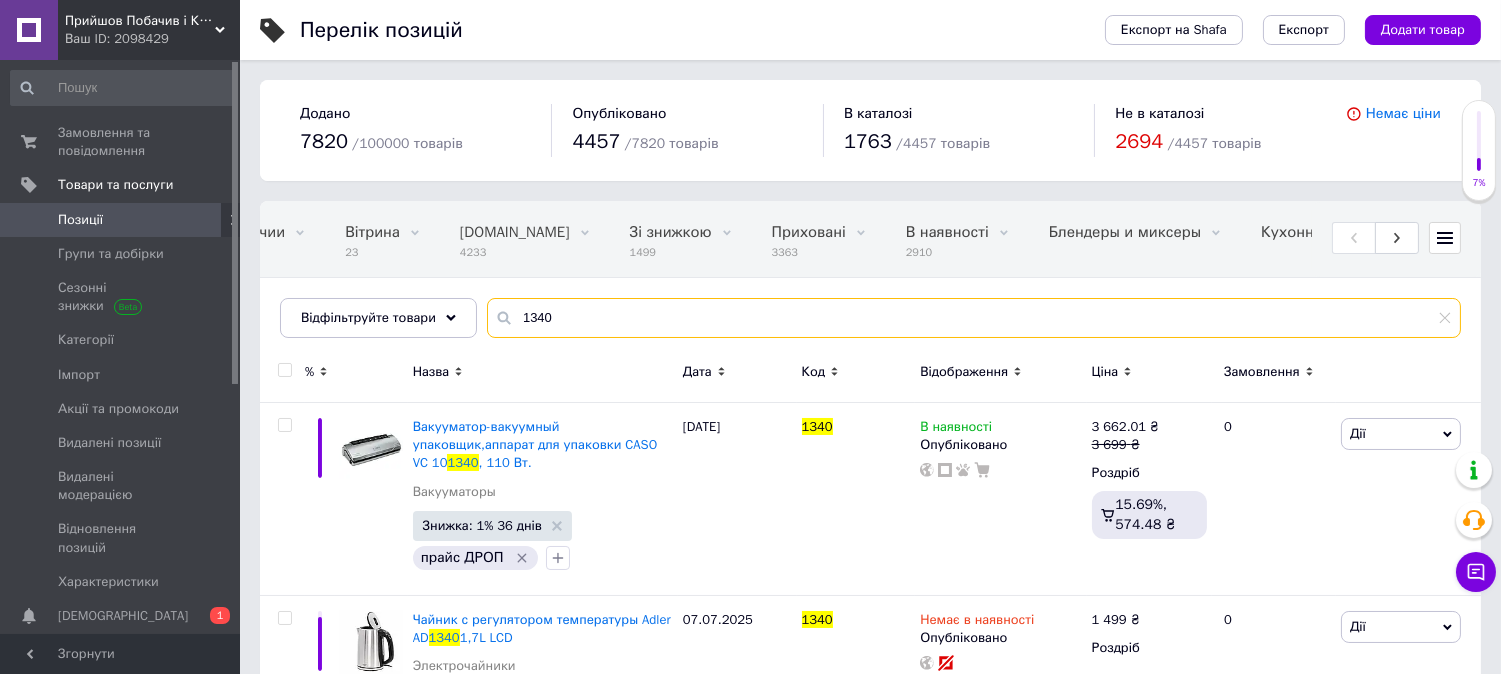 click on "1340" at bounding box center [974, 318] 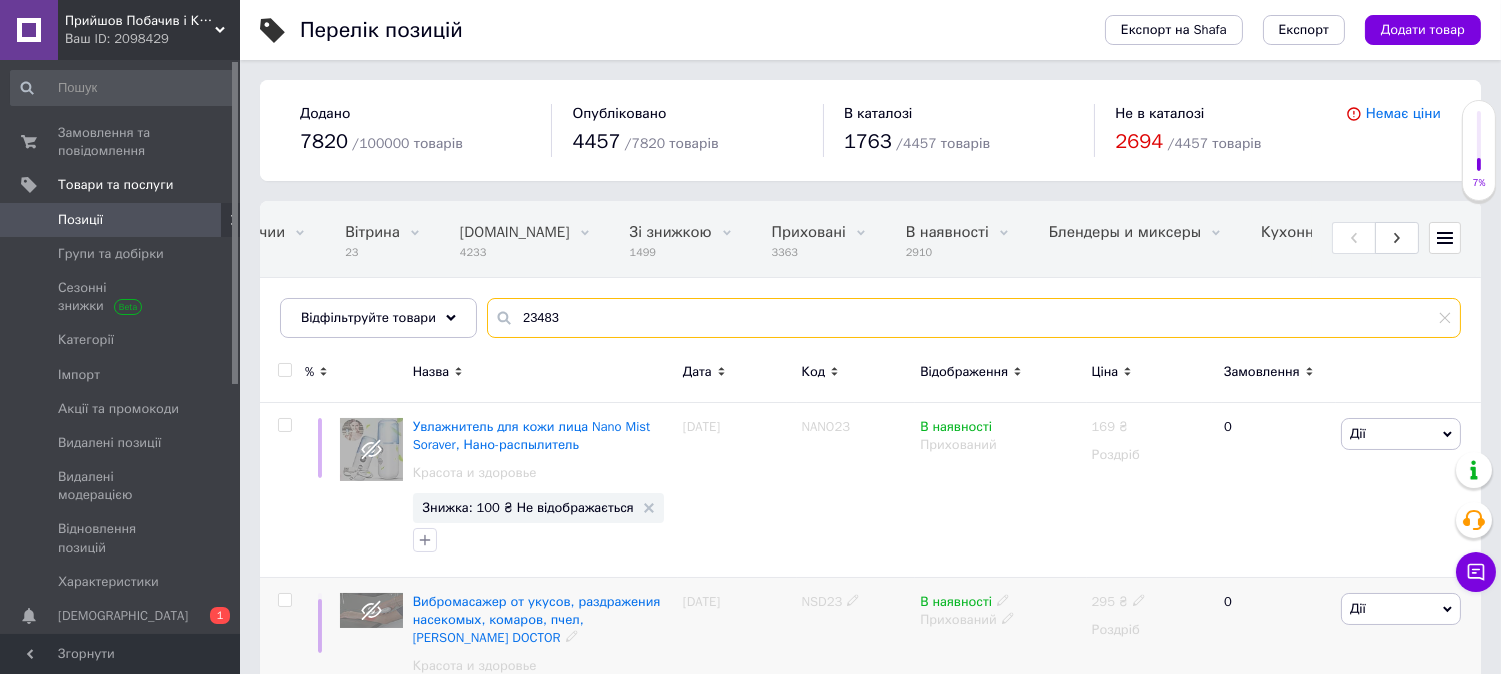 scroll, scrollTop: 0, scrollLeft: 777, axis: horizontal 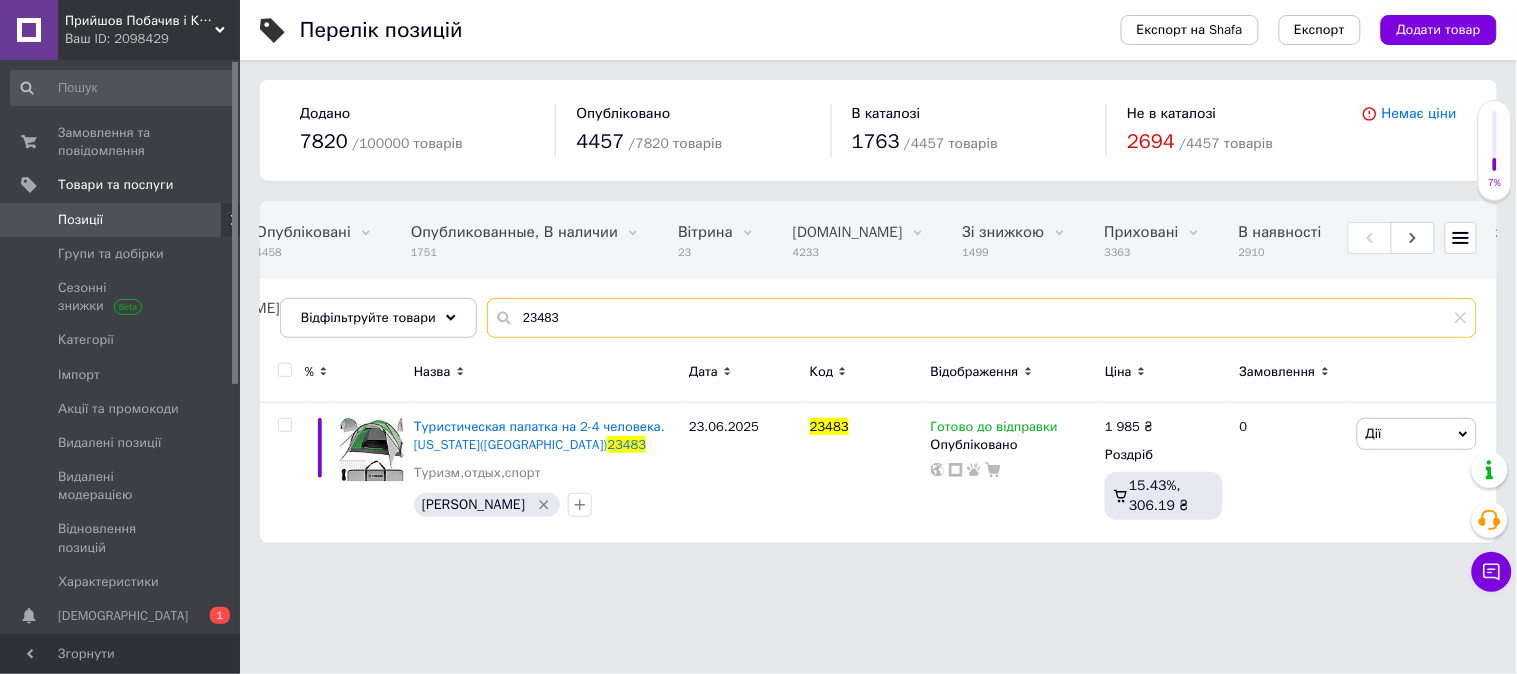 click on "23483" at bounding box center (982, 318) 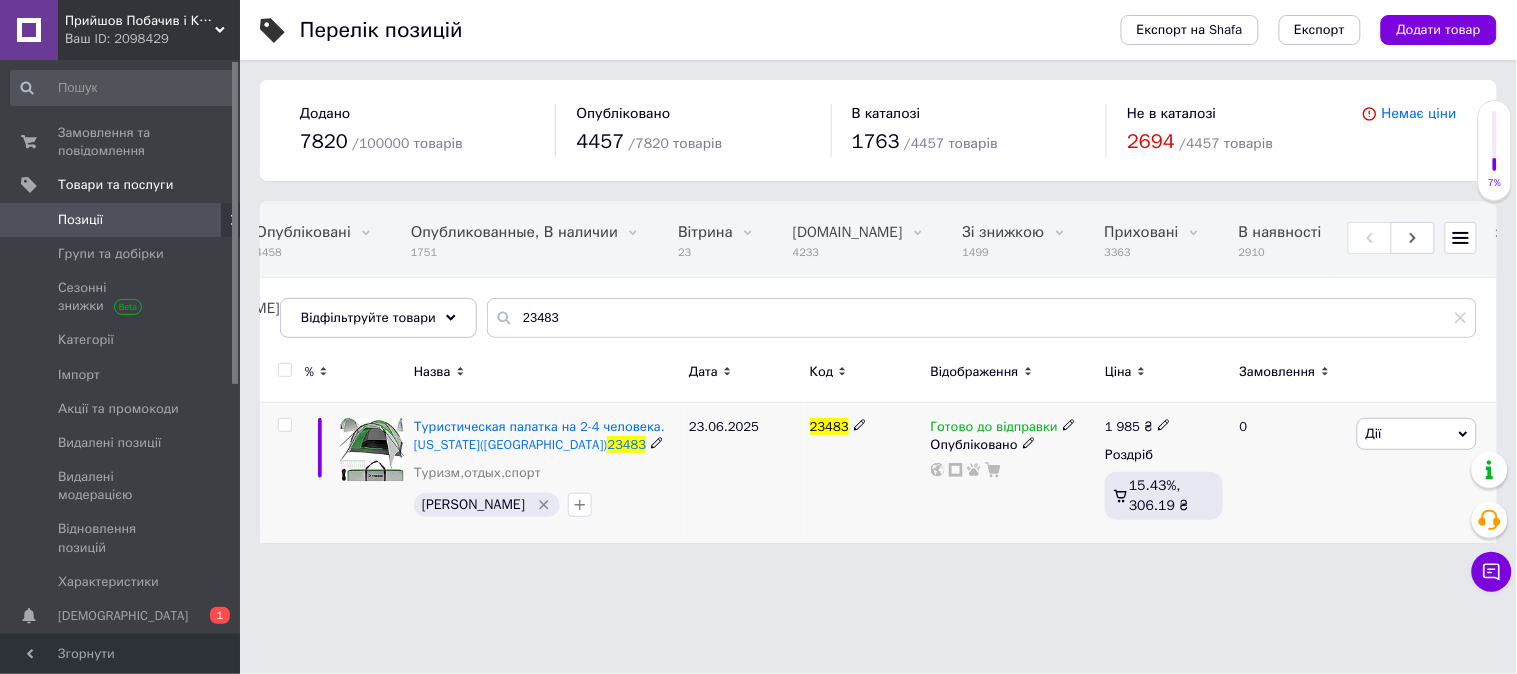 click on "Дії" at bounding box center (1417, 434) 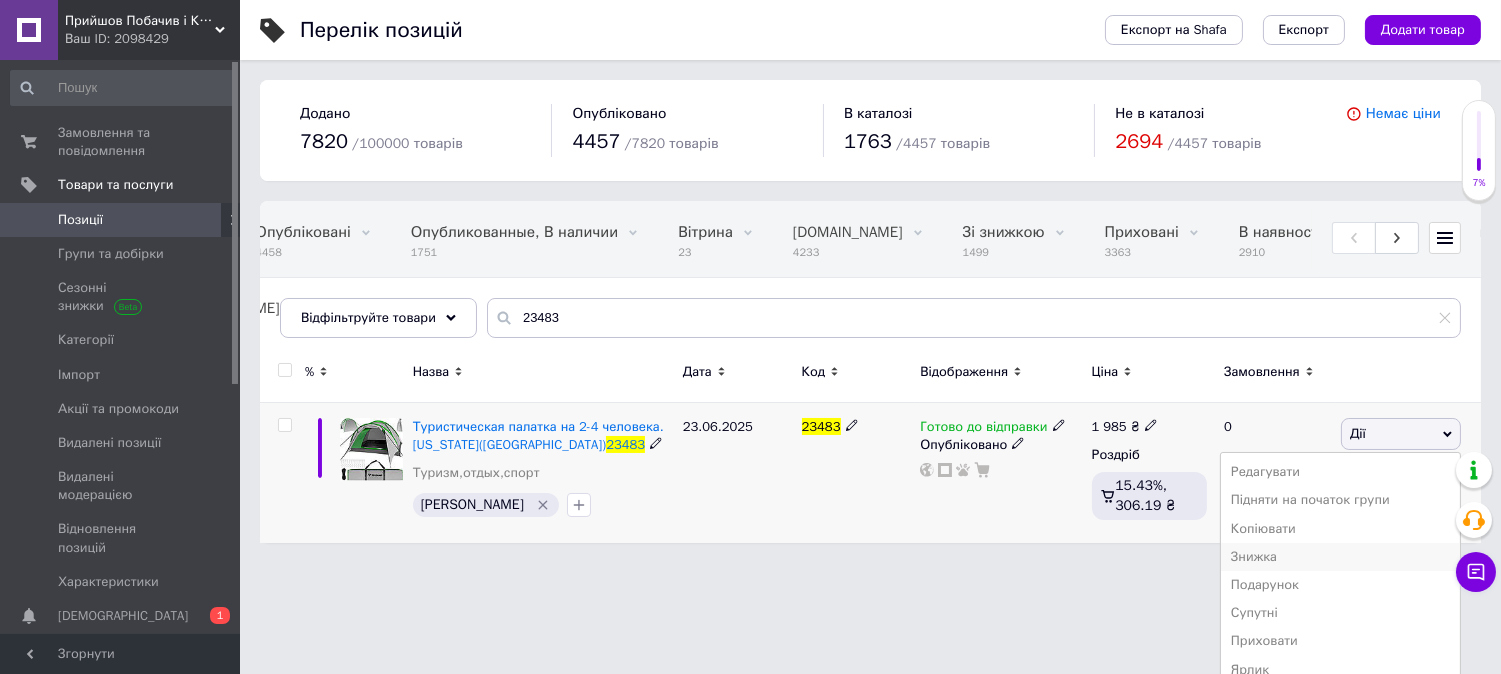 click on "Знижка" at bounding box center (1340, 557) 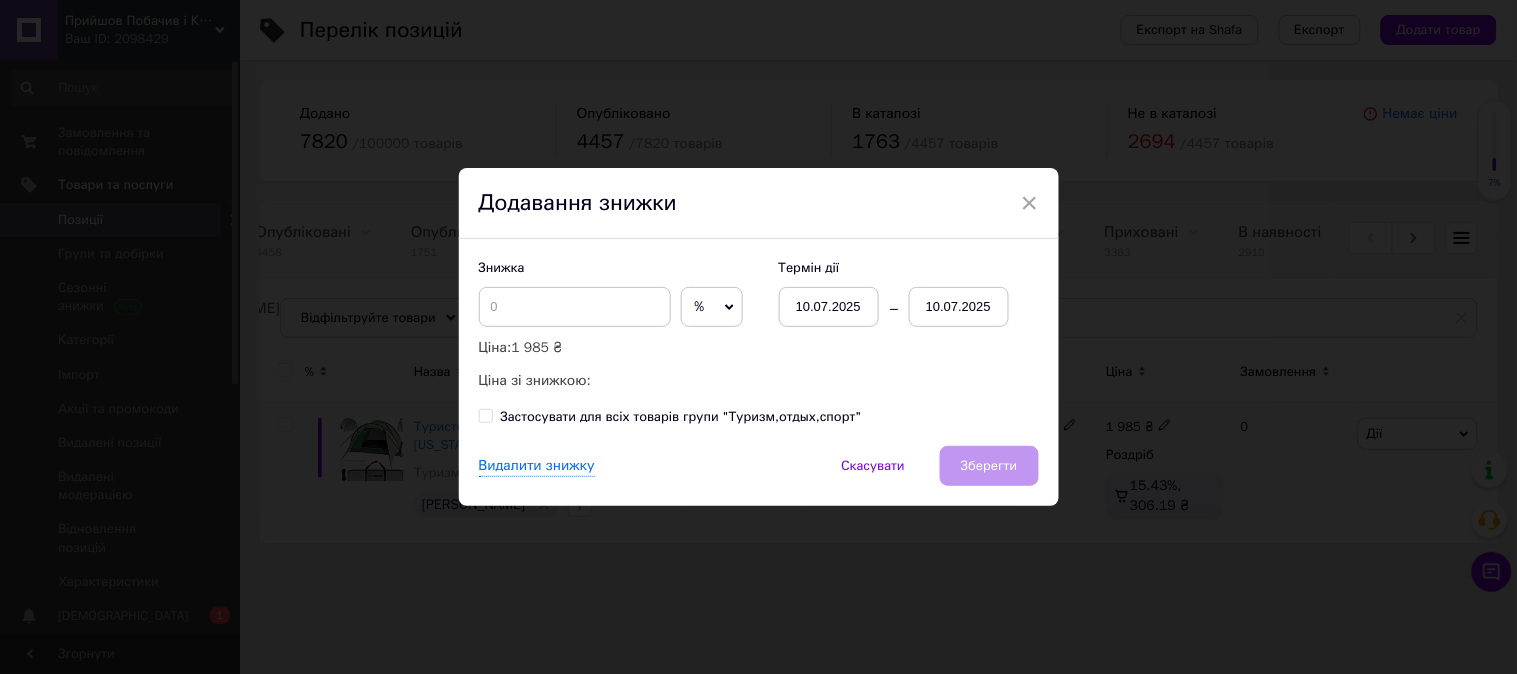 click on "Знижка % ₴ Ціна:  1 985   ₴ Ціна зі знижкою:" at bounding box center [619, 325] 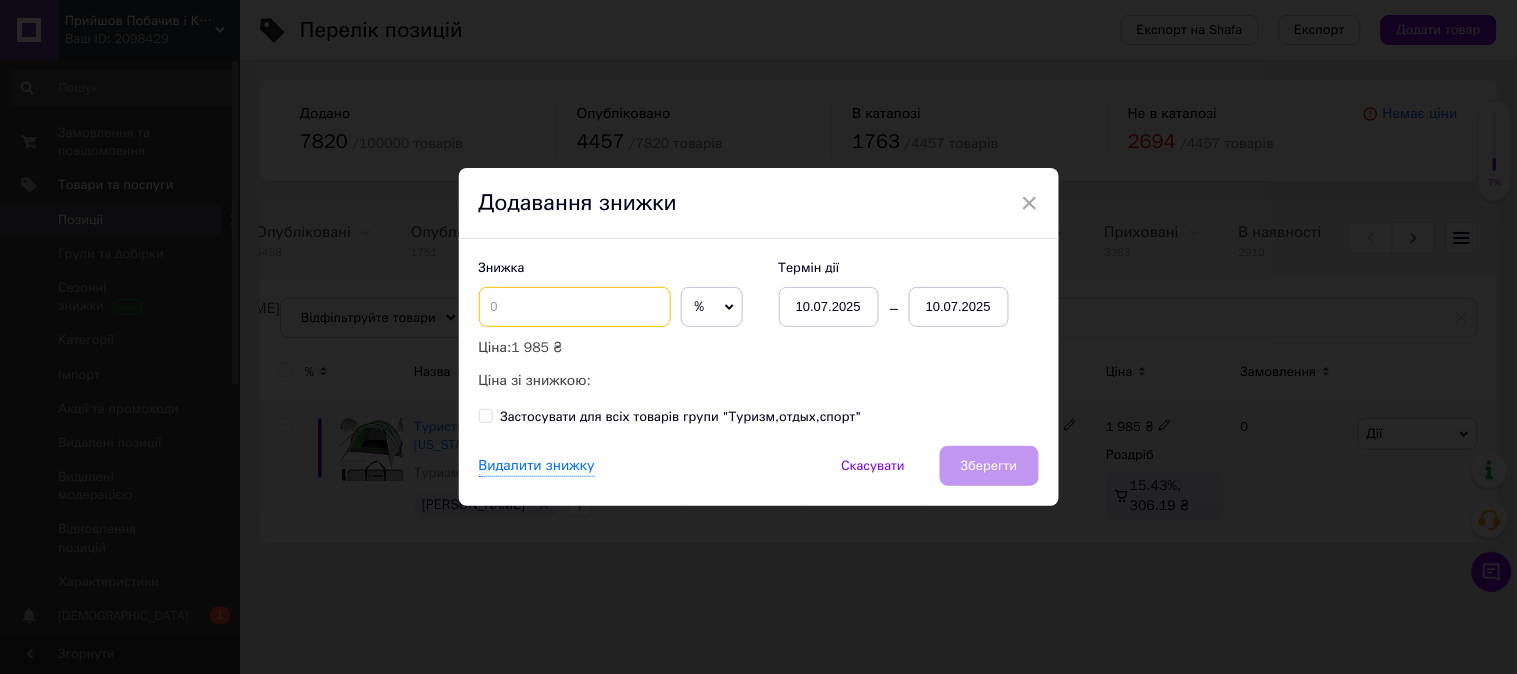 click at bounding box center (575, 307) 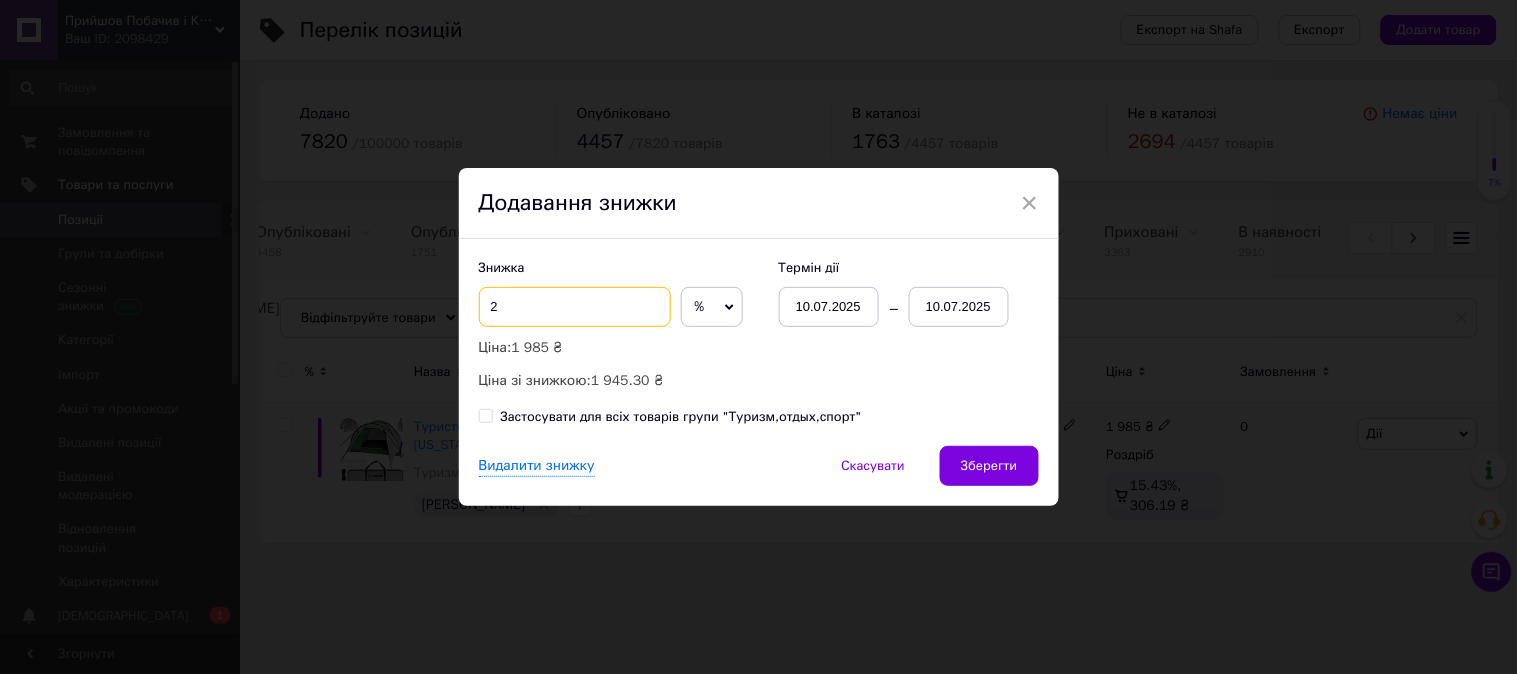 click on "2" at bounding box center [575, 307] 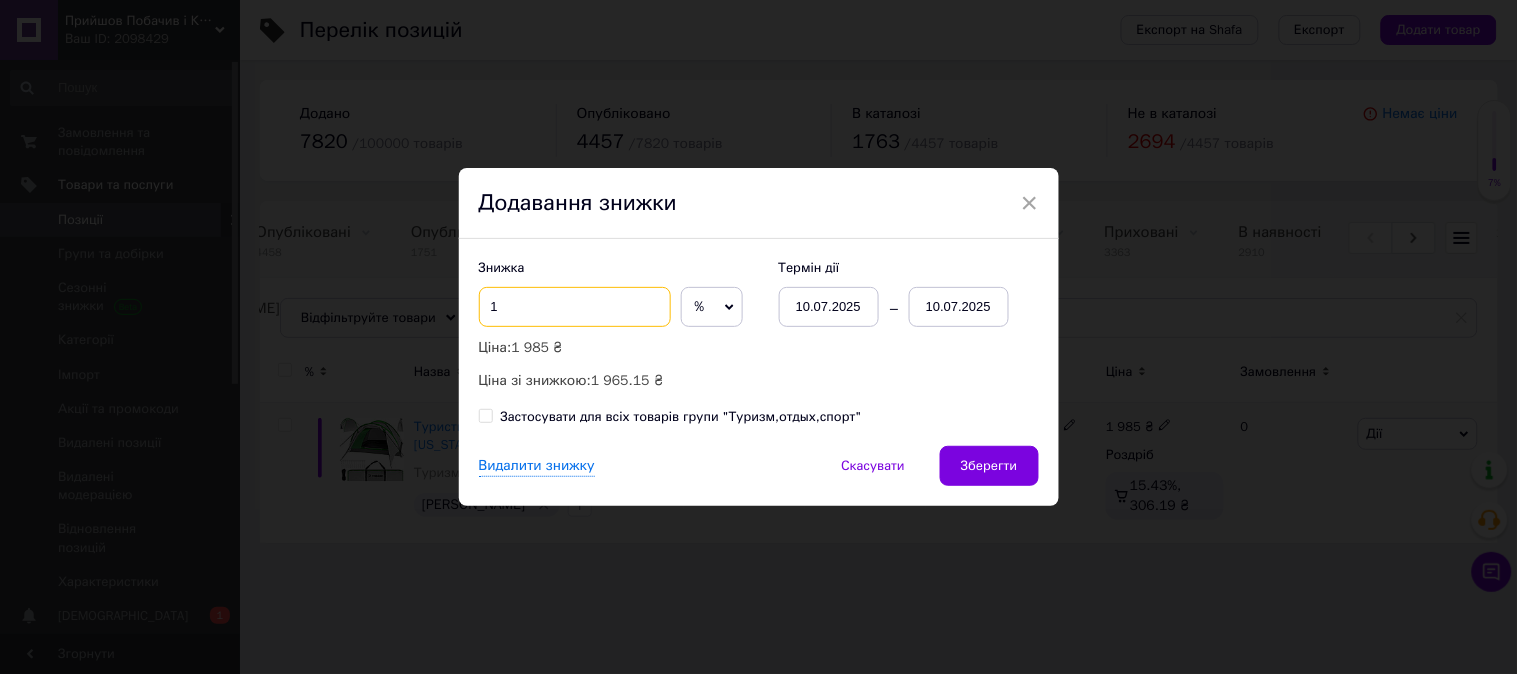 type on "1" 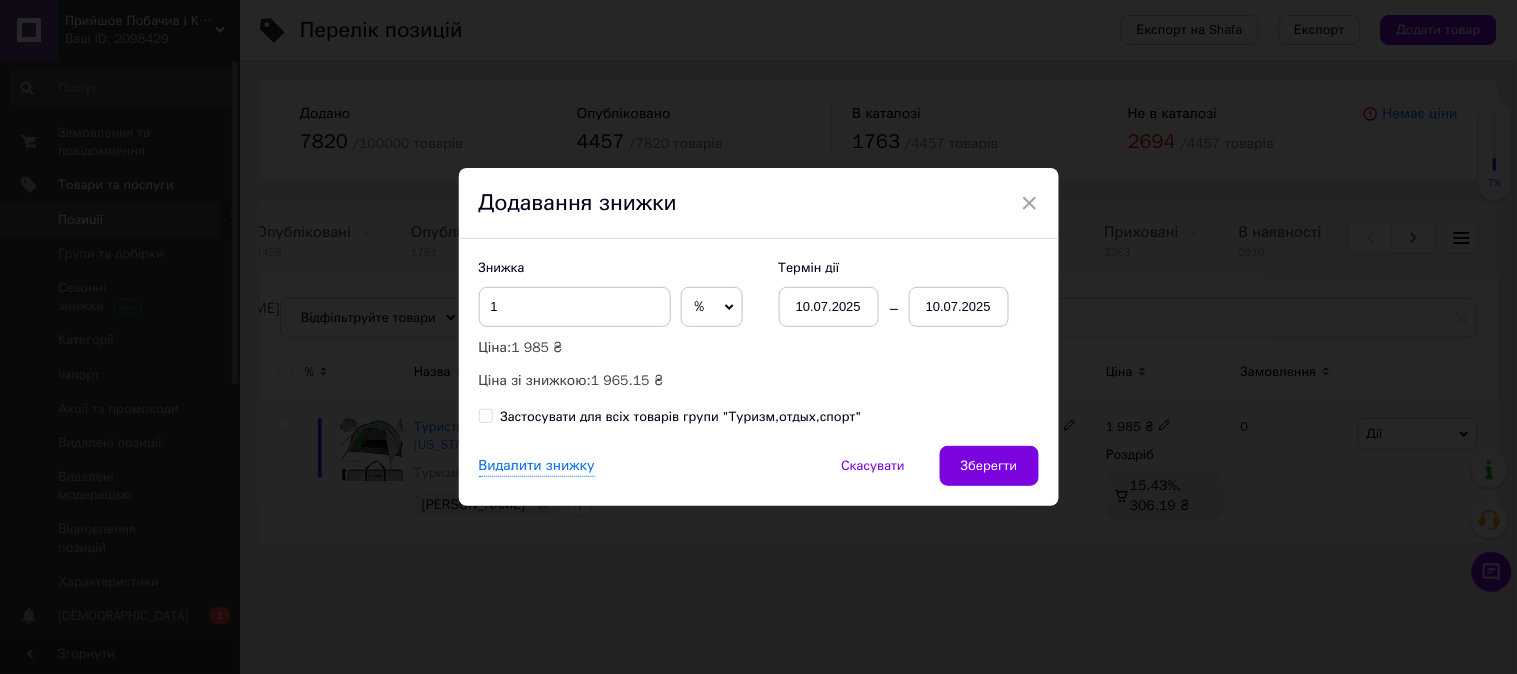 click on "10.07.2025" at bounding box center [959, 307] 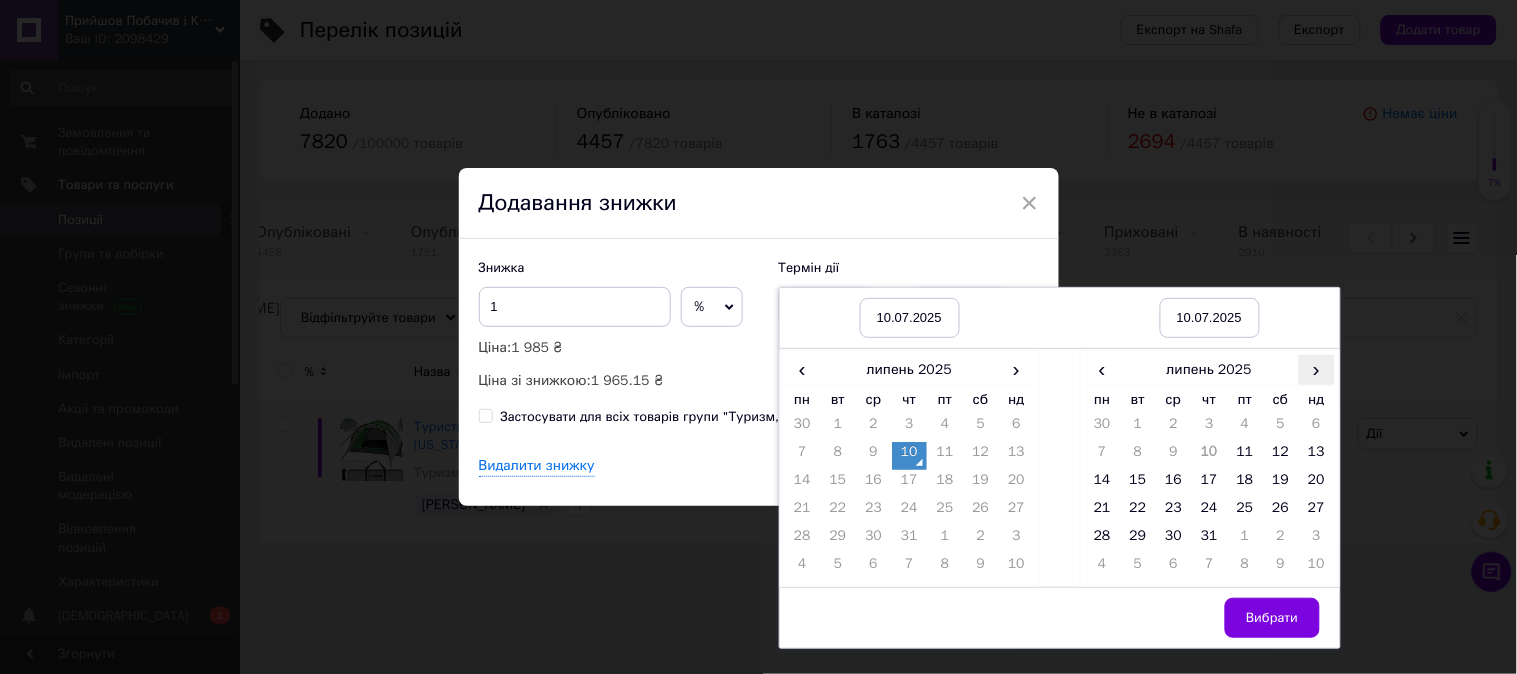 click on "›" at bounding box center (1317, 369) 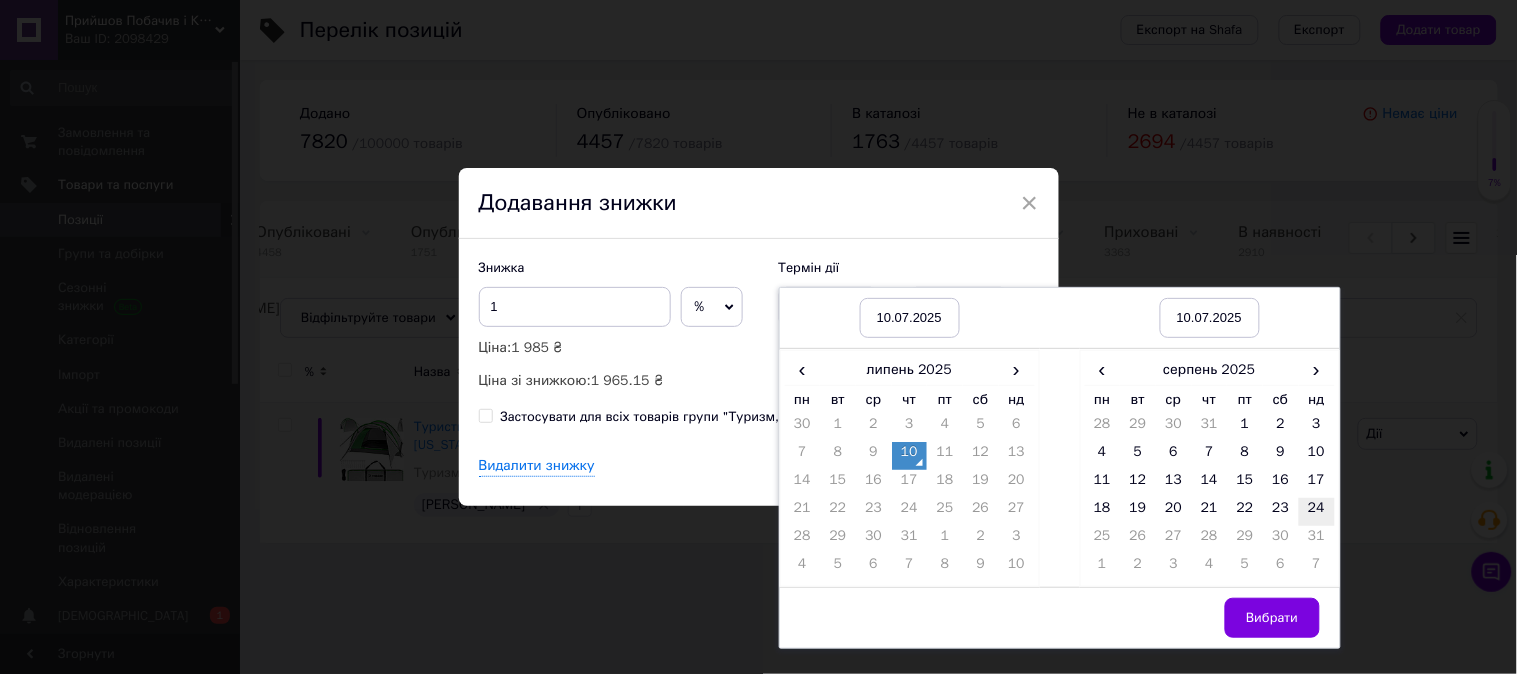 click on "24" at bounding box center [1317, 512] 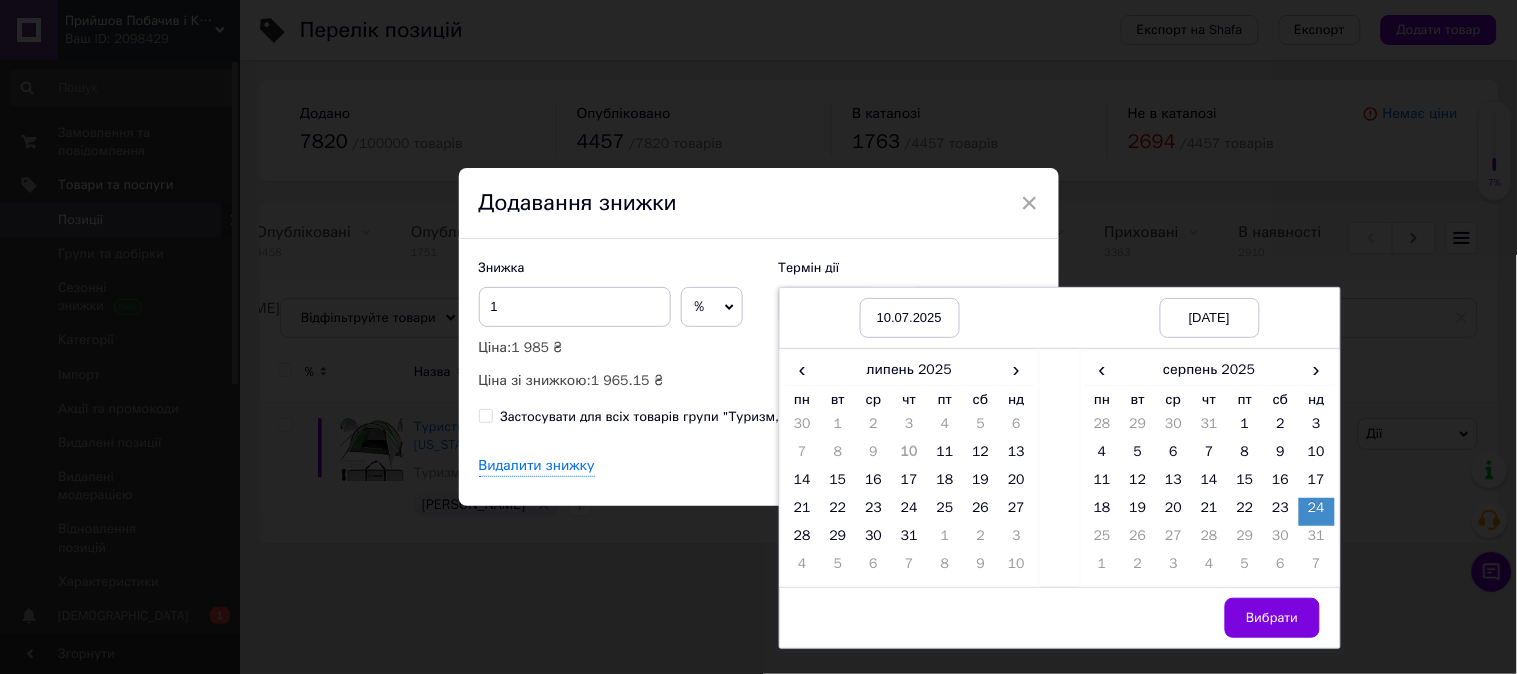 click on "Вибрати" at bounding box center (1272, 618) 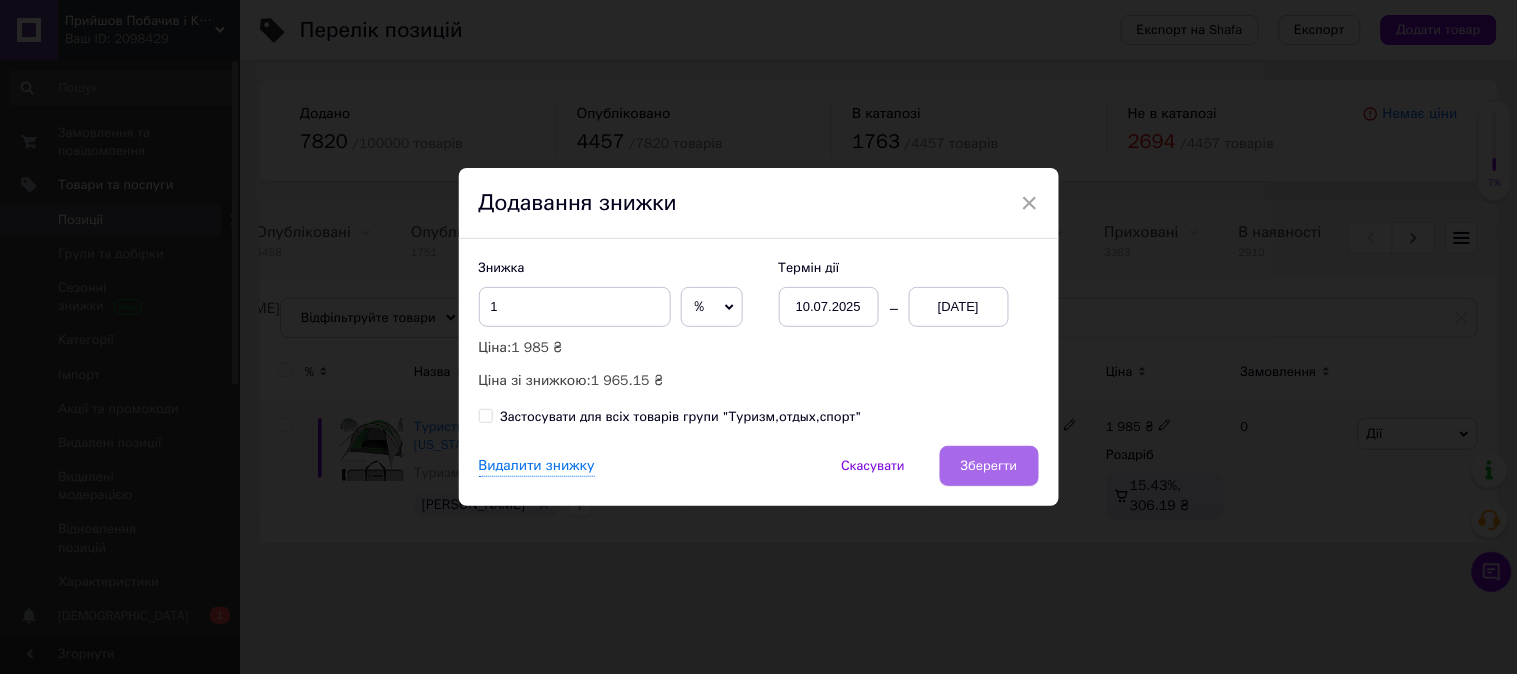 click on "Зберегти" at bounding box center [989, 466] 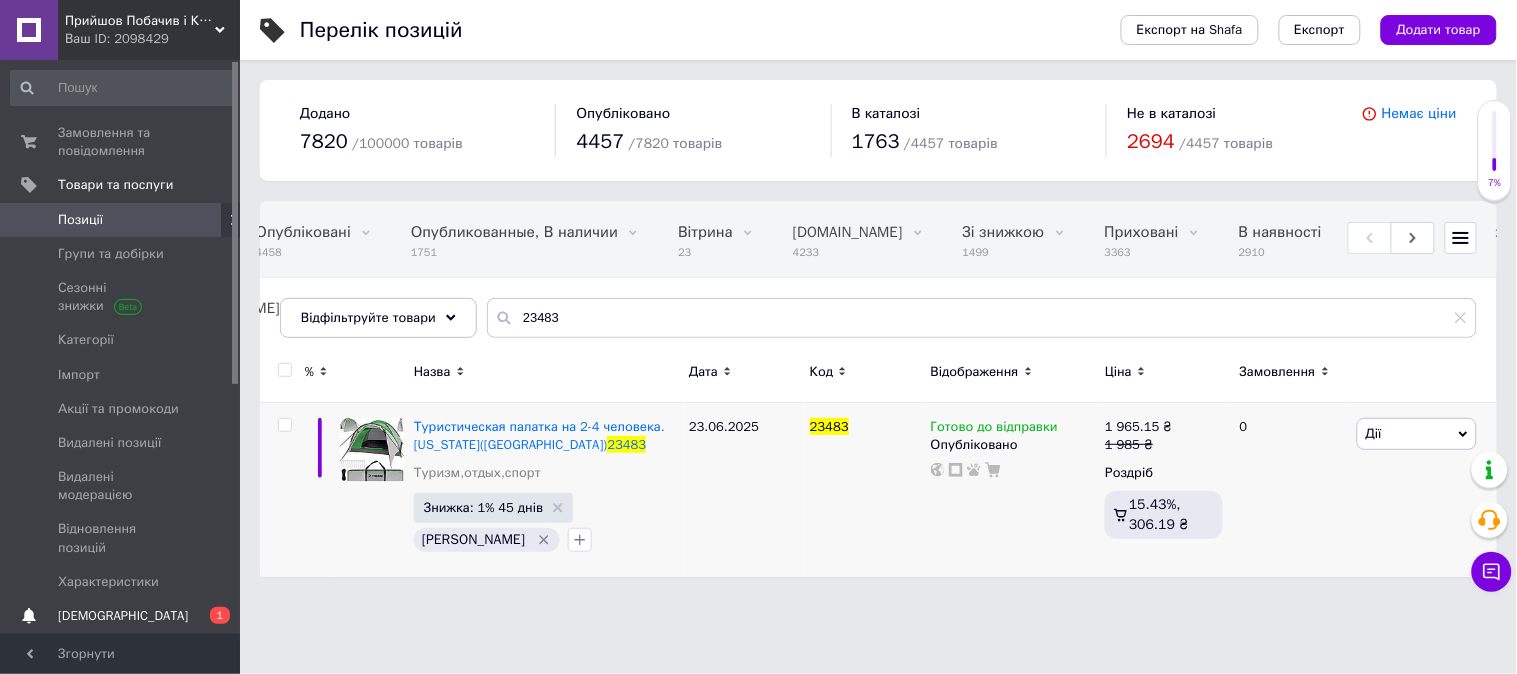 click on "Сповіщення 0 1" at bounding box center (123, 616) 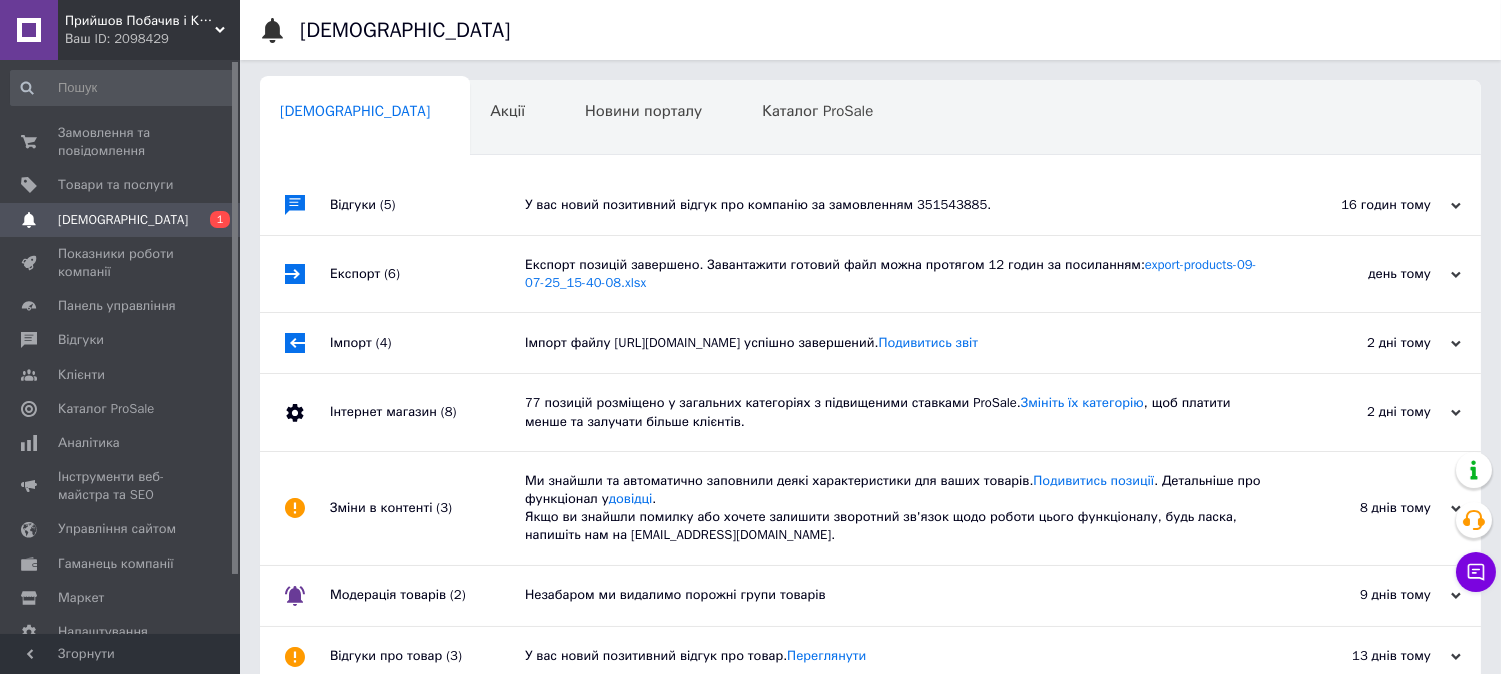 click on "У вас новий позитивний відгук про компанію за замовленням 351543885." at bounding box center [893, 205] 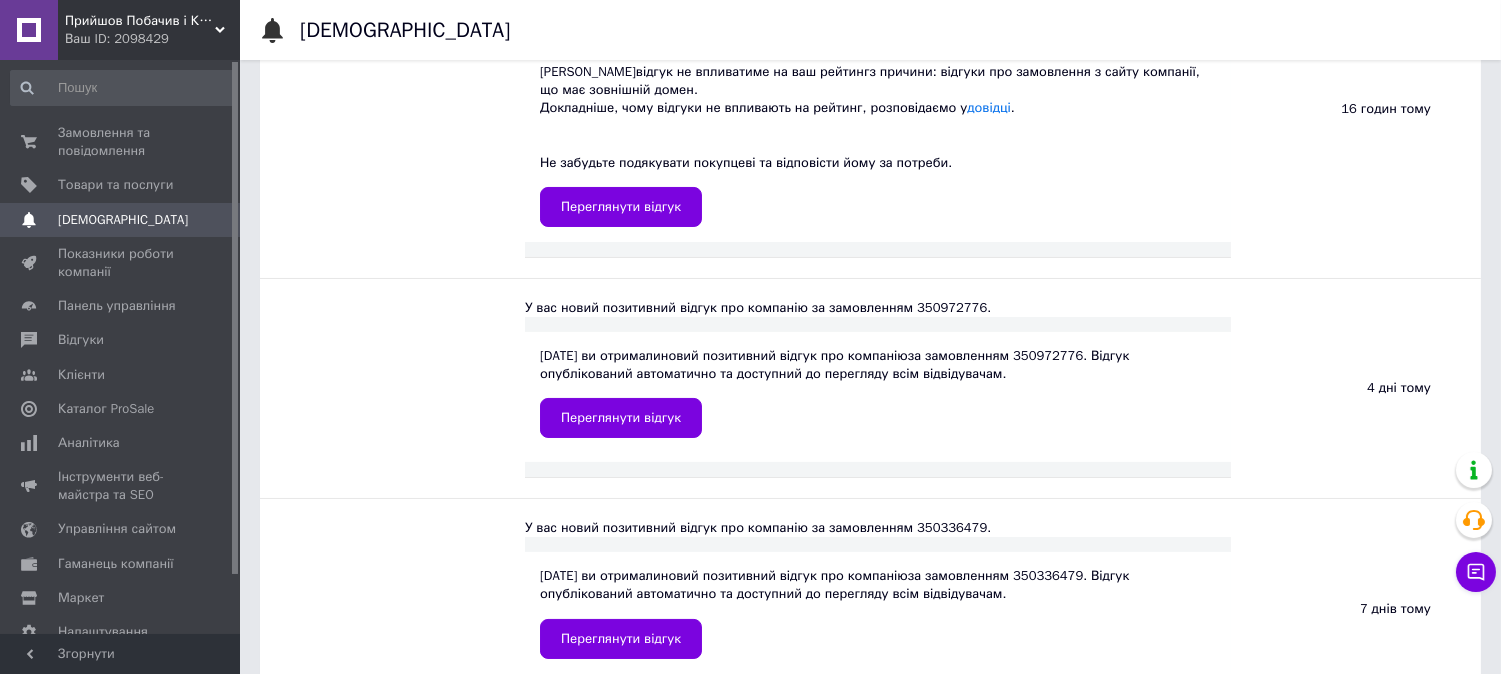 scroll, scrollTop: 0, scrollLeft: 0, axis: both 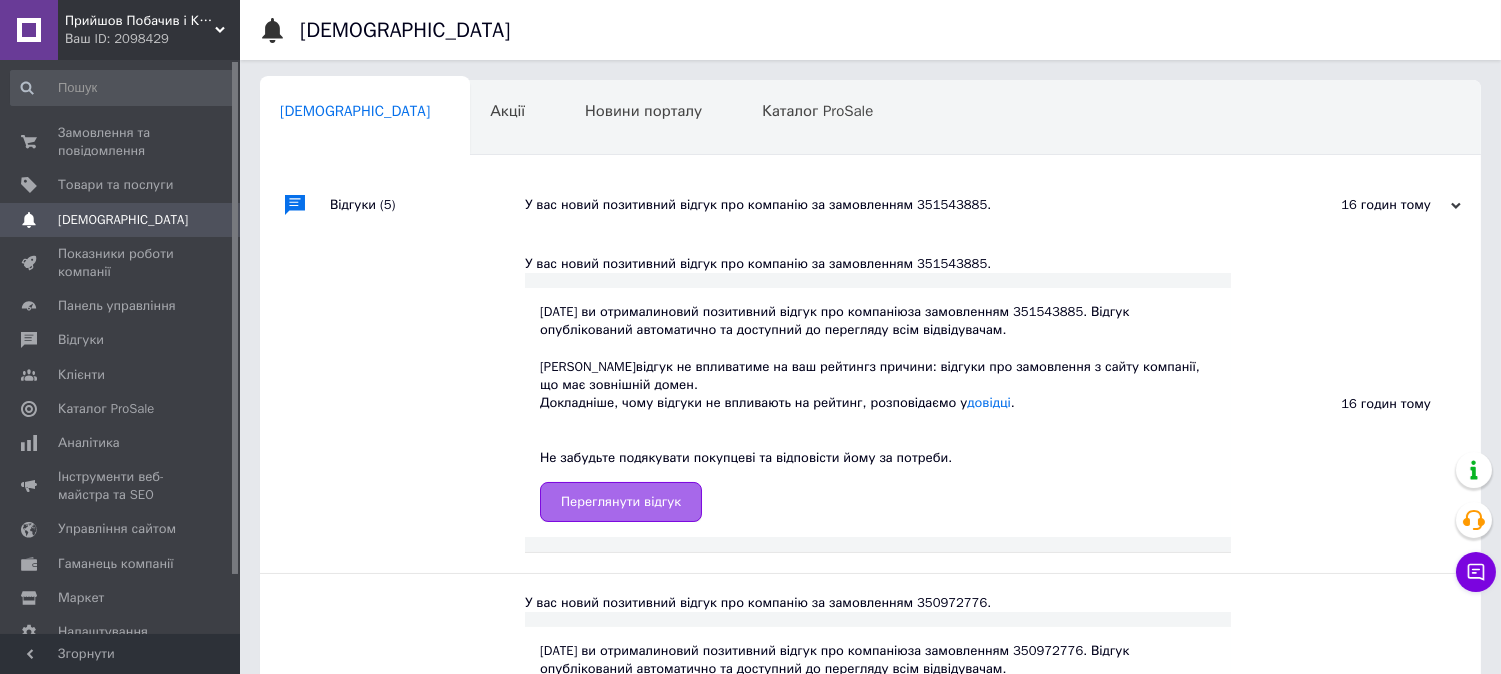 click on "Переглянути відгук" at bounding box center (621, 502) 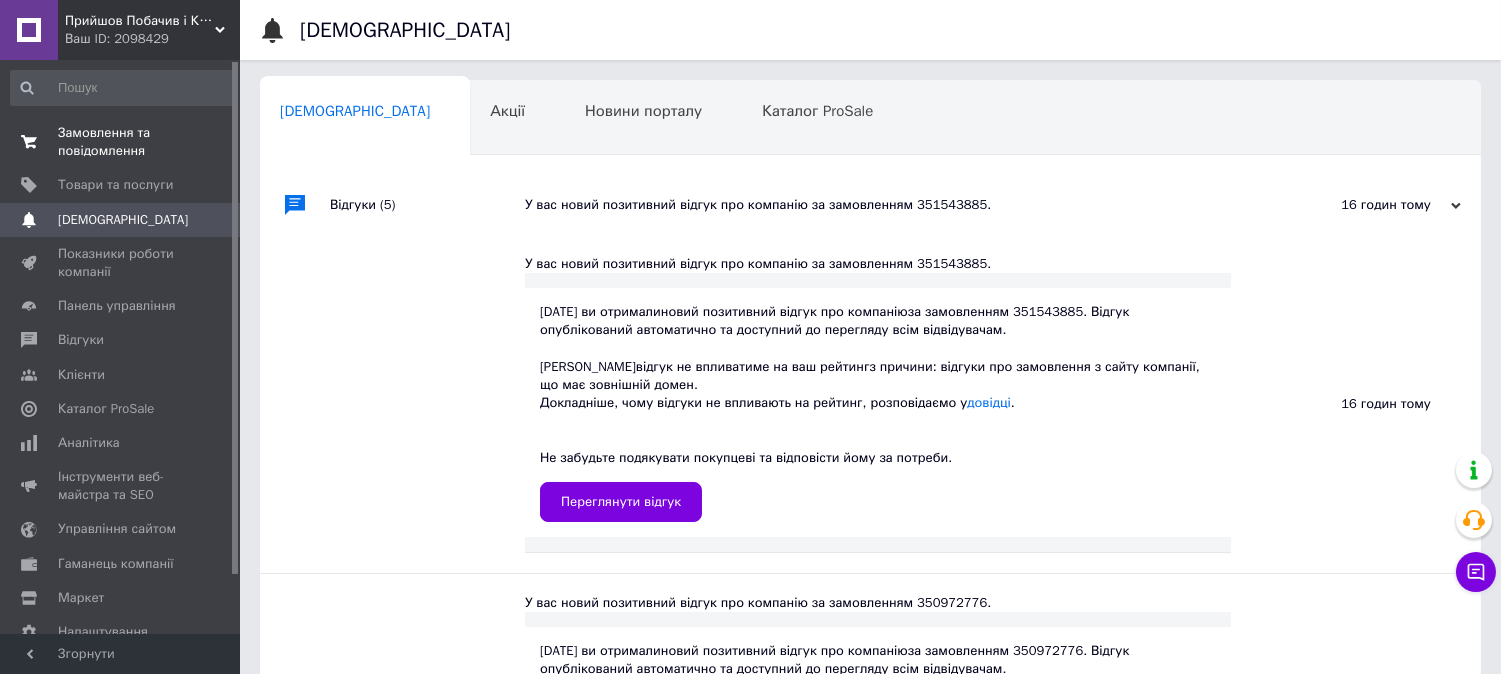drag, startPoint x: 108, startPoint y: 182, endPoint x: 173, endPoint y: 134, distance: 80.80223 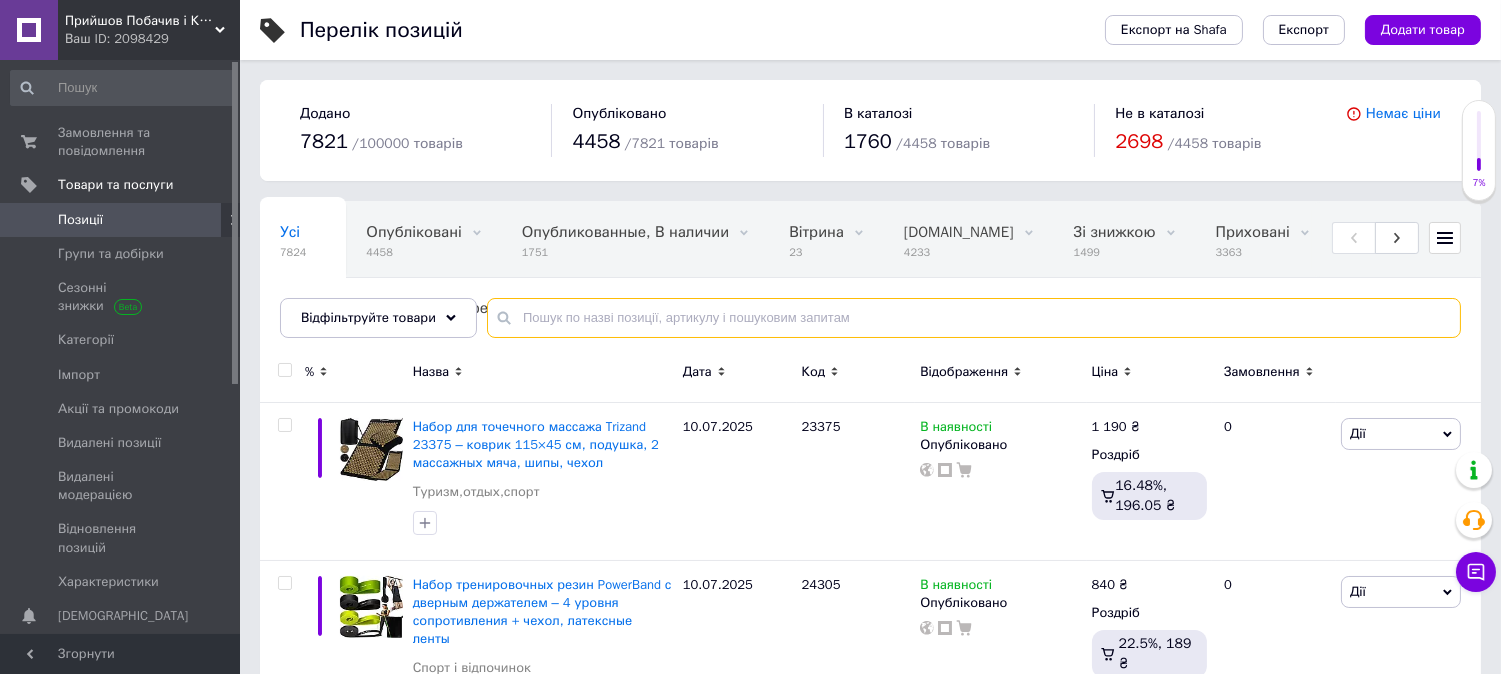 click at bounding box center [974, 318] 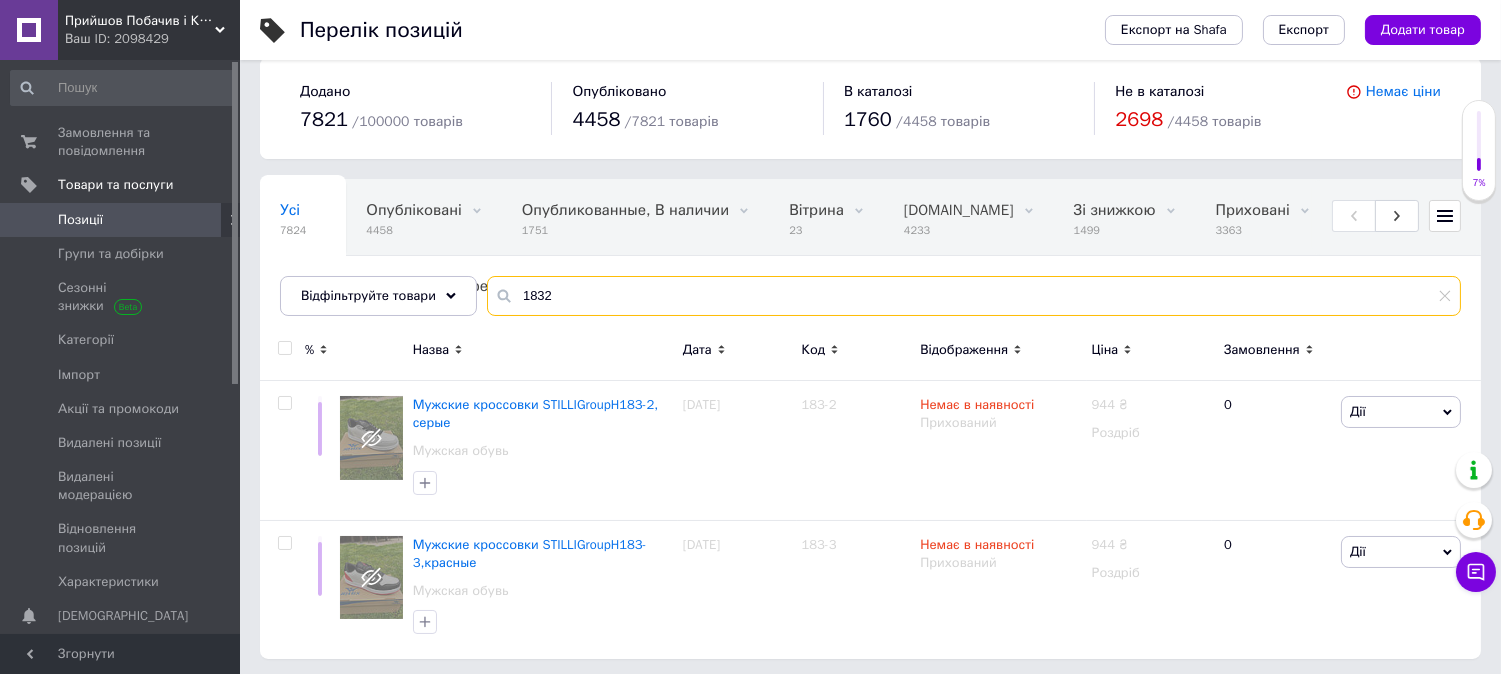 scroll, scrollTop: 27, scrollLeft: 0, axis: vertical 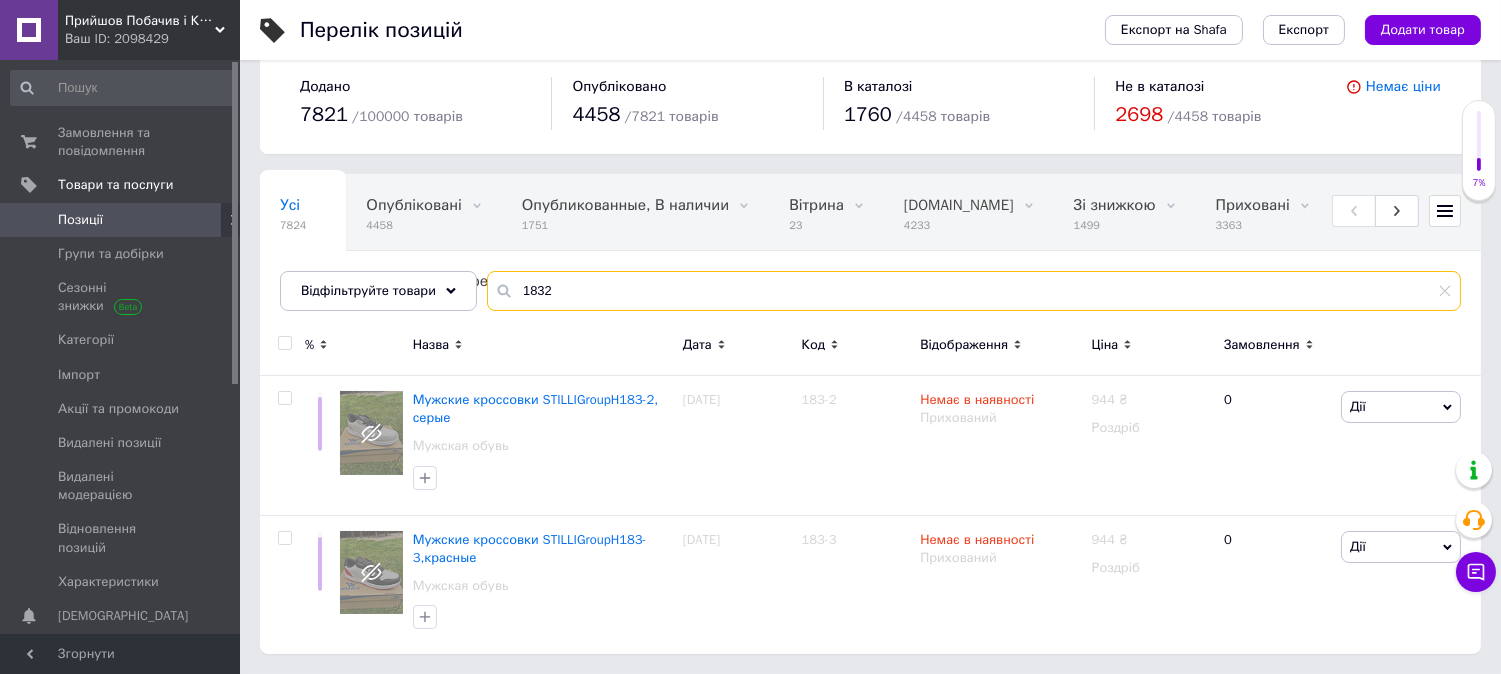 click on "1832" at bounding box center [974, 291] 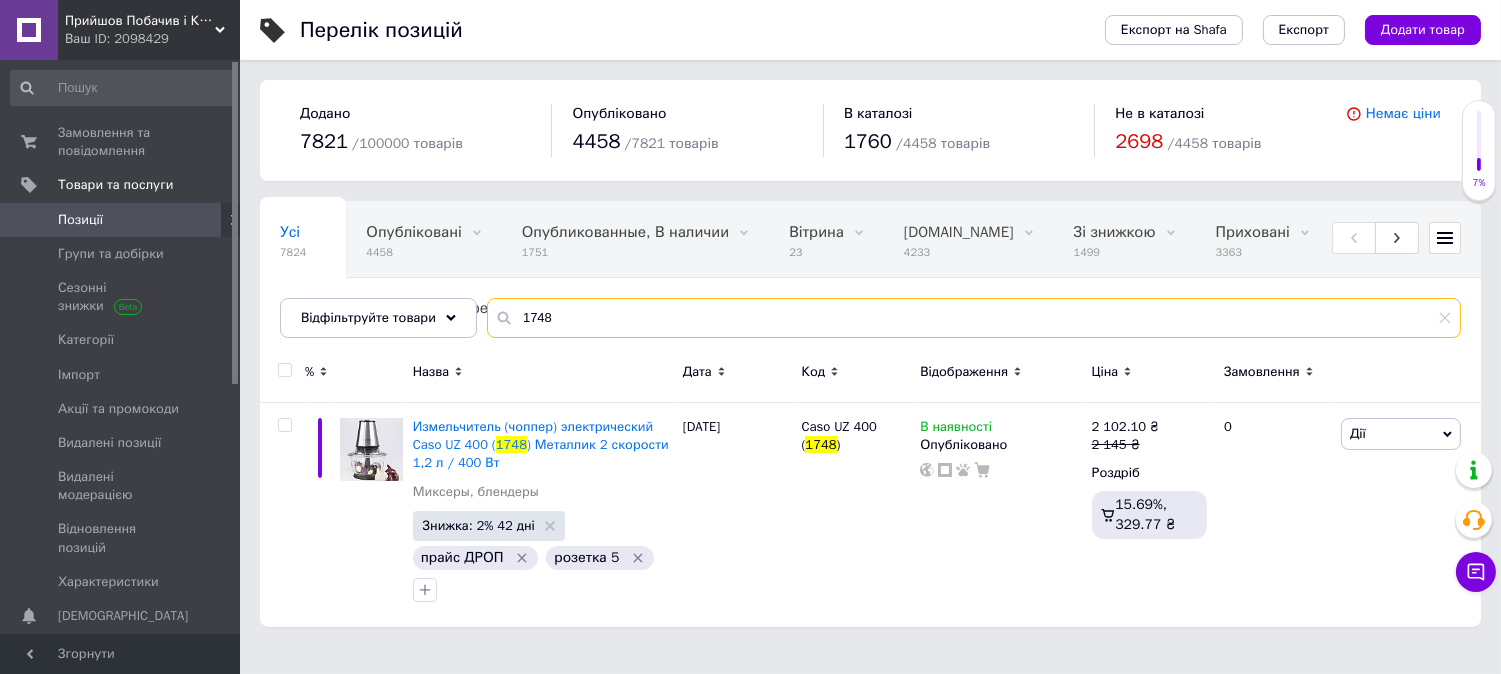 scroll, scrollTop: 0, scrollLeft: 0, axis: both 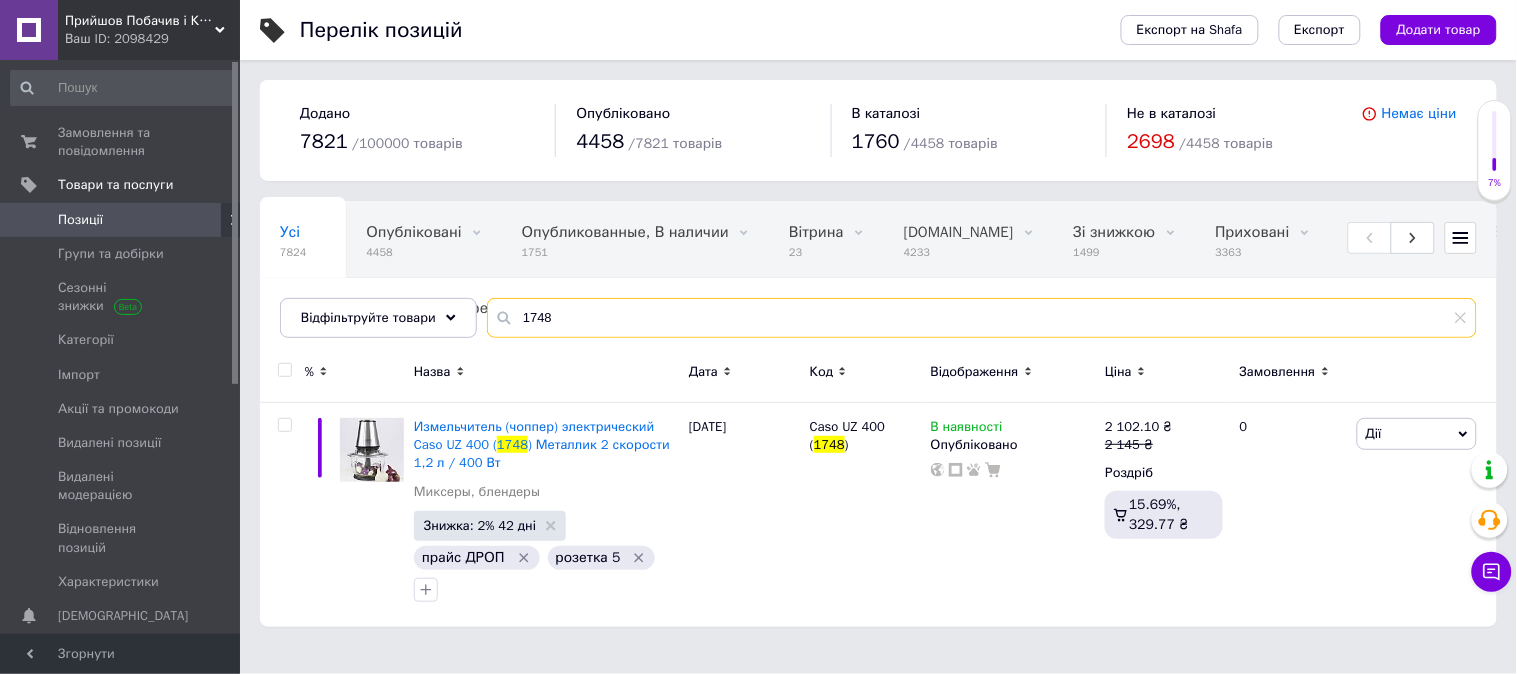 click on "1748" at bounding box center (982, 318) 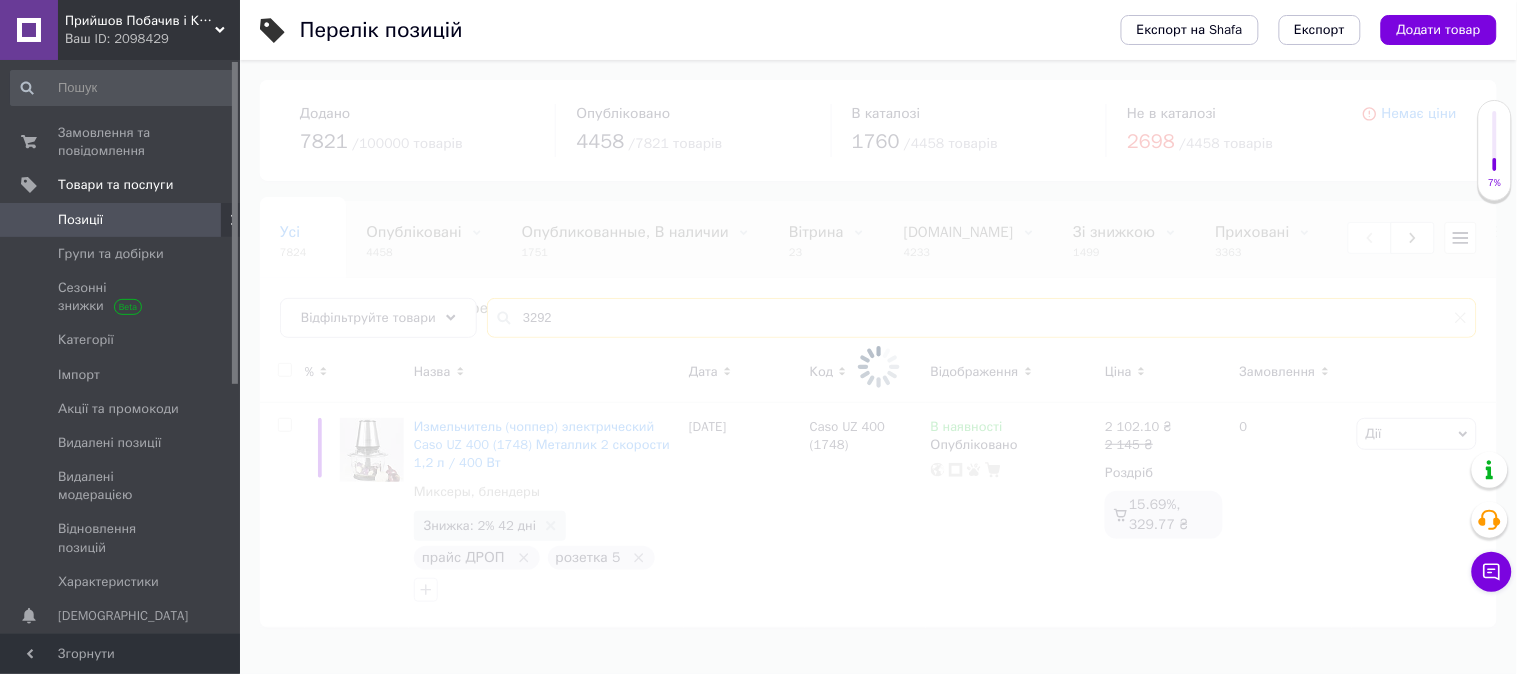type on "3292" 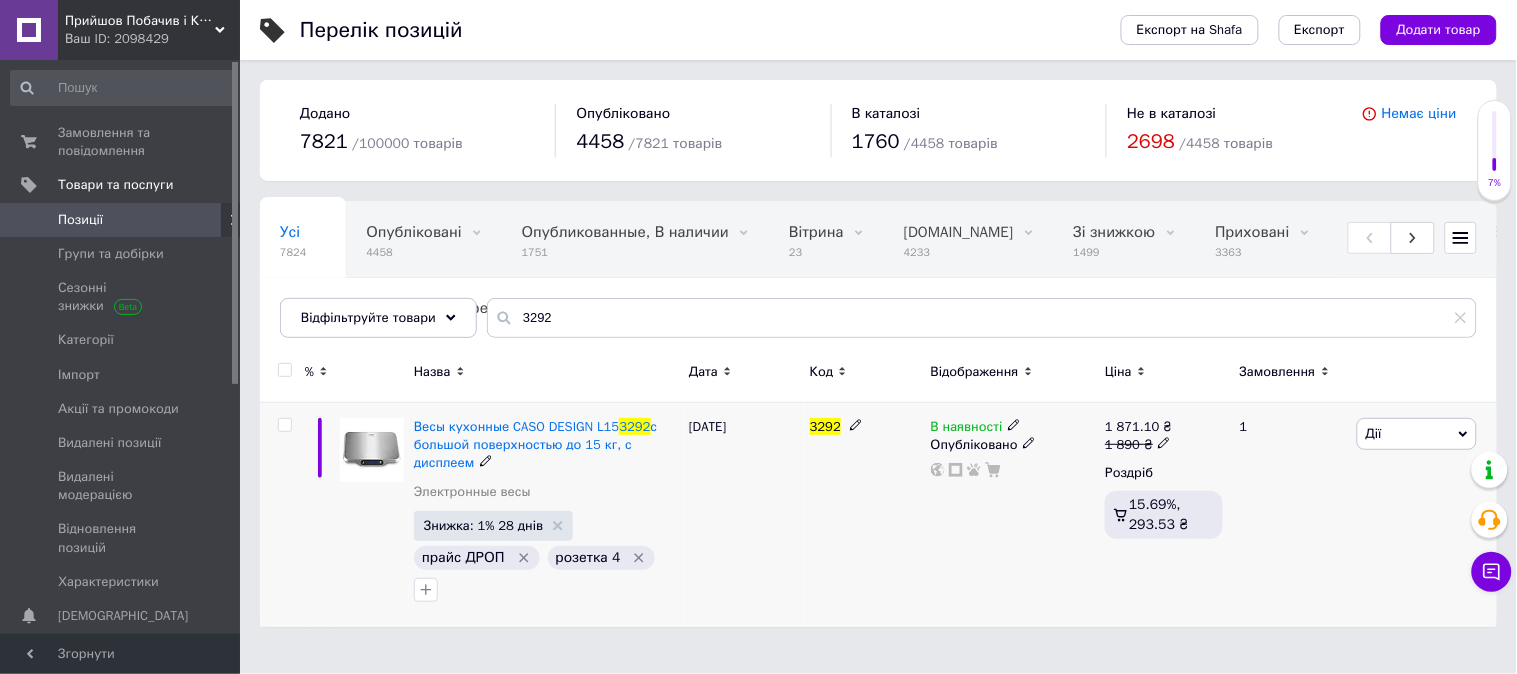 click at bounding box center (1164, 443) 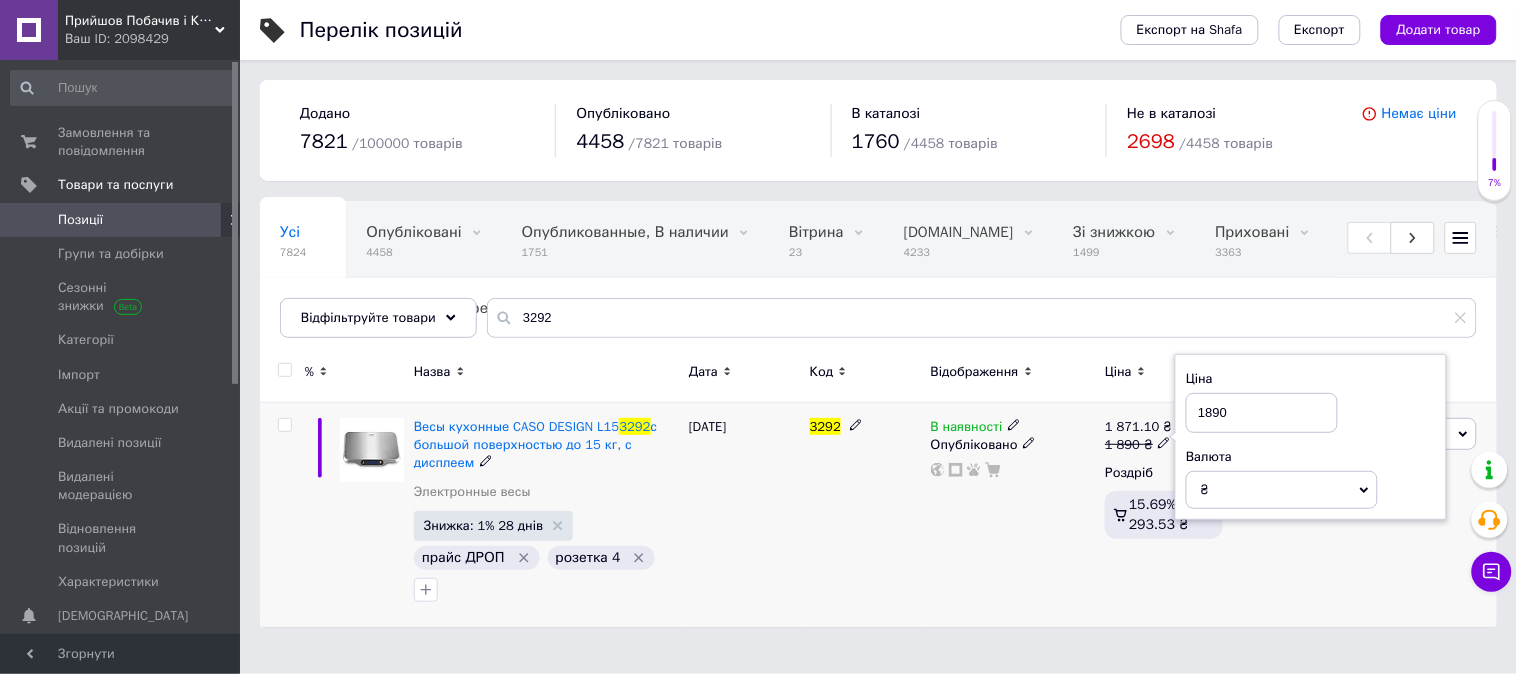 click on "1890" at bounding box center [1262, 413] 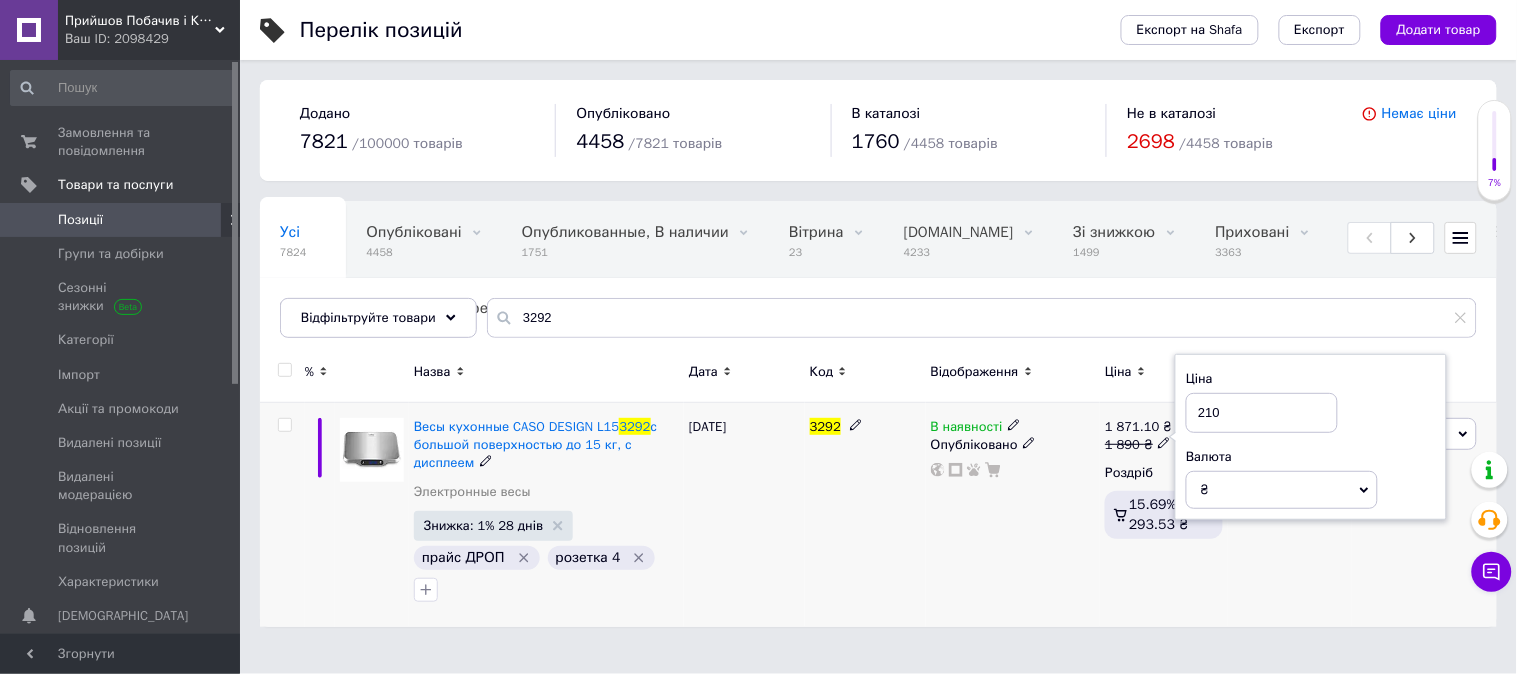 type on "2100" 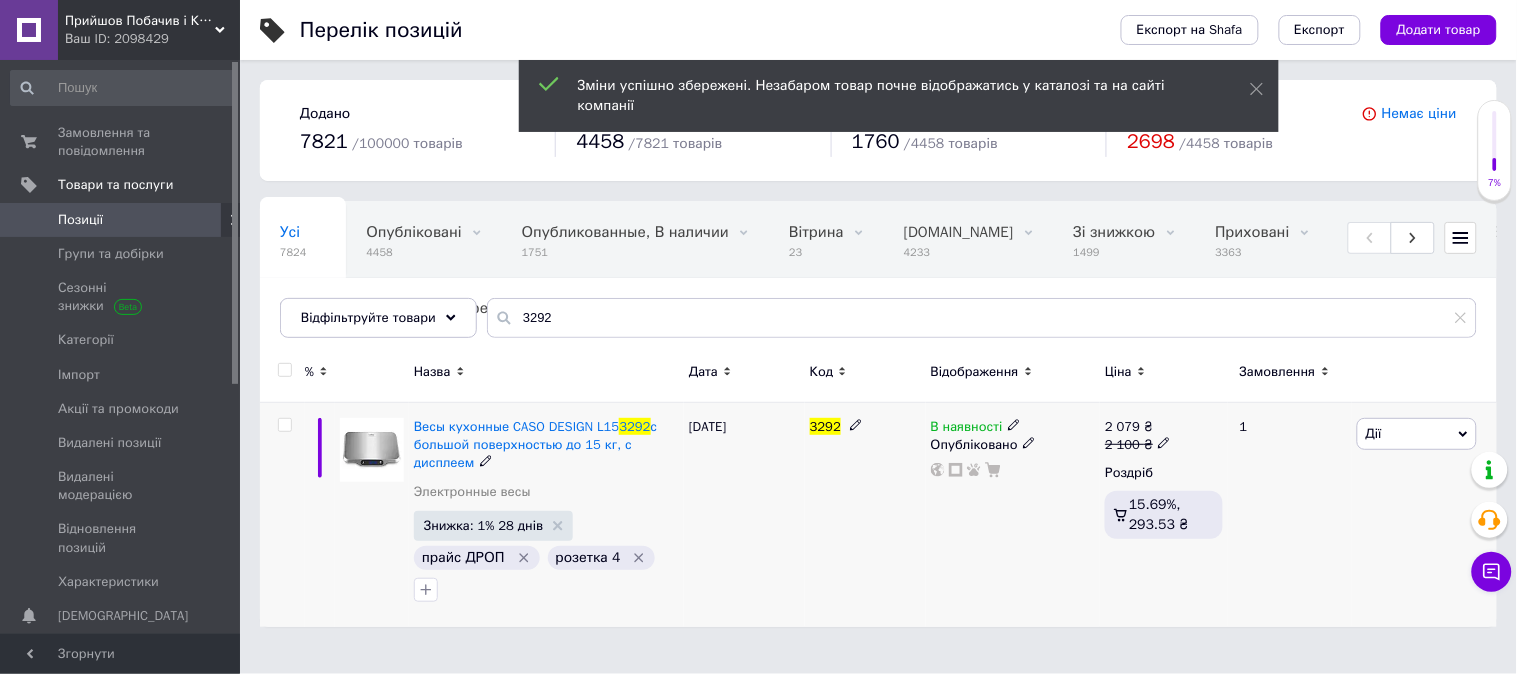 click on "Знижка: 1% 28 днів" at bounding box center [483, 525] 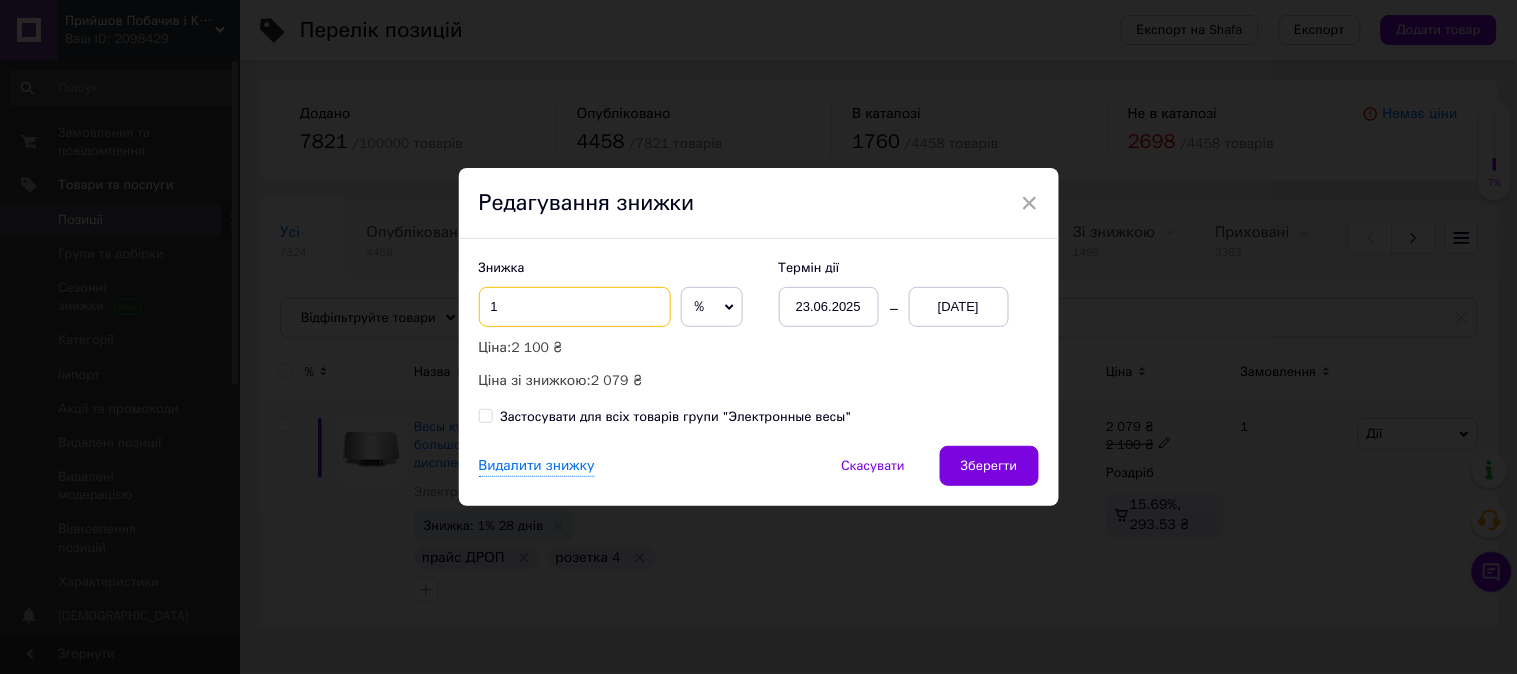 click on "1" at bounding box center (575, 307) 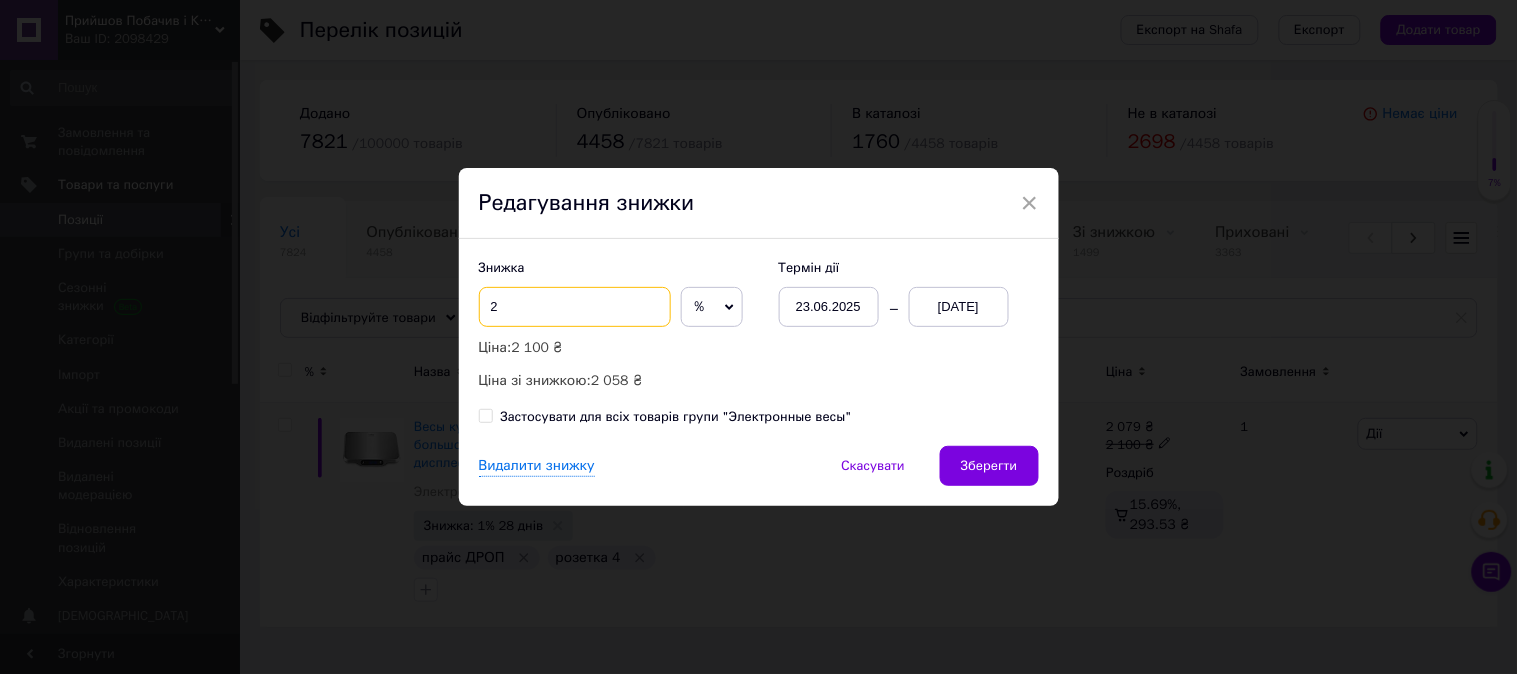 type on "2" 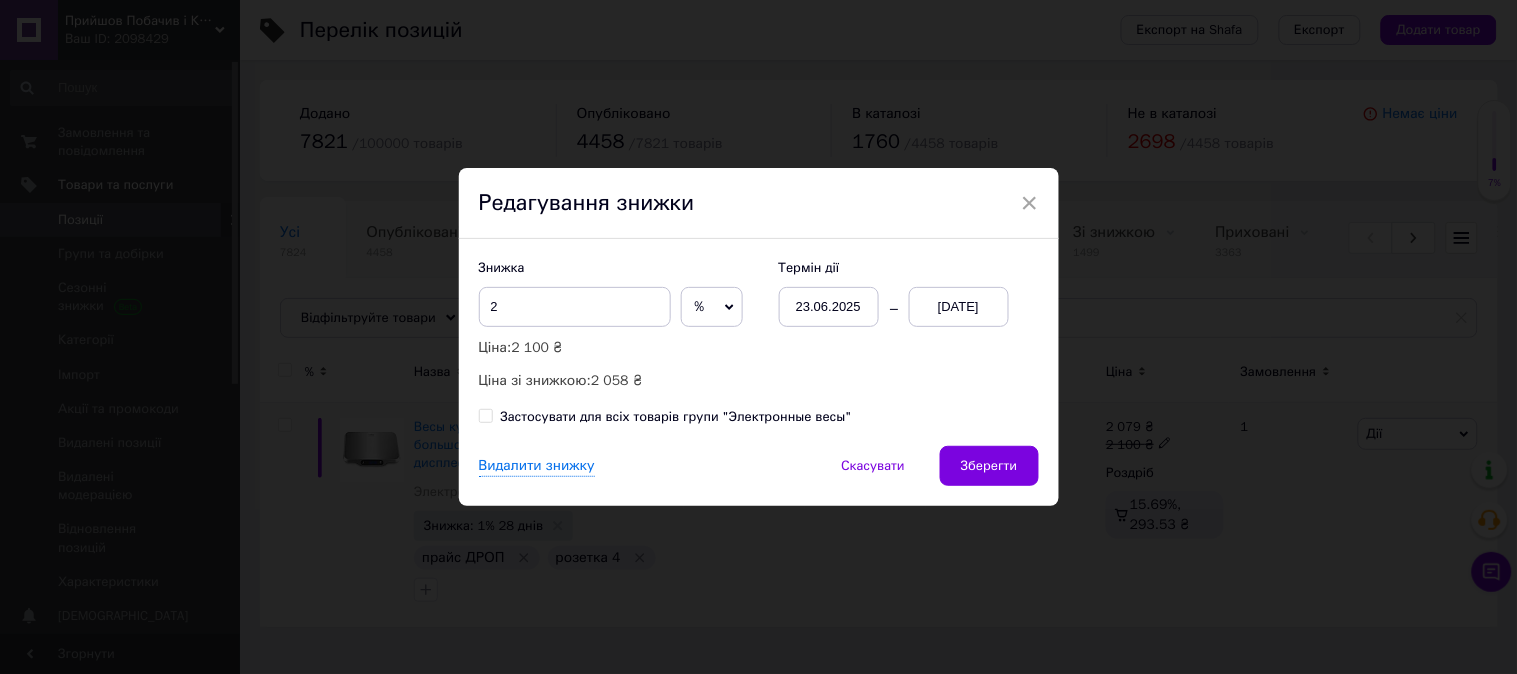 click on "[DATE]" at bounding box center (959, 307) 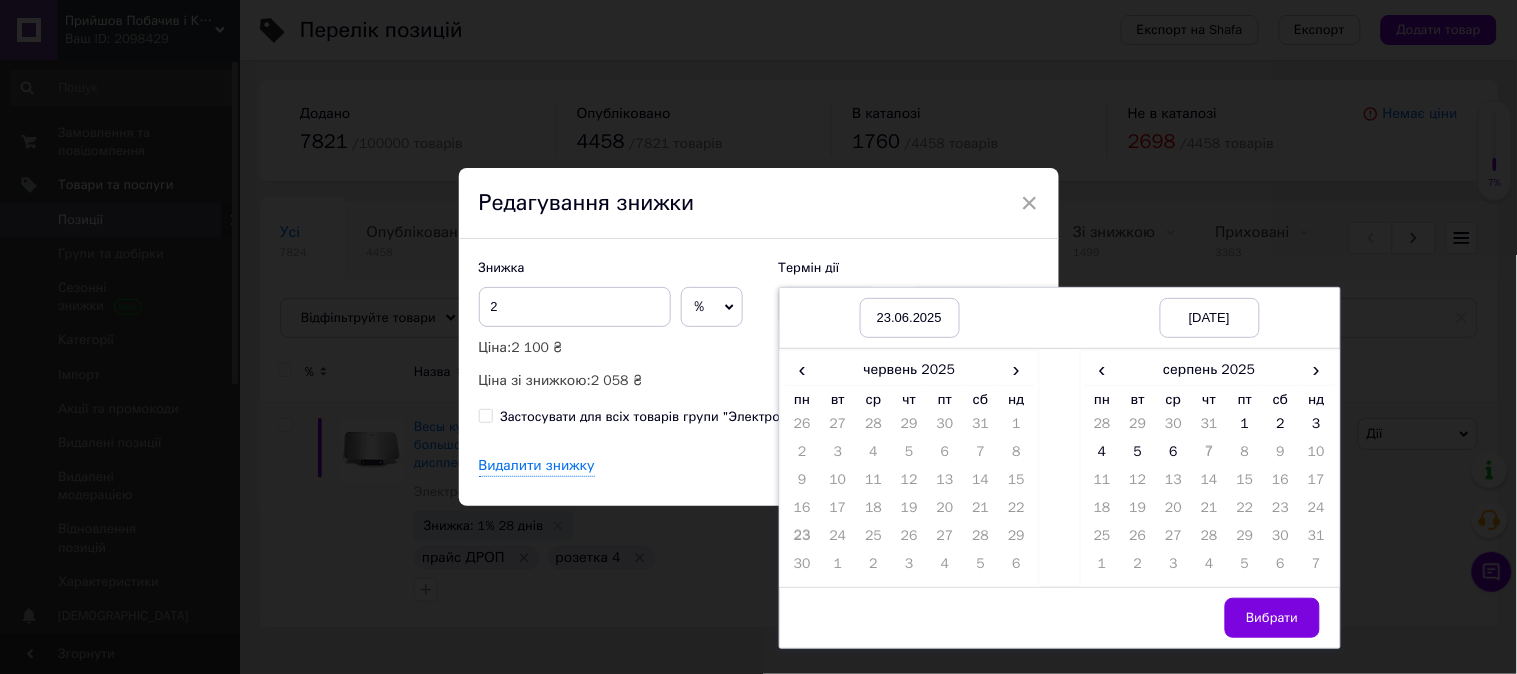 click on "Знижка 2 % ₴ Ціна:  2 100   ₴ Ціна зі знижкою:  2 058   ₴ Термін дії [DATE] [DATE] [DATE] [DATE] ‹ [DATE] › пн вт ср чт пт сб нд 26 27 28 29 30 31 1 2 3 4 5 6 7 8 9 10 11 12 13 14 15 16 17 18 19 20 21 22 23 24 25 26 27 28 29 30 1 2 3 4 5 6 ‹ [DATE] › пн вт ср чт пт сб нд 28 29 30 31 1 2 3 4 5 6 7 8 9 10 11 12 13 14 15 16 17 18 19 20 21 22 23 24 25 26 27 28 29 30 31 1 2 3 4 5 6 7 Вибрати Застосувати для всіх товарів групи "Электронные весы"" at bounding box center [759, 342] 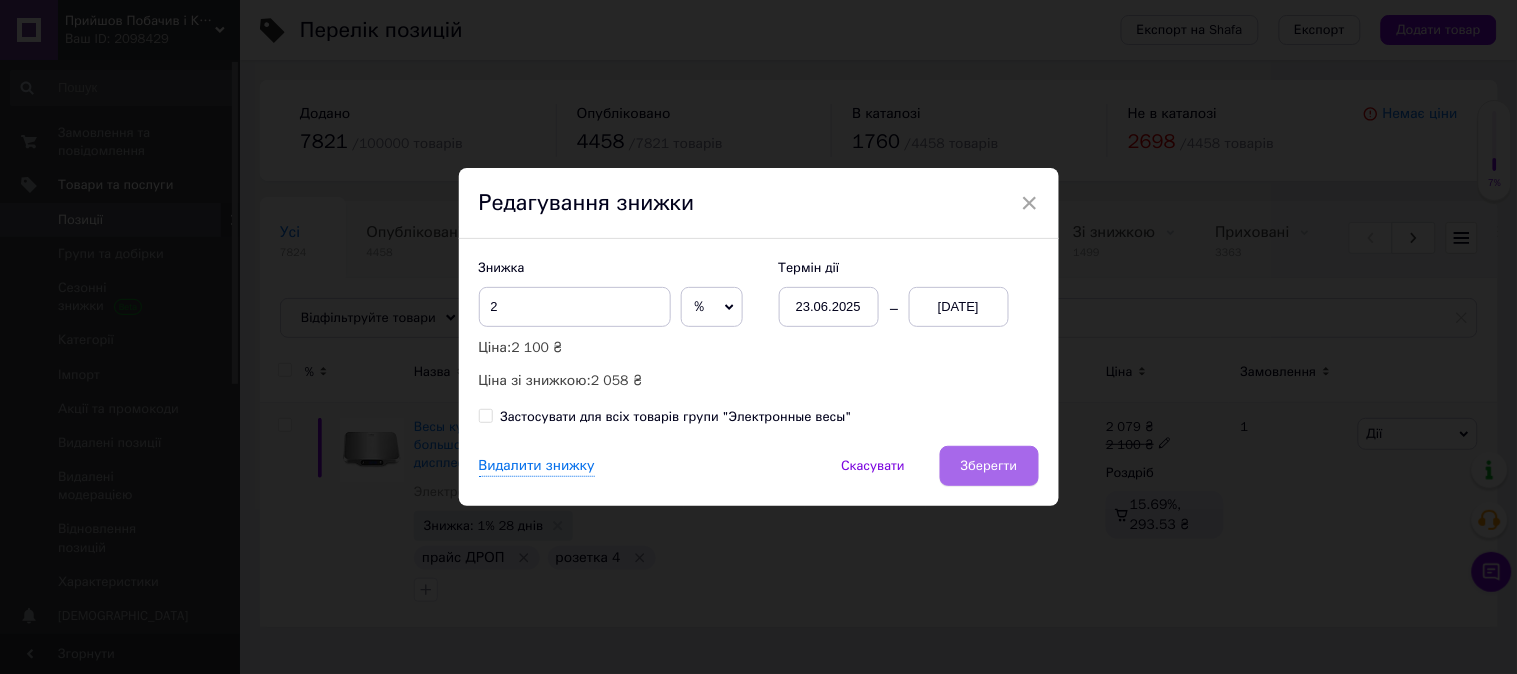 click on "Зберегти" at bounding box center [989, 466] 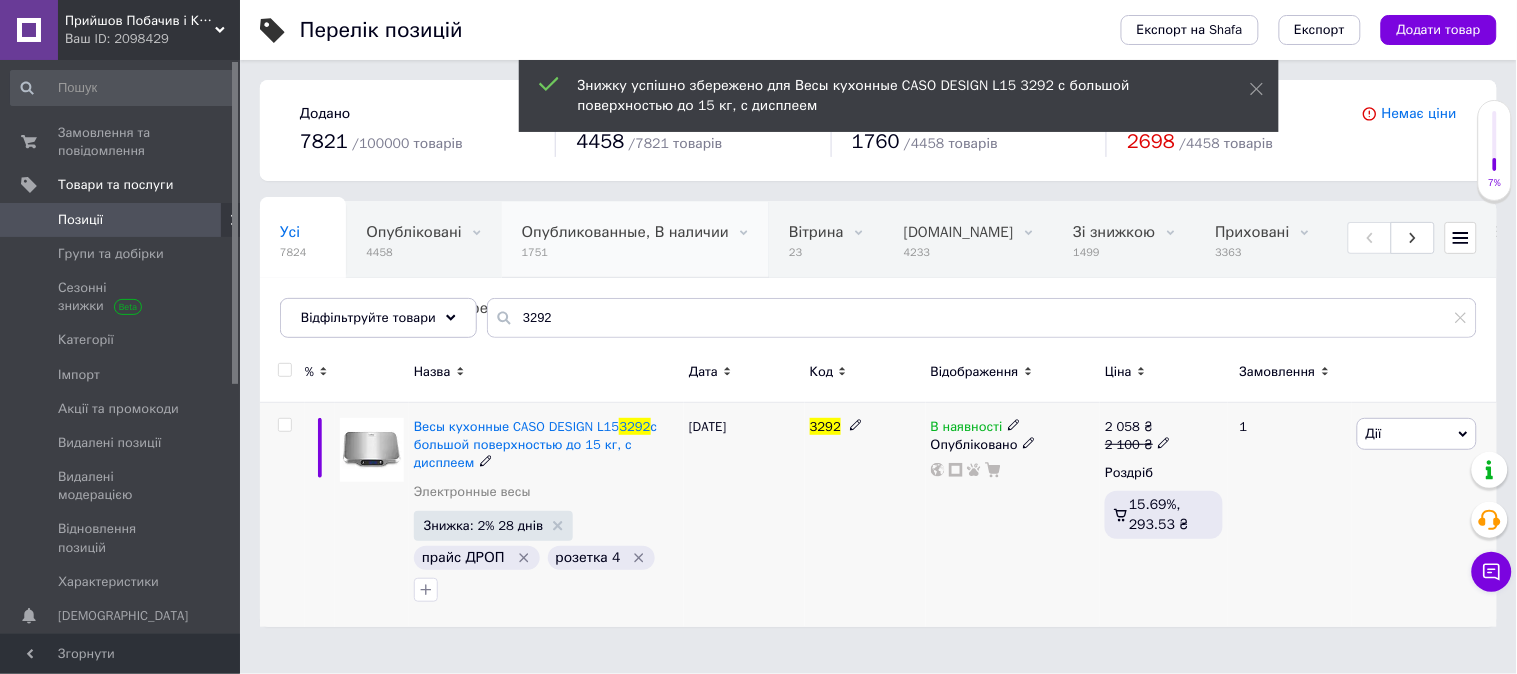 click on "Опубликованные, В наличии 1751" at bounding box center (635, 240) 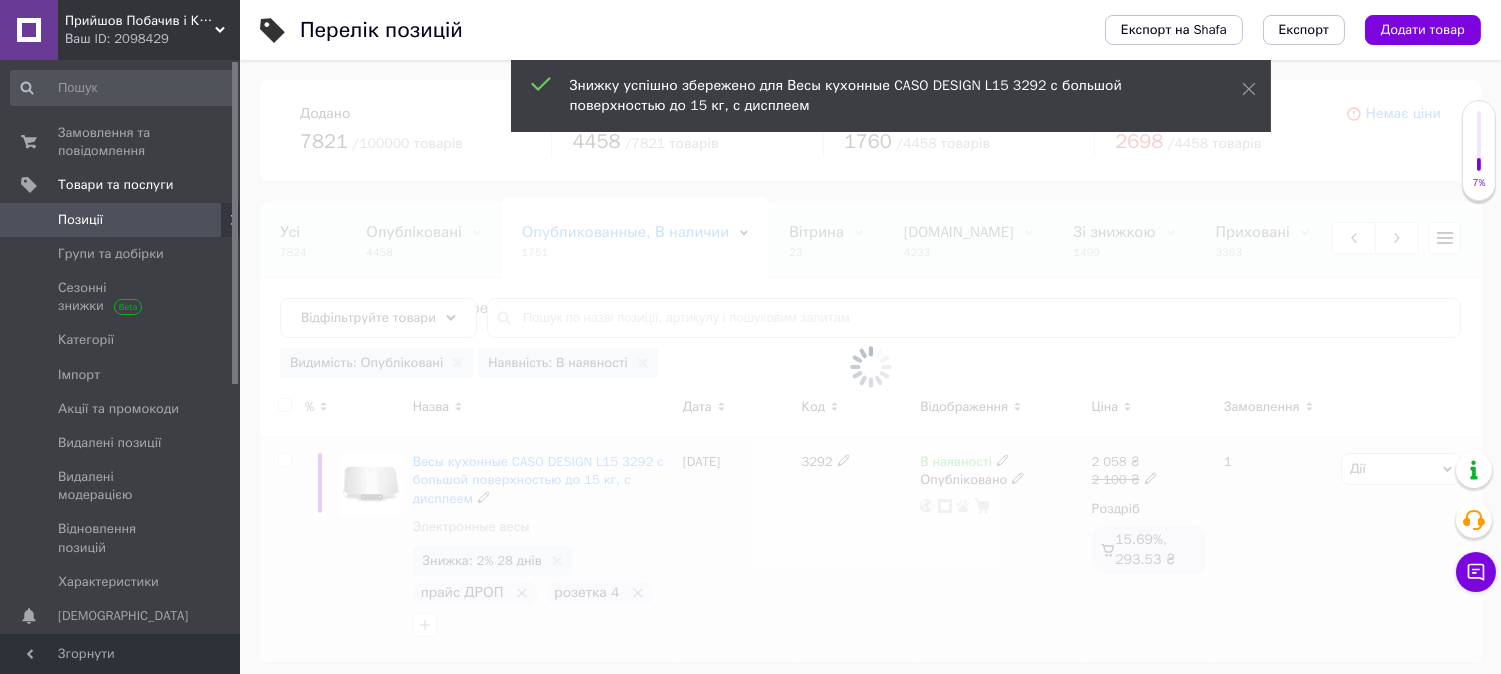 scroll, scrollTop: 0, scrollLeft: 245, axis: horizontal 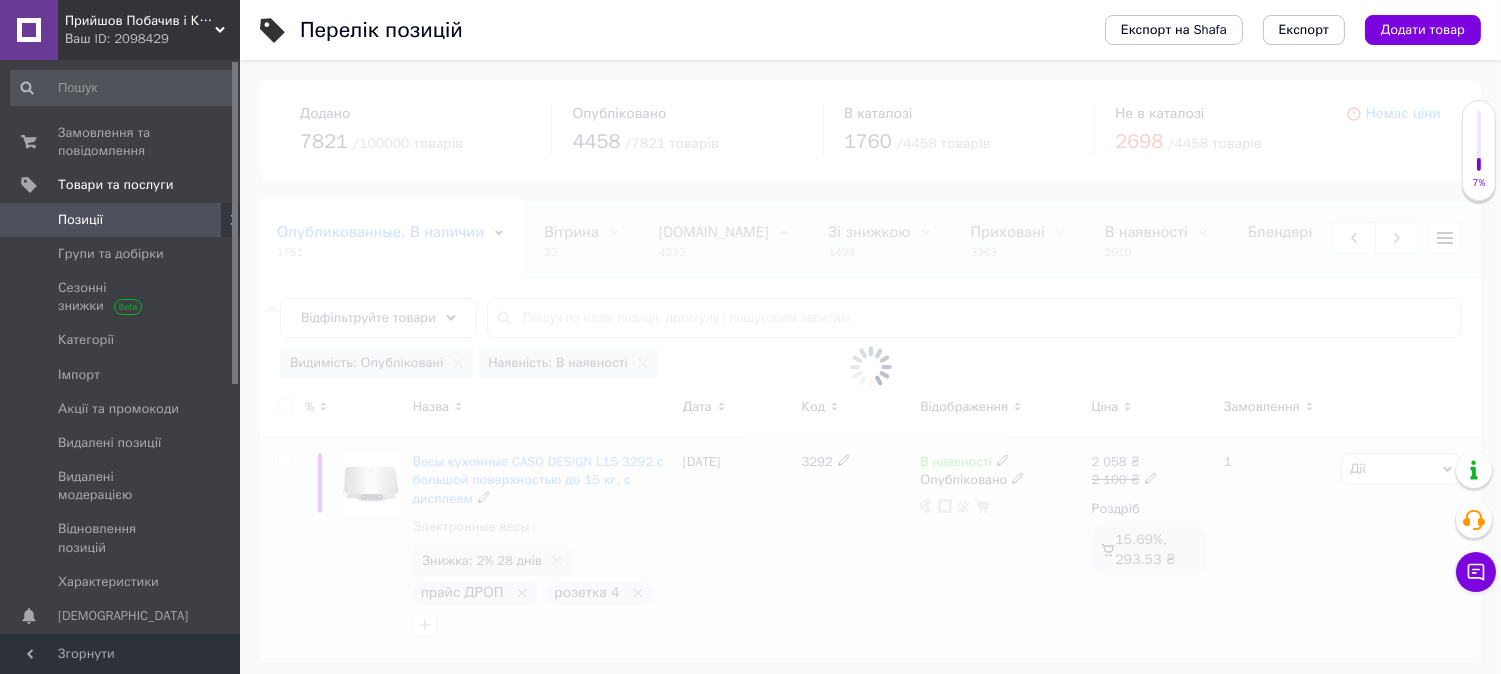 click on "Позиції" at bounding box center (123, 220) 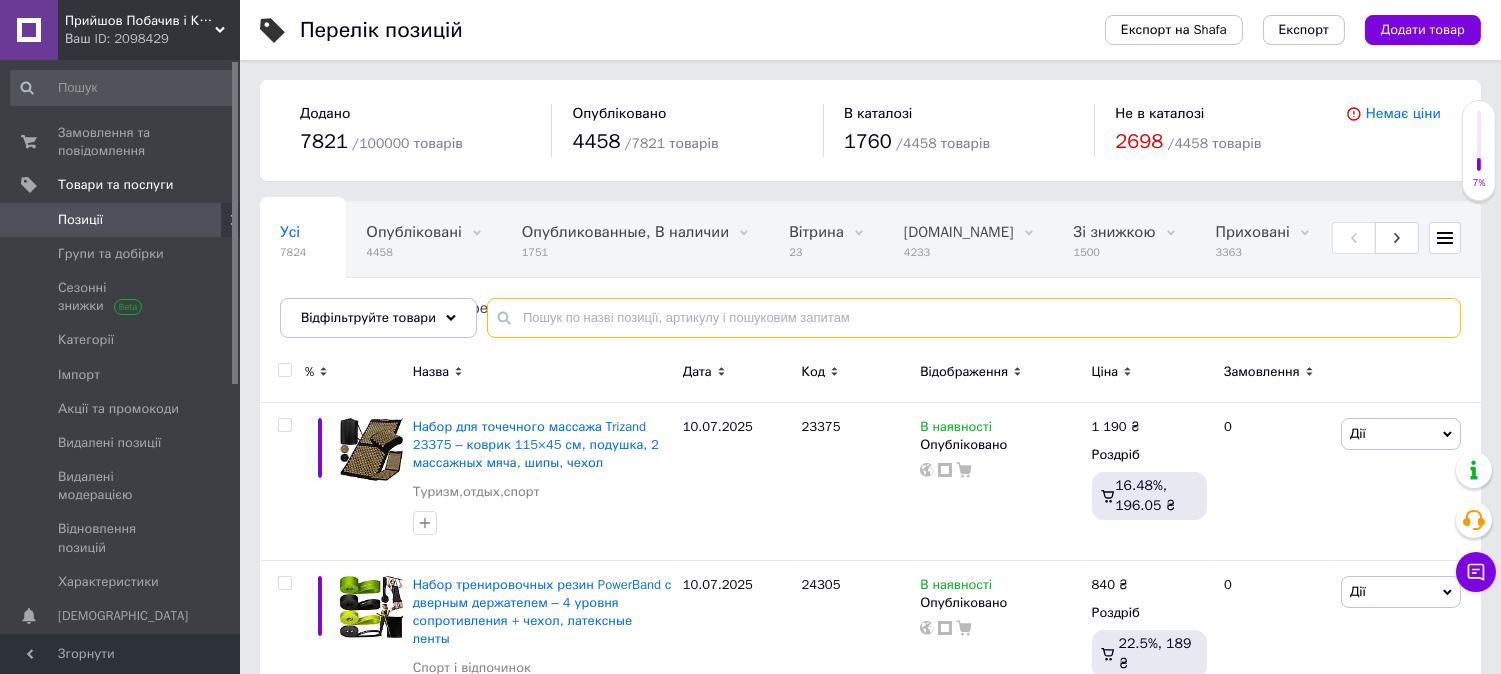 click at bounding box center [974, 318] 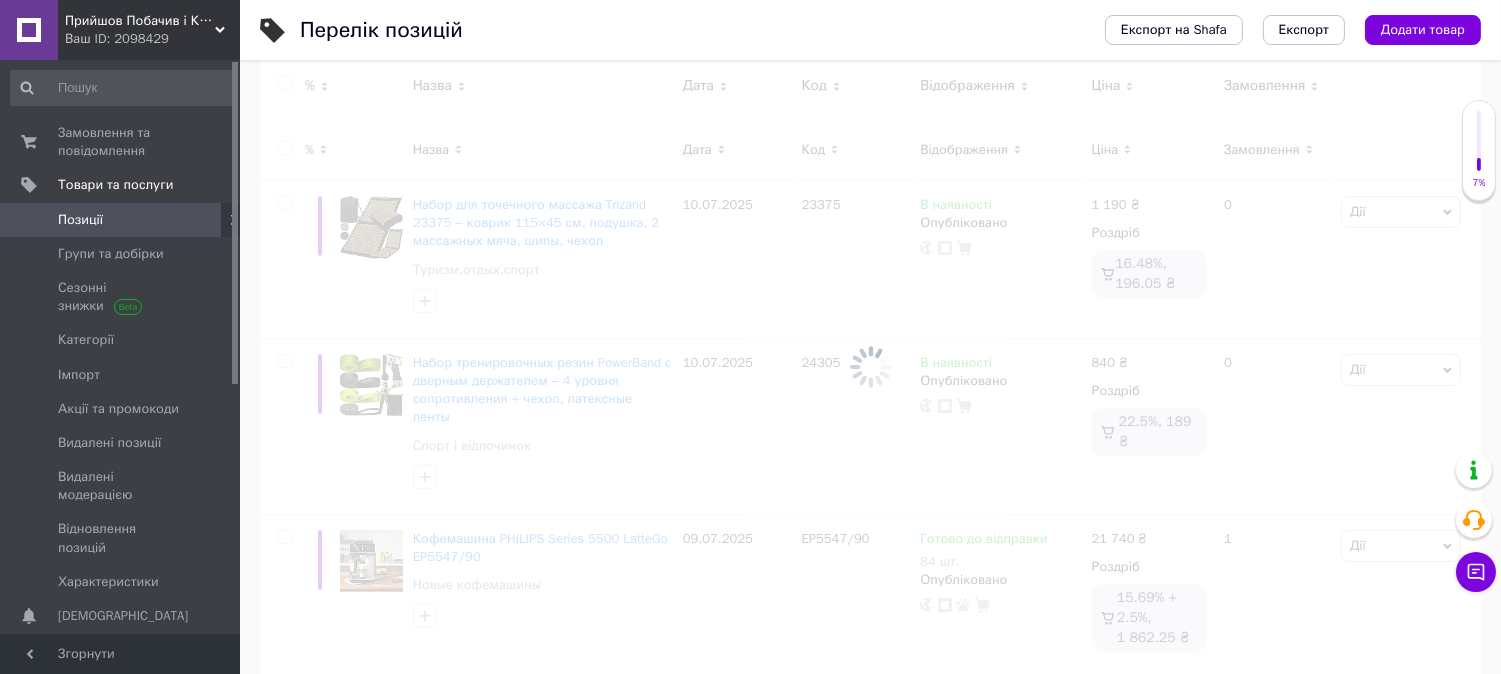 scroll, scrollTop: 0, scrollLeft: 0, axis: both 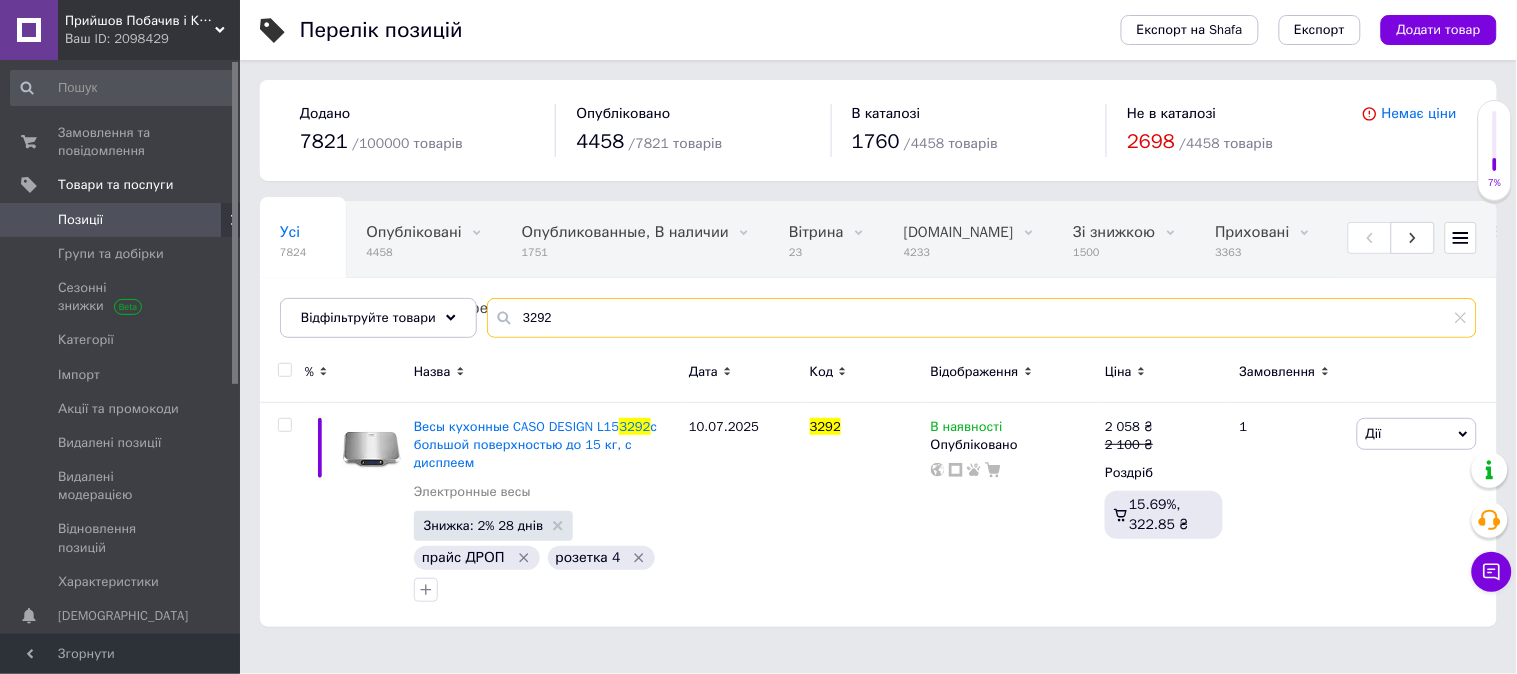 click on "3292" at bounding box center [982, 318] 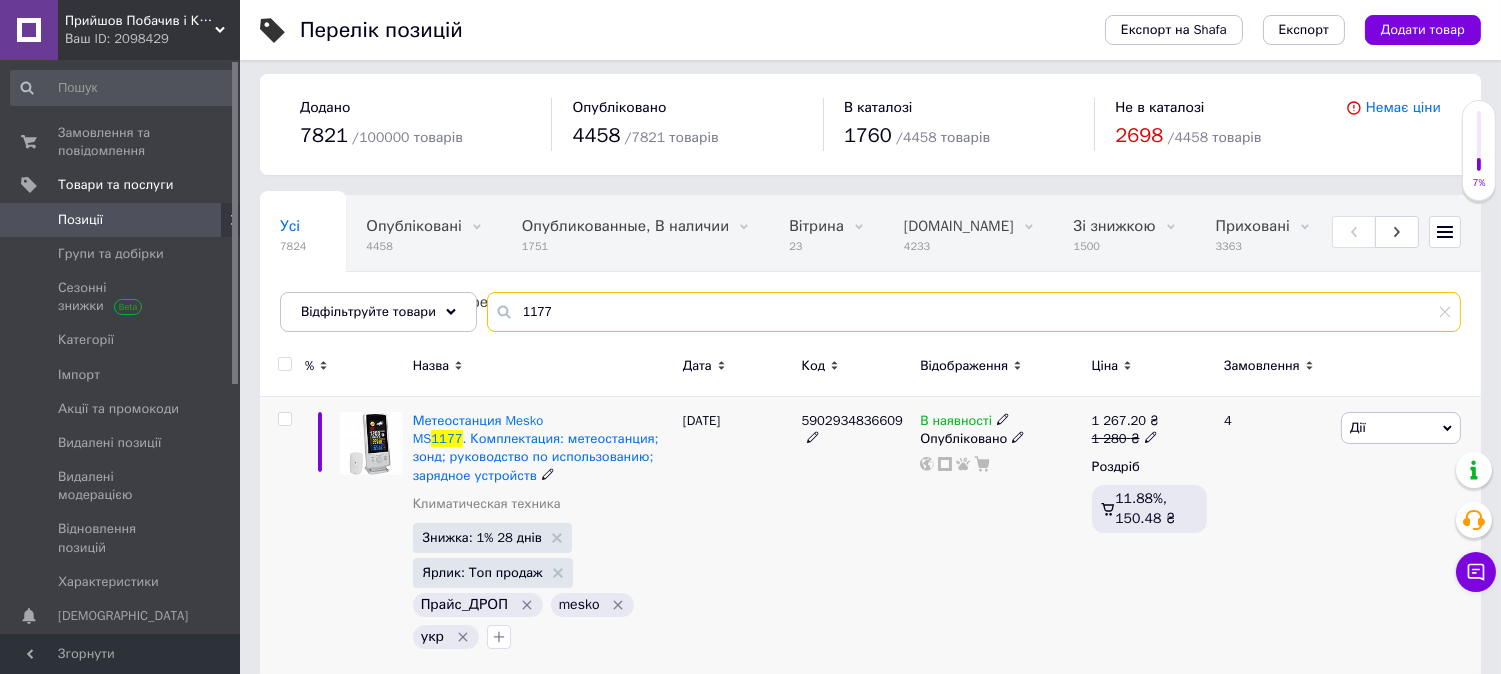 scroll, scrollTop: 26, scrollLeft: 0, axis: vertical 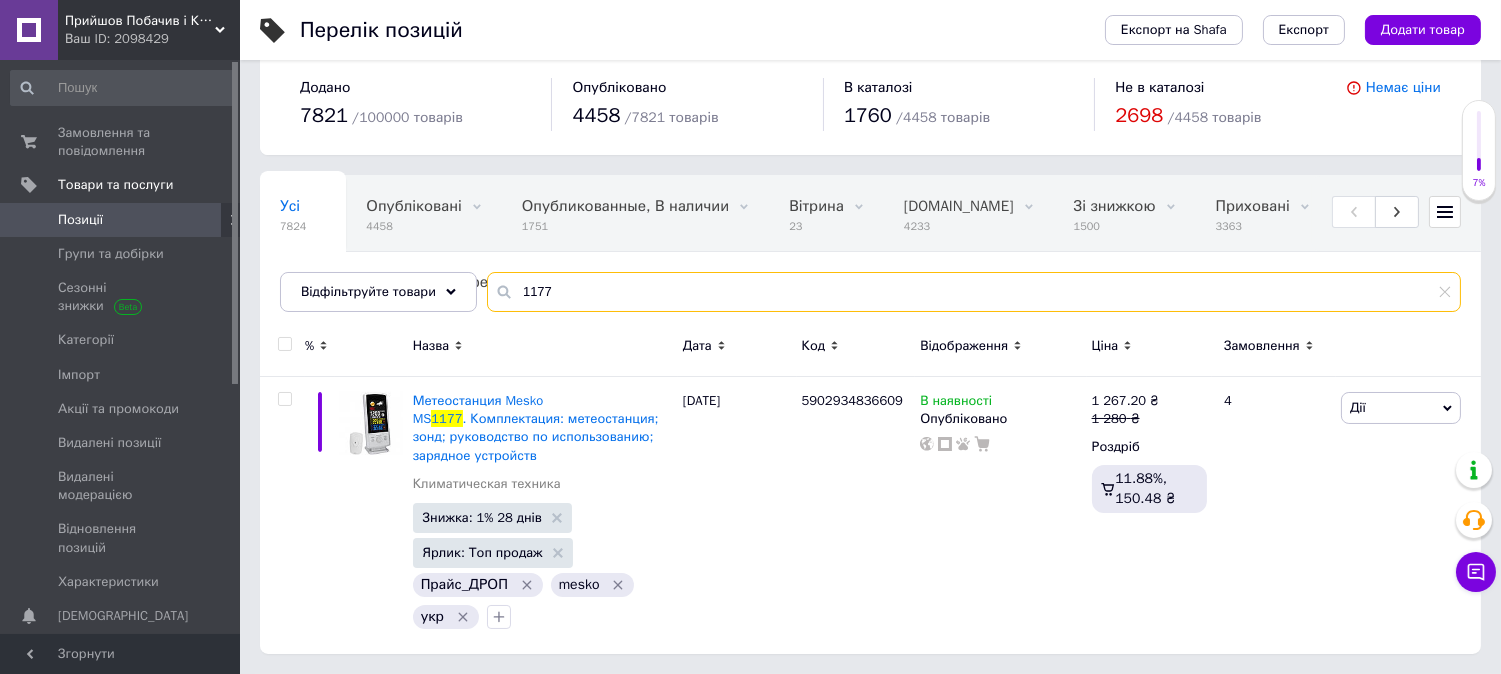 click on "1177" at bounding box center (974, 292) 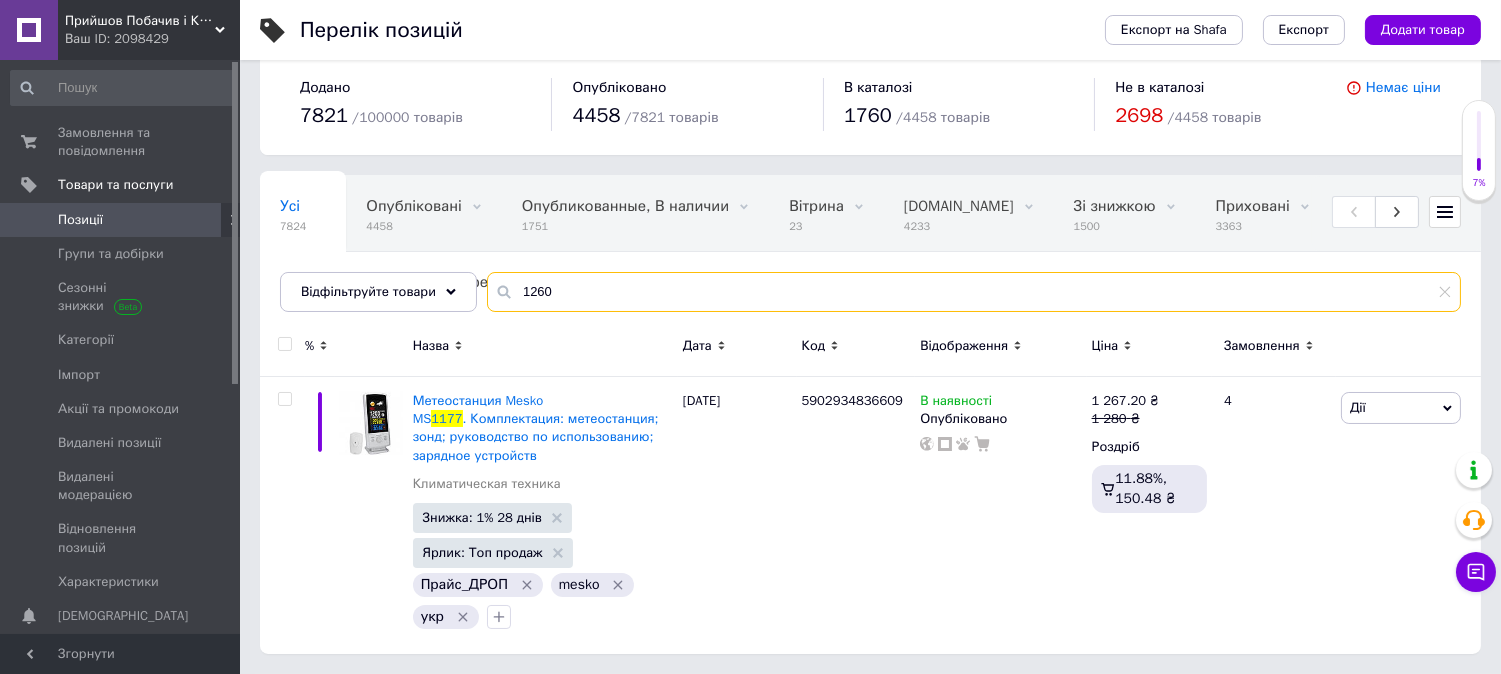 type on "1260" 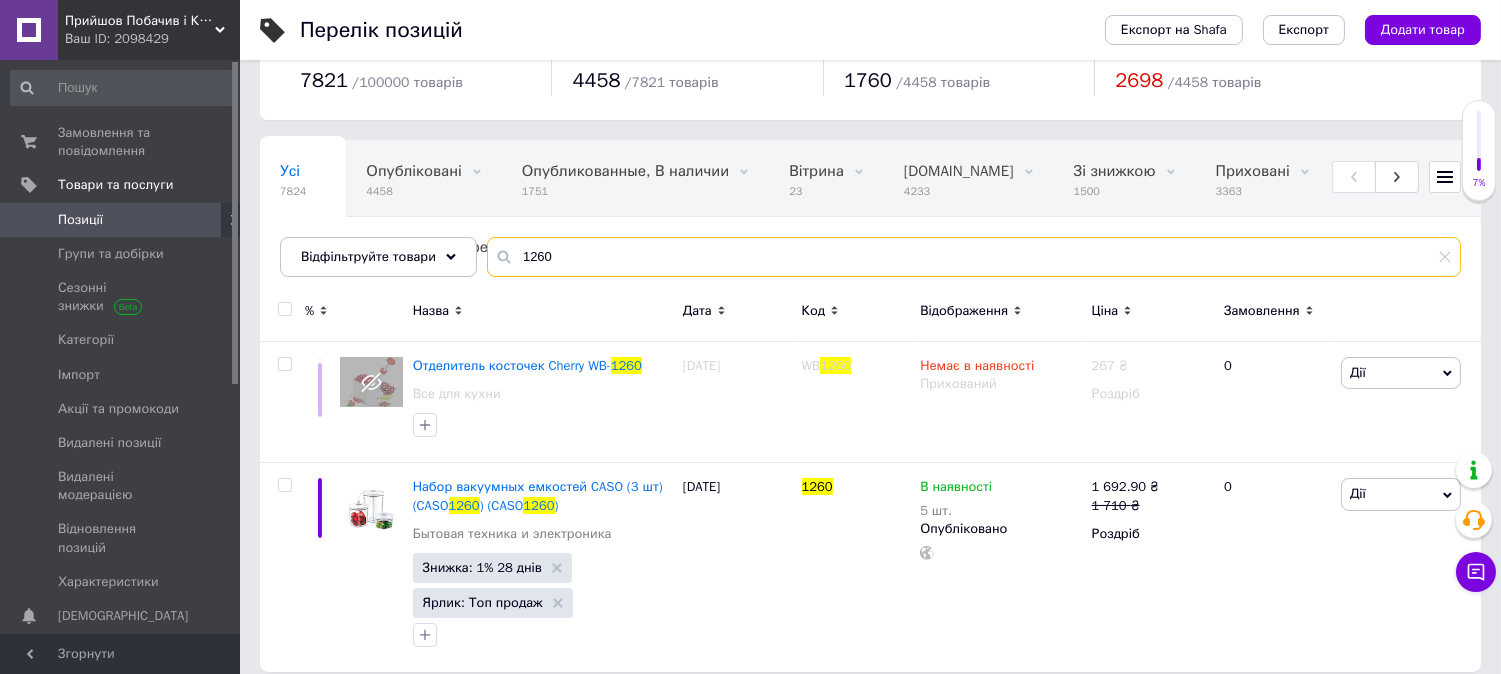 scroll, scrollTop: 80, scrollLeft: 0, axis: vertical 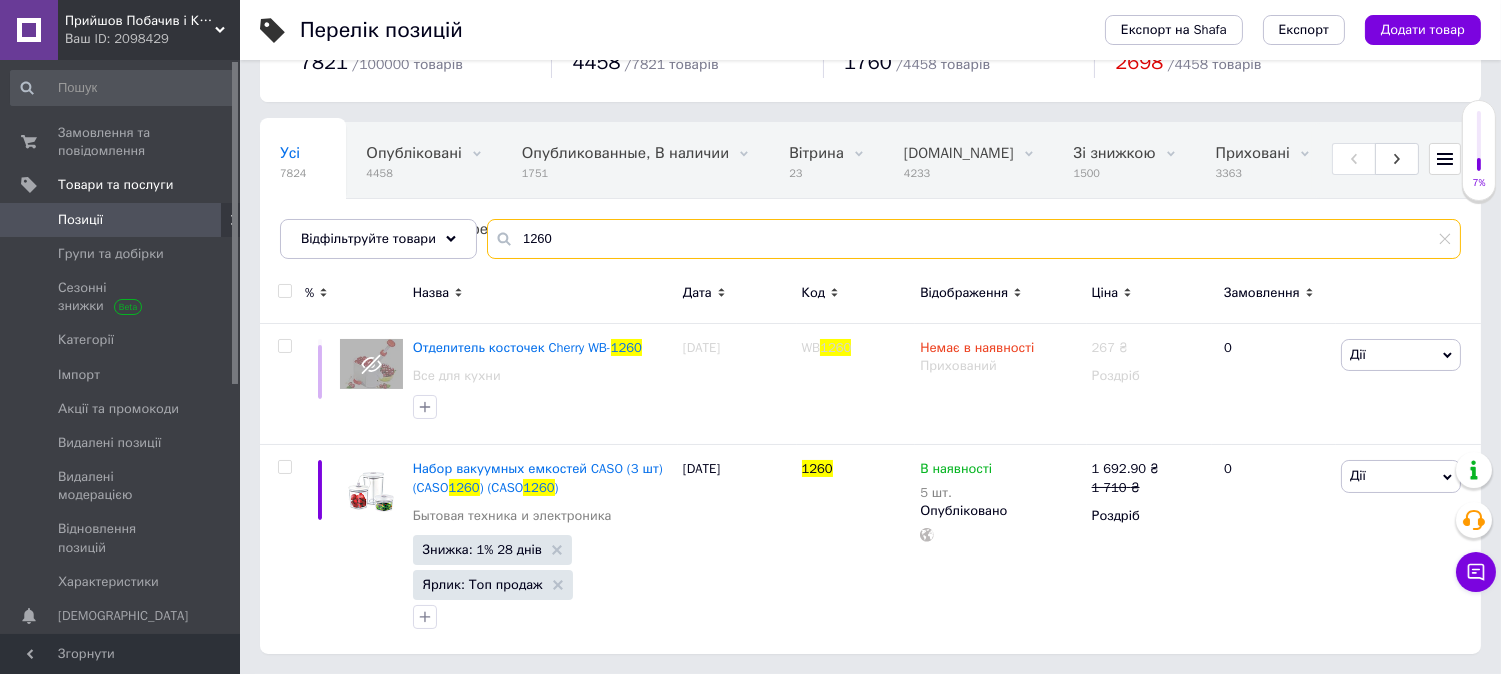 click on "1260" at bounding box center [974, 239] 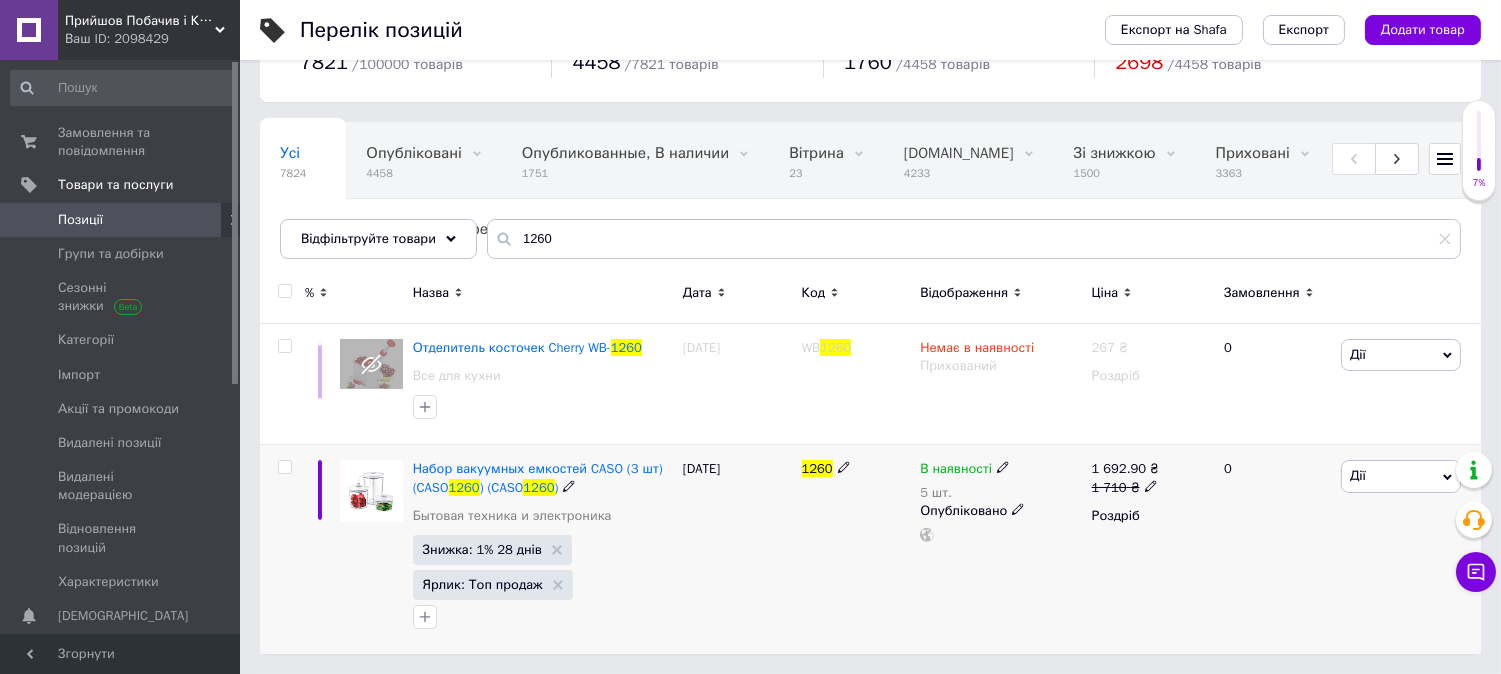 click 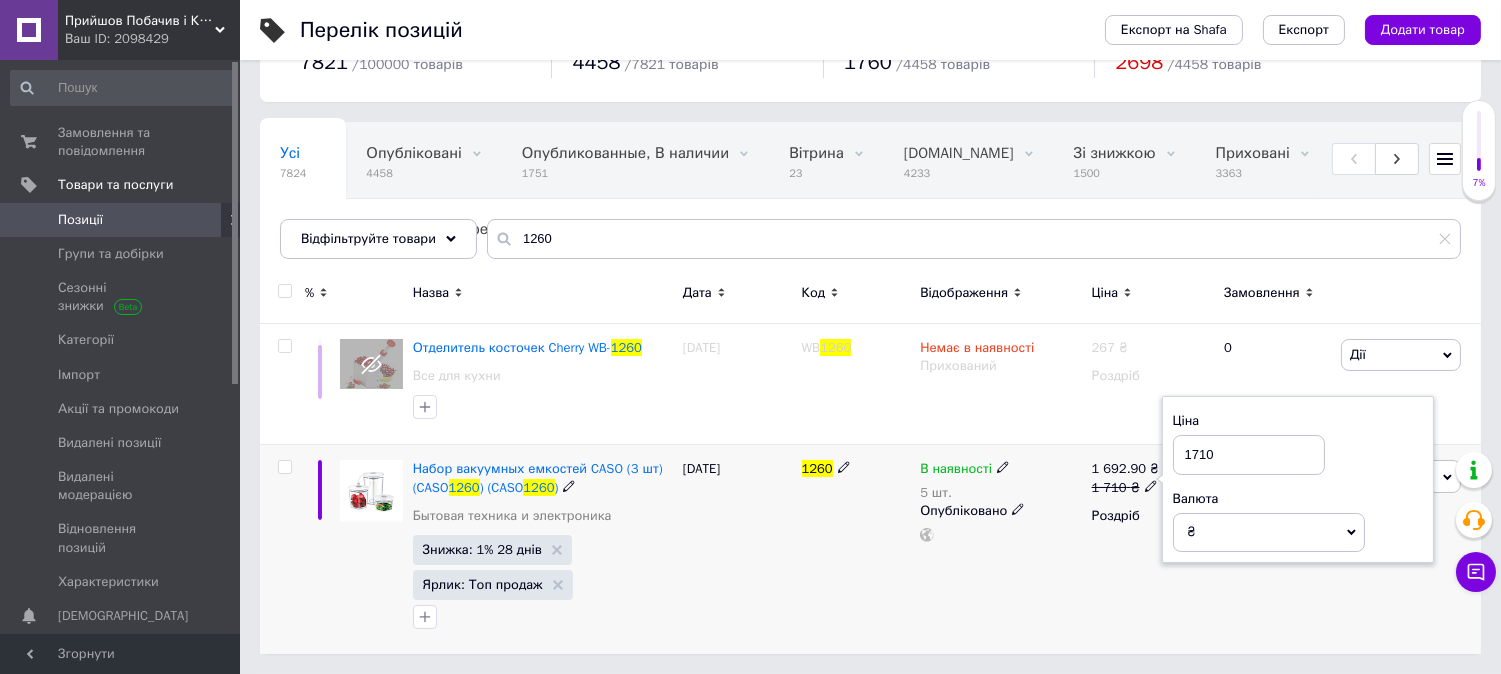 click on "1710" at bounding box center (1249, 455) 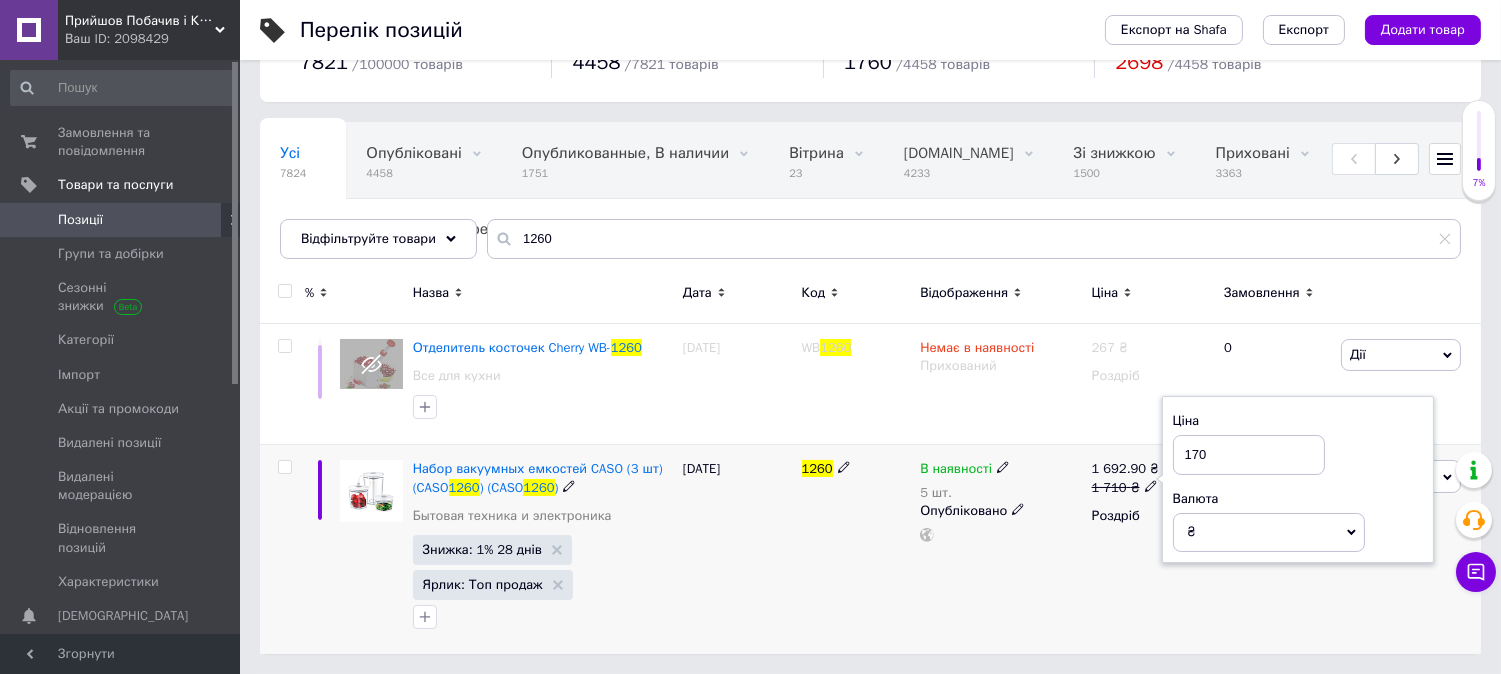 type on "1780" 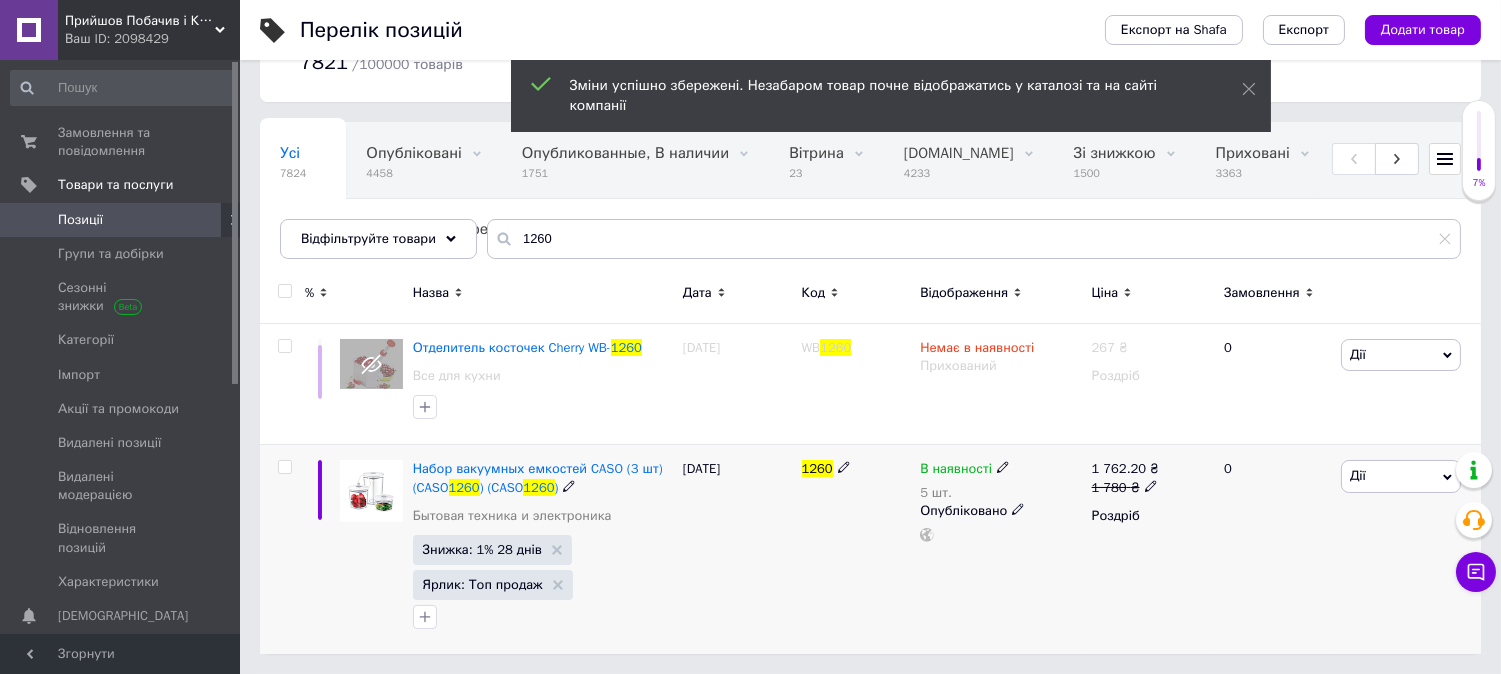 click on "В наявності" at bounding box center (956, 471) 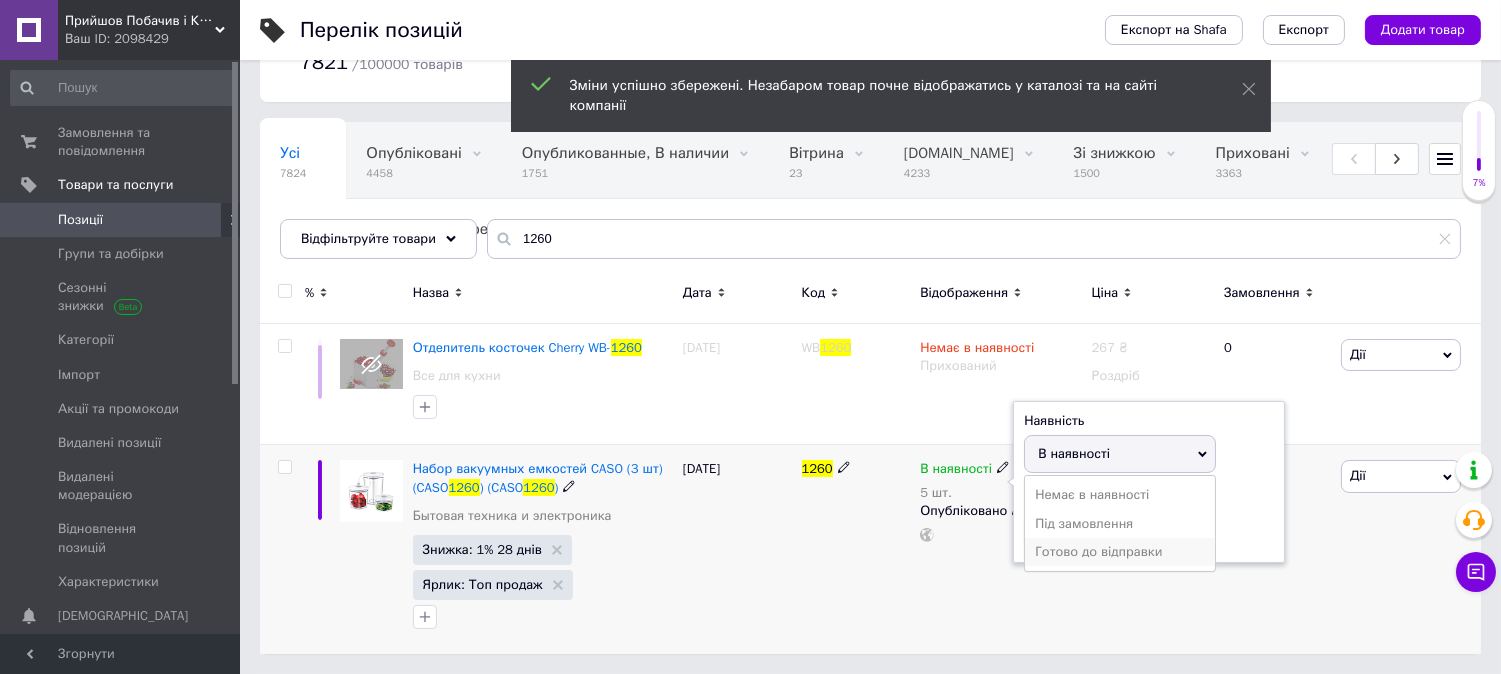 click on "Готово до відправки" at bounding box center (1120, 552) 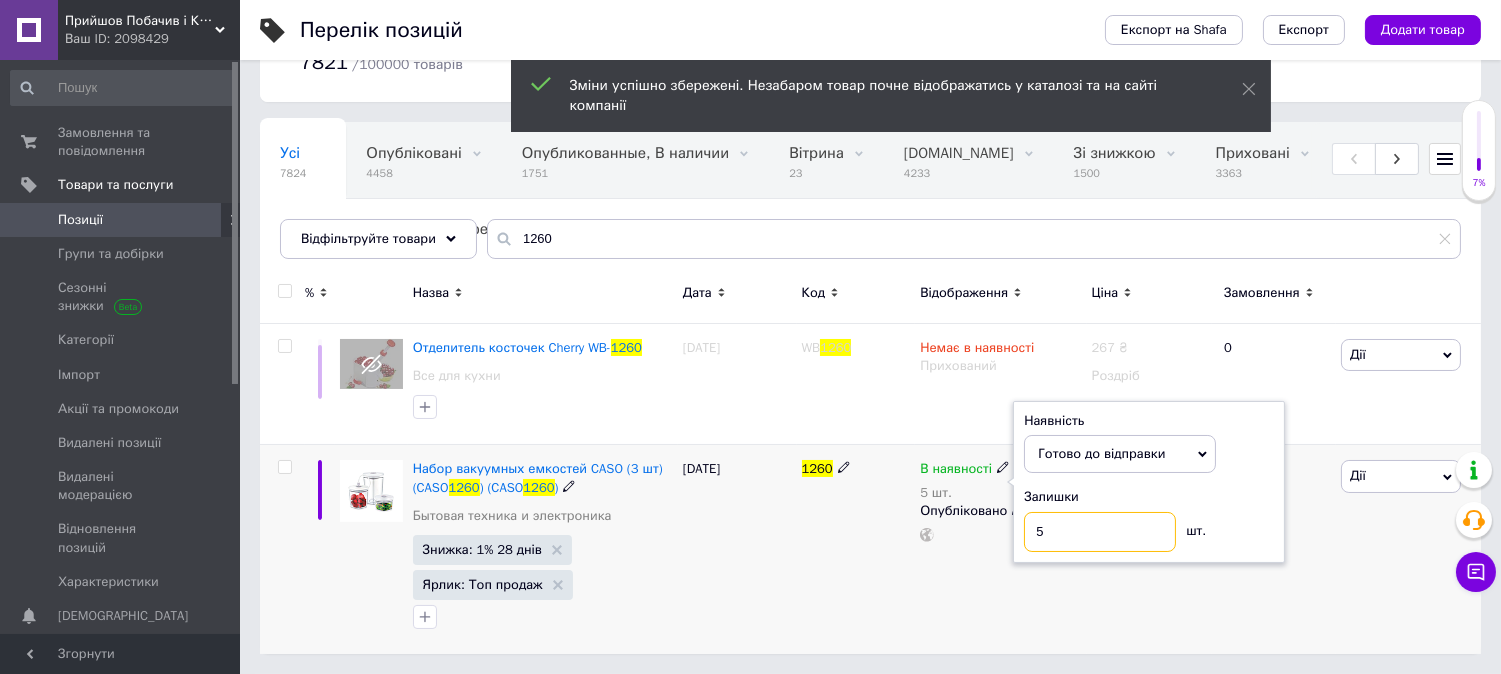 click on "5" at bounding box center (1100, 532) 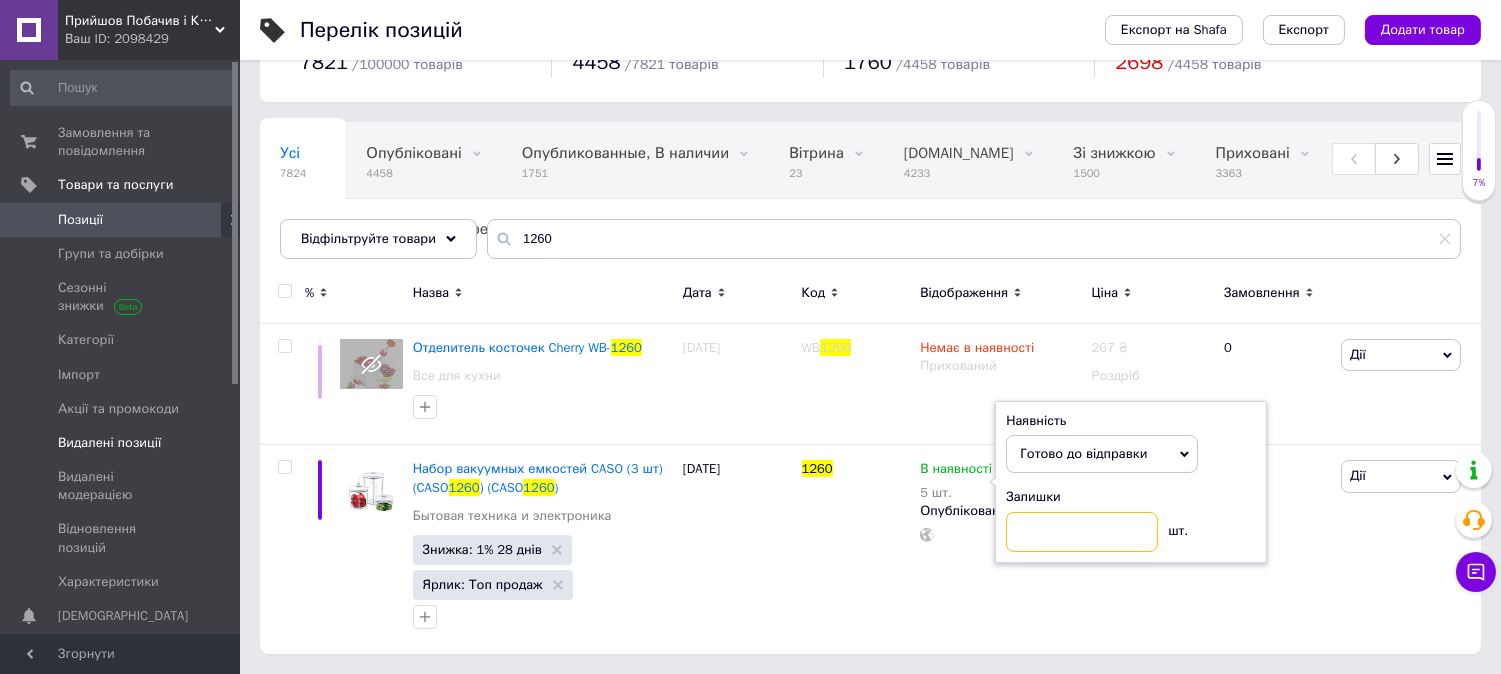 type 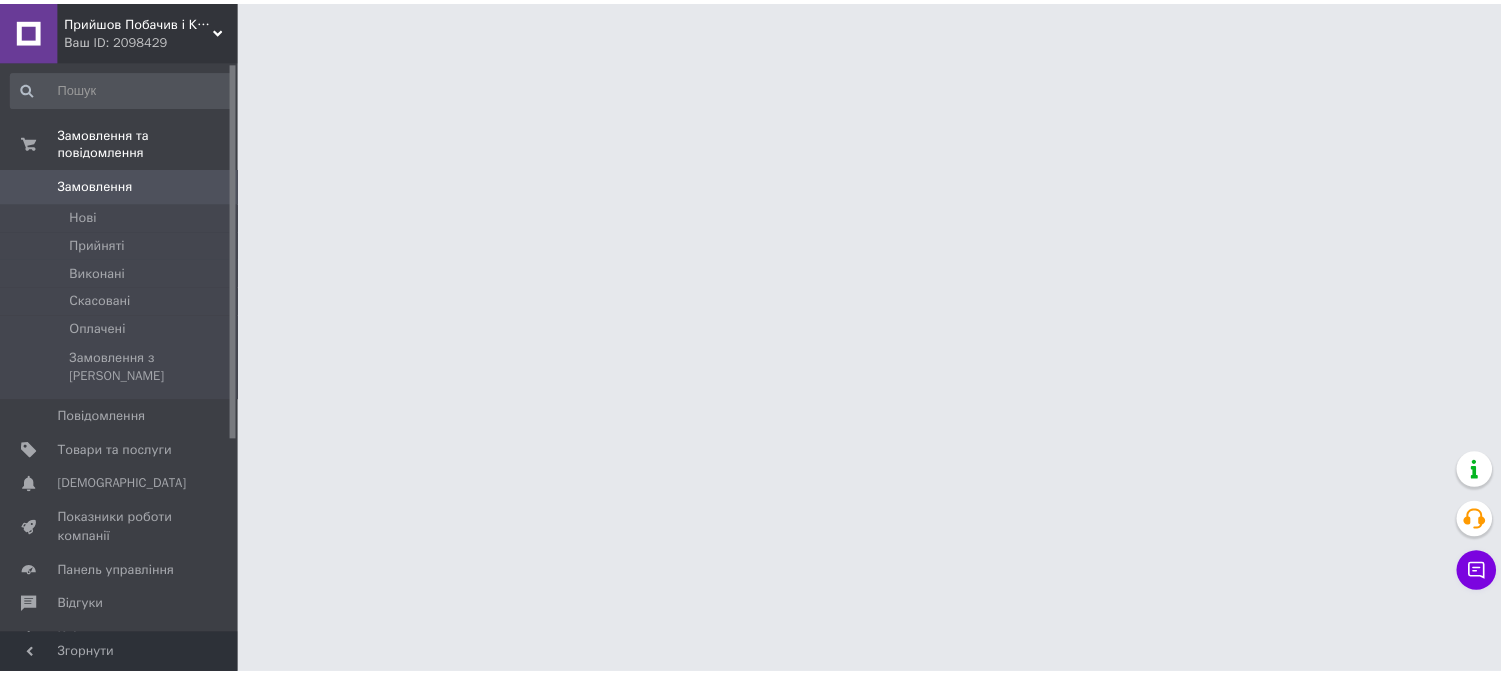 scroll, scrollTop: 0, scrollLeft: 0, axis: both 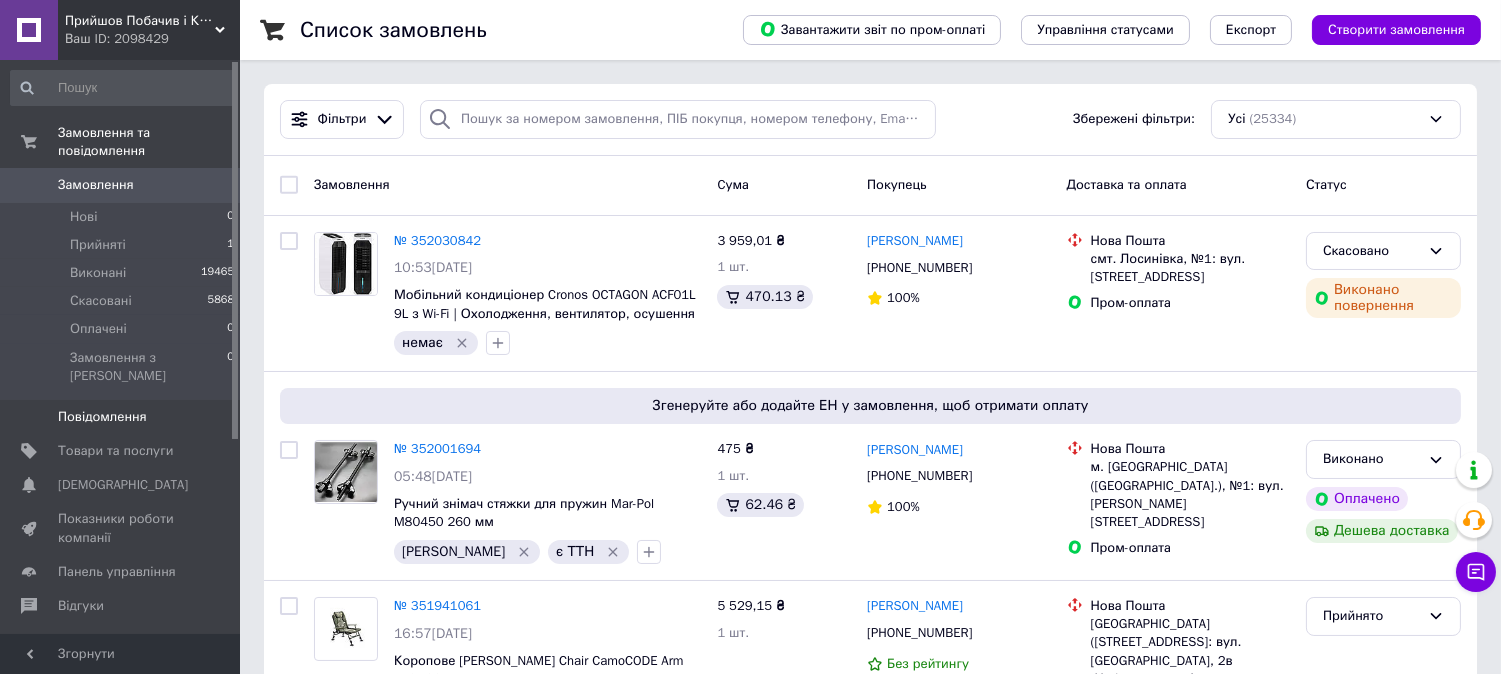 click on "Повідомлення" at bounding box center (121, 417) 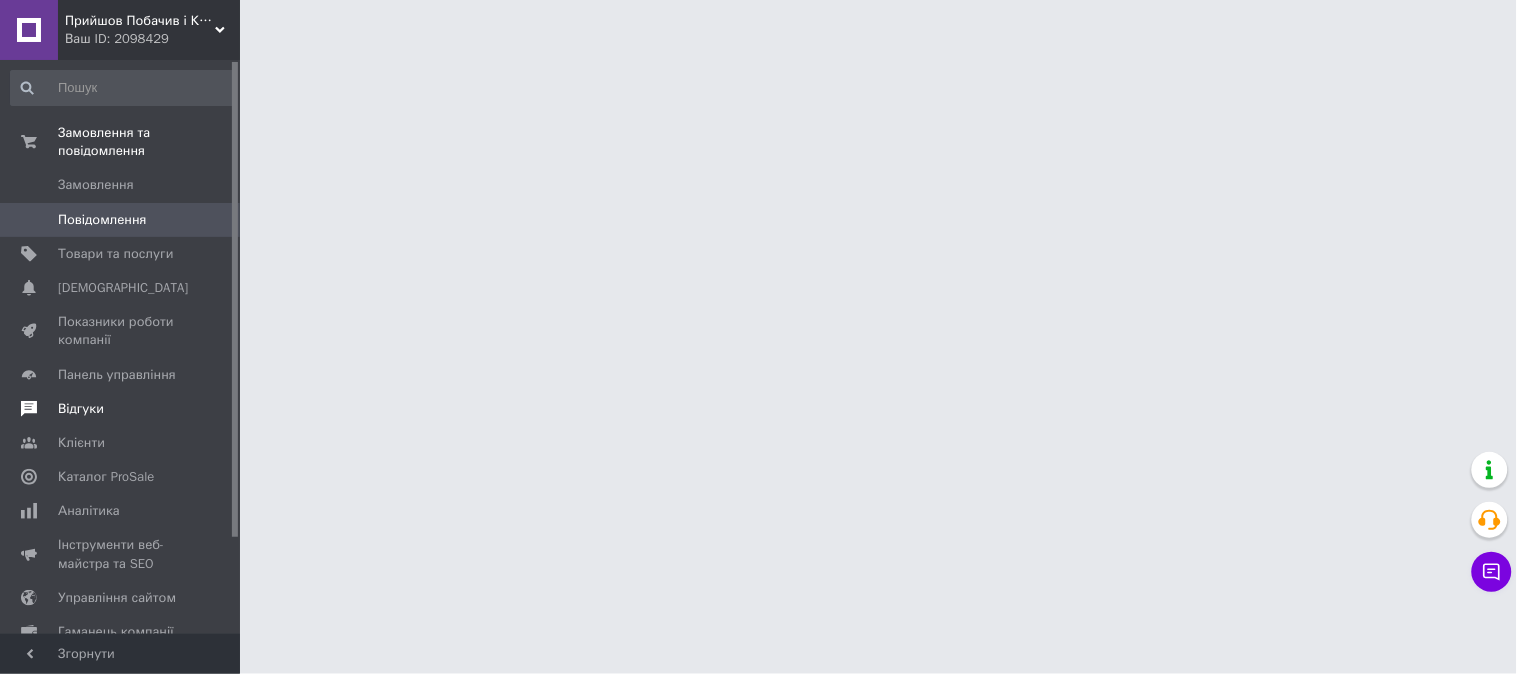 drag, startPoint x: 182, startPoint y: 386, endPoint x: 166, endPoint y: 330, distance: 58.24088 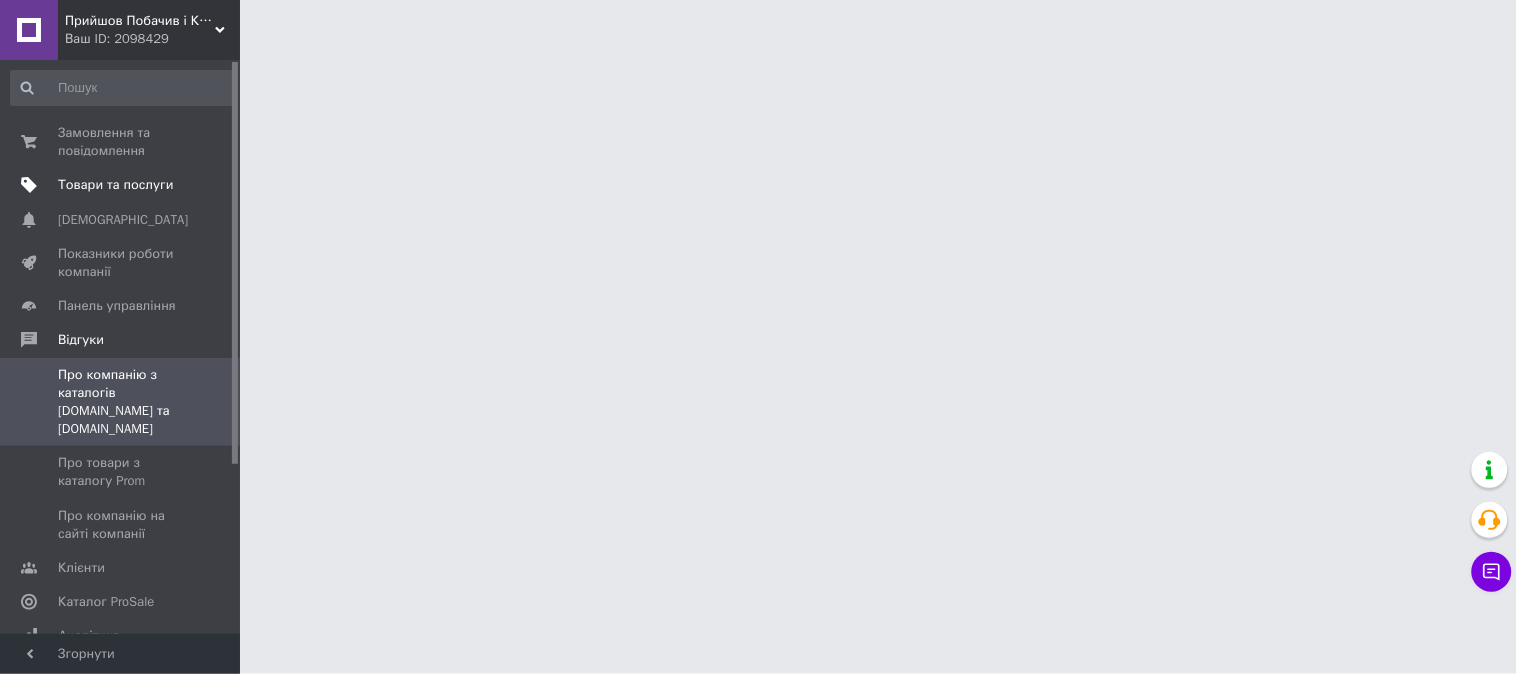 click on "Товари та послуги" at bounding box center [115, 185] 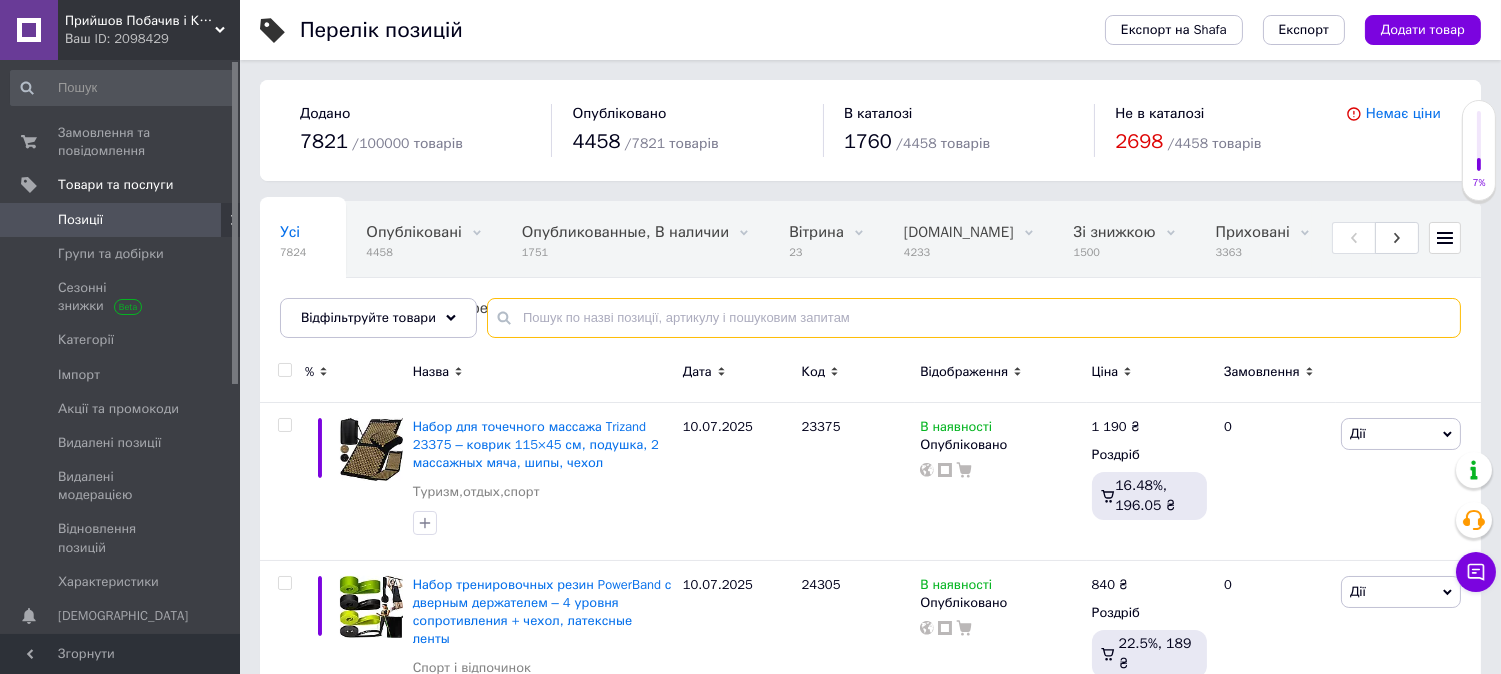 click at bounding box center (974, 318) 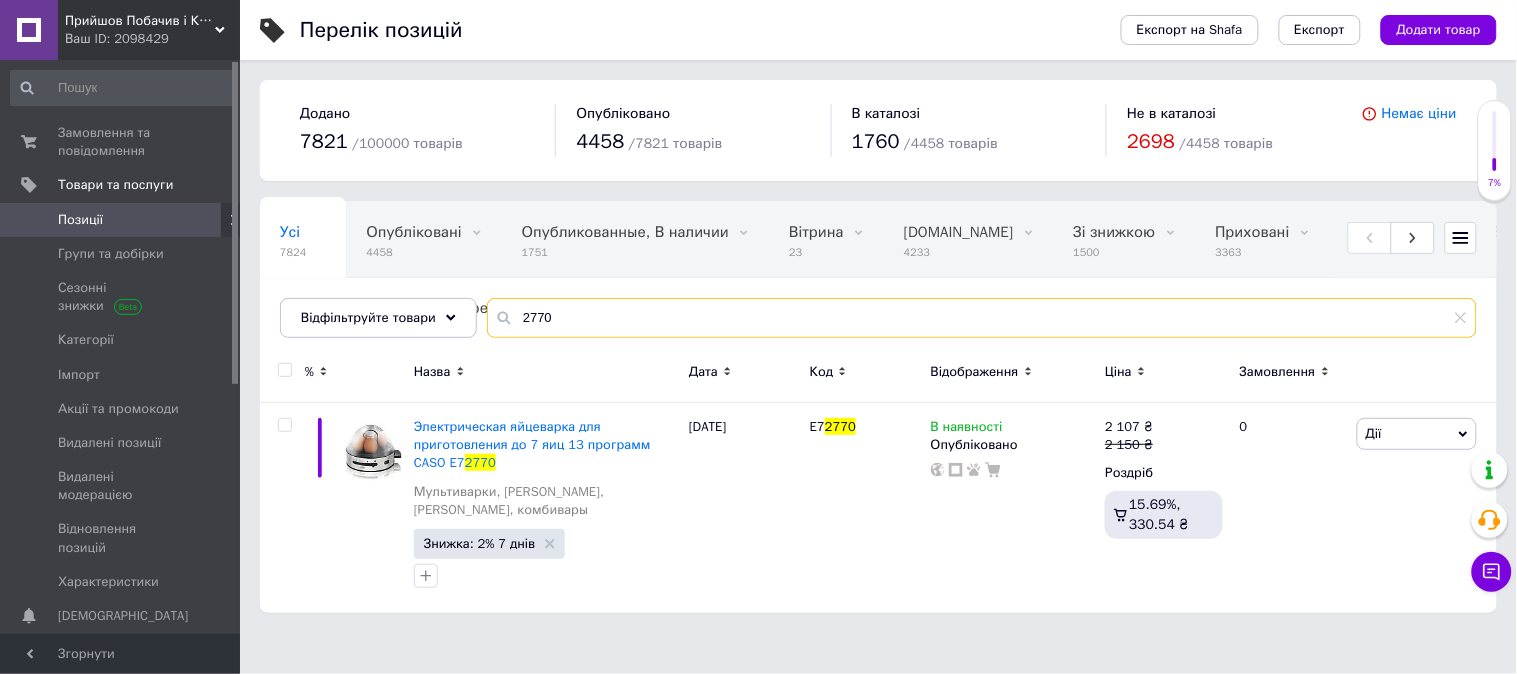 click on "2770" at bounding box center (982, 318) 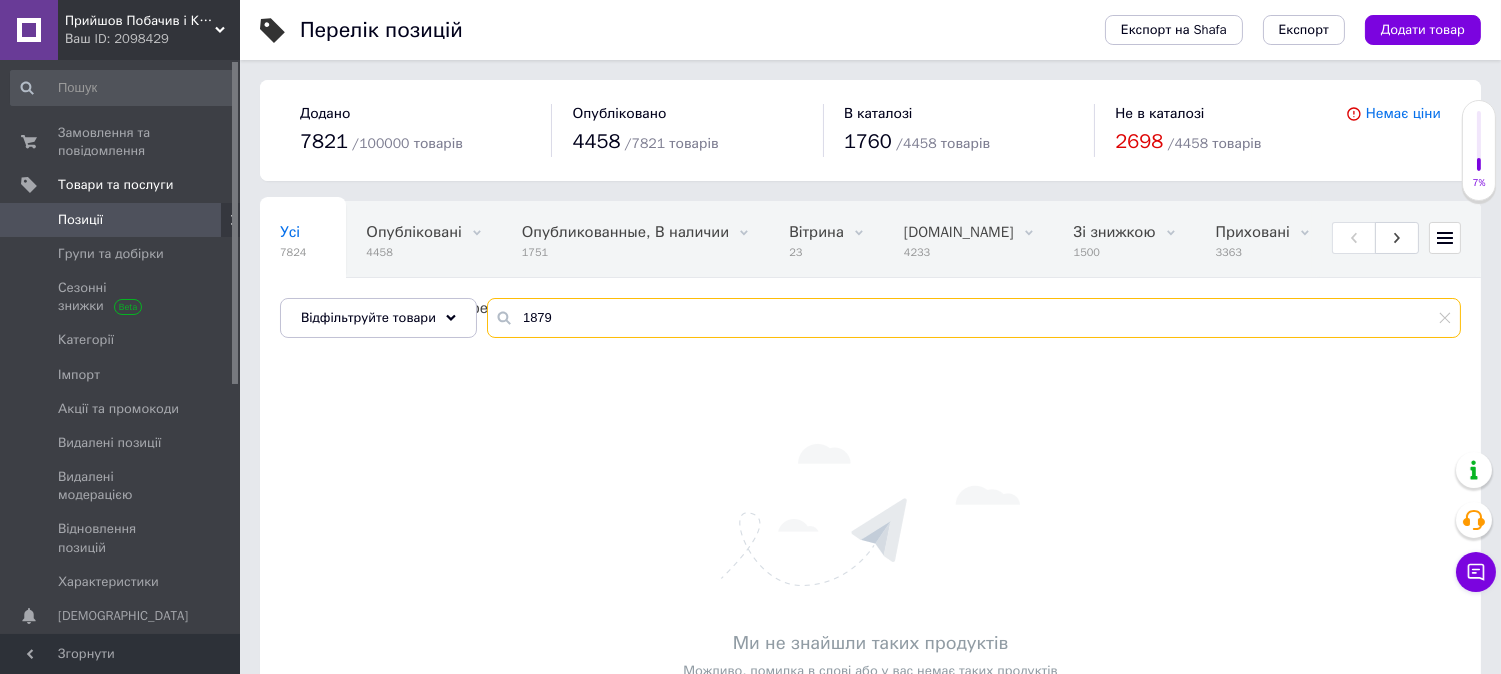 click on "1879" at bounding box center (974, 318) 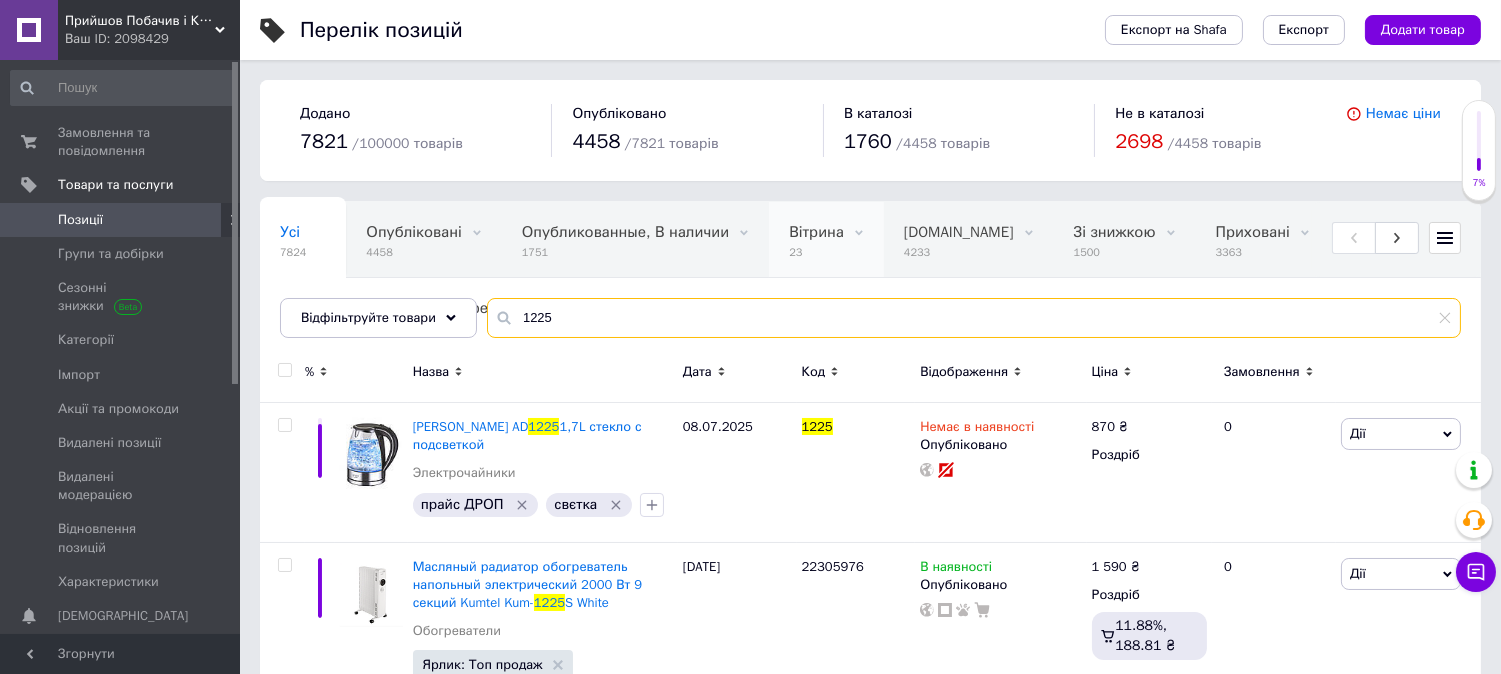 scroll, scrollTop: 53, scrollLeft: 0, axis: vertical 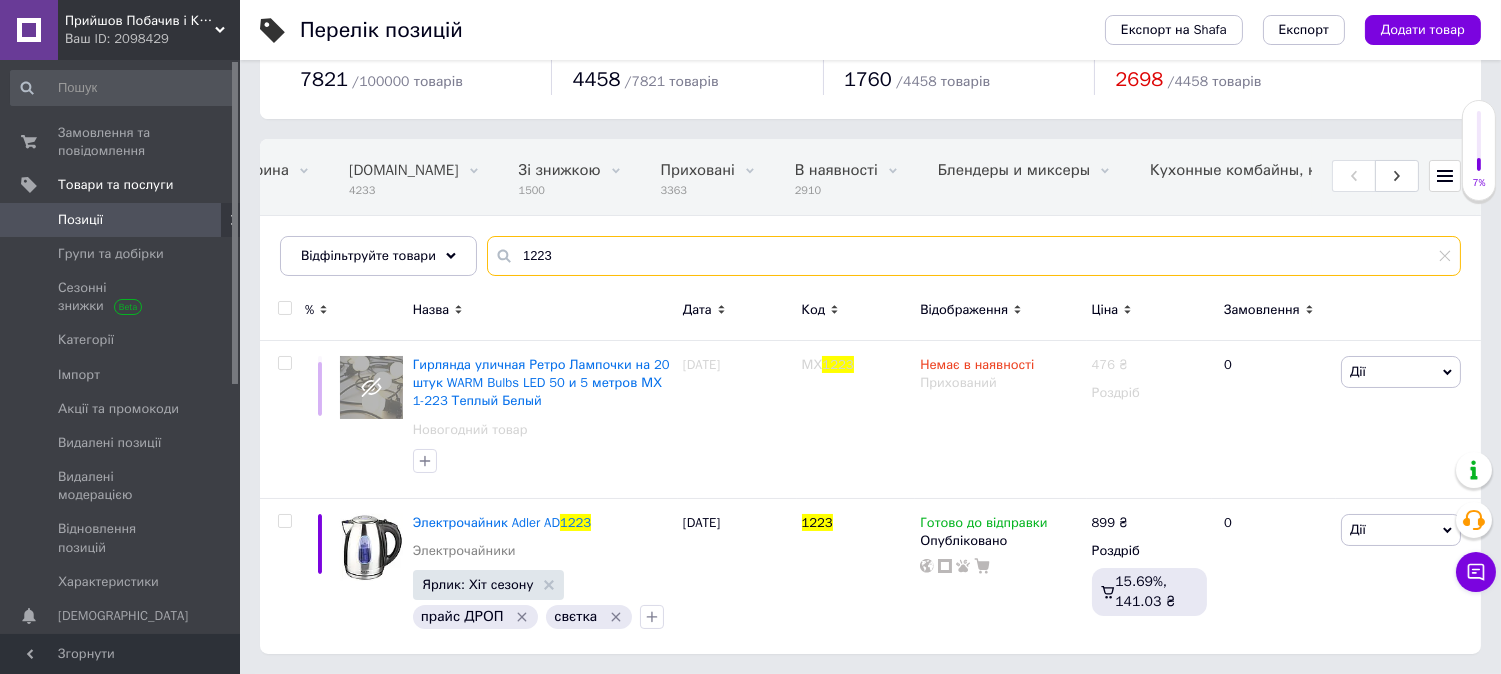 click on "1223" at bounding box center (974, 256) 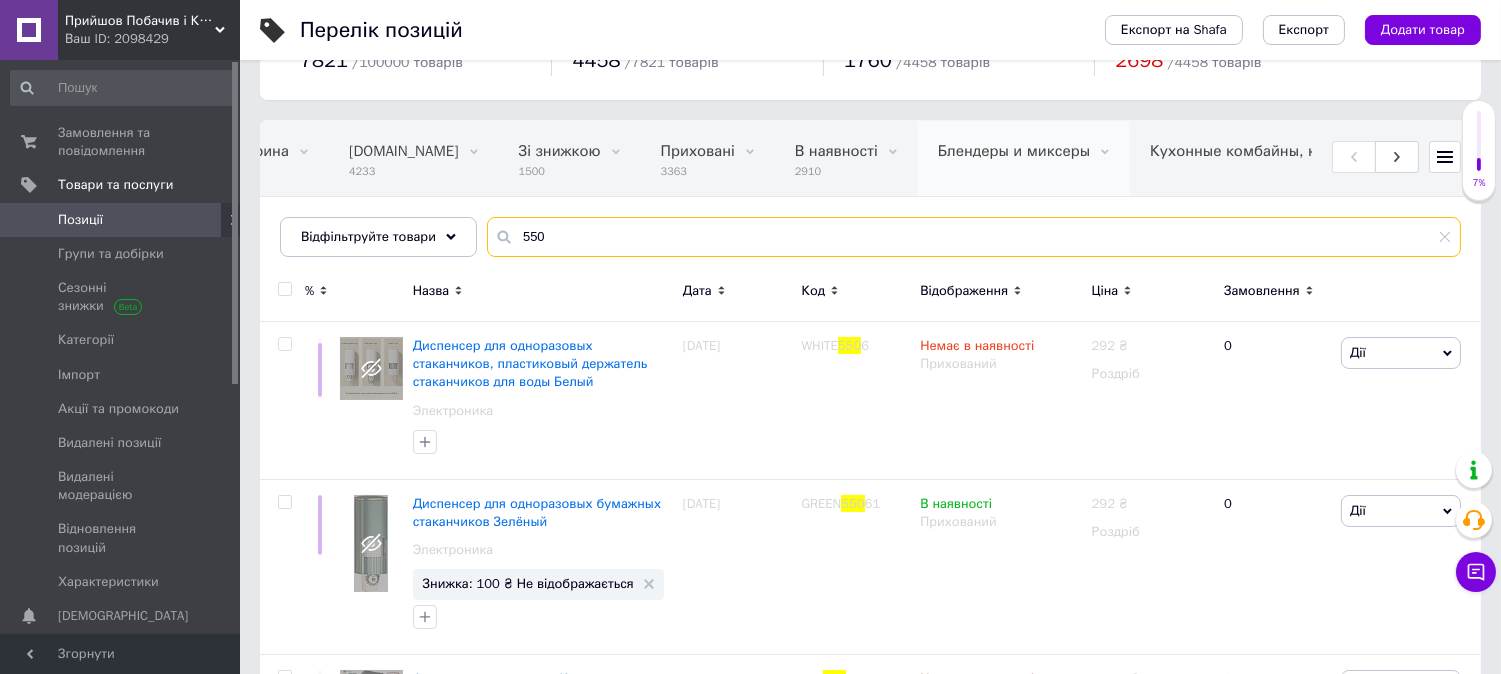 scroll, scrollTop: 88, scrollLeft: 0, axis: vertical 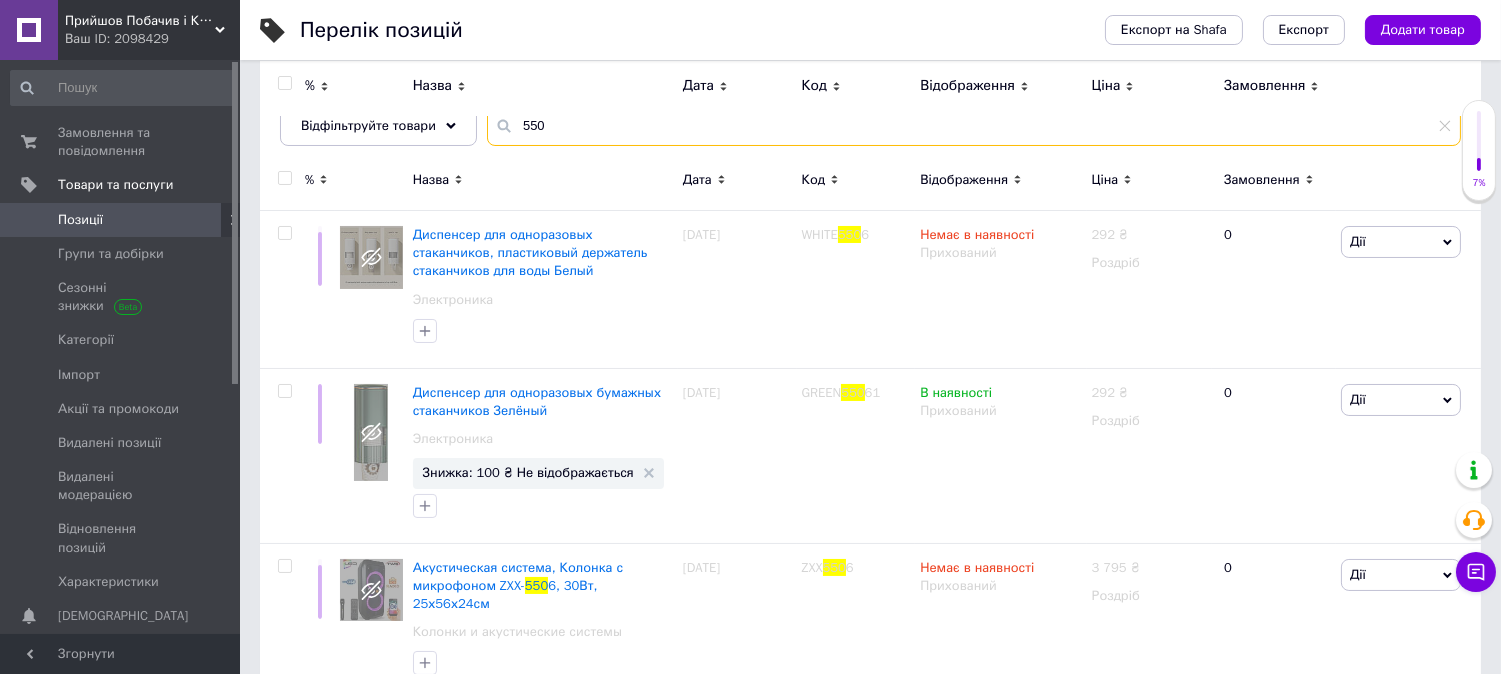 click on "550" at bounding box center [974, 126] 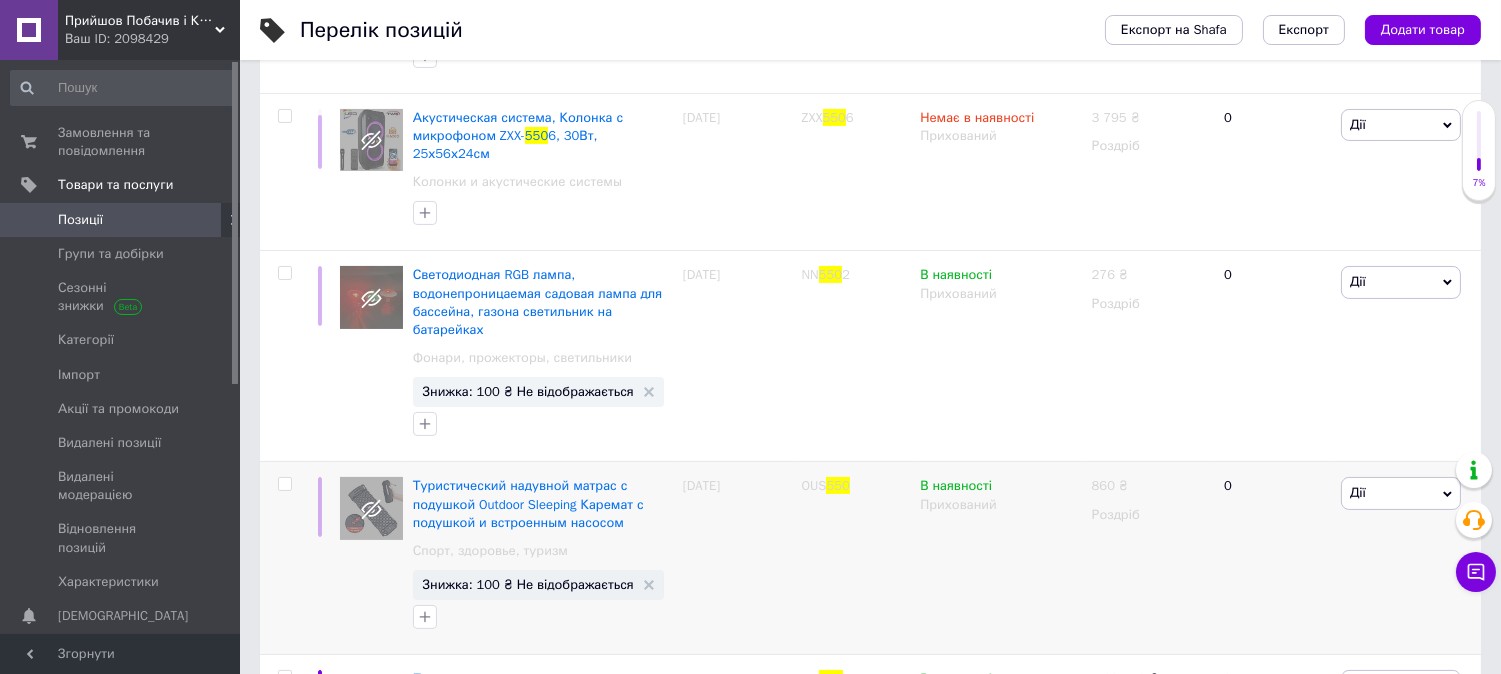 scroll, scrollTop: 666, scrollLeft: 0, axis: vertical 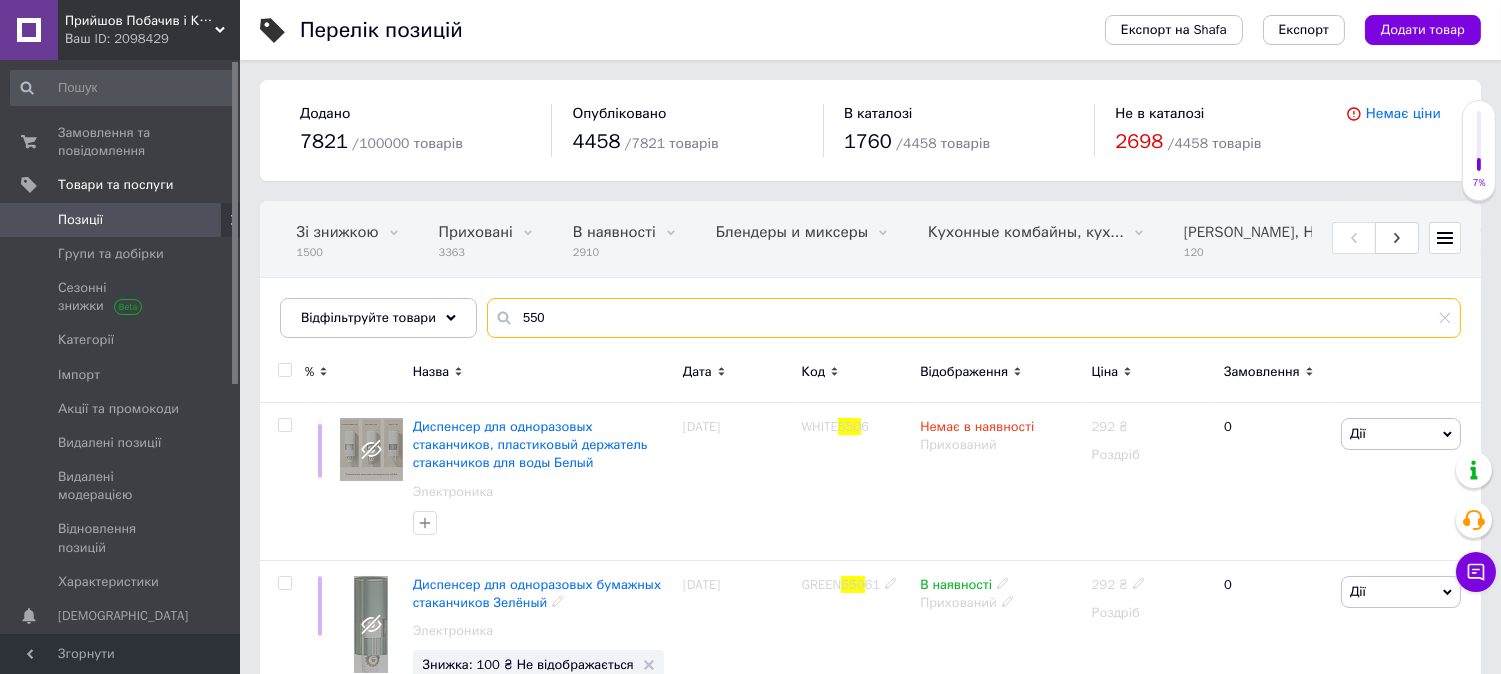 click on "550" at bounding box center (974, 318) 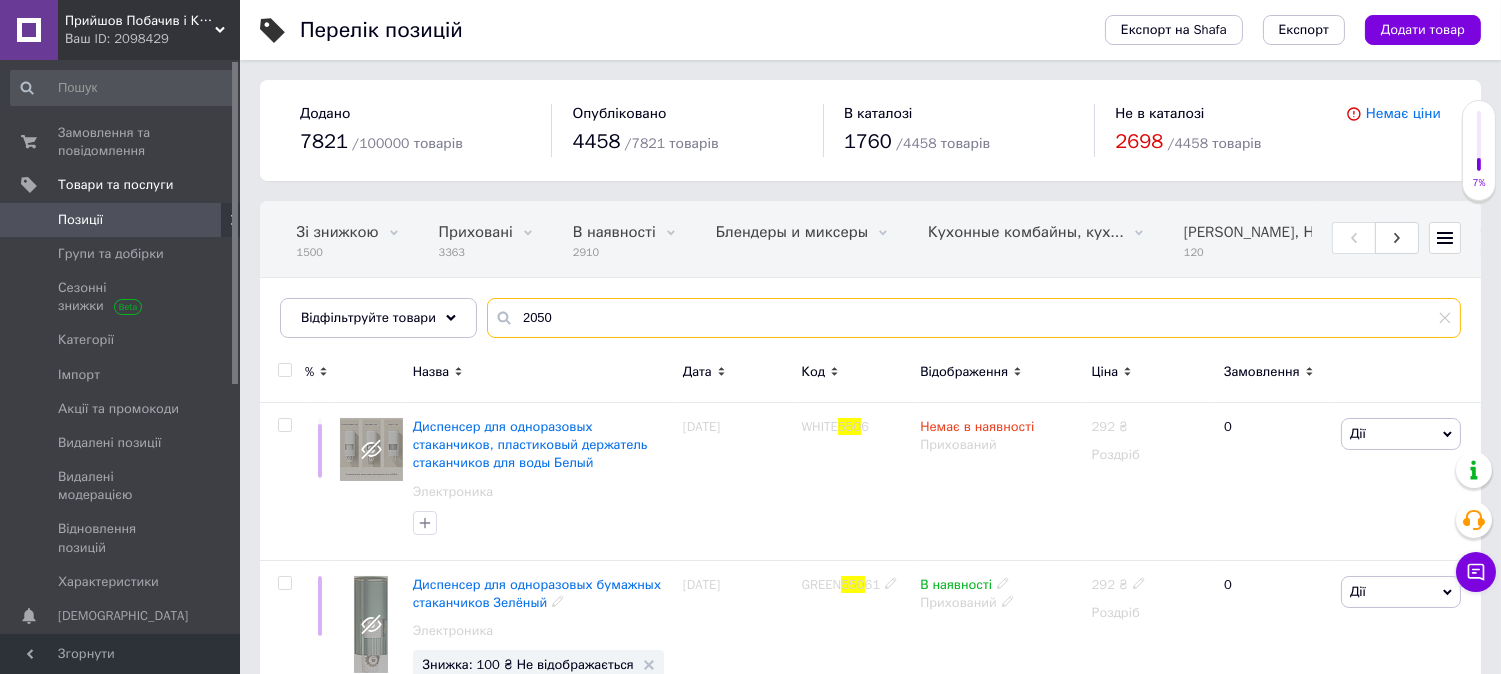 type on "2050" 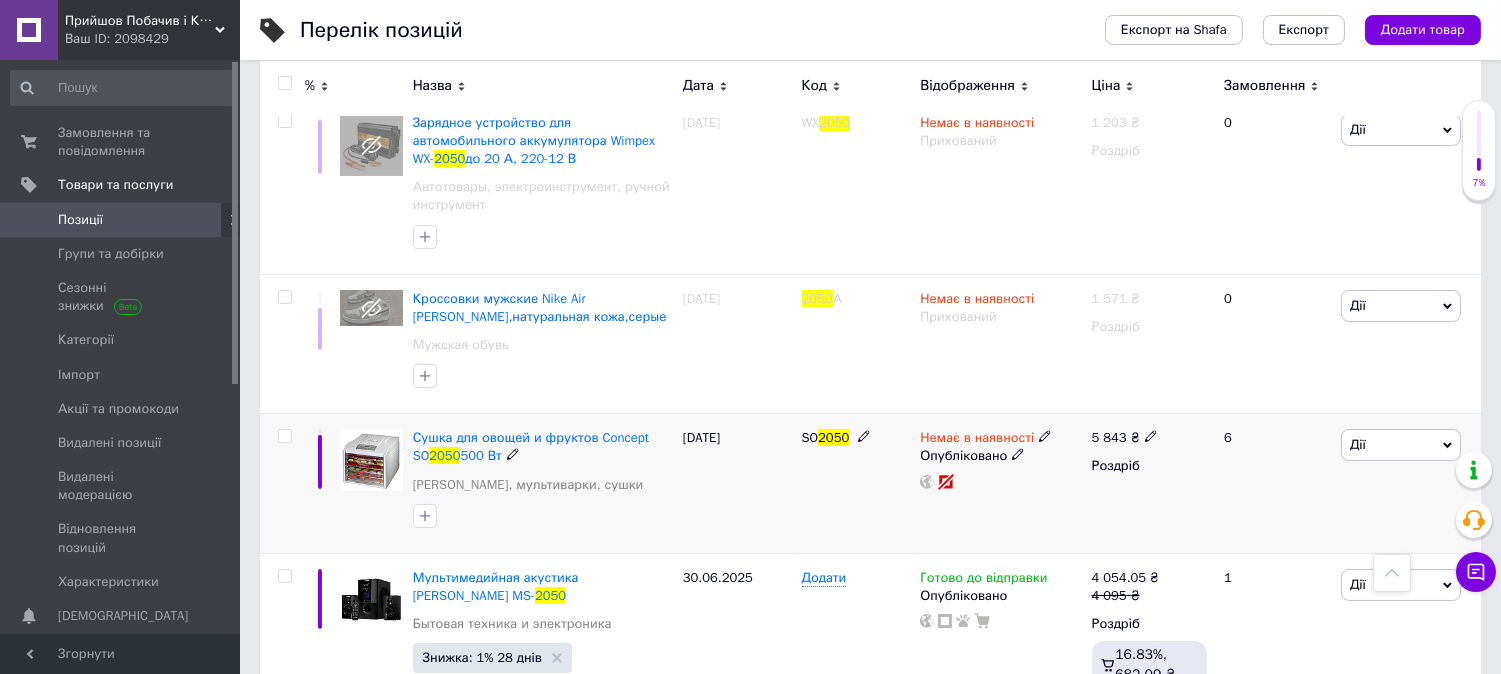scroll, scrollTop: 503, scrollLeft: 0, axis: vertical 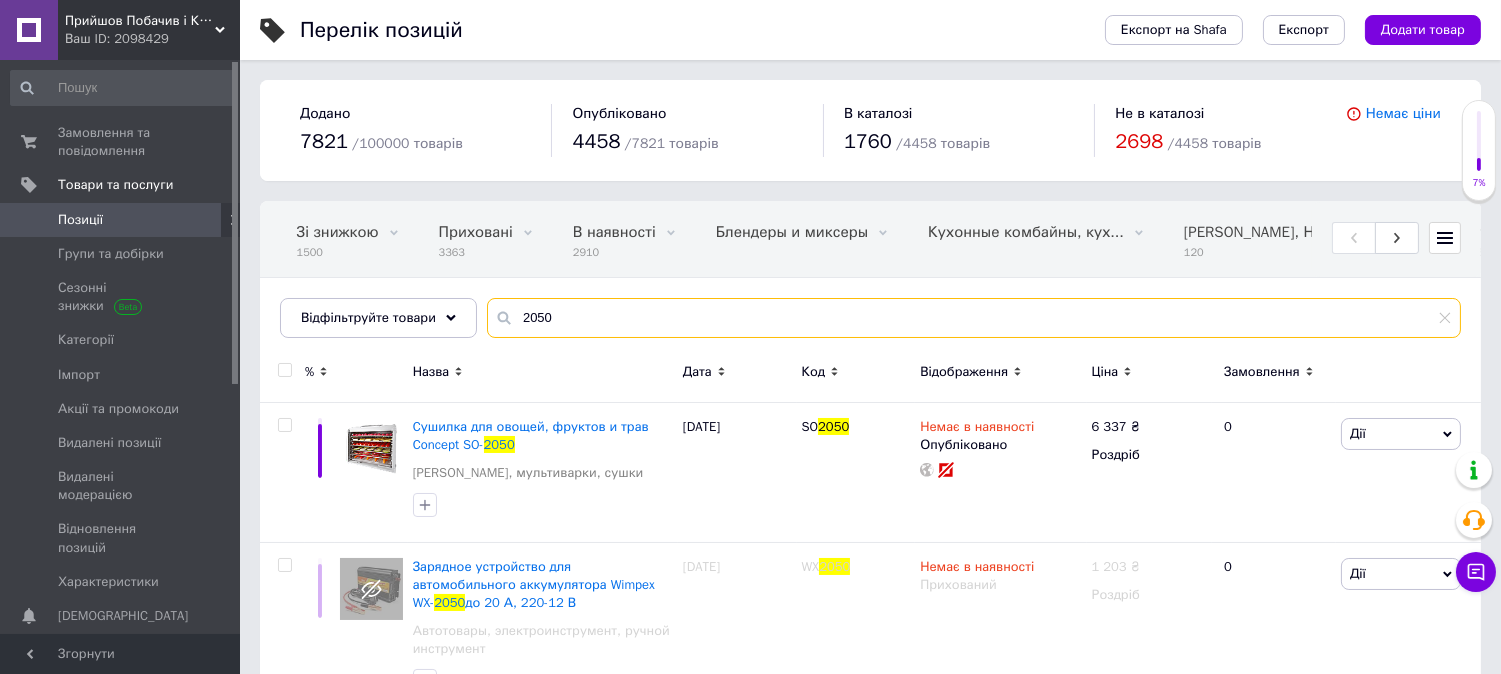 click on "2050" at bounding box center (974, 318) 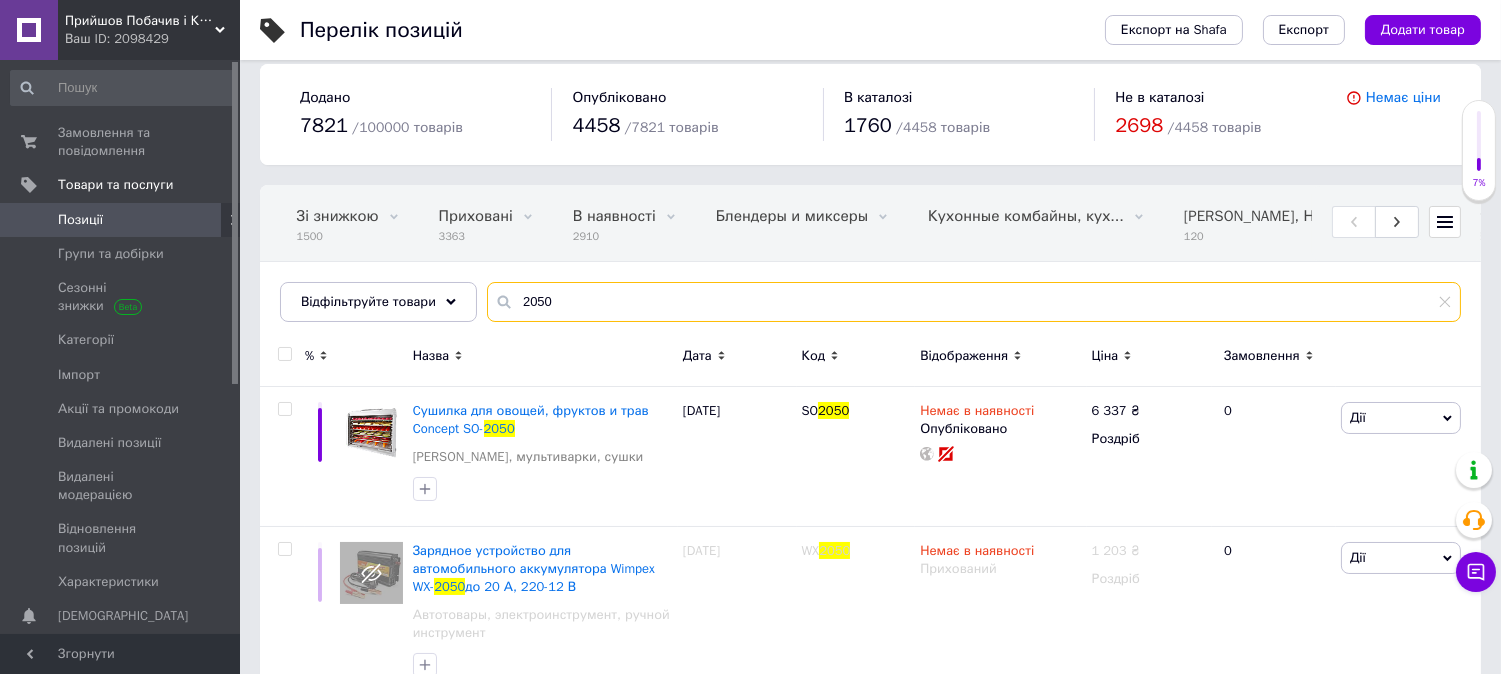 scroll, scrollTop: 503, scrollLeft: 0, axis: vertical 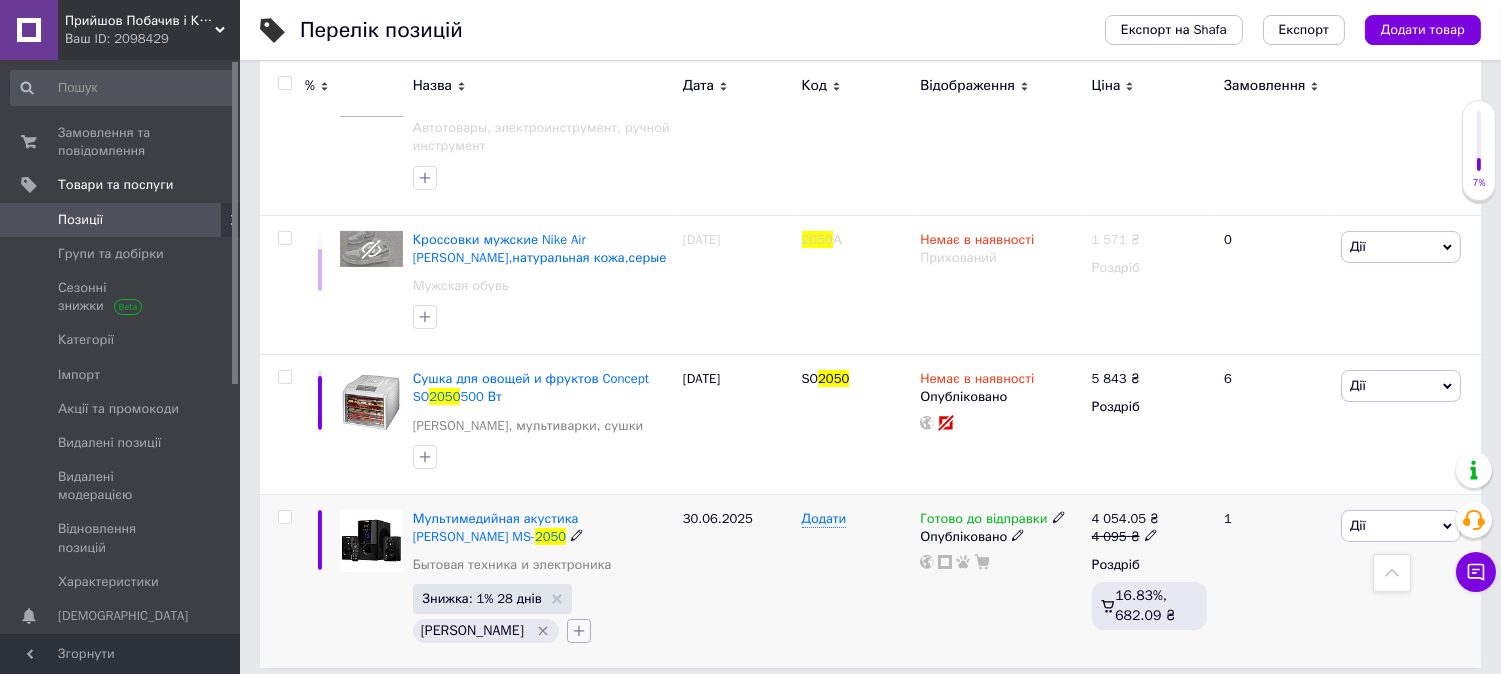 click 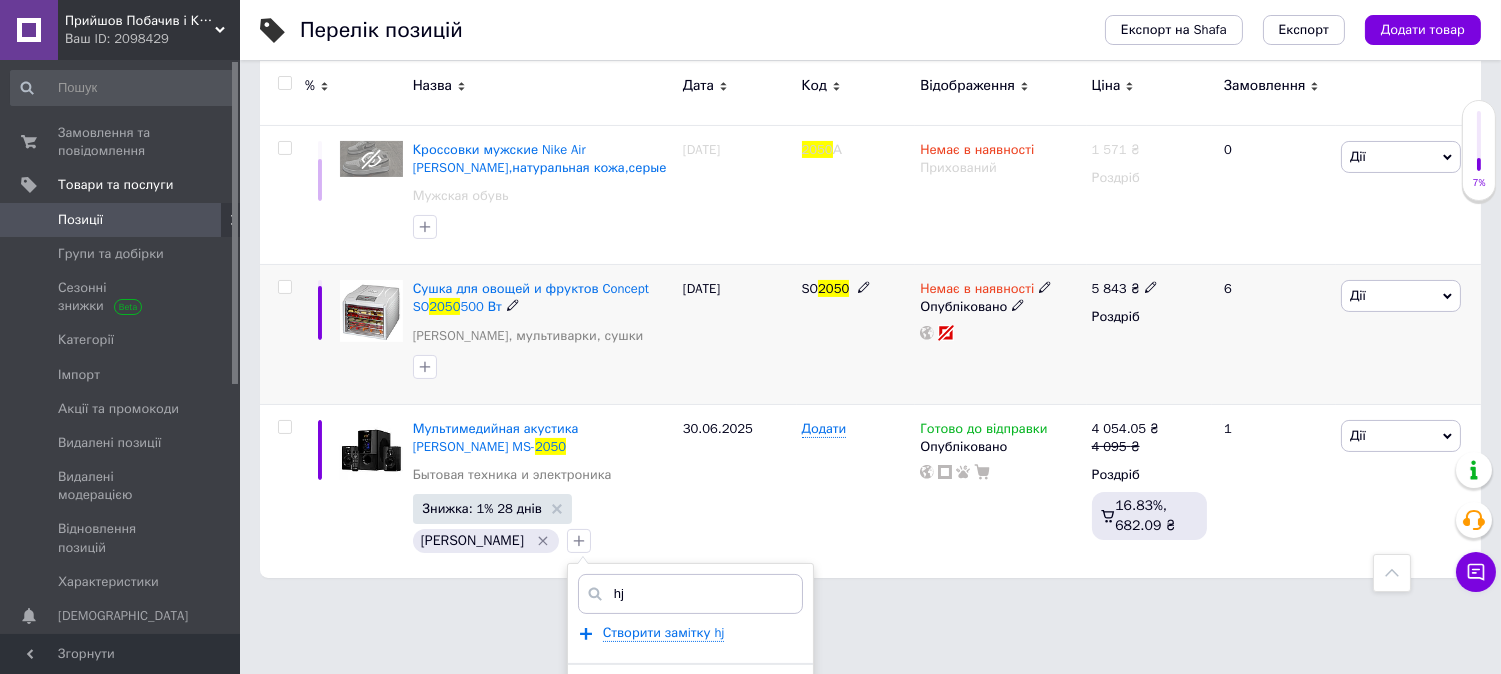 scroll, scrollTop: 625, scrollLeft: 0, axis: vertical 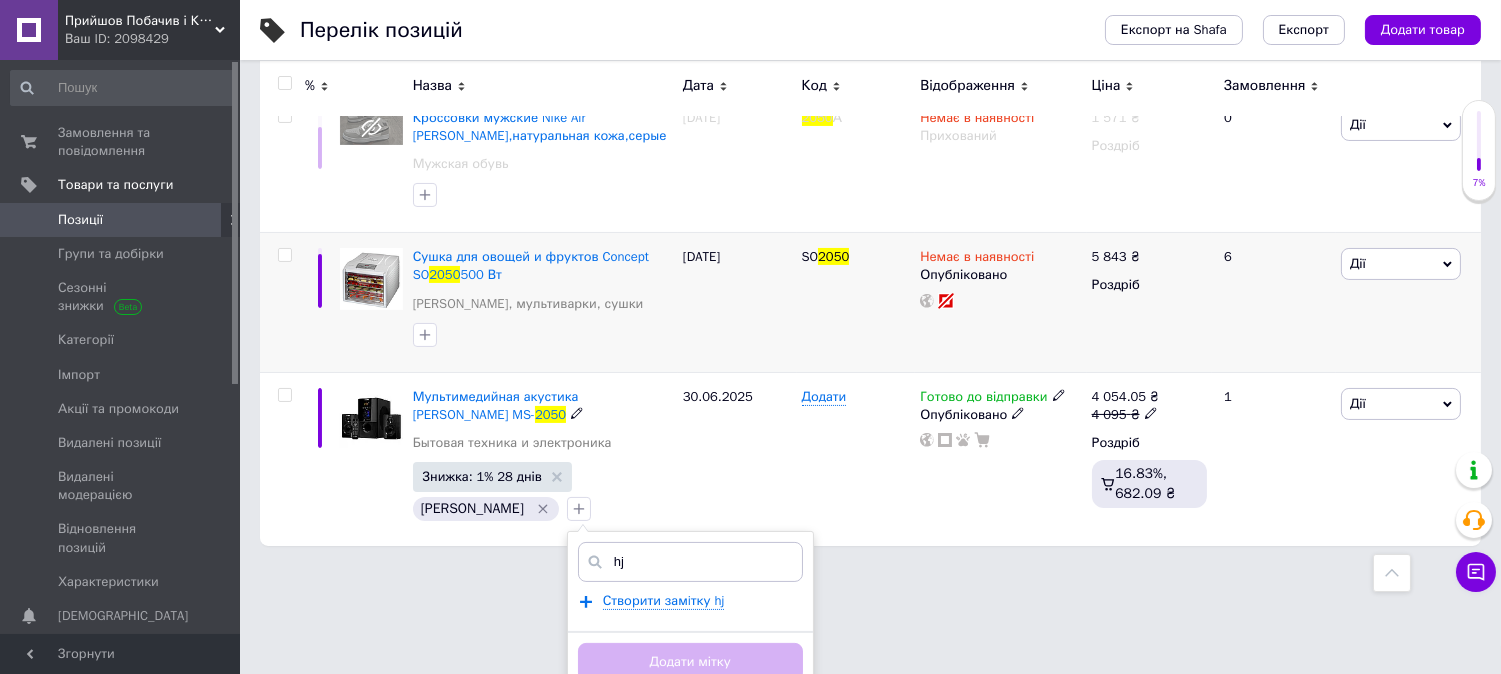 type on "h" 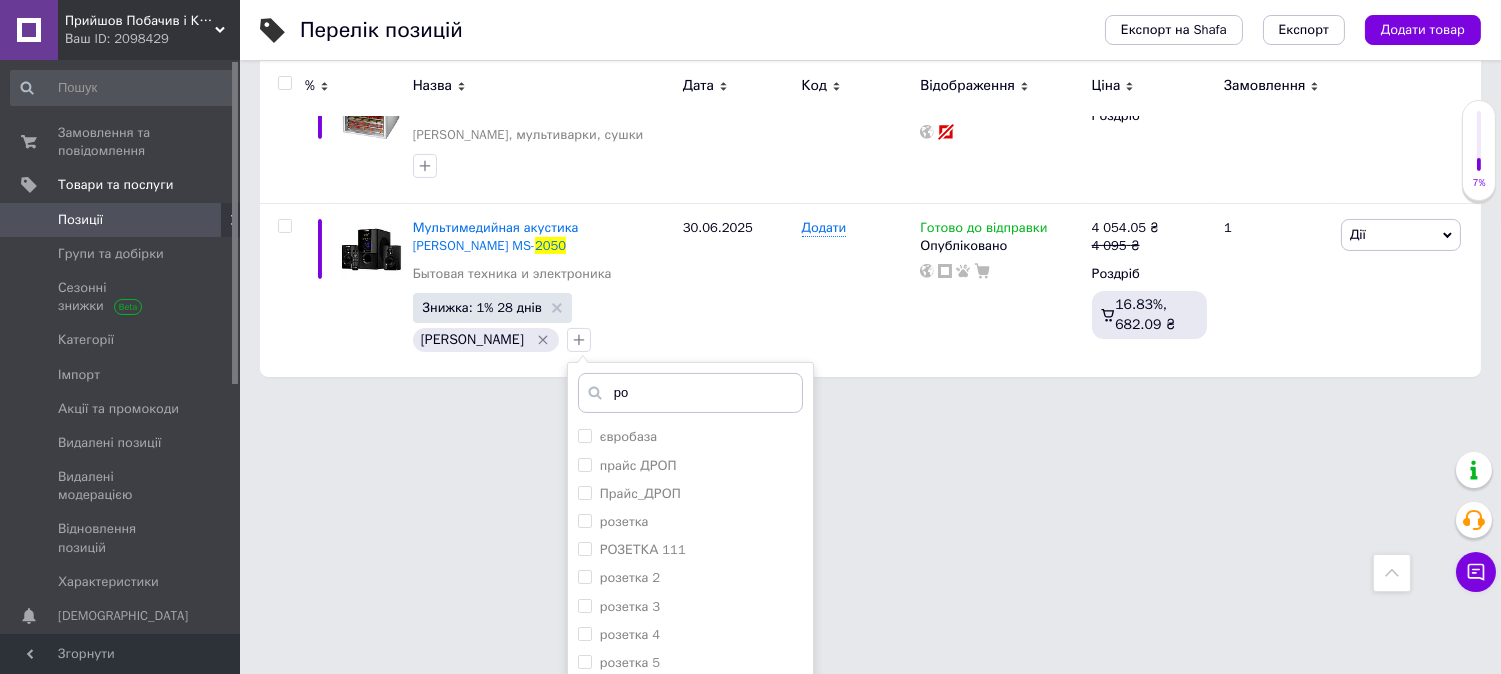 scroll, scrollTop: 935, scrollLeft: 0, axis: vertical 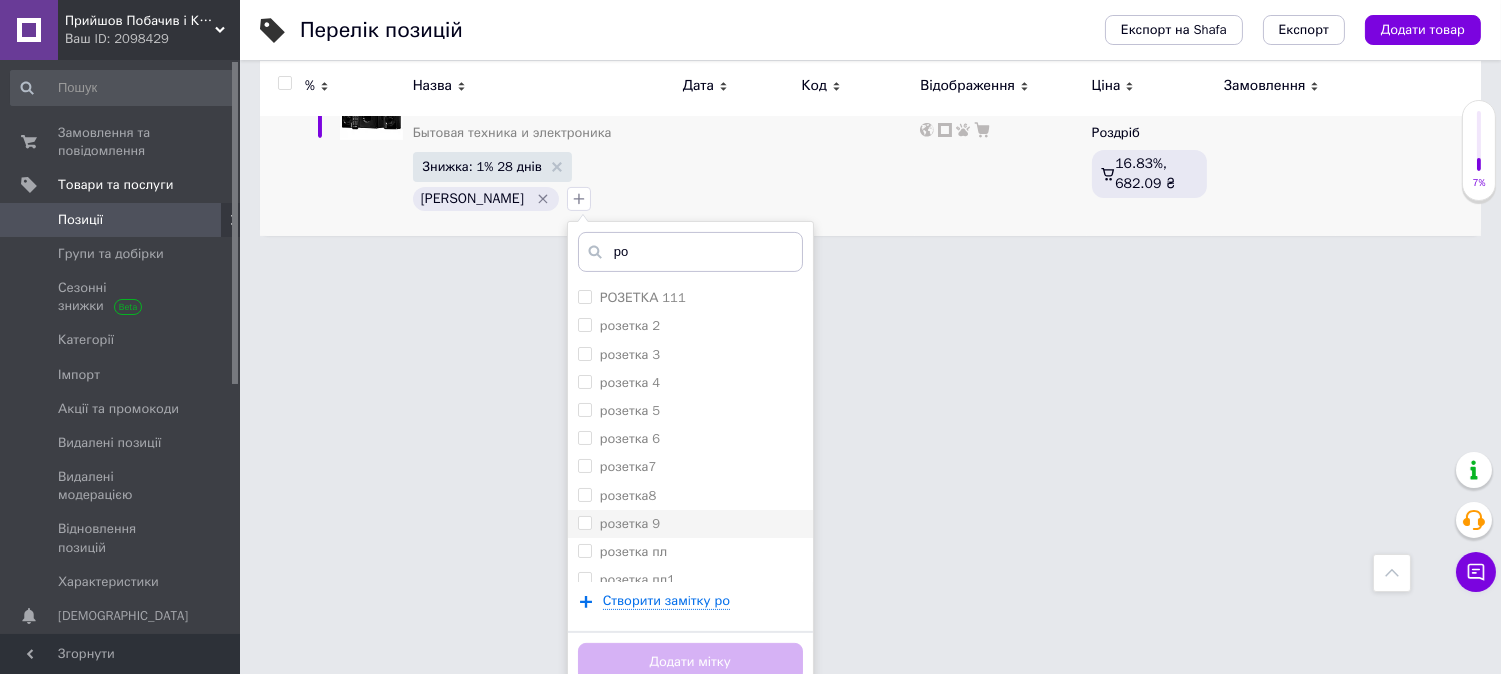 type on "ро" 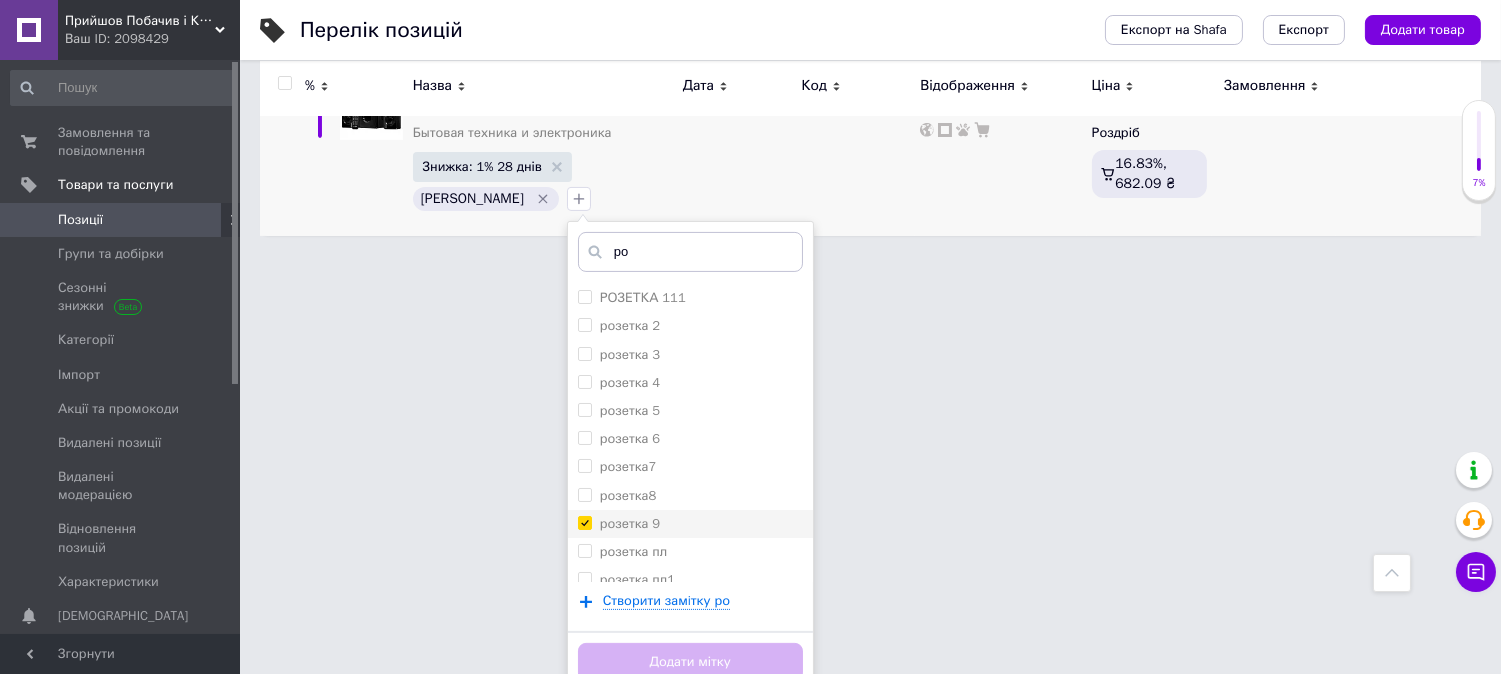 checkbox on "true" 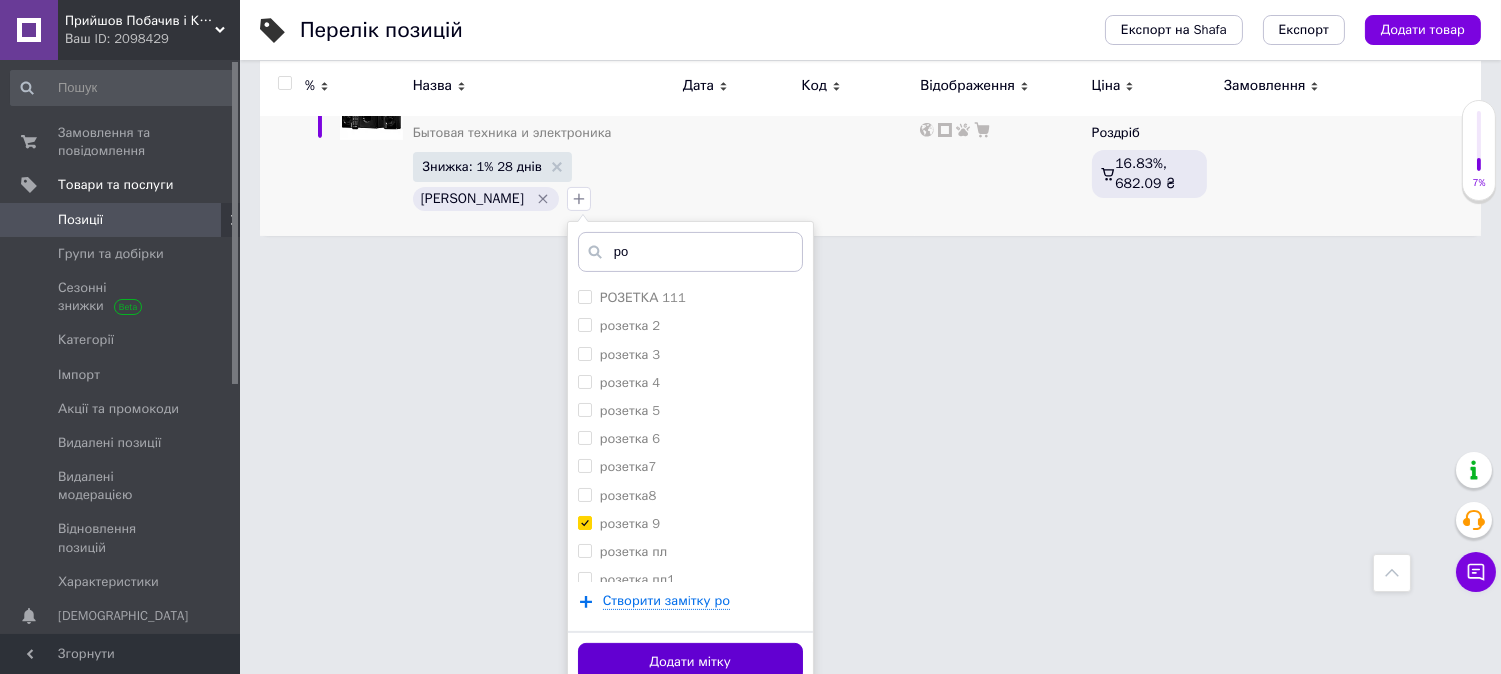 click on "Додати мітку" at bounding box center [690, 662] 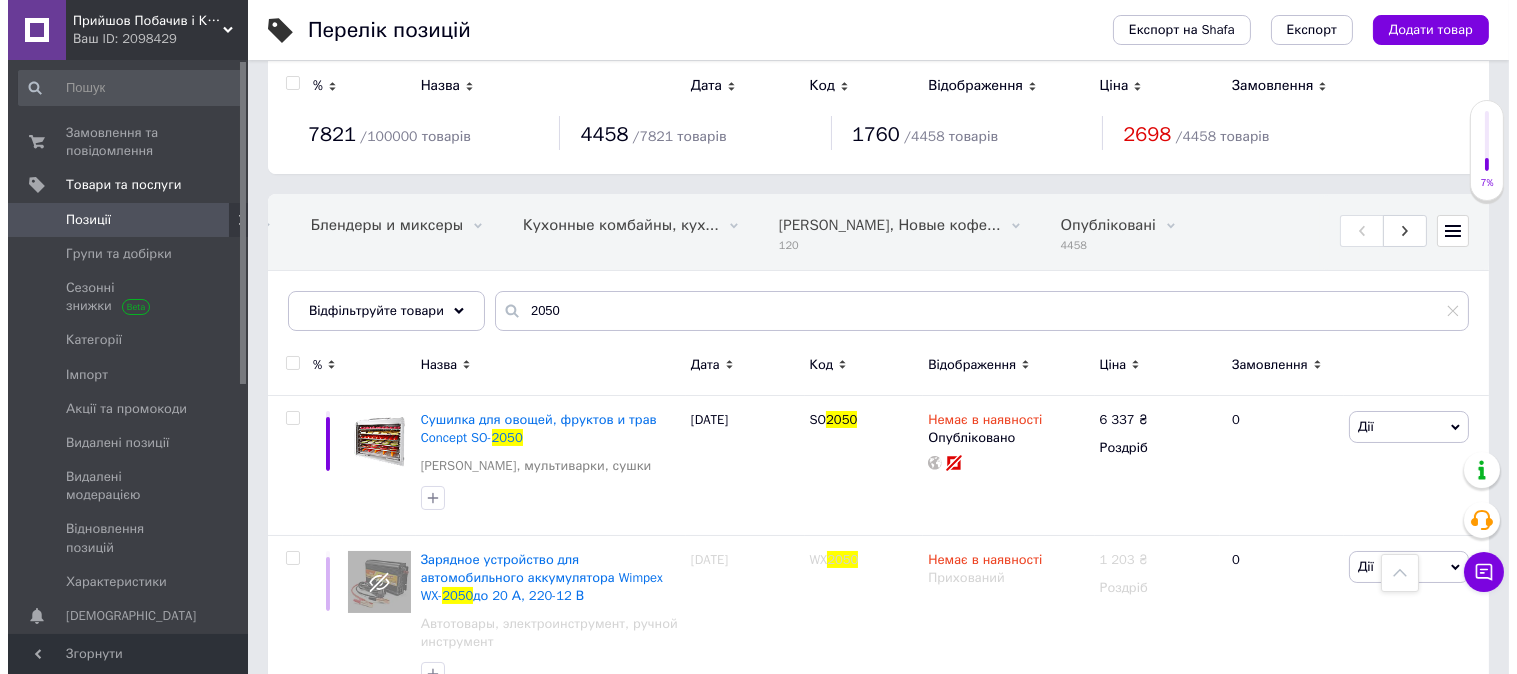 scroll, scrollTop: 0, scrollLeft: 0, axis: both 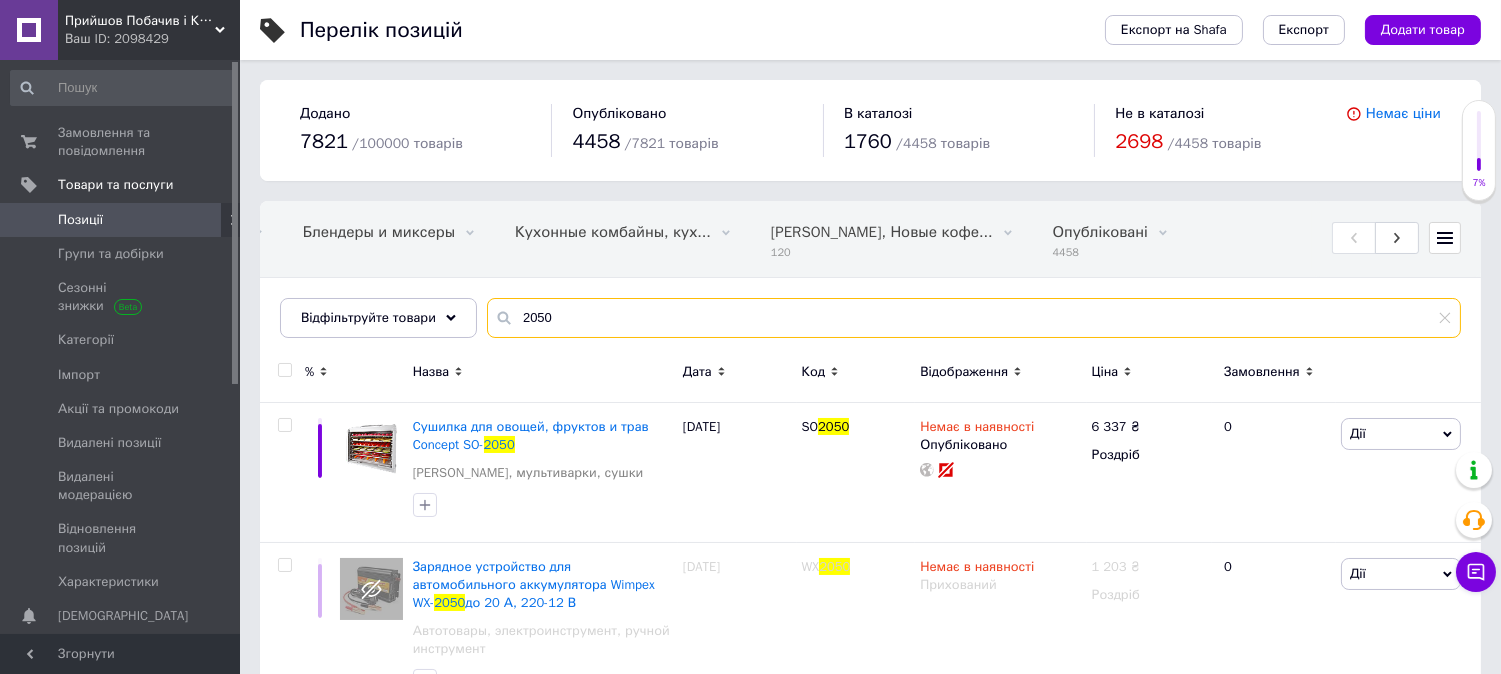 click on "2050" at bounding box center [974, 318] 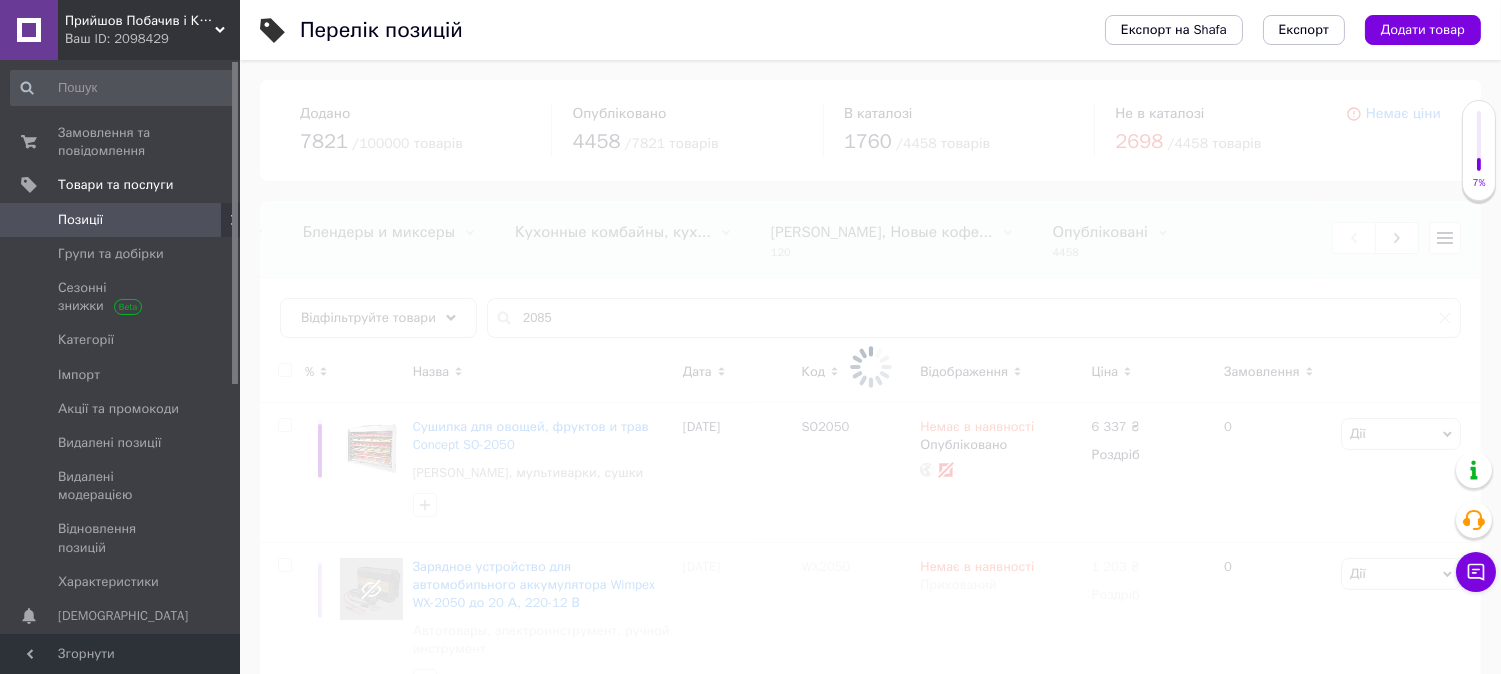 scroll, scrollTop: 0, scrollLeft: 1173, axis: horizontal 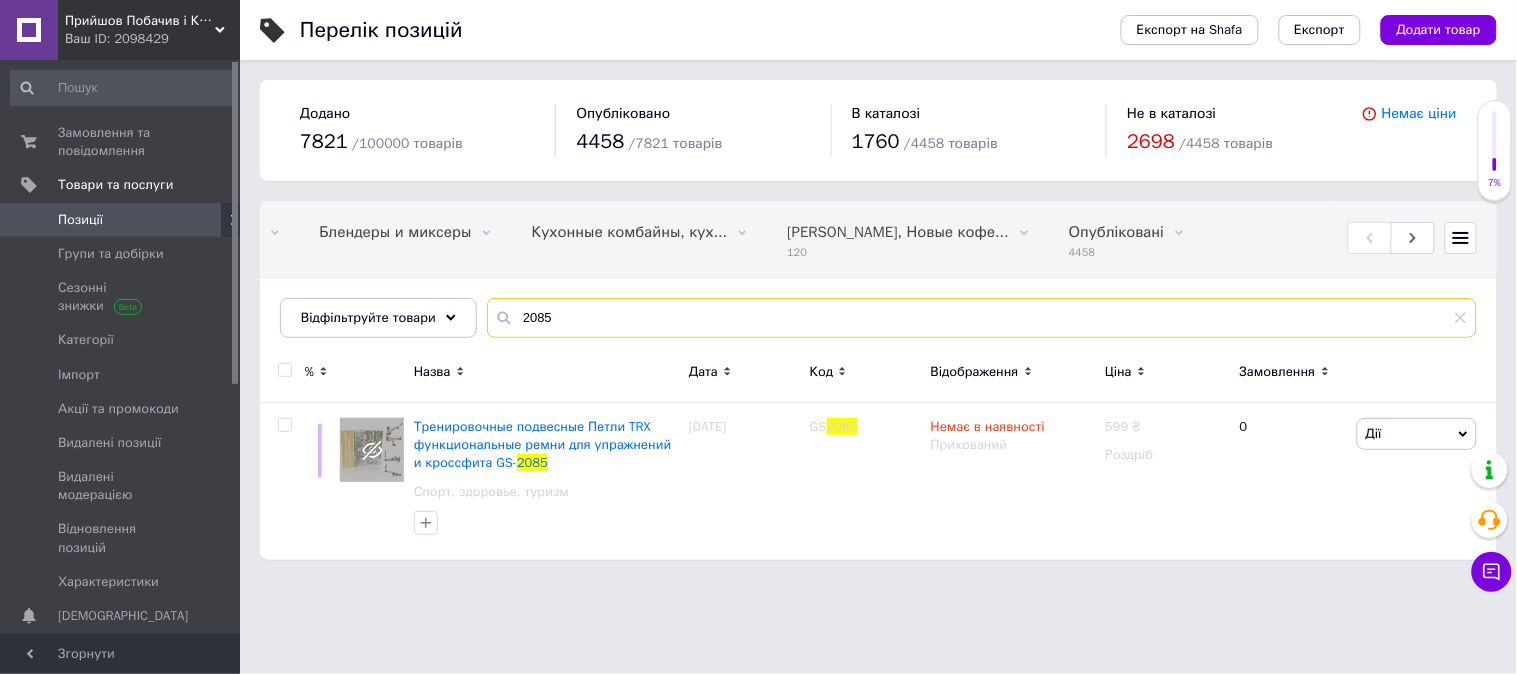 click on "2085" at bounding box center (982, 318) 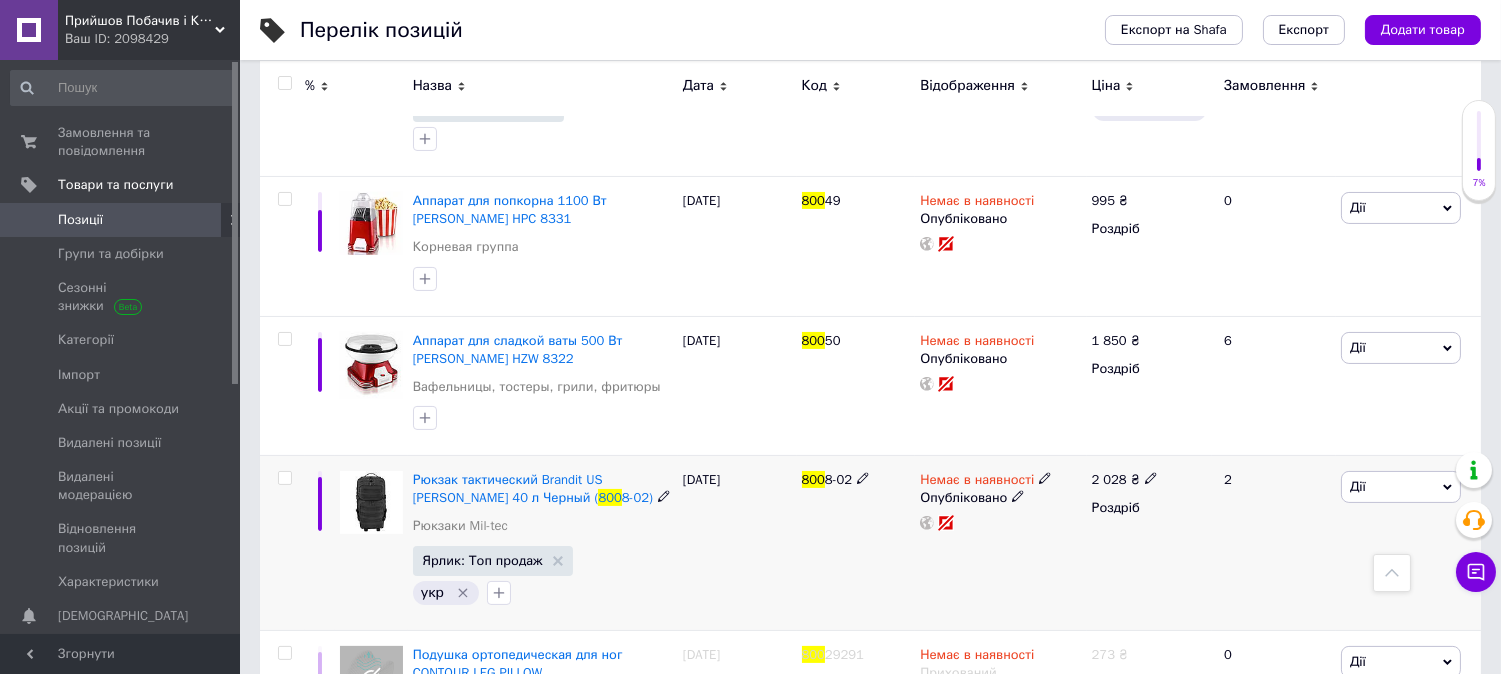 scroll, scrollTop: 777, scrollLeft: 0, axis: vertical 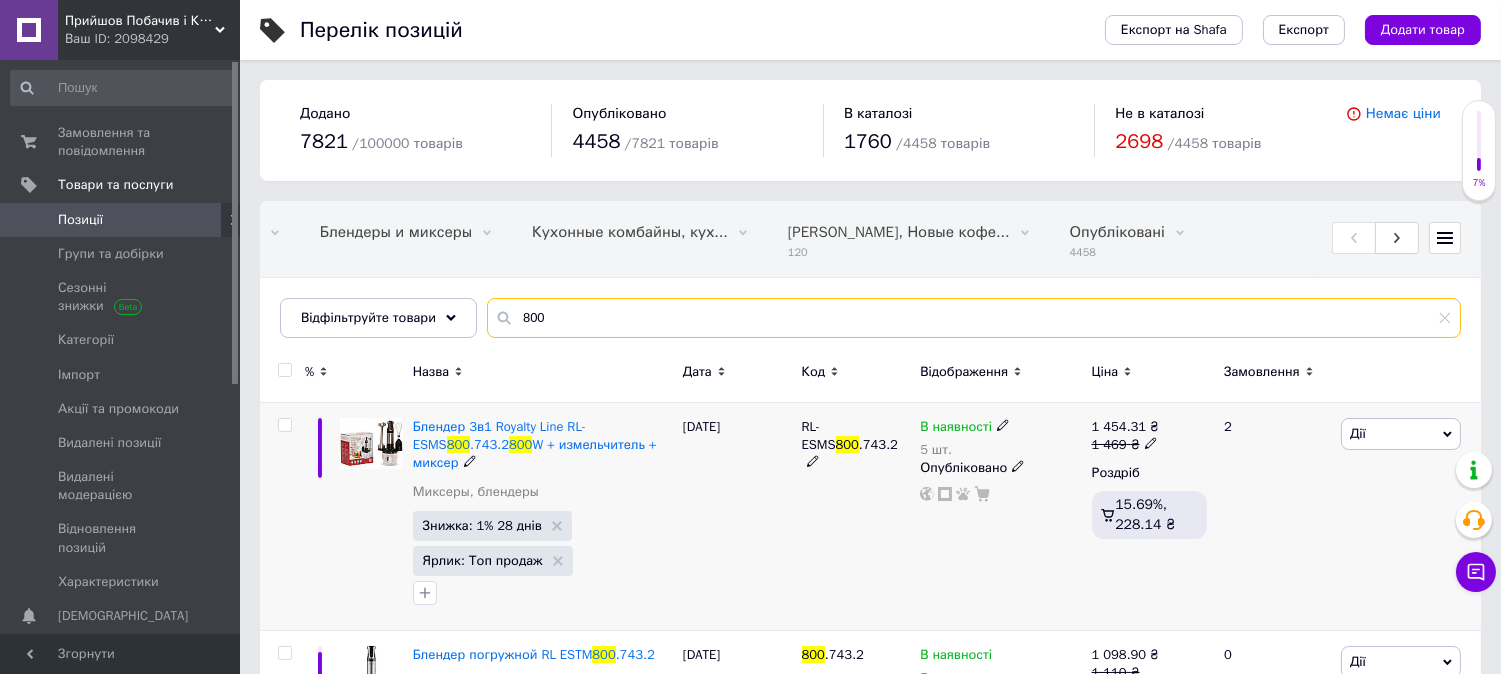 click on "800" at bounding box center [974, 318] 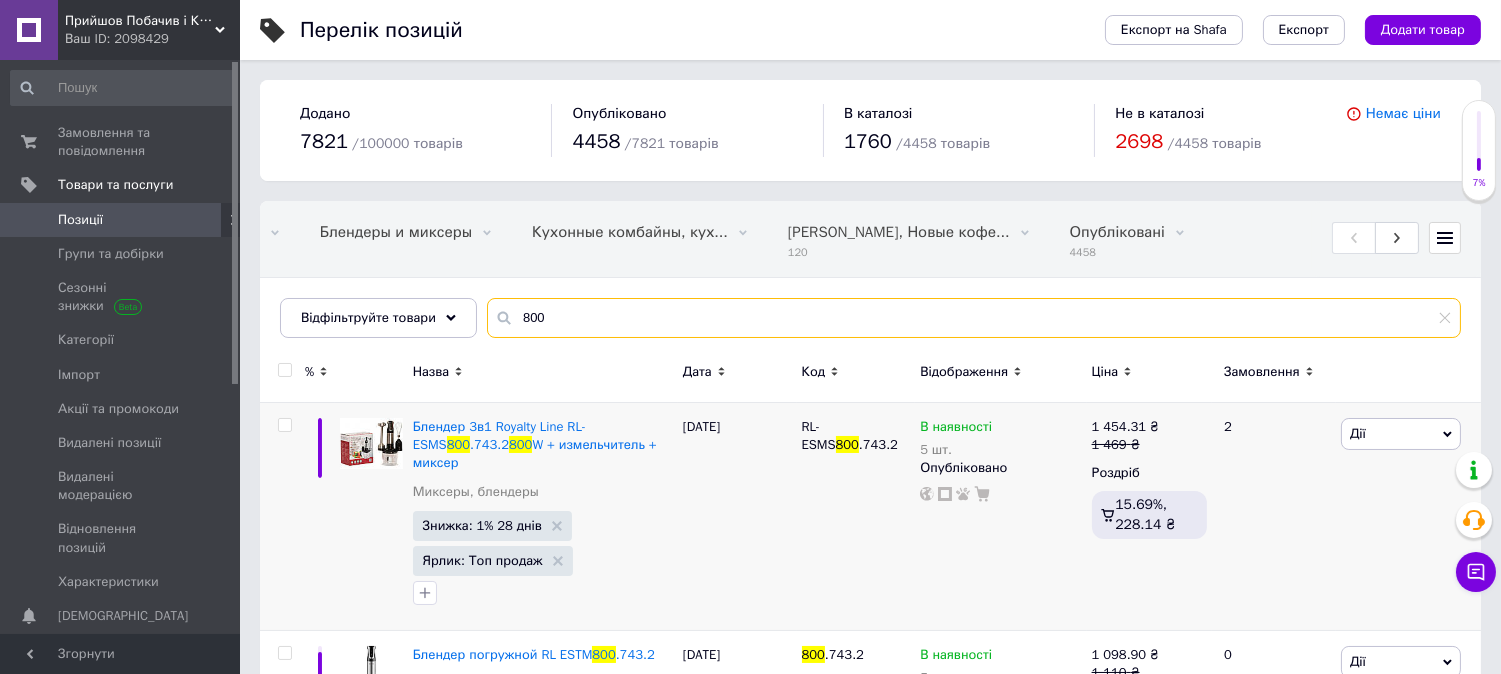 paste on "SVEN PS-" 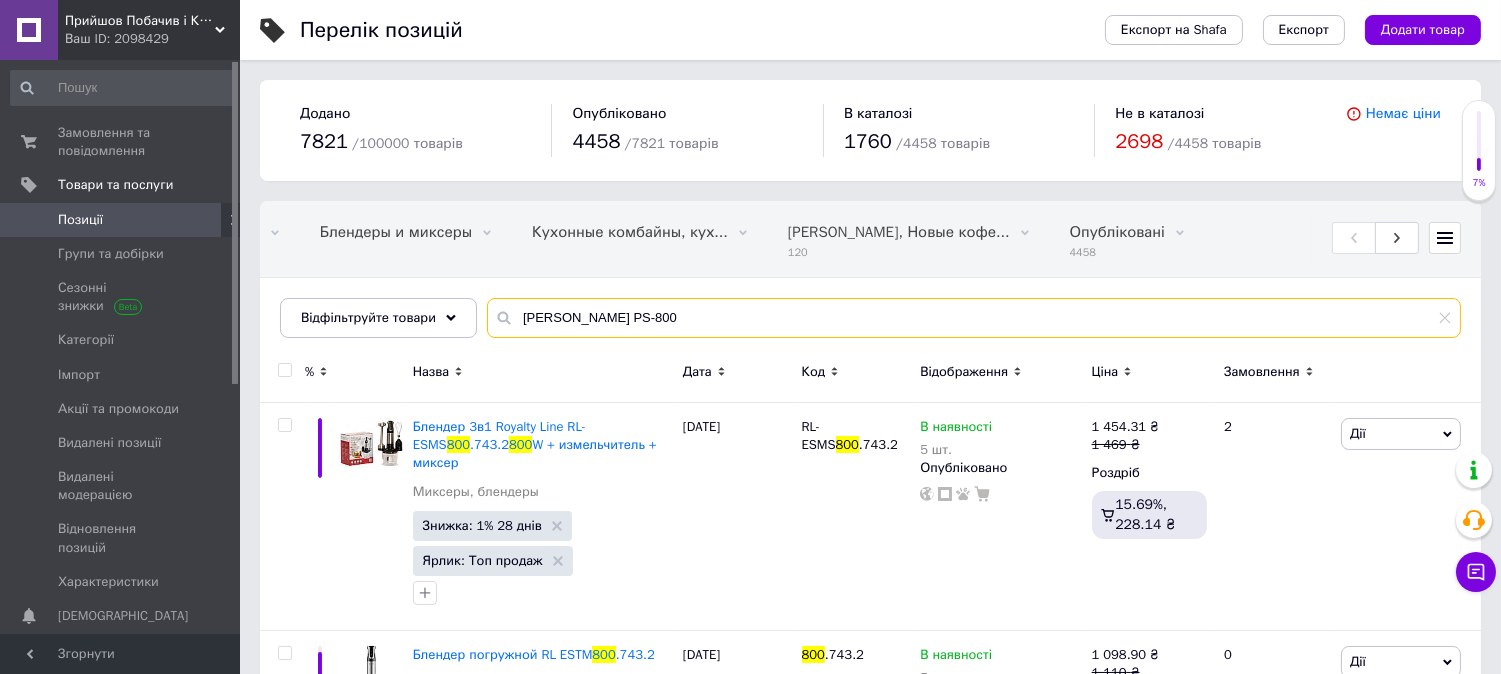 type on "SVEN PS-800" 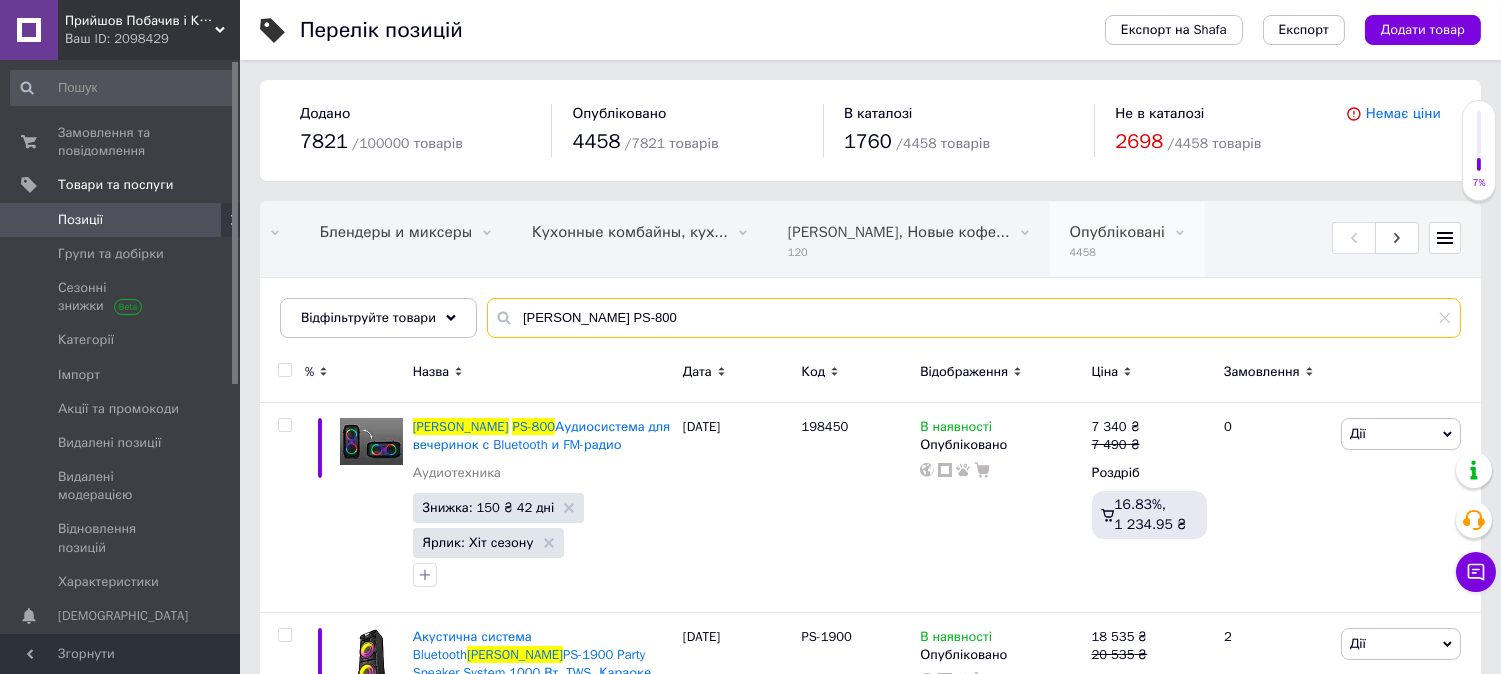 scroll, scrollTop: 87, scrollLeft: 0, axis: vertical 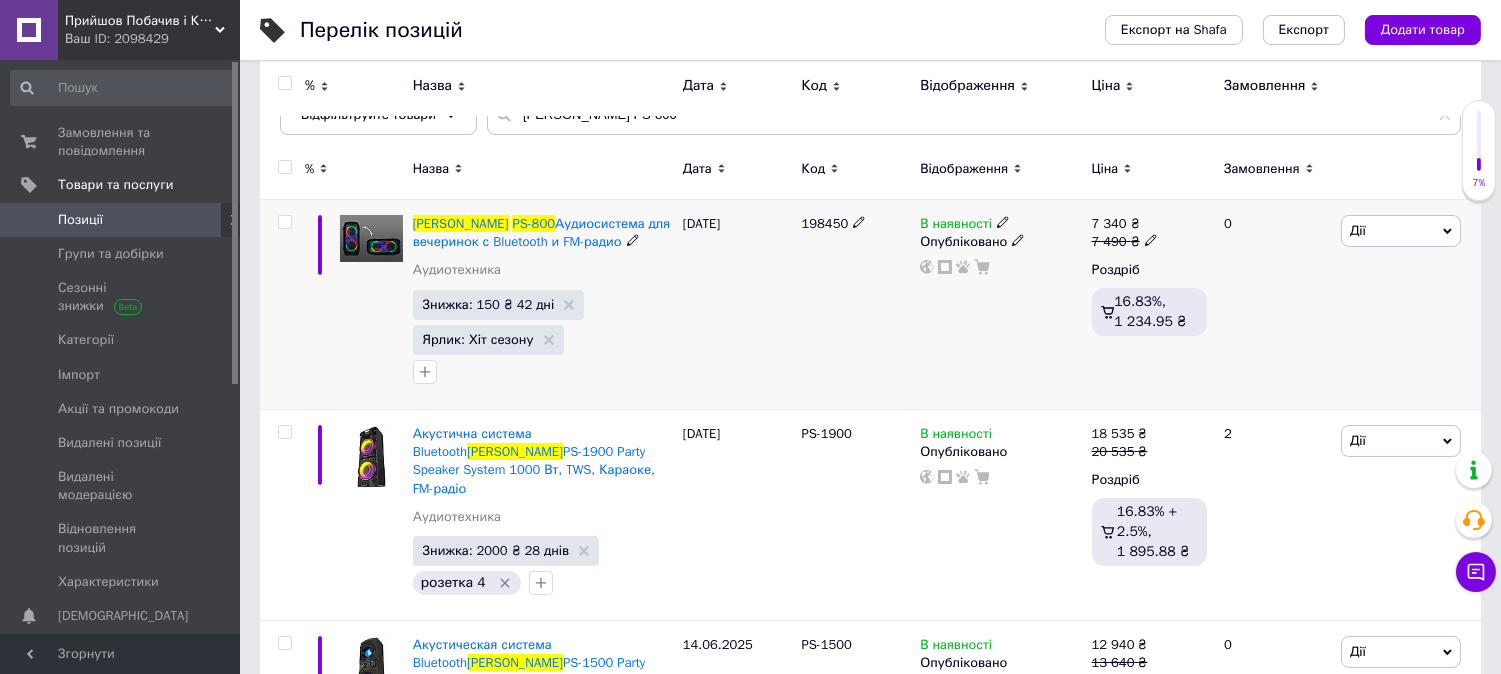 click 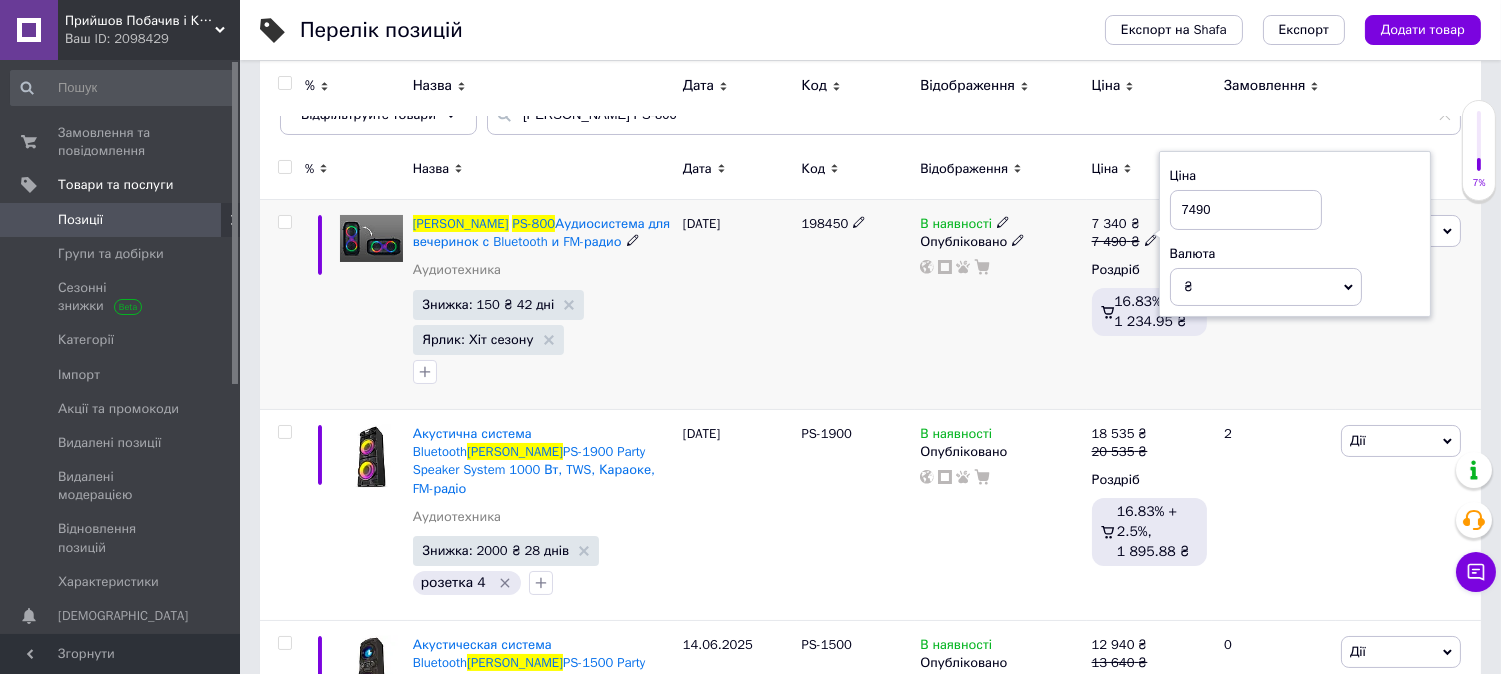 click on "7490" at bounding box center (1246, 210) 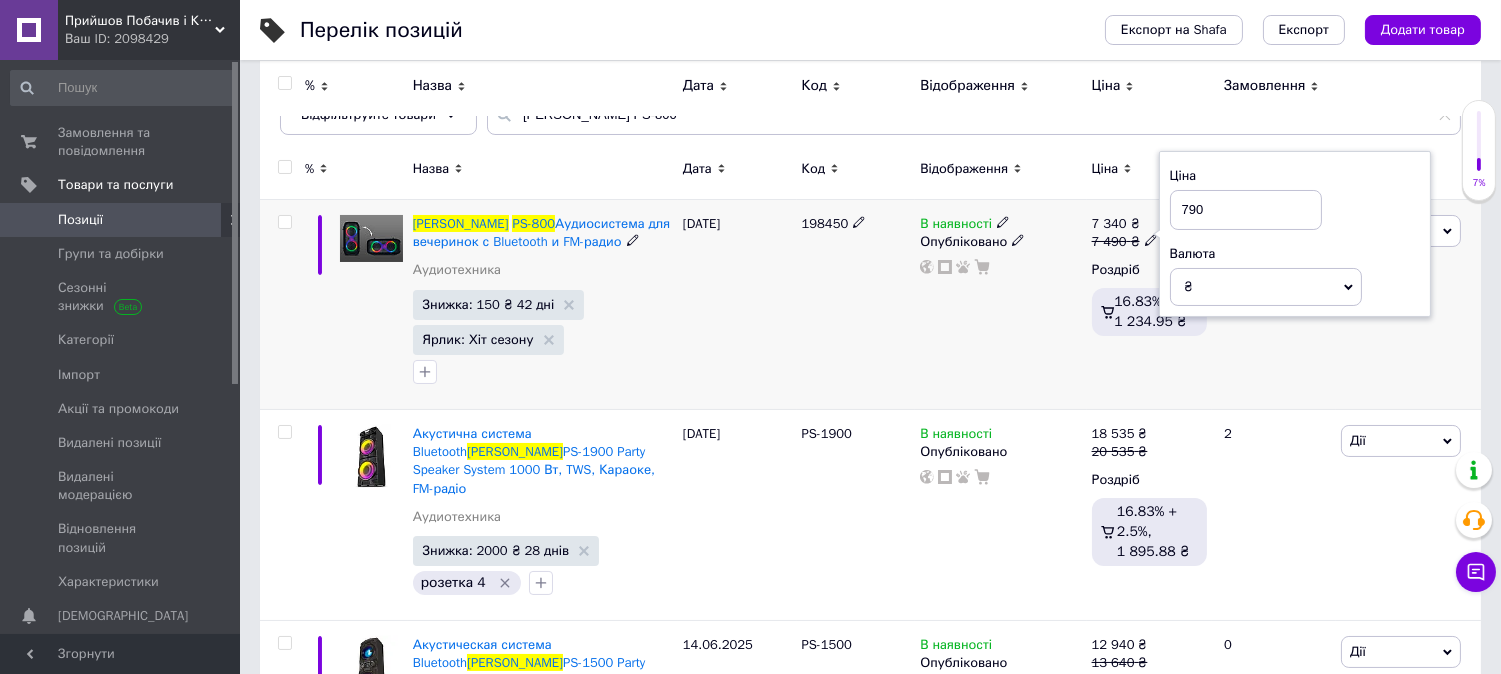 type on "7590" 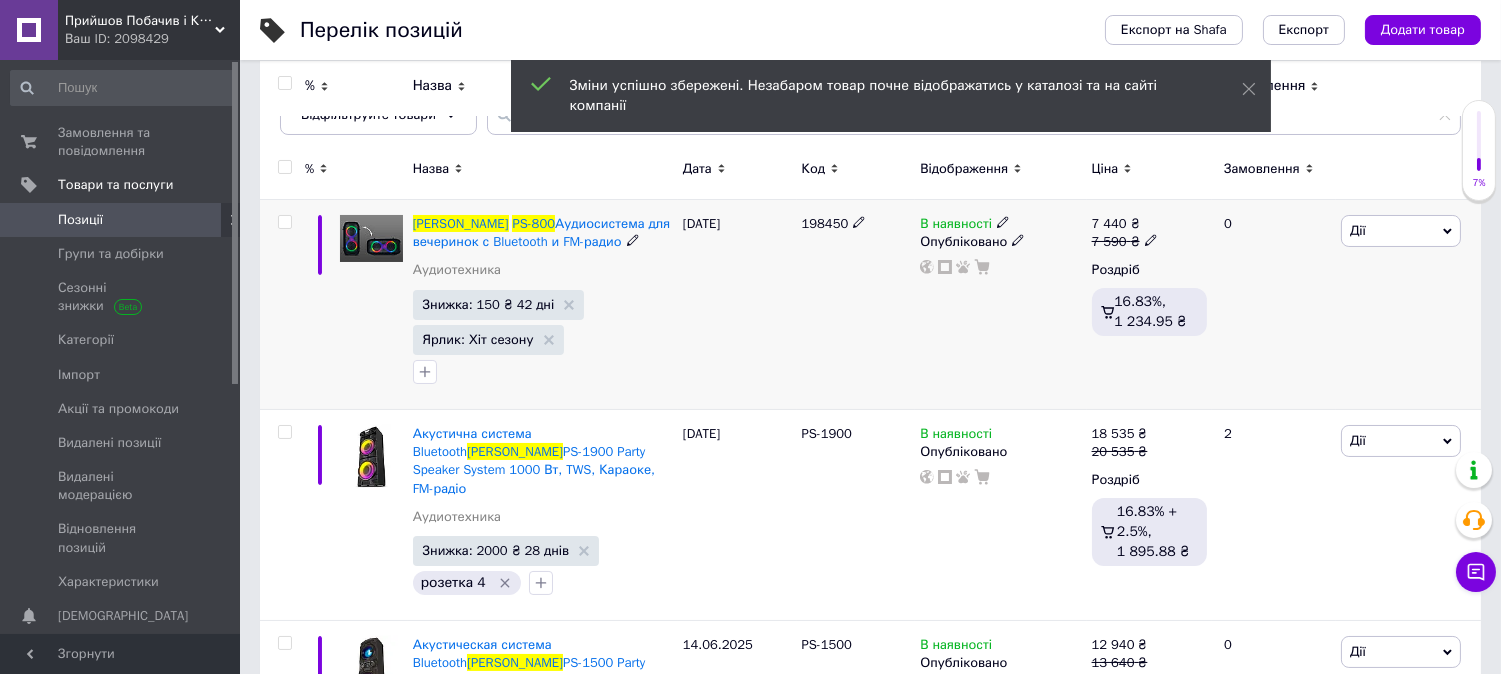 scroll, scrollTop: 0, scrollLeft: 0, axis: both 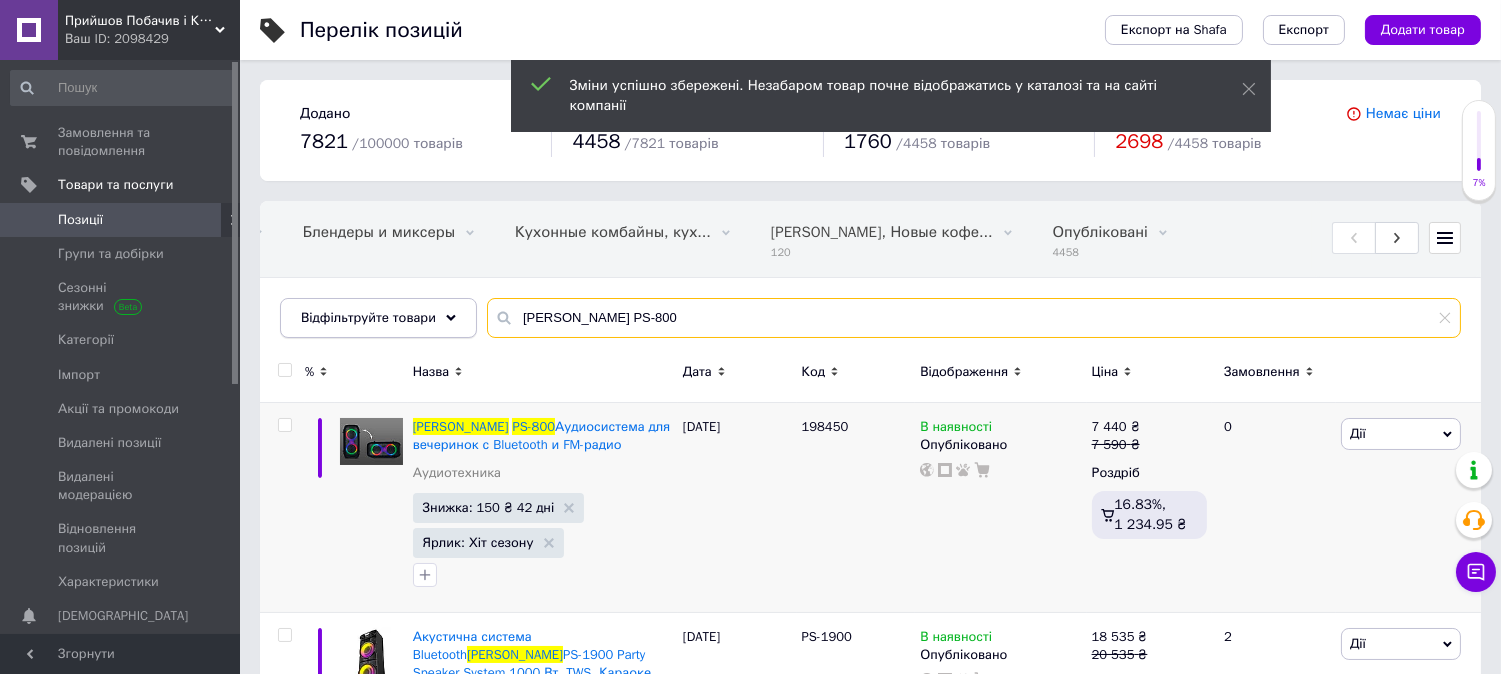 drag, startPoint x: 453, startPoint y: 322, endPoint x: 310, endPoint y: 313, distance: 143.28294 